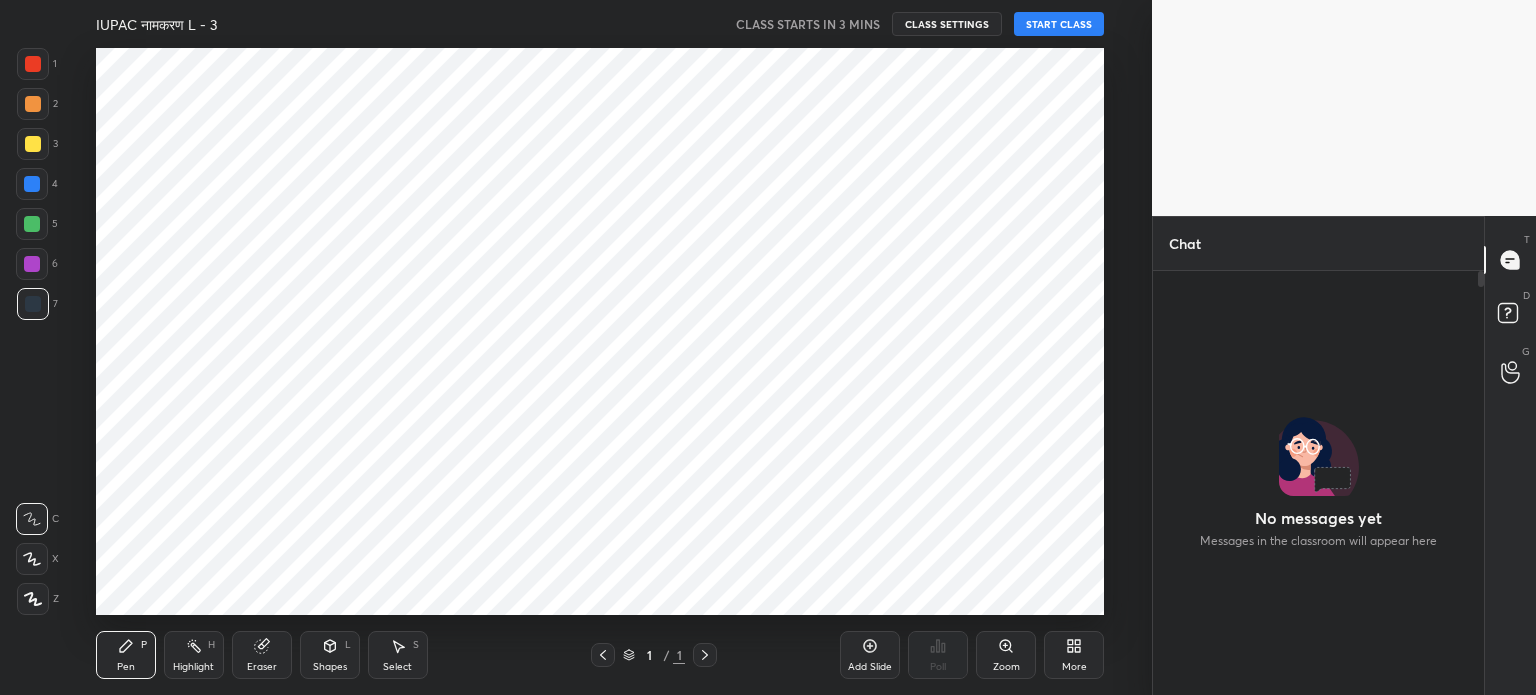 scroll, scrollTop: 0, scrollLeft: 0, axis: both 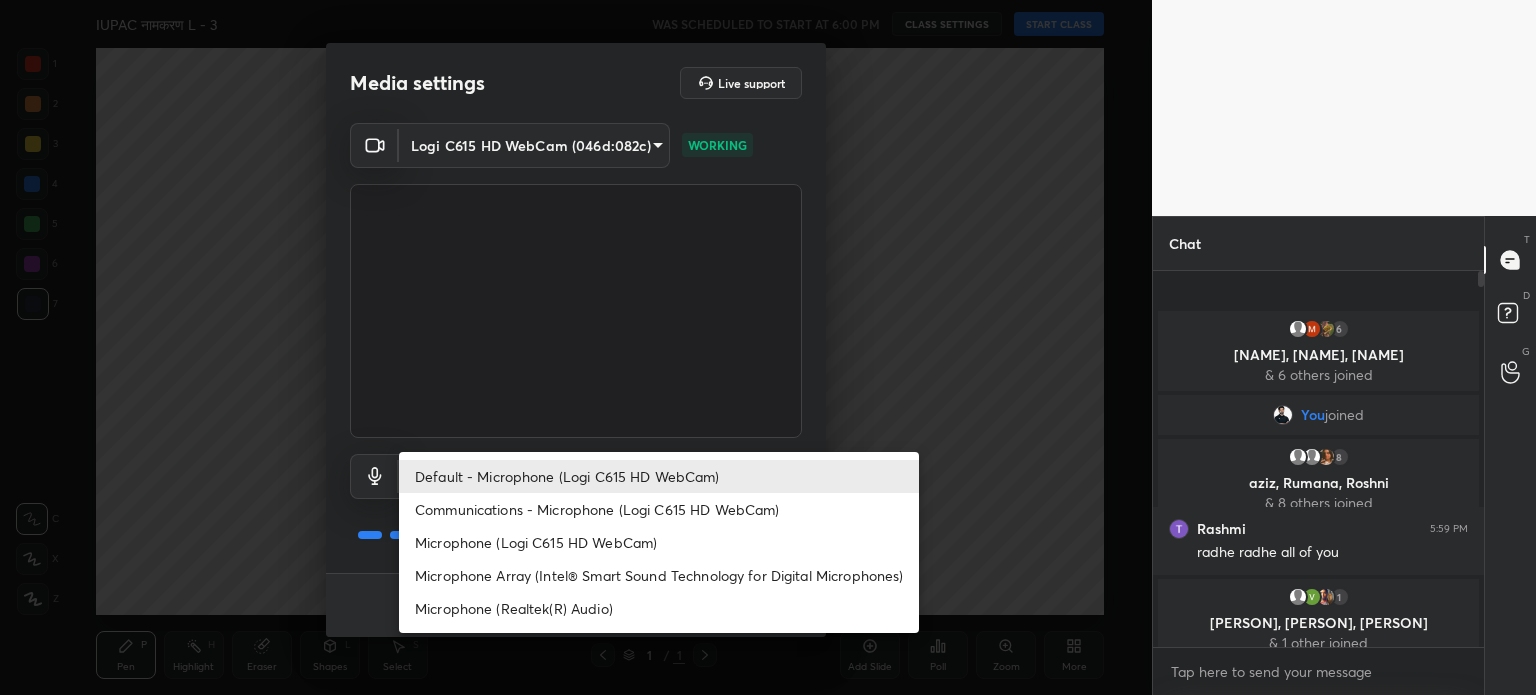 click on "IUPAC नामकरण L - 3 WAS SCHEDULED TO START AT 6:00 PM CLASS SETTINGS START CLASS Setting up your live class Back IUPAC नामकरण L - 3 • L3 of कार्बनिक योगिकों का नामकरण : IUPAC नामकरण Firoz Ali Pen P Highlight H Eraser Shapes L Select S 1 / 1 Add Slide Poll Zoom More Chat 6 Krishna, Mithlesh, Shaniya & 6 others joined You joined 8 aziz, Rumana, Roshni & 8 others joined Rashmi 5:59 PM radhe radhe all of you 1 Monika, Vikas, Bittu & 1 other joined 17 NEW MESSAGES Enable hand raising Enable raise hand to speak to learners. Once enabled, chat will be turned off temporarily. Enable x Doubts asked by learners will show up here Raise hand disabled You have disabled Raise hand currently. Enable it to invite learners to speak Enable Can't raise hand Looks like educator just invited you to speak. Please wait before you can raise your hand again. Got it T Messages (T) D Doubts (D) G 1" at bounding box center (768, 347) 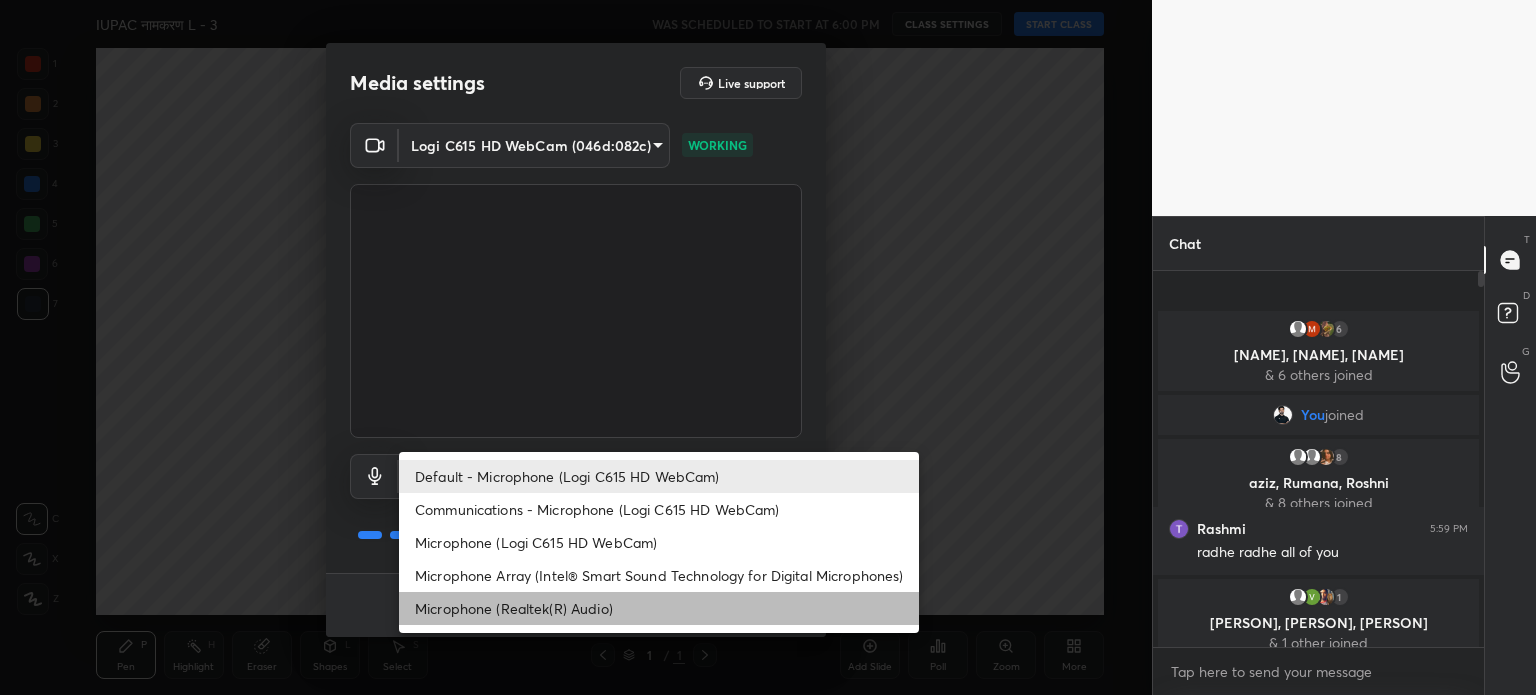 click on "Microphone (Realtek(R) Audio)" at bounding box center [659, 608] 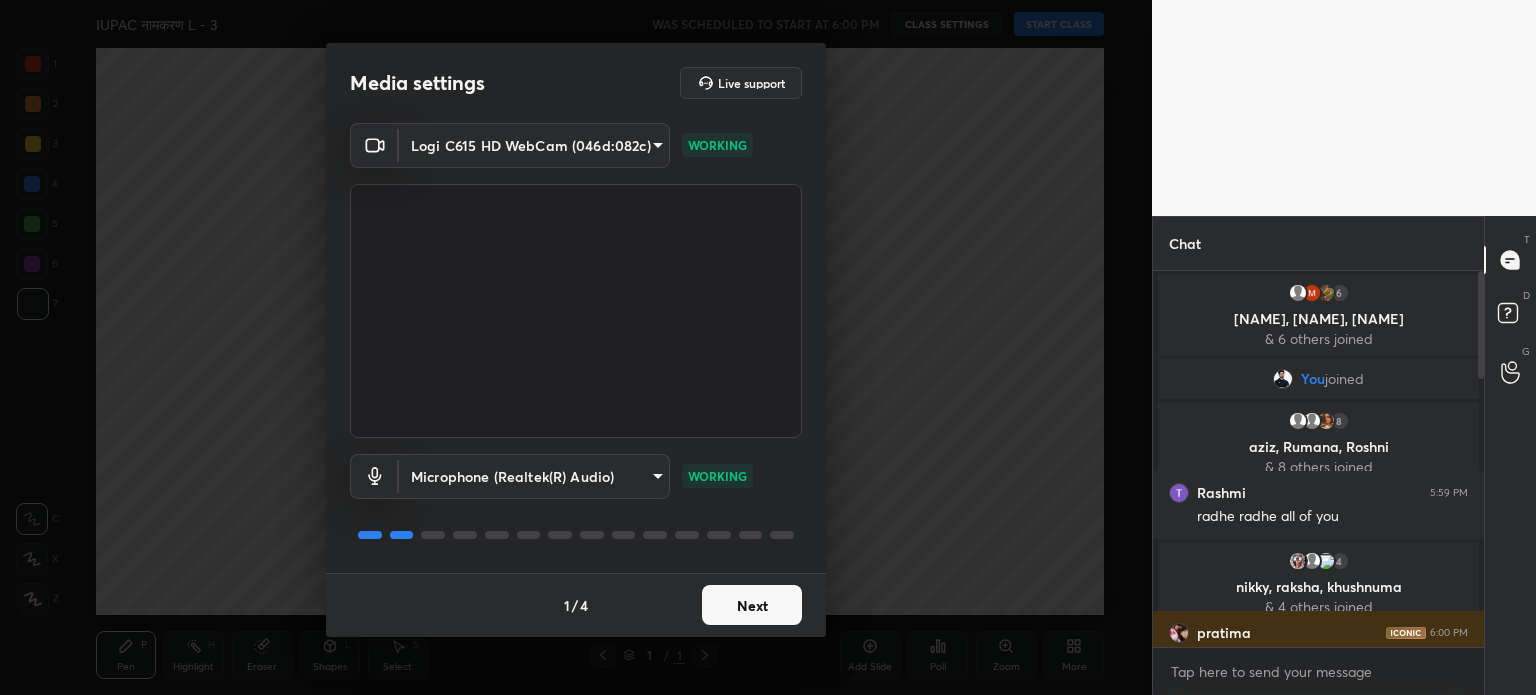 click on "Next" at bounding box center (752, 605) 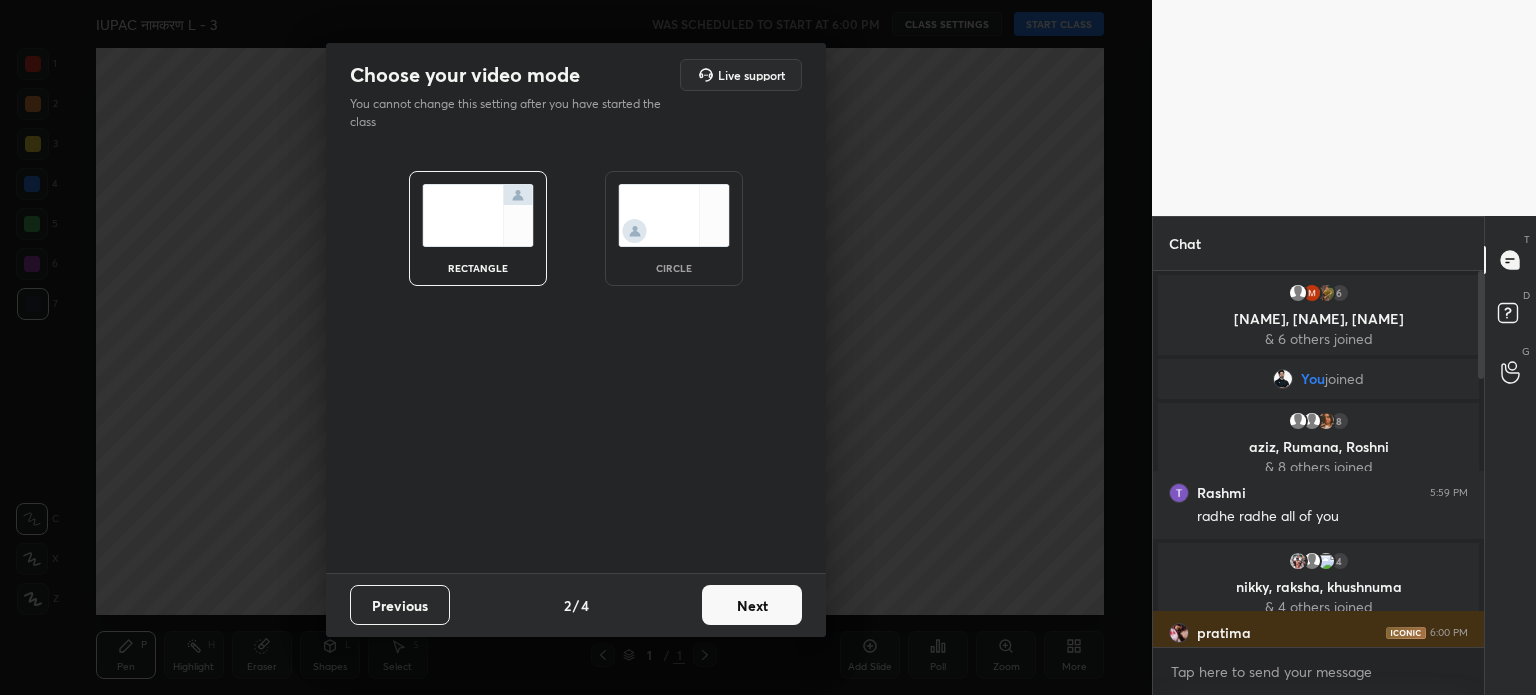 click on "Next" at bounding box center (752, 605) 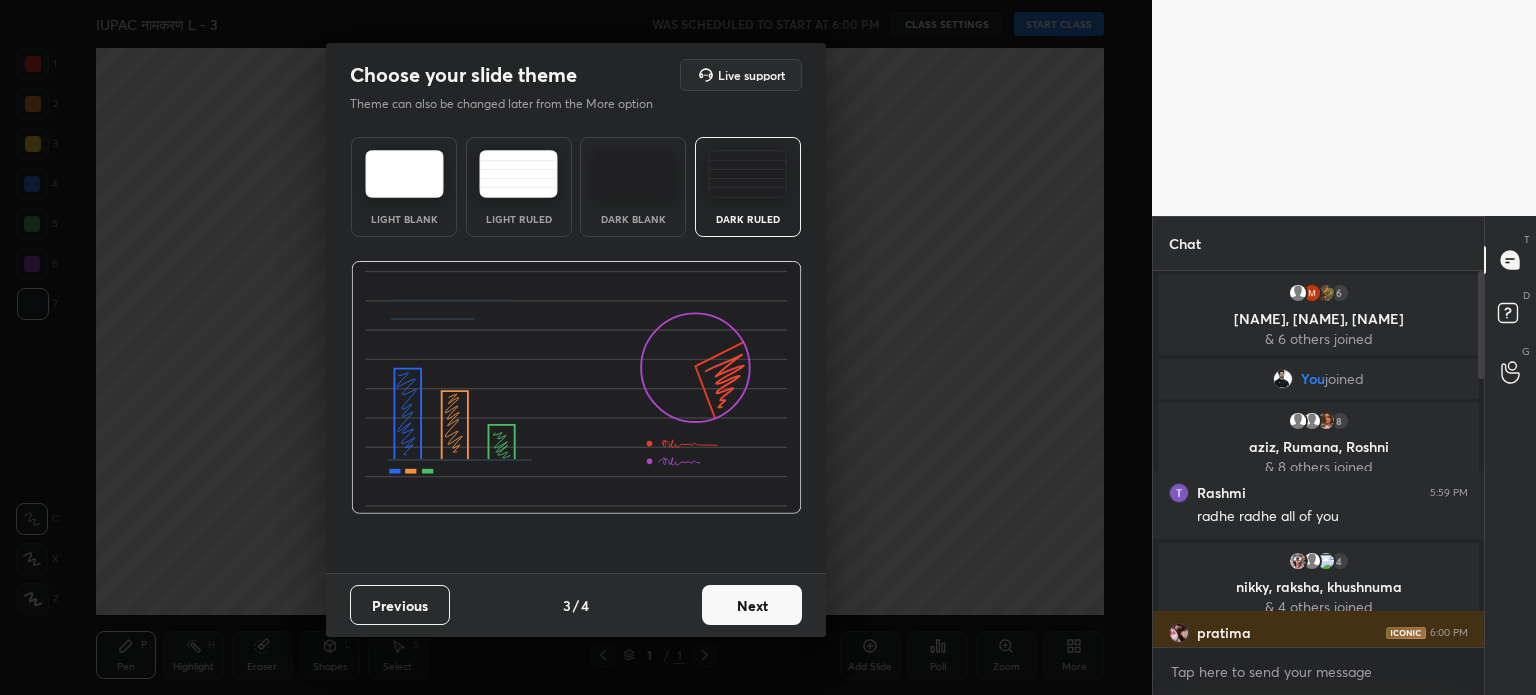 click on "Next" at bounding box center [752, 605] 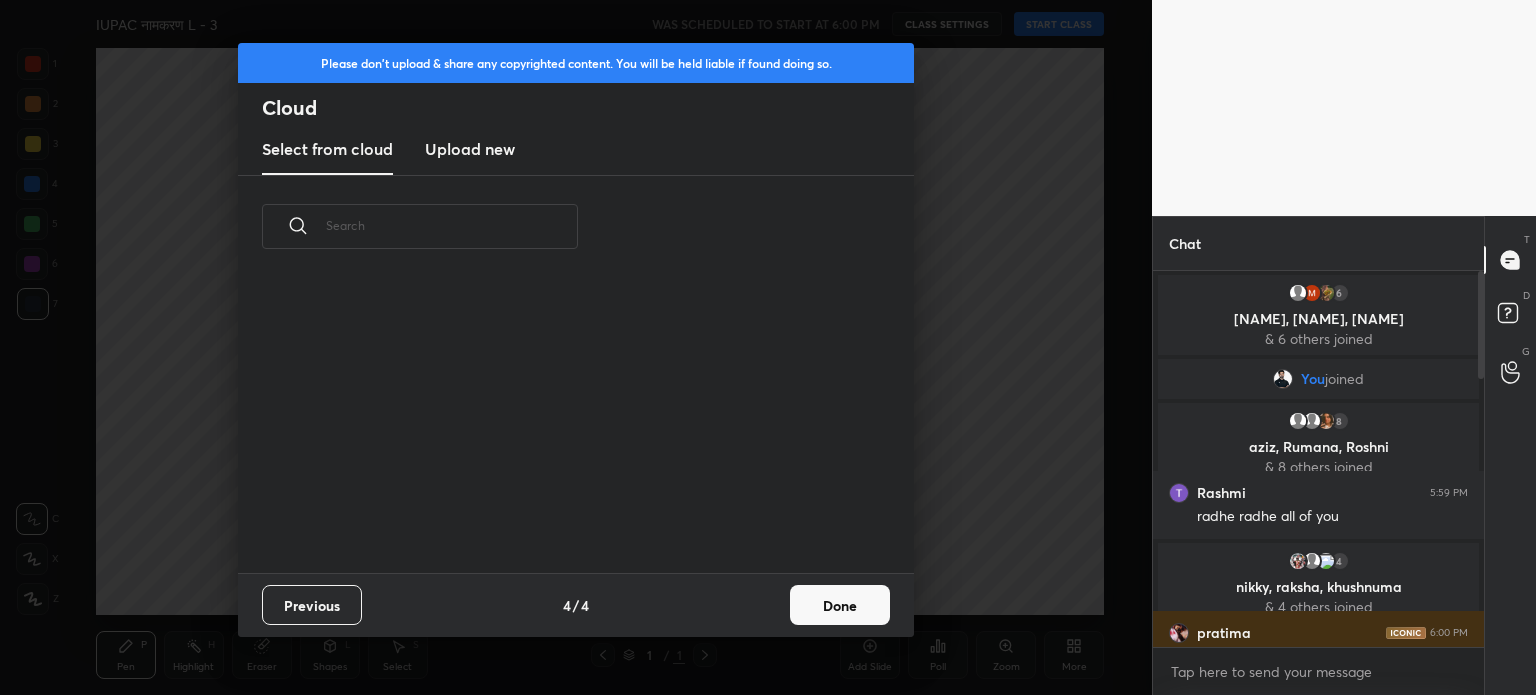 scroll, scrollTop: 6, scrollLeft: 10, axis: both 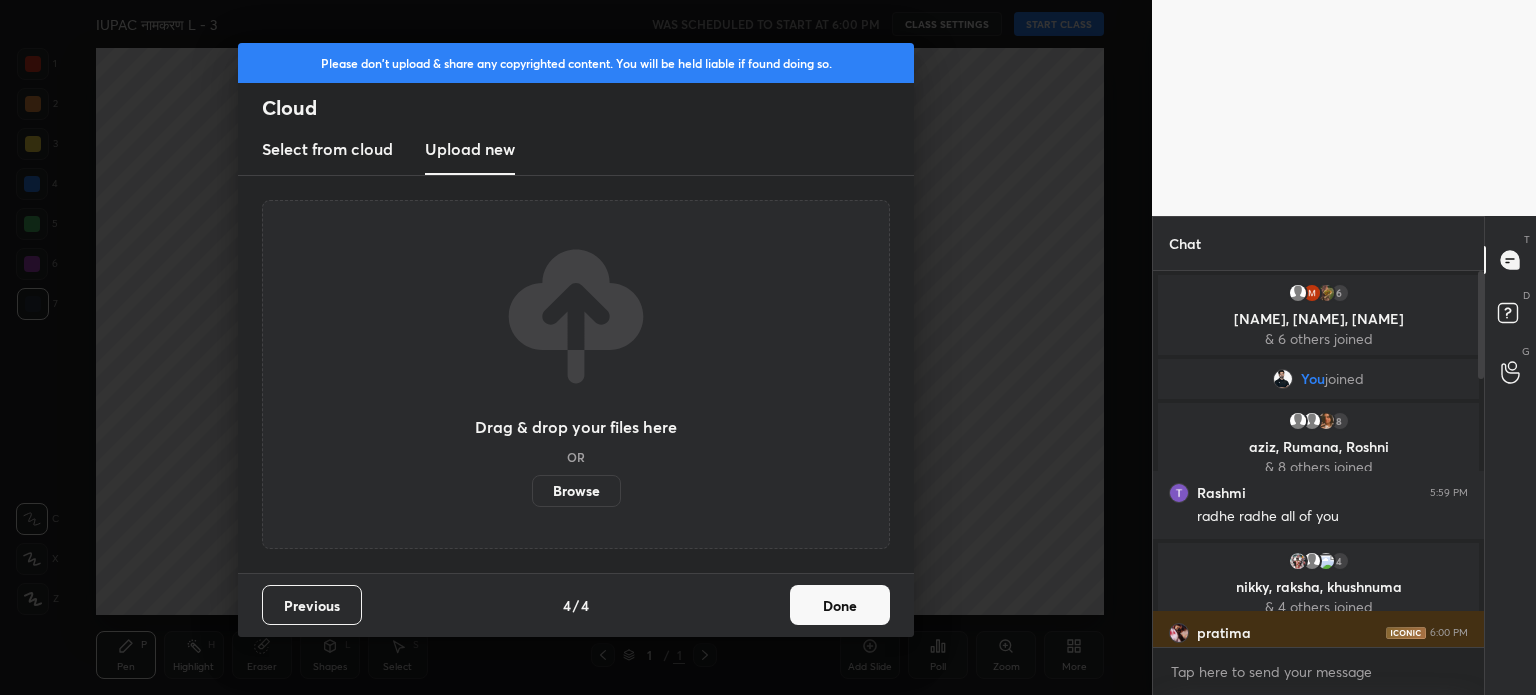 click on "Done" at bounding box center (840, 605) 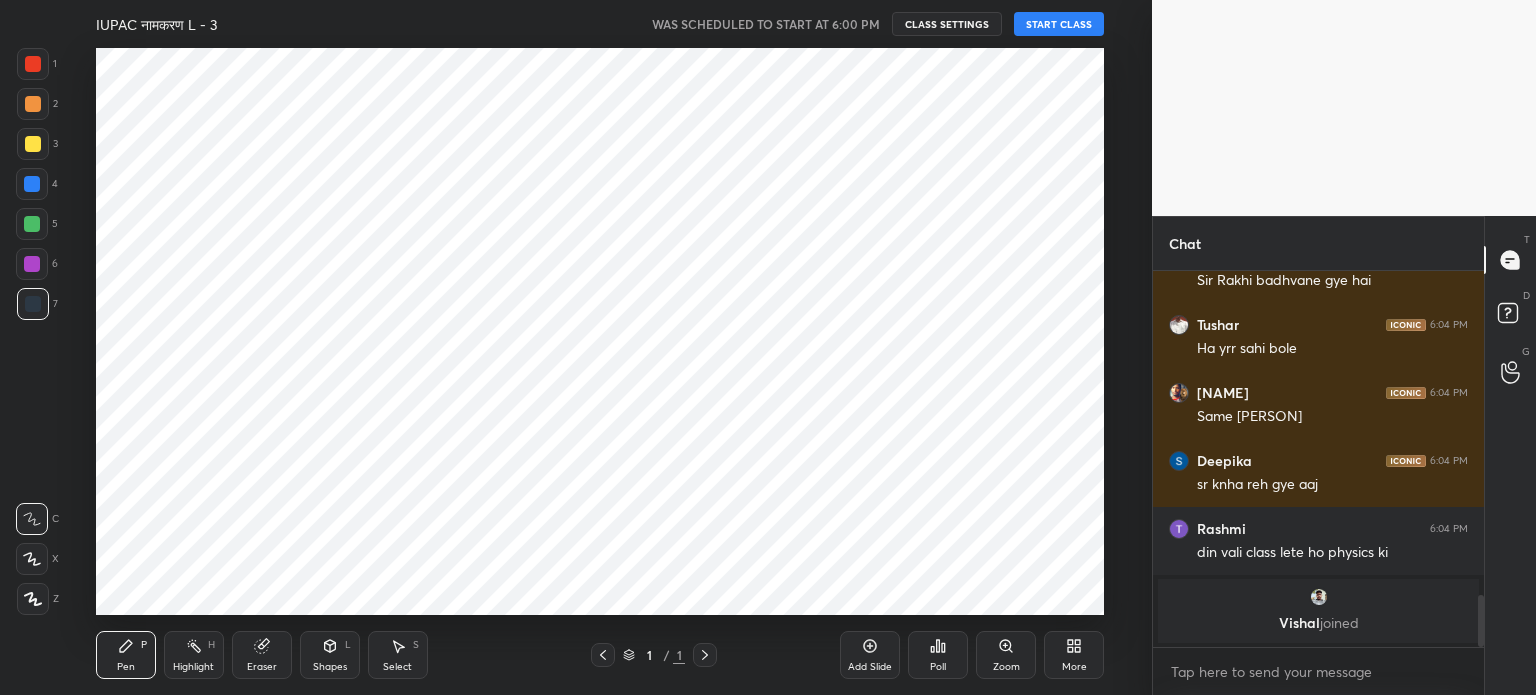 scroll, scrollTop: 2300, scrollLeft: 0, axis: vertical 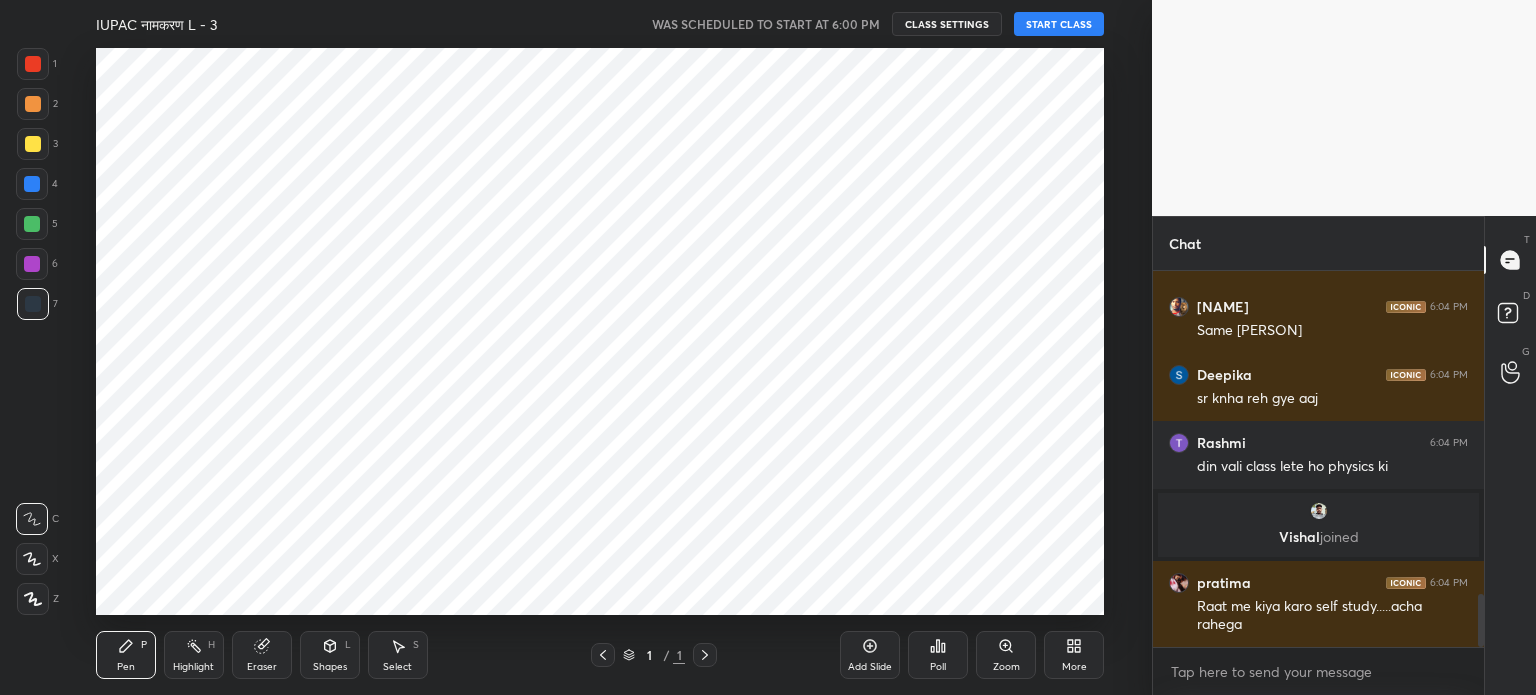 click on "START CLASS" at bounding box center [1059, 24] 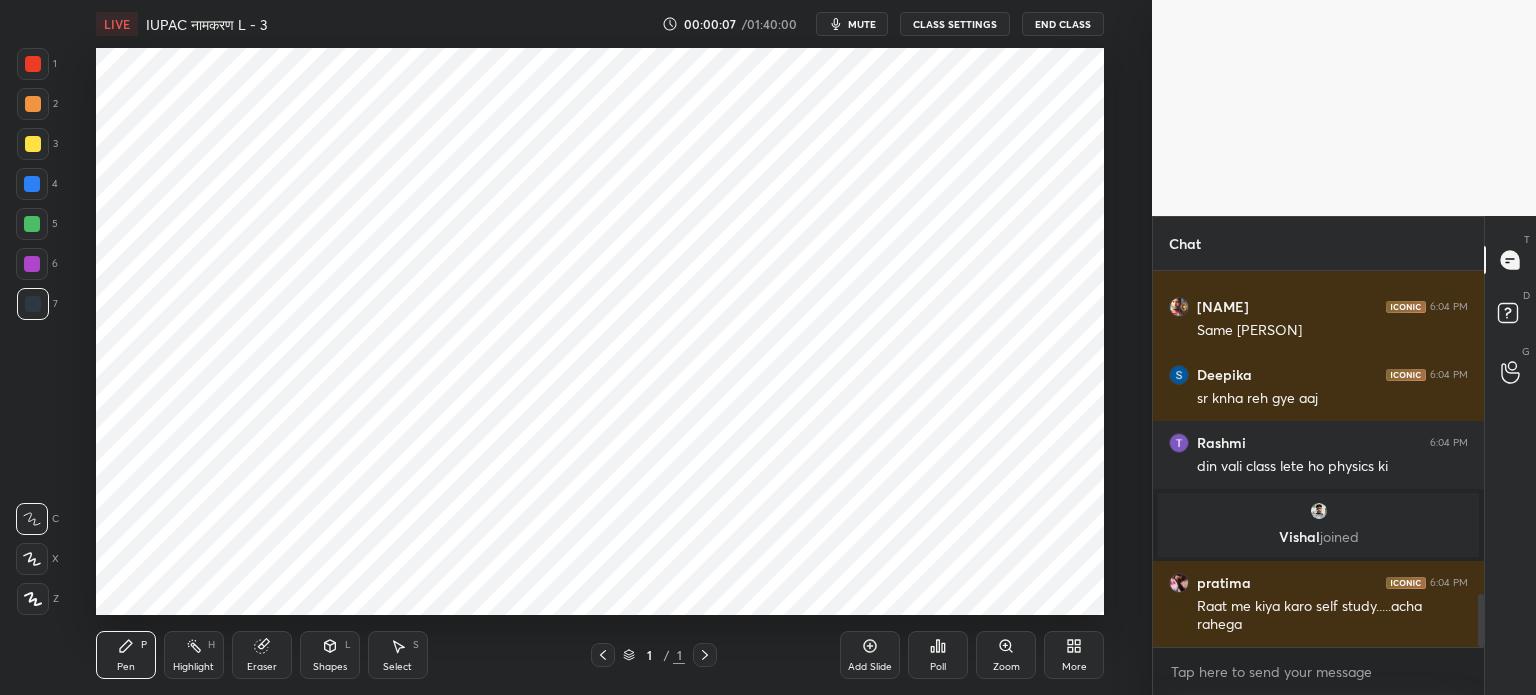 scroll, scrollTop: 2368, scrollLeft: 0, axis: vertical 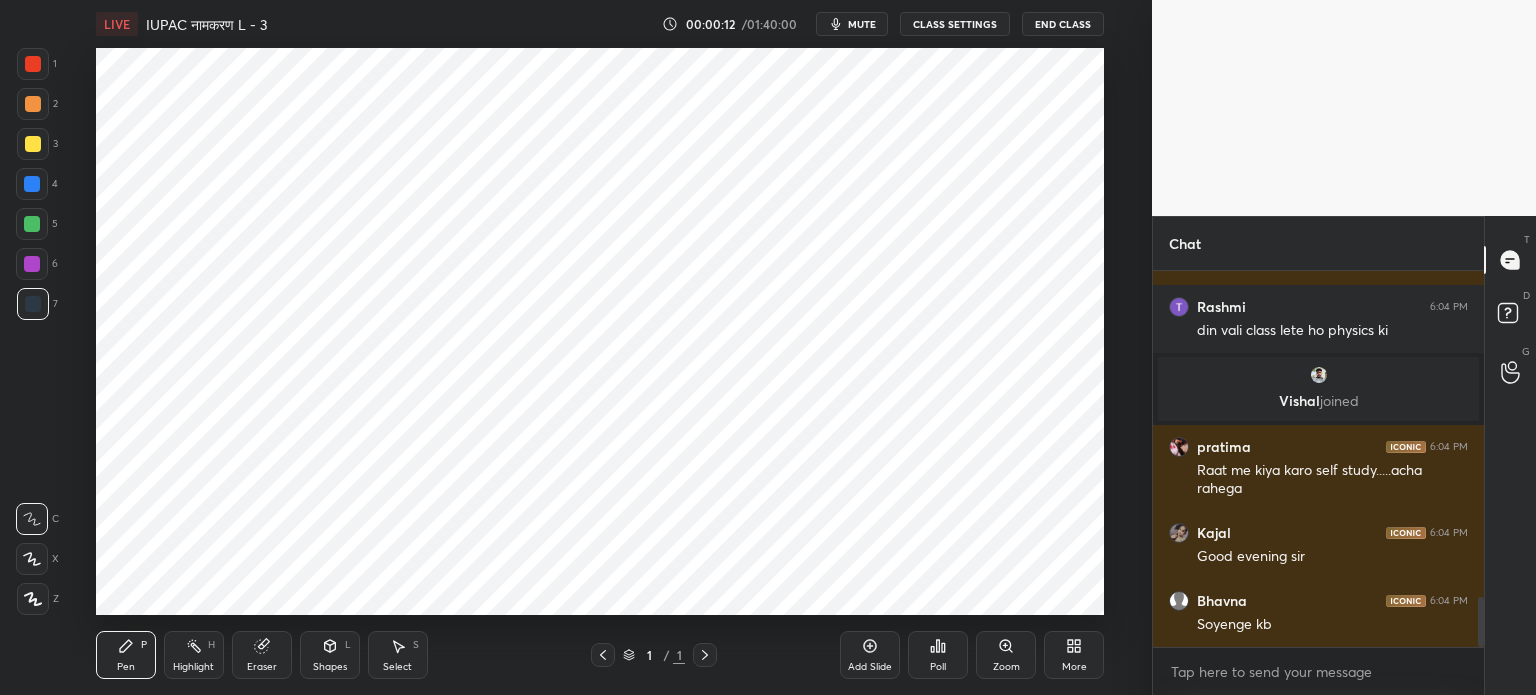 click 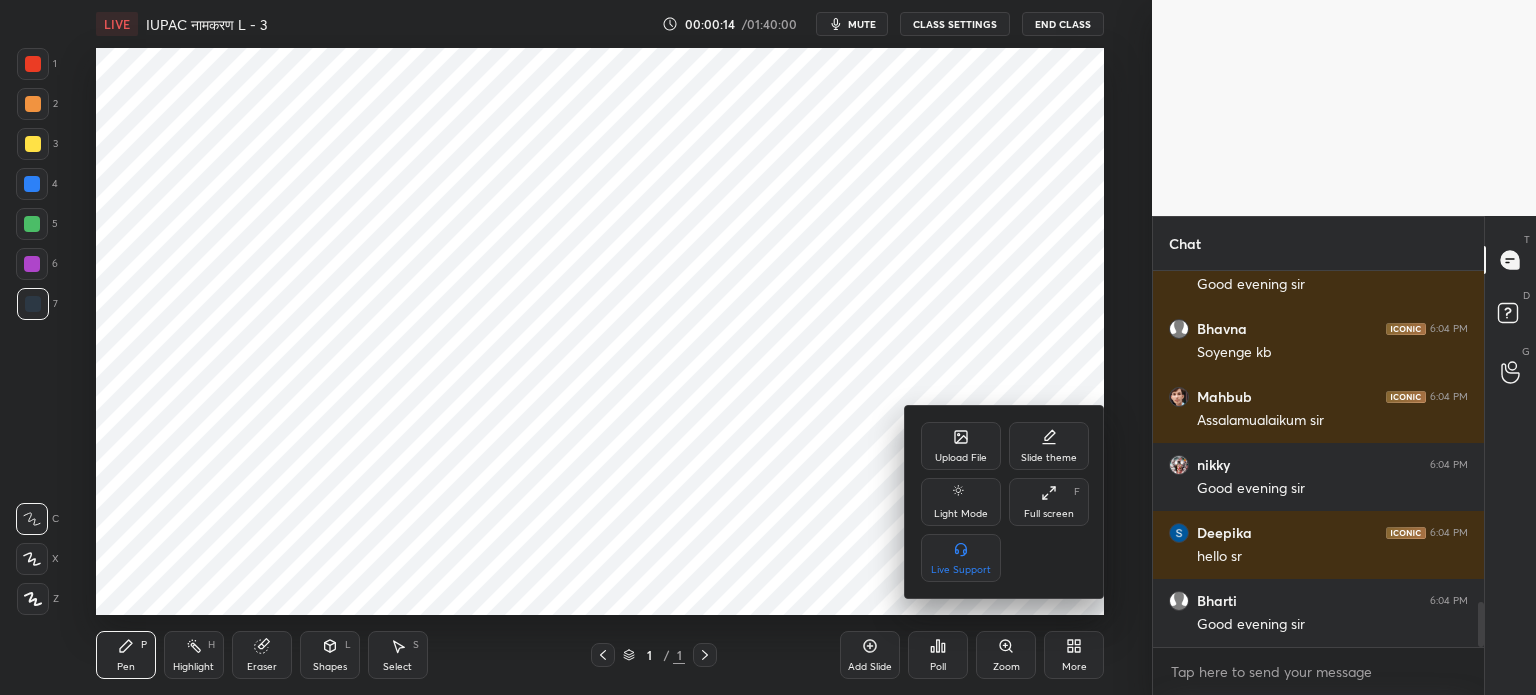 scroll, scrollTop: 2776, scrollLeft: 0, axis: vertical 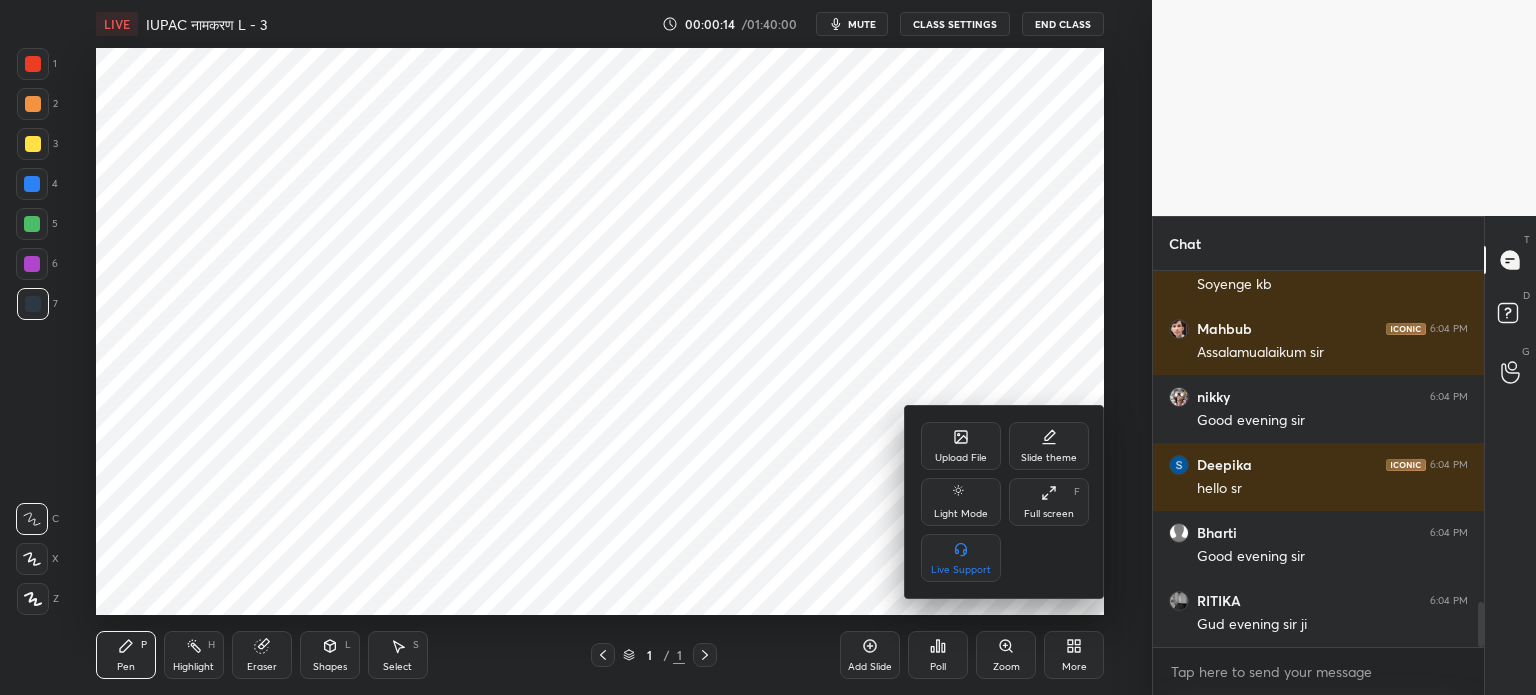 click on "Upload File" at bounding box center [961, 446] 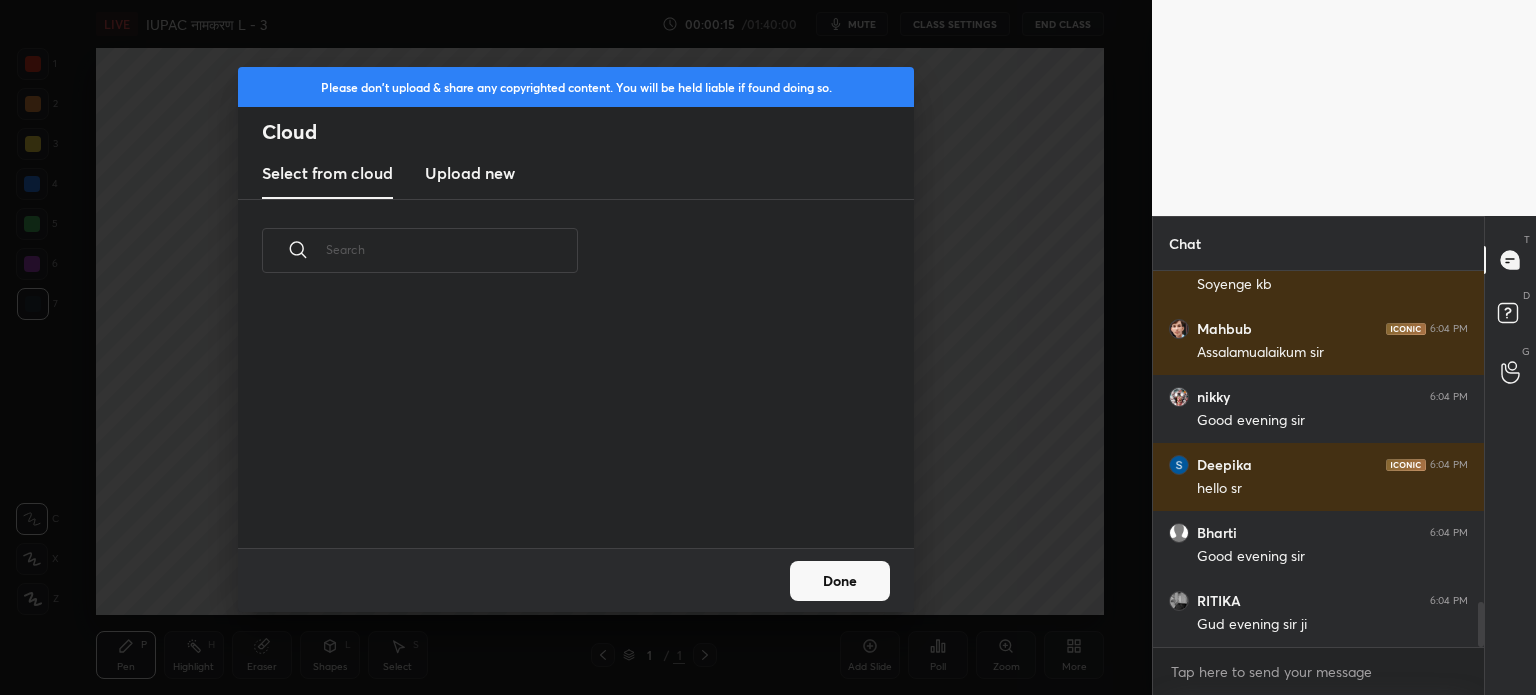 scroll, scrollTop: 5, scrollLeft: 10, axis: both 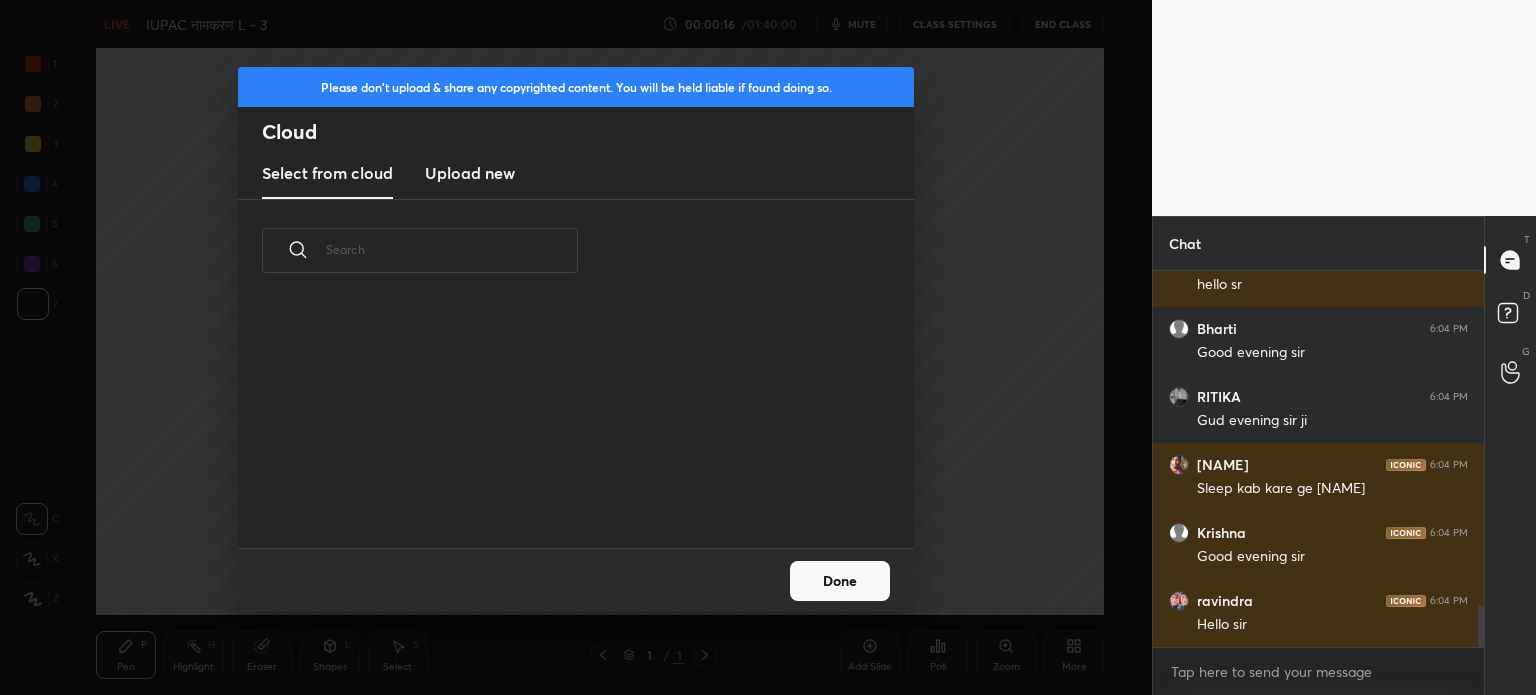 click on "Upload new" at bounding box center [470, 173] 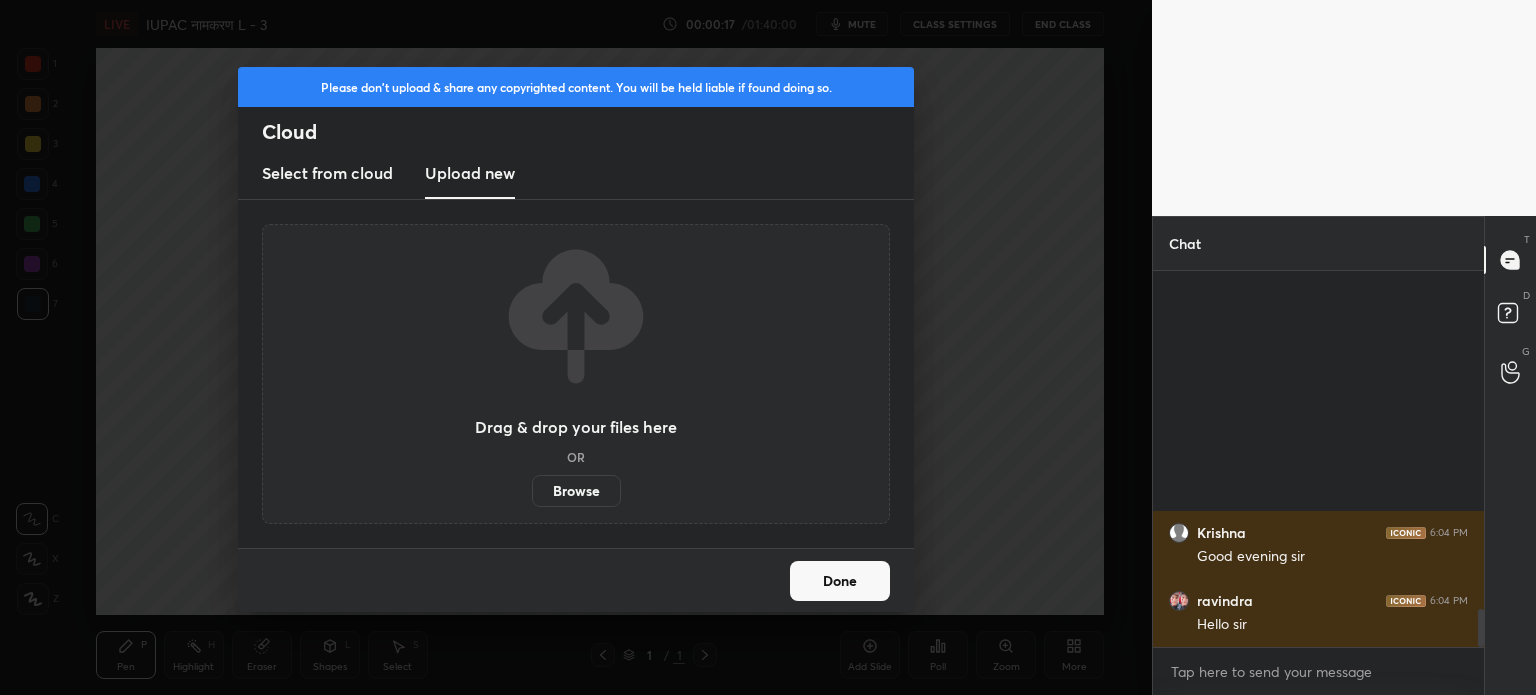 scroll, scrollTop: 3320, scrollLeft: 0, axis: vertical 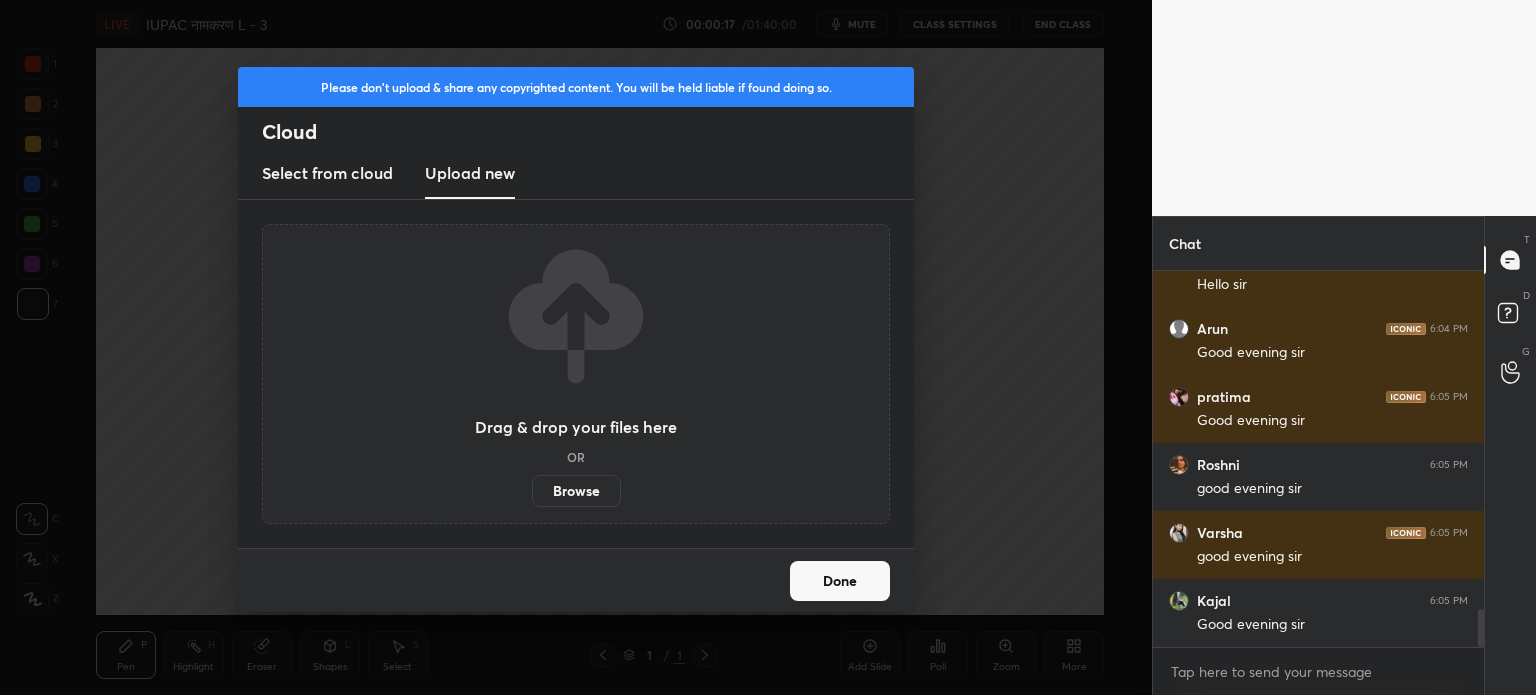 click on "Drag & drop your files here OR Browse" at bounding box center (576, 374) 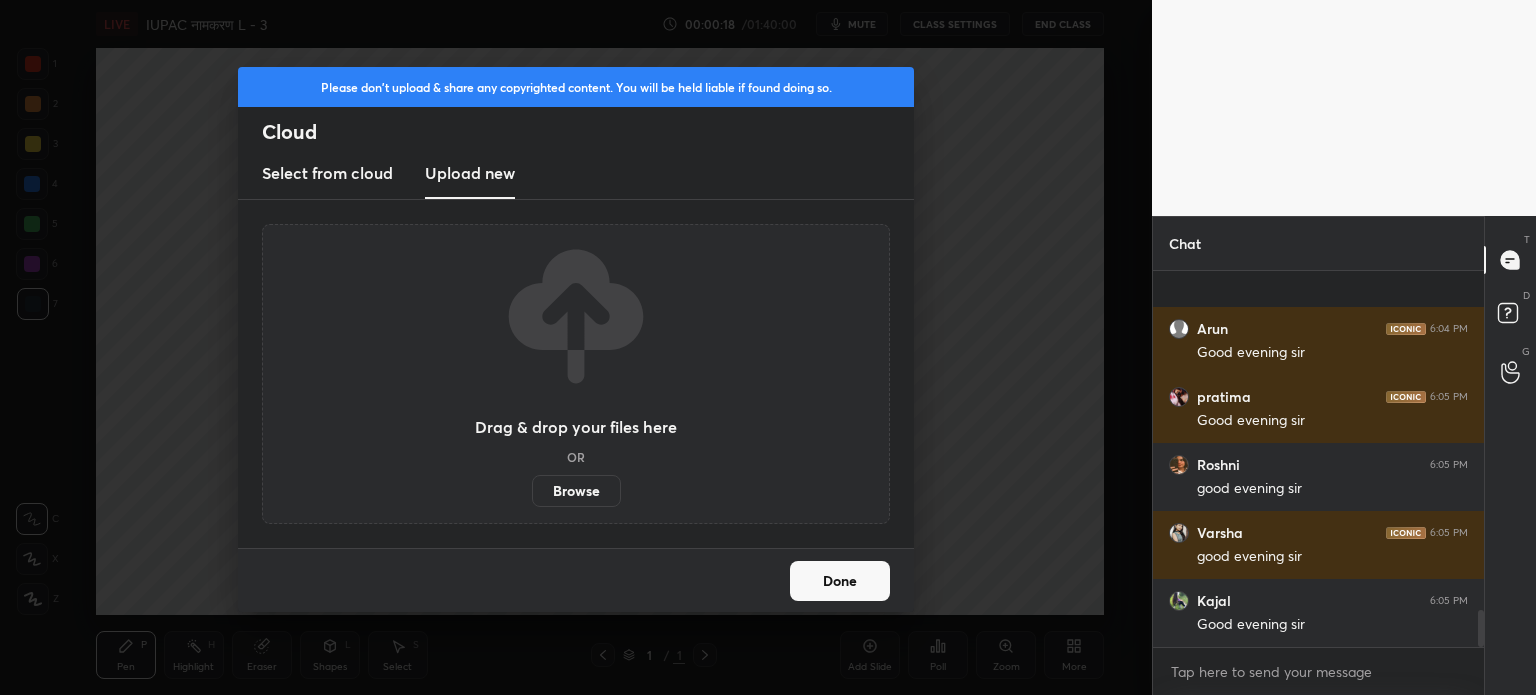 scroll, scrollTop: 3456, scrollLeft: 0, axis: vertical 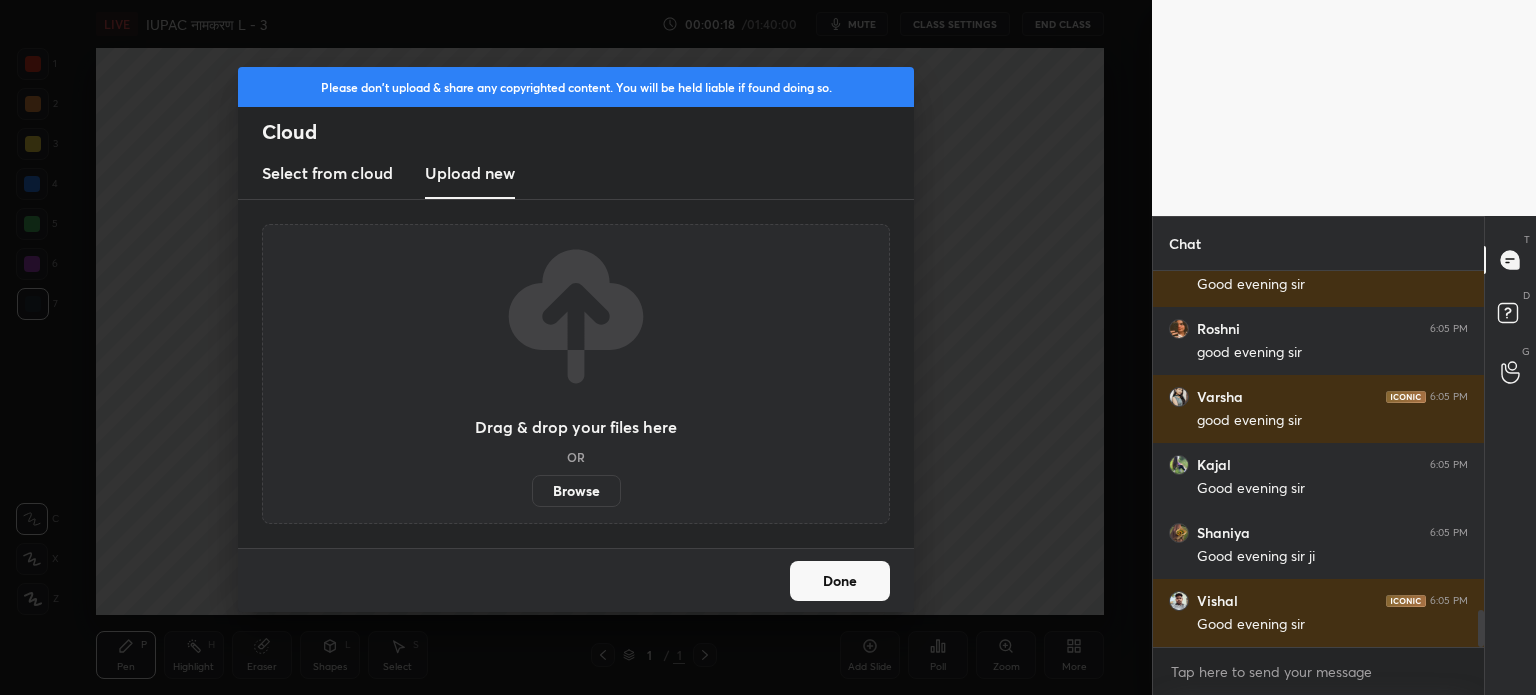 click on "Browse" at bounding box center [576, 491] 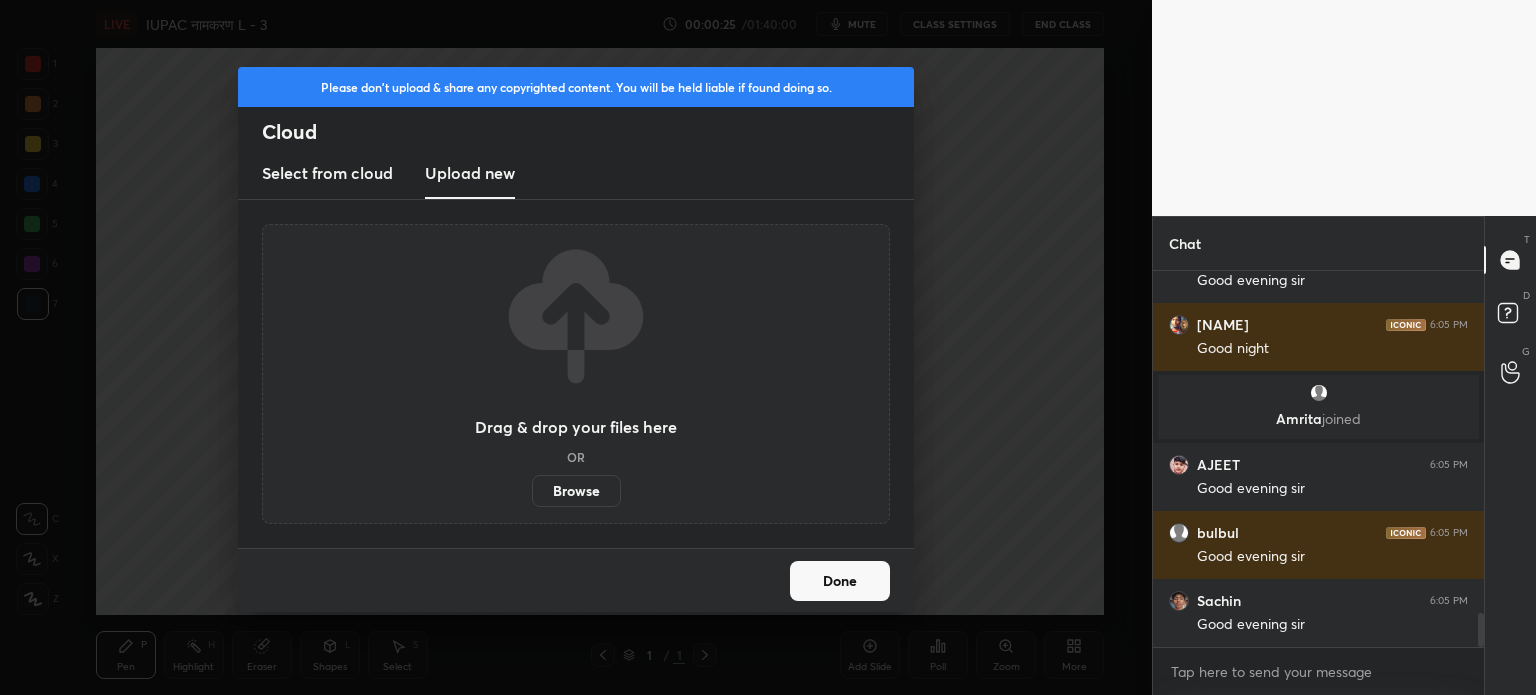 scroll, scrollTop: 3814, scrollLeft: 0, axis: vertical 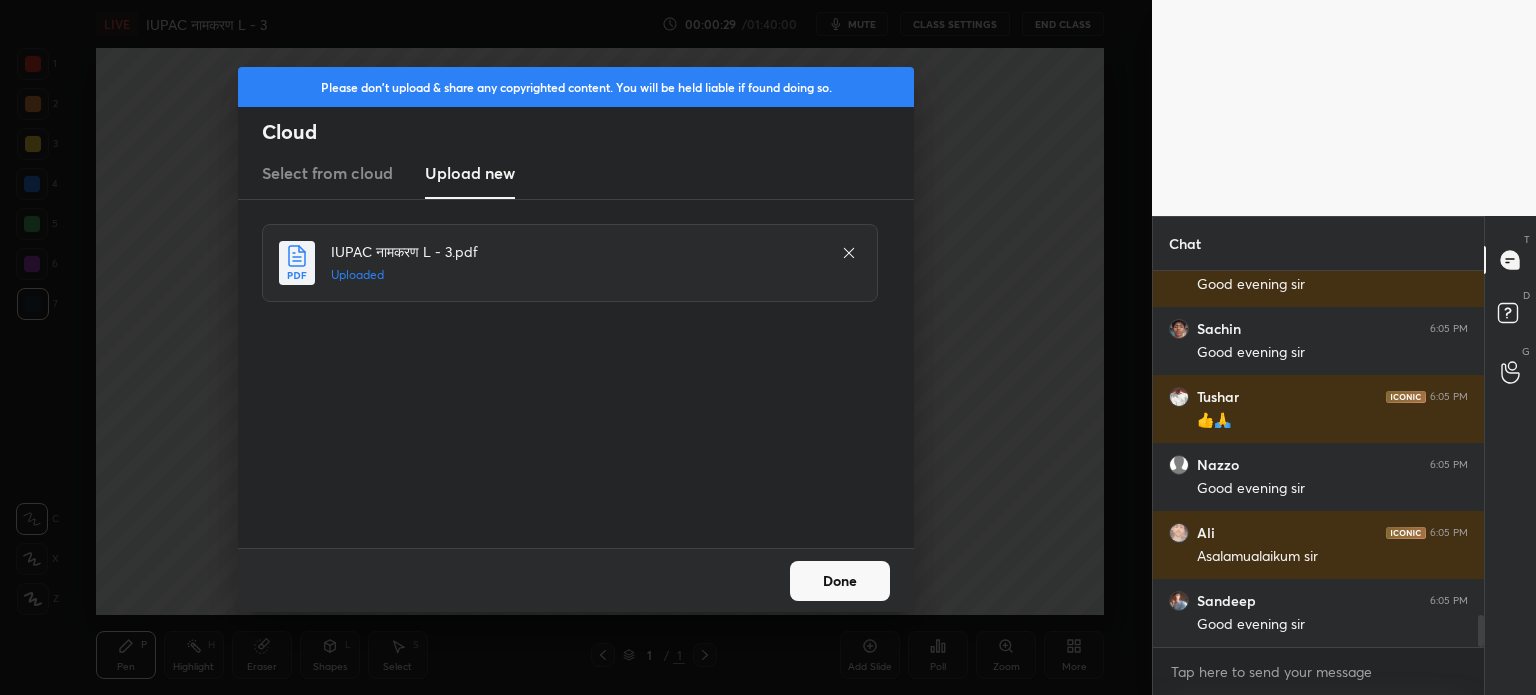 click on "Done" at bounding box center [840, 581] 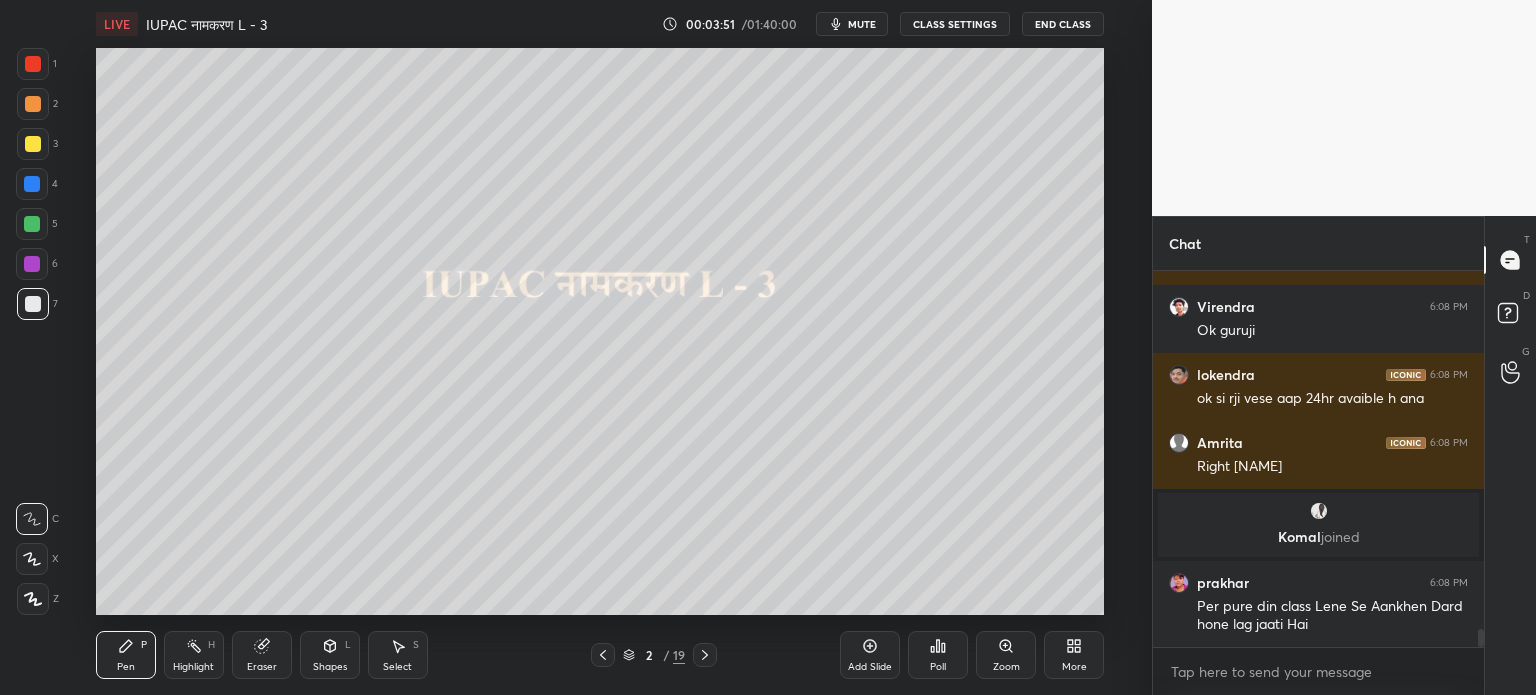 scroll, scrollTop: 7426, scrollLeft: 0, axis: vertical 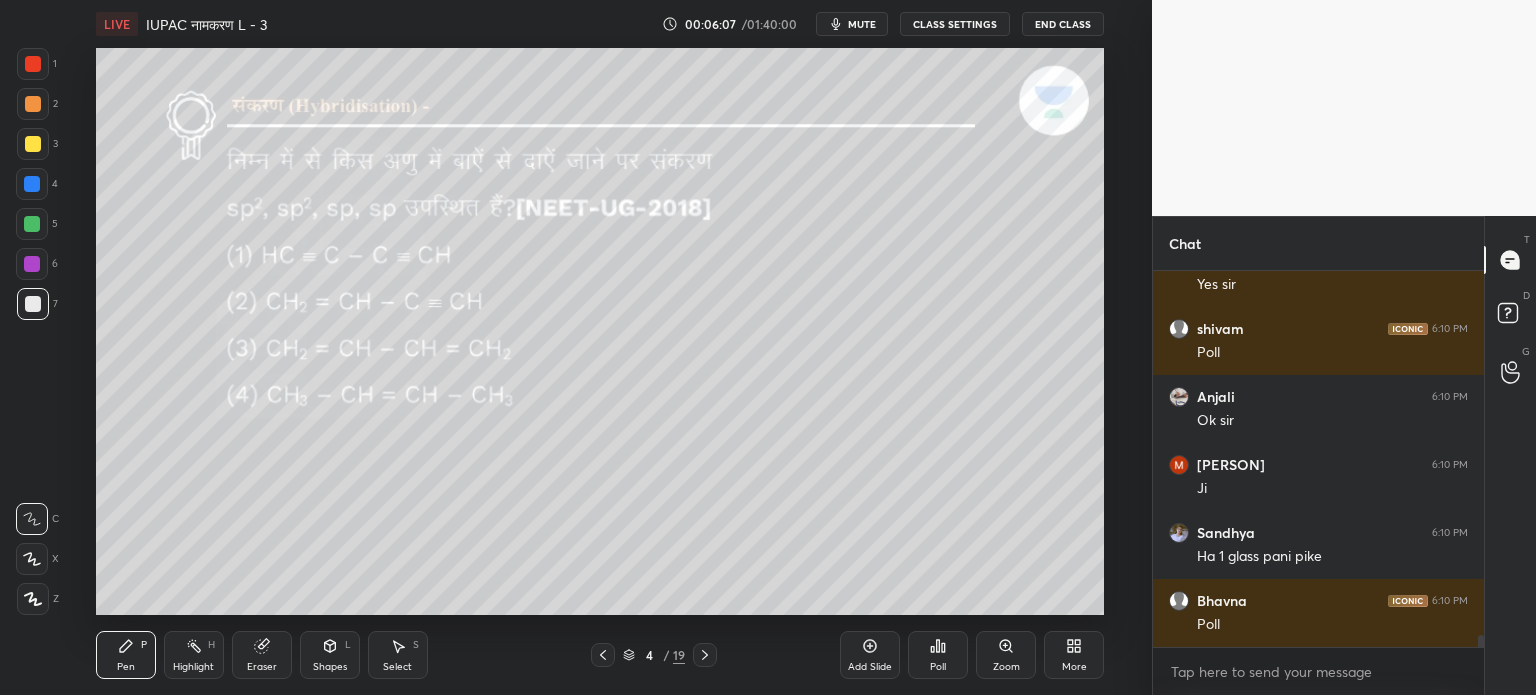 click at bounding box center (32, 224) 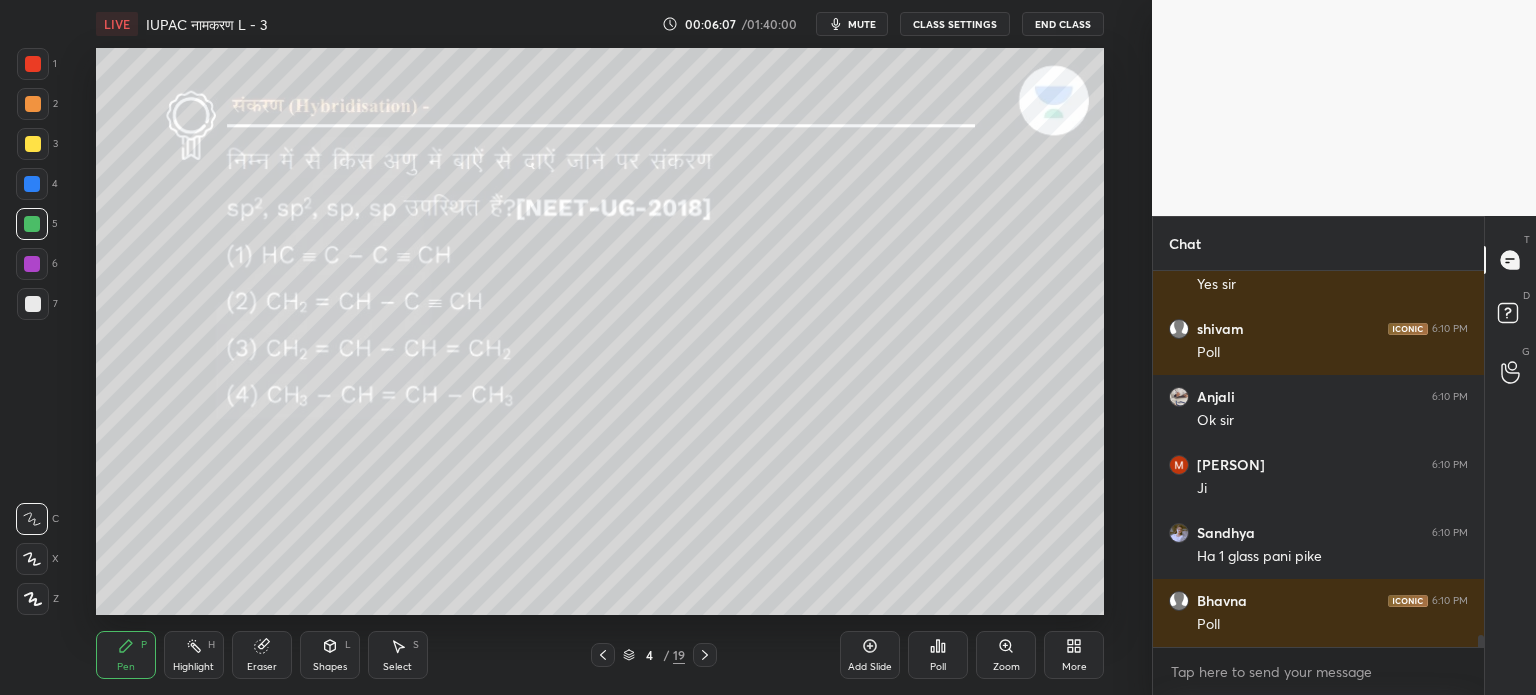 click at bounding box center (32, 224) 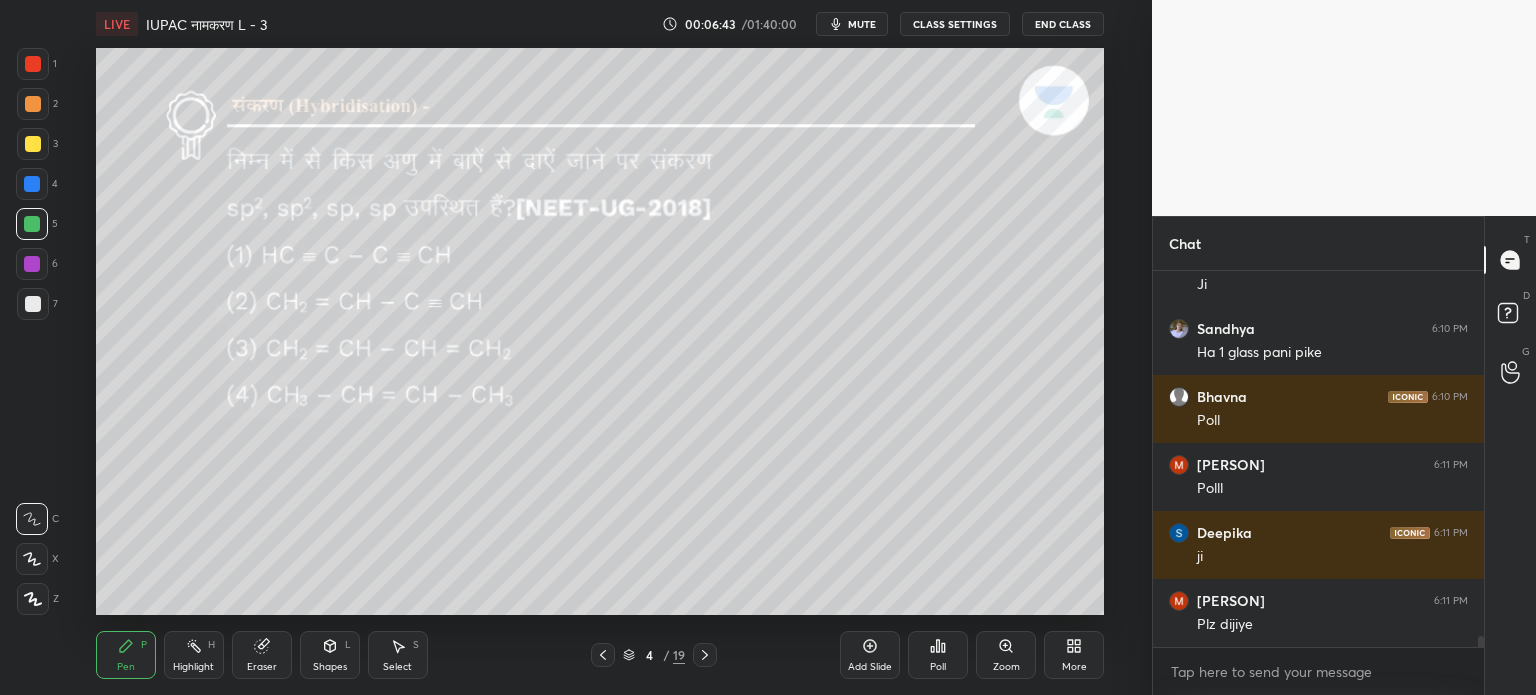 scroll, scrollTop: 12090, scrollLeft: 0, axis: vertical 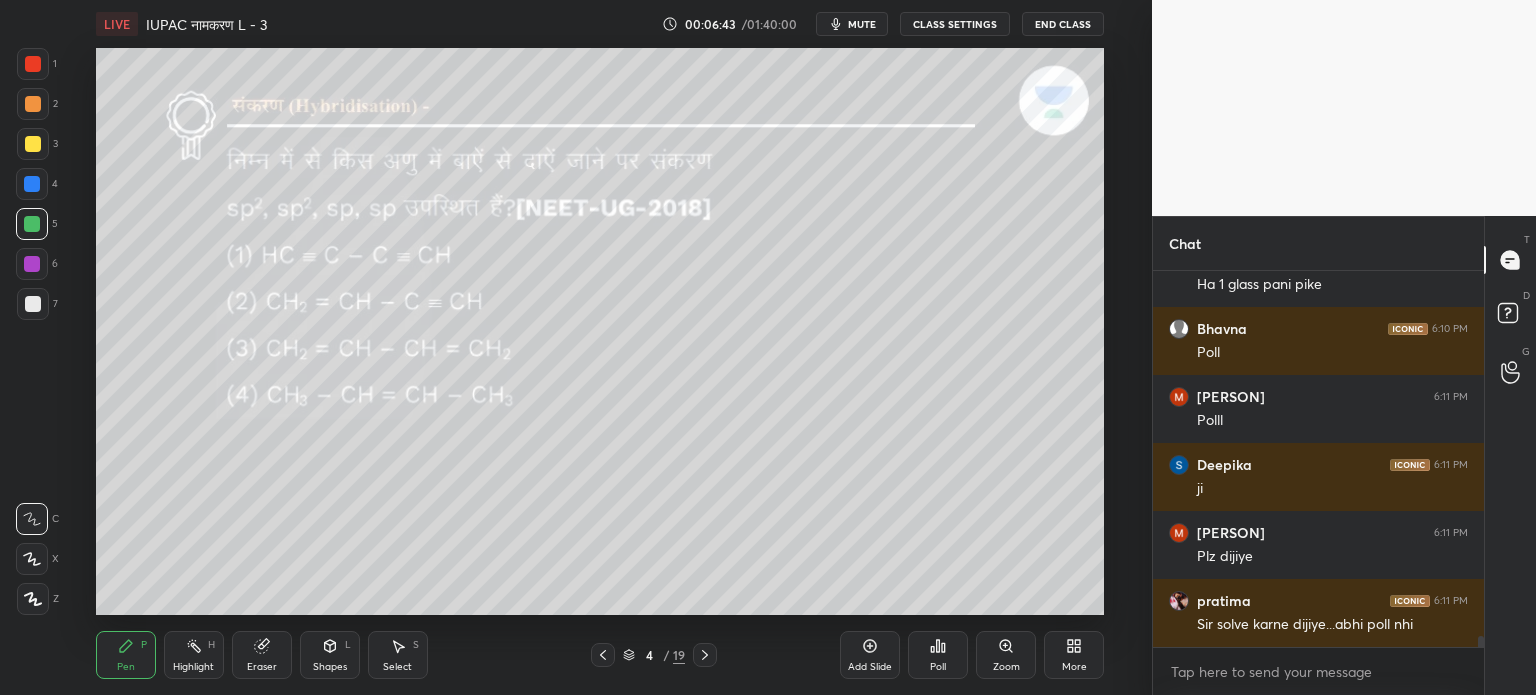click on "Poll" at bounding box center [938, 655] 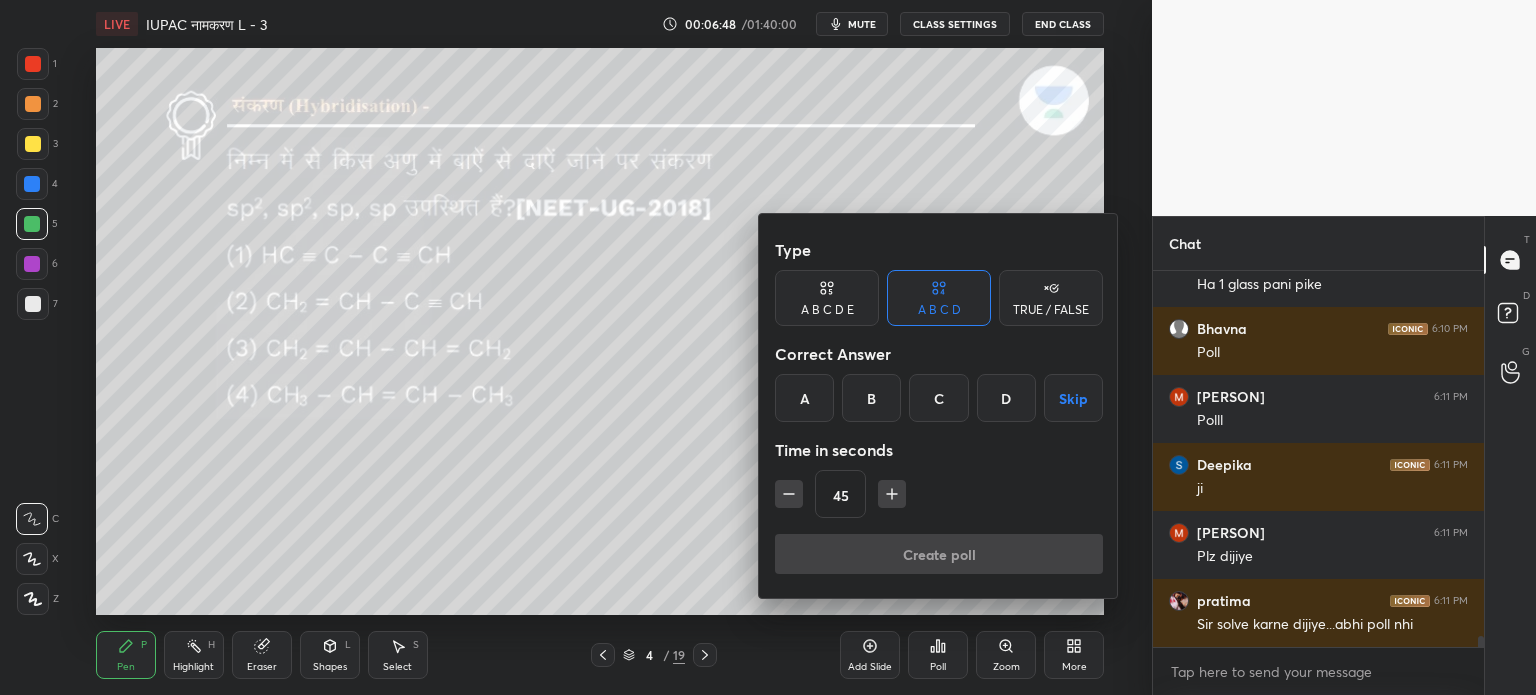 scroll, scrollTop: 12158, scrollLeft: 0, axis: vertical 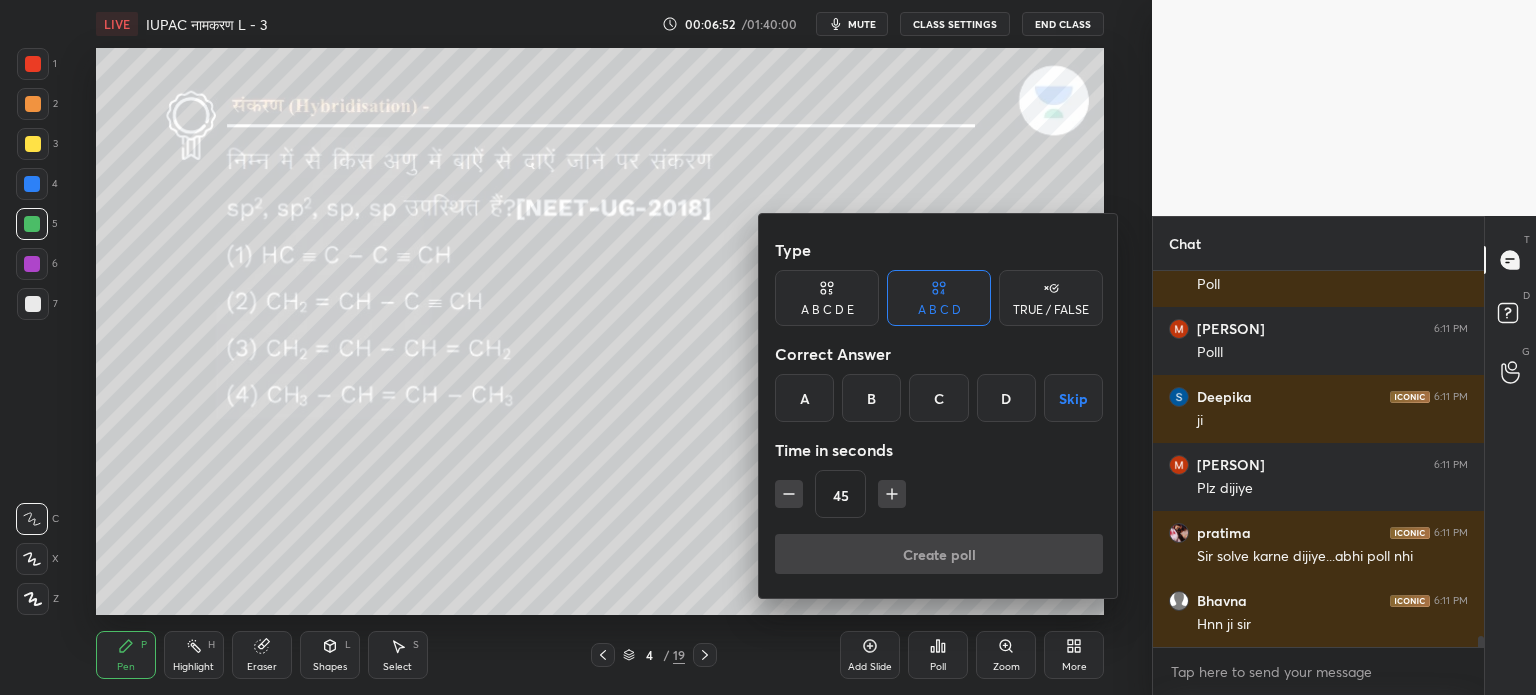 click on "B" at bounding box center [871, 398] 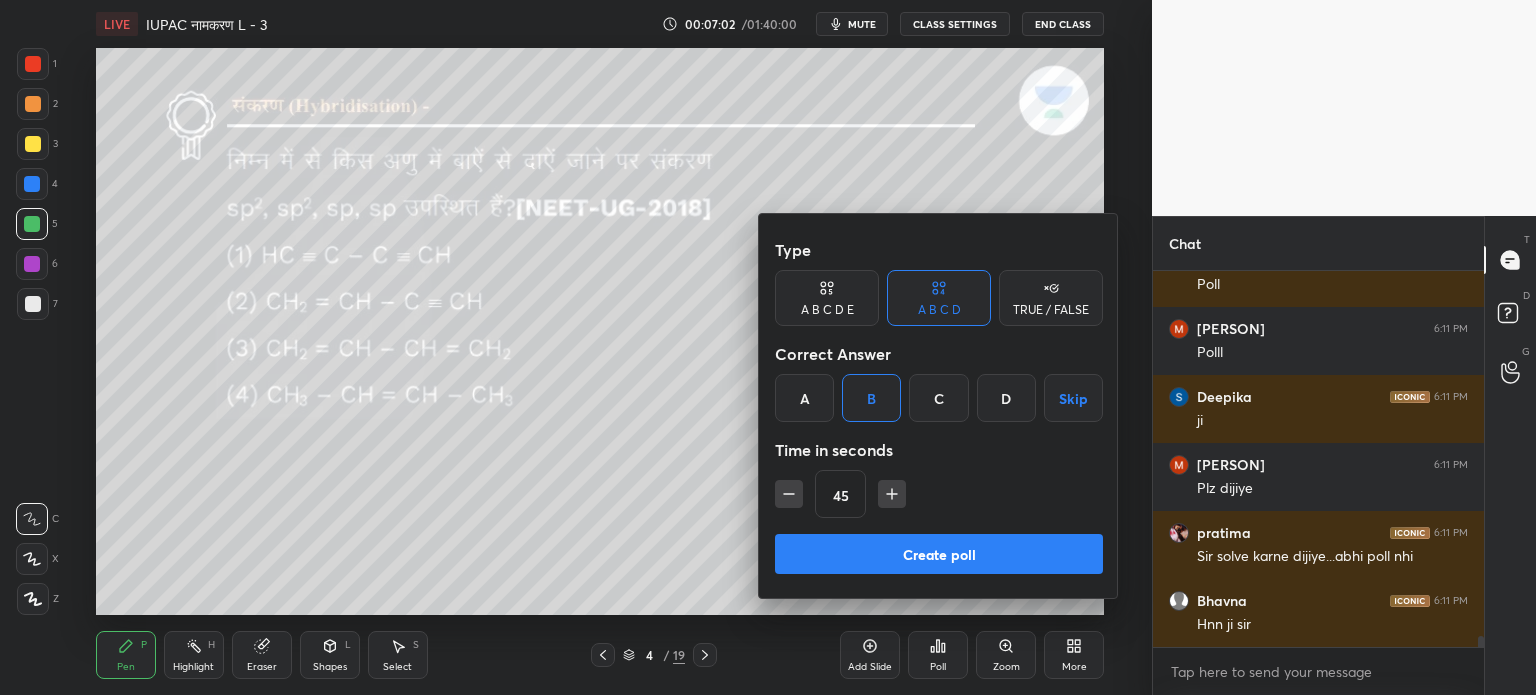 scroll, scrollTop: 12226, scrollLeft: 0, axis: vertical 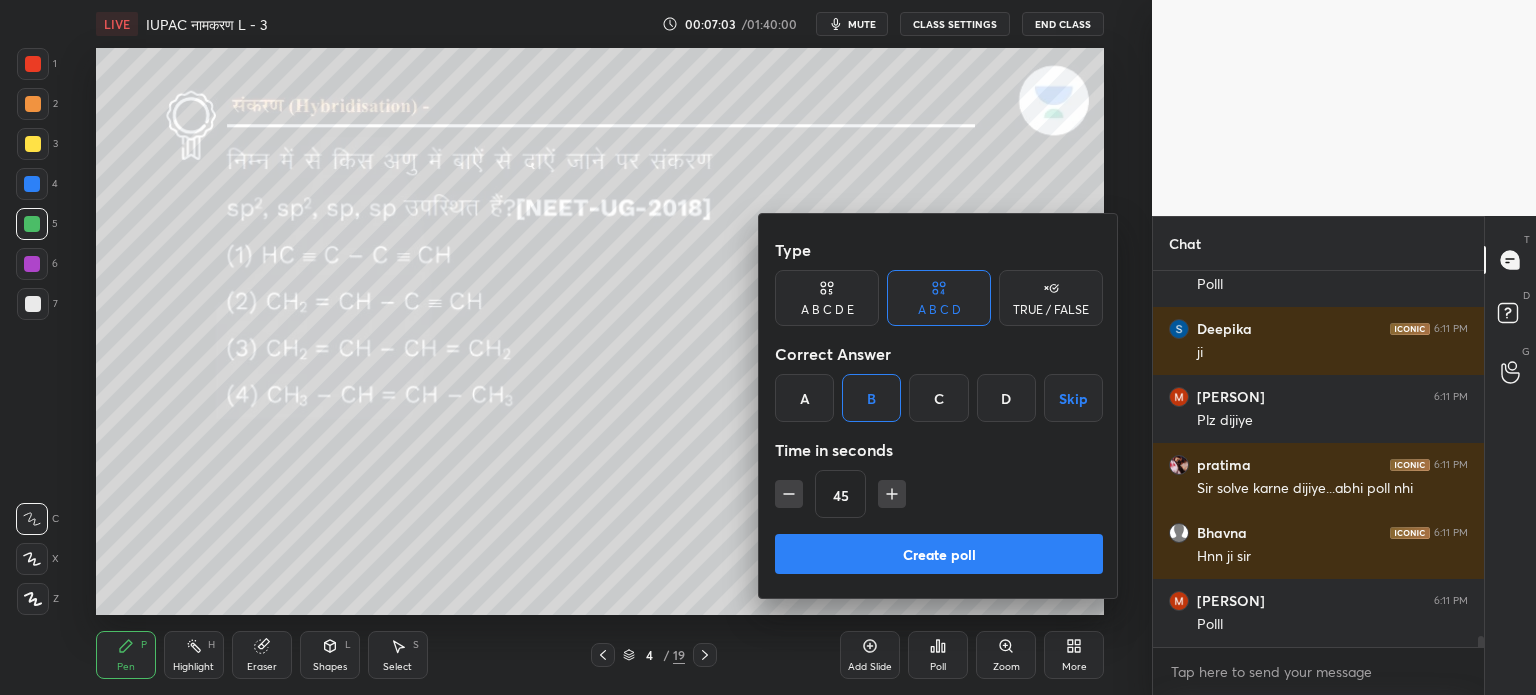 click on "Create poll" at bounding box center (939, 554) 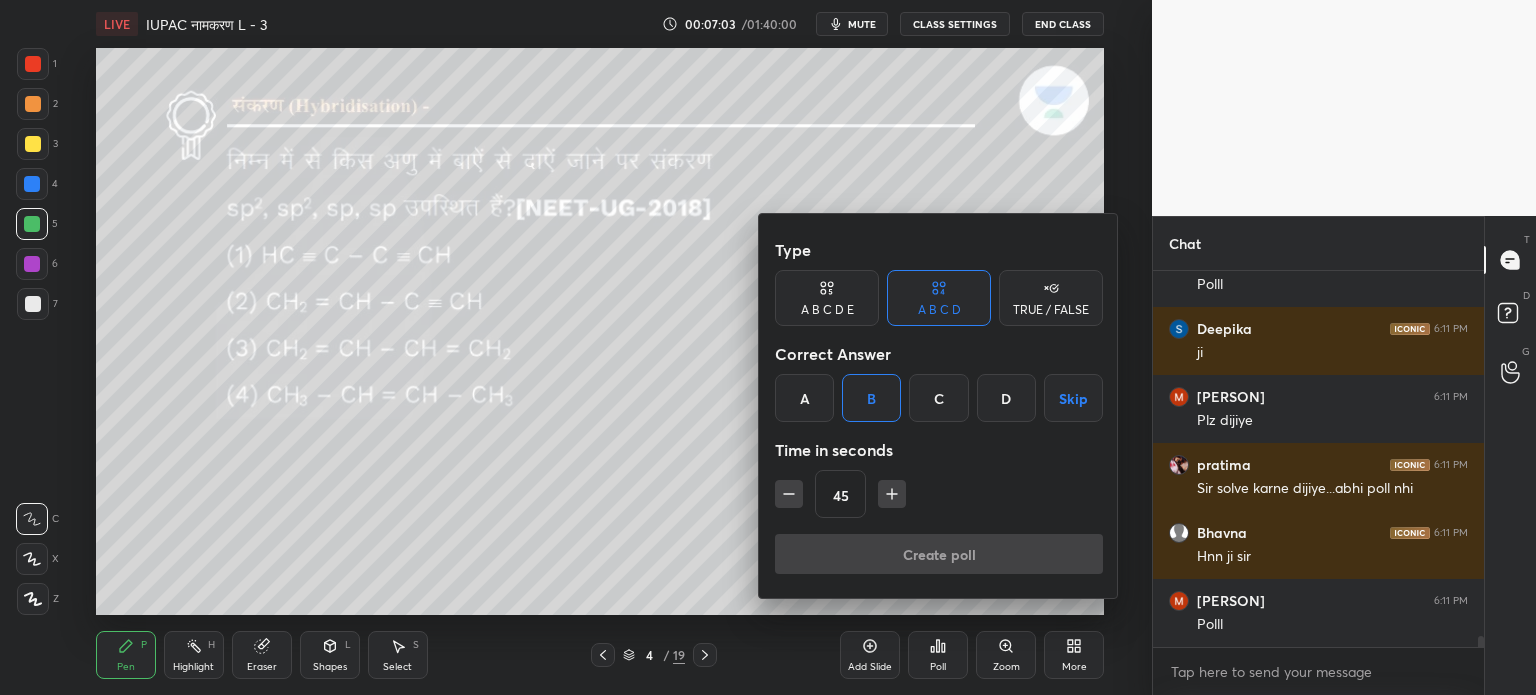 scroll, scrollTop: 339, scrollLeft: 325, axis: both 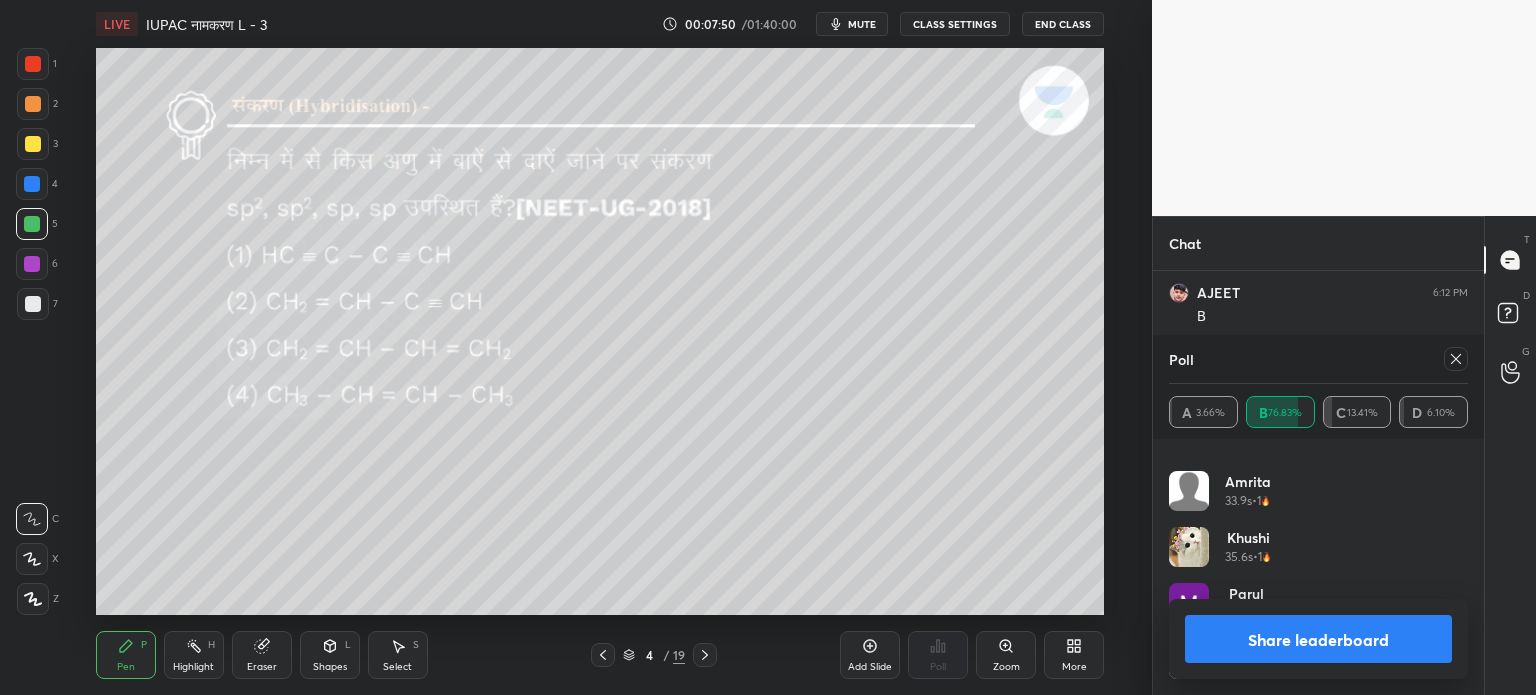 click on "Share leaderboard" at bounding box center (1318, 639) 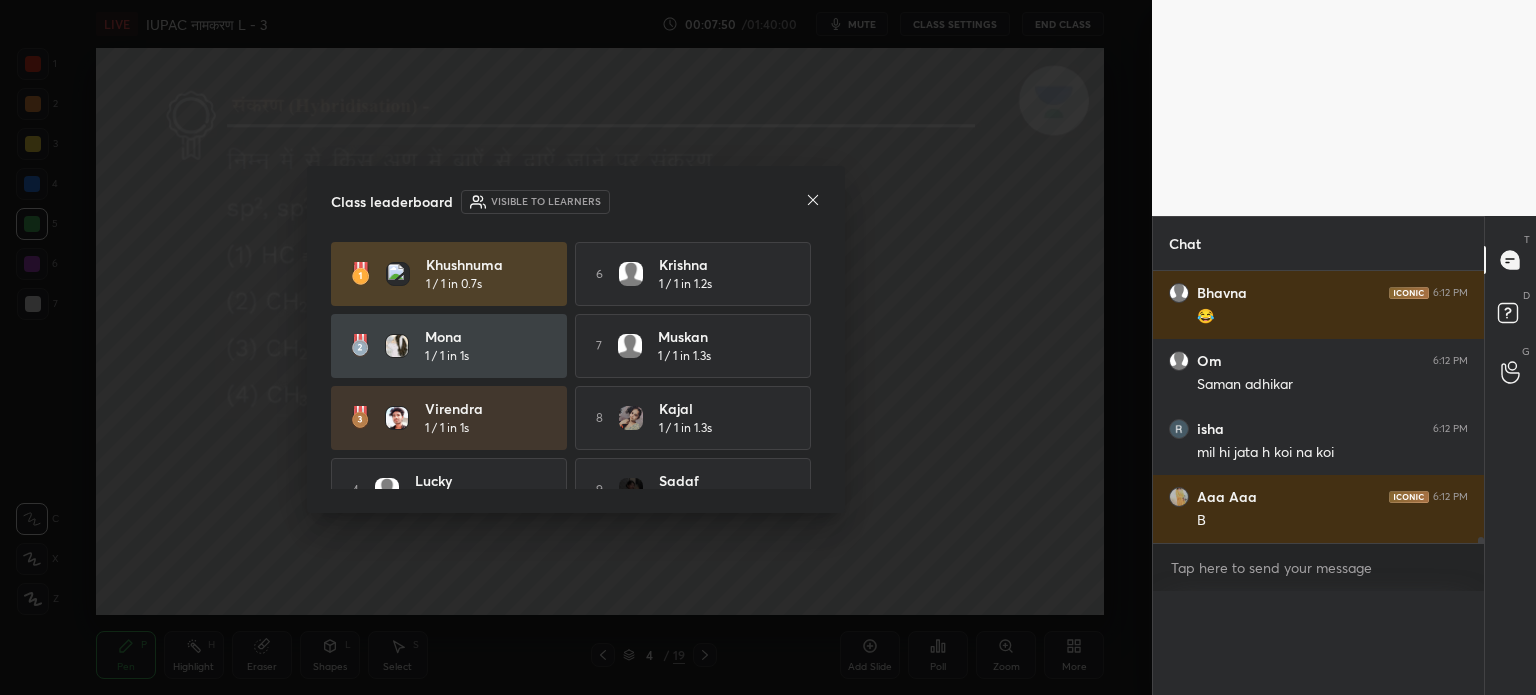 scroll, scrollTop: 0, scrollLeft: 0, axis: both 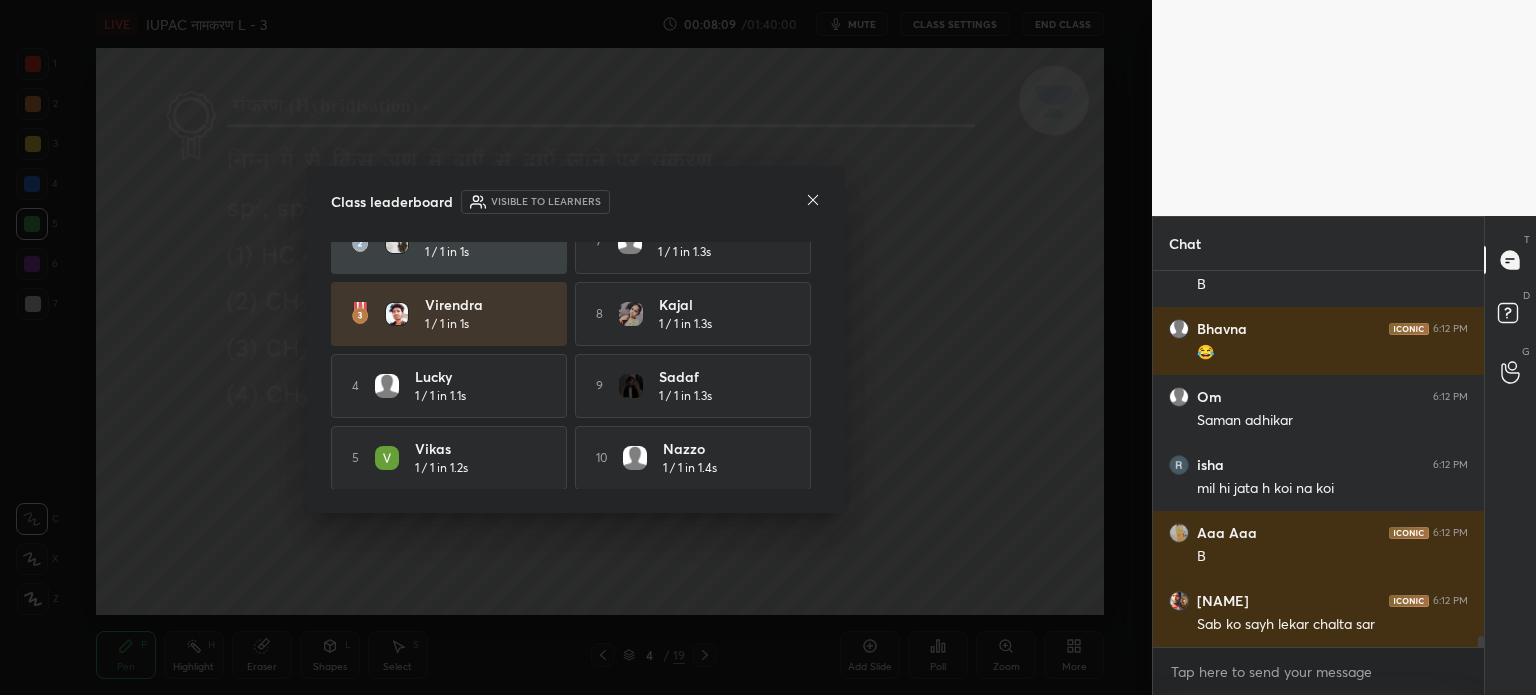 click 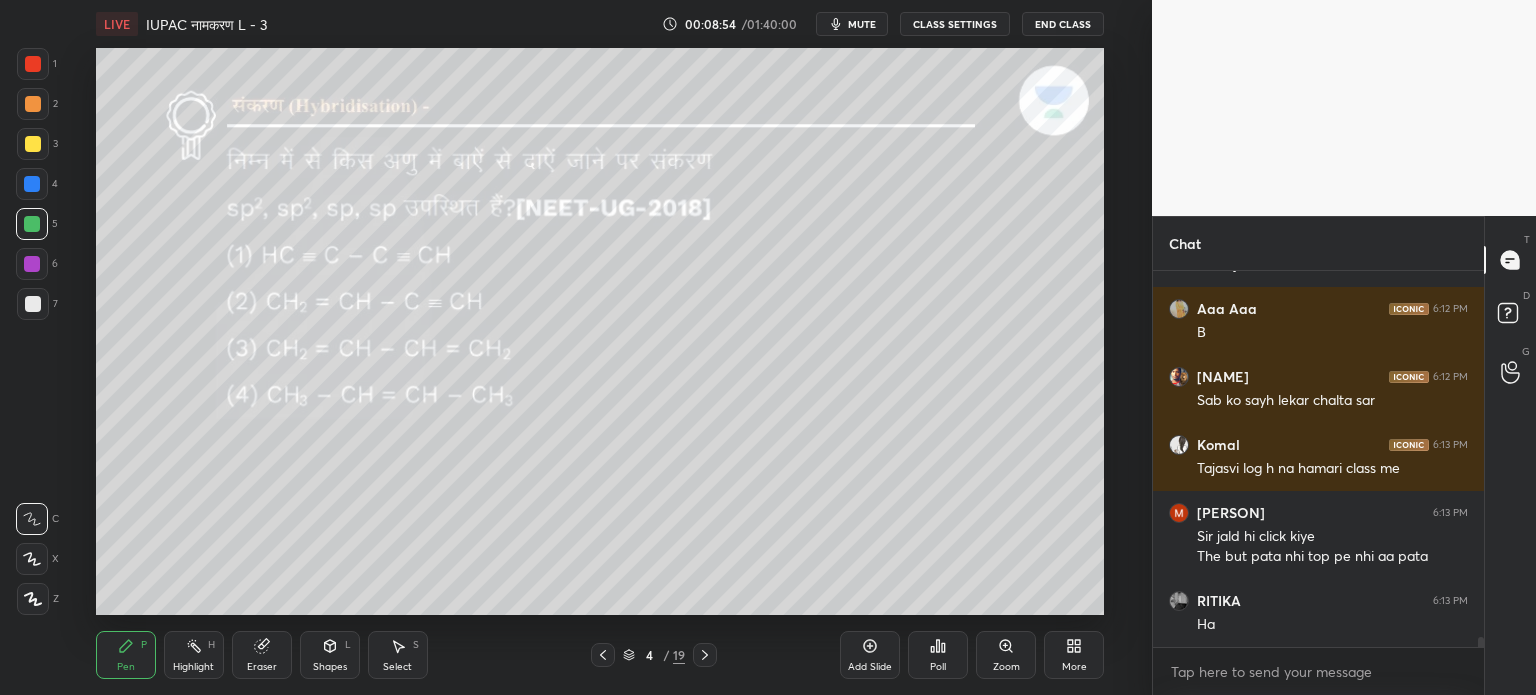 click 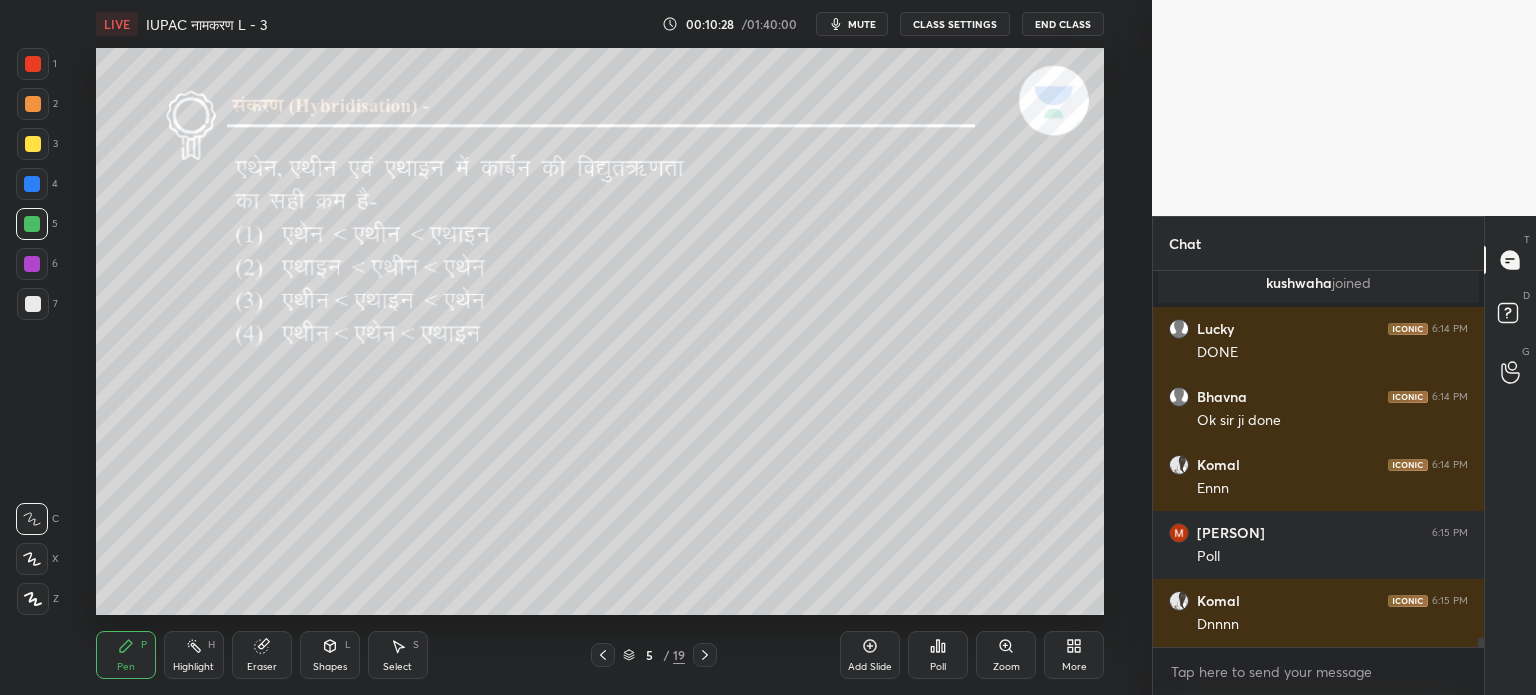scroll, scrollTop: 13412, scrollLeft: 0, axis: vertical 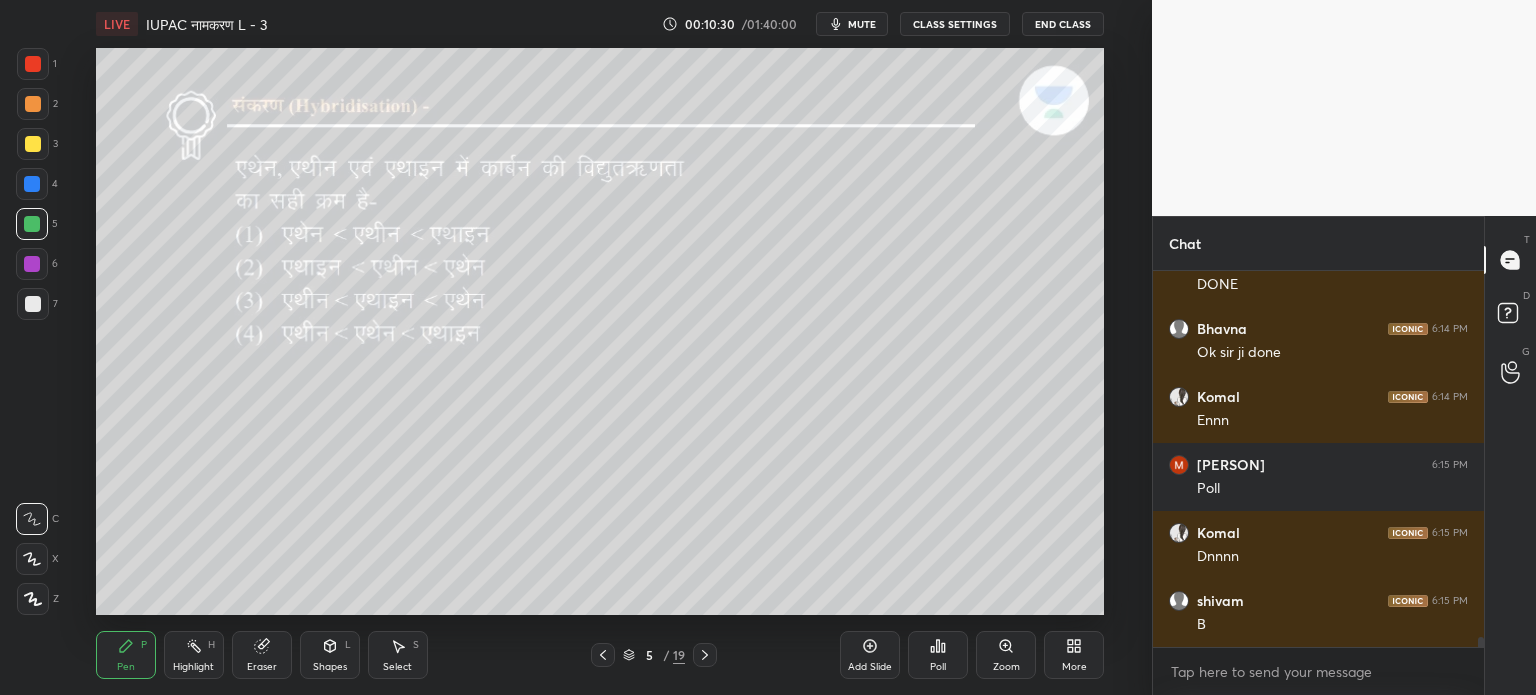 click on "Poll" at bounding box center (938, 655) 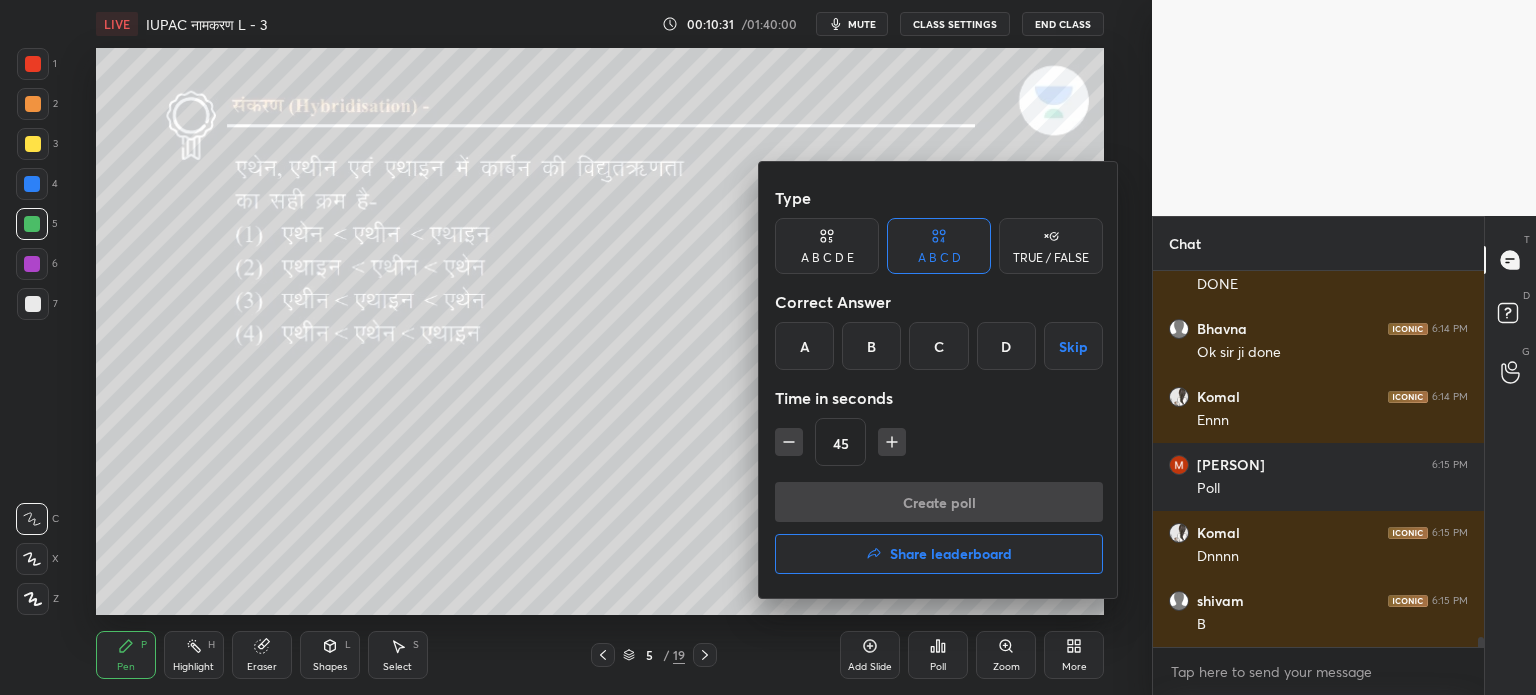 click on "A" at bounding box center (804, 346) 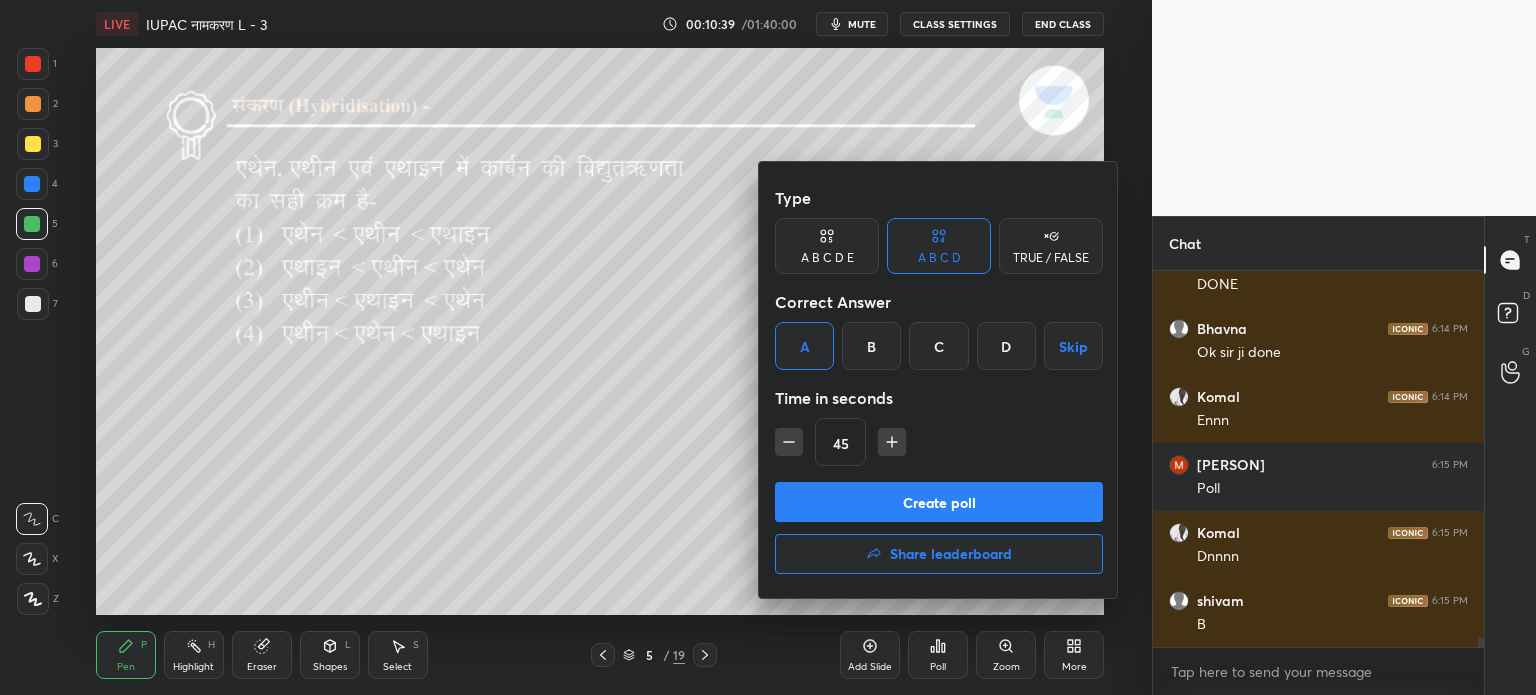 click on "Create poll" at bounding box center [939, 502] 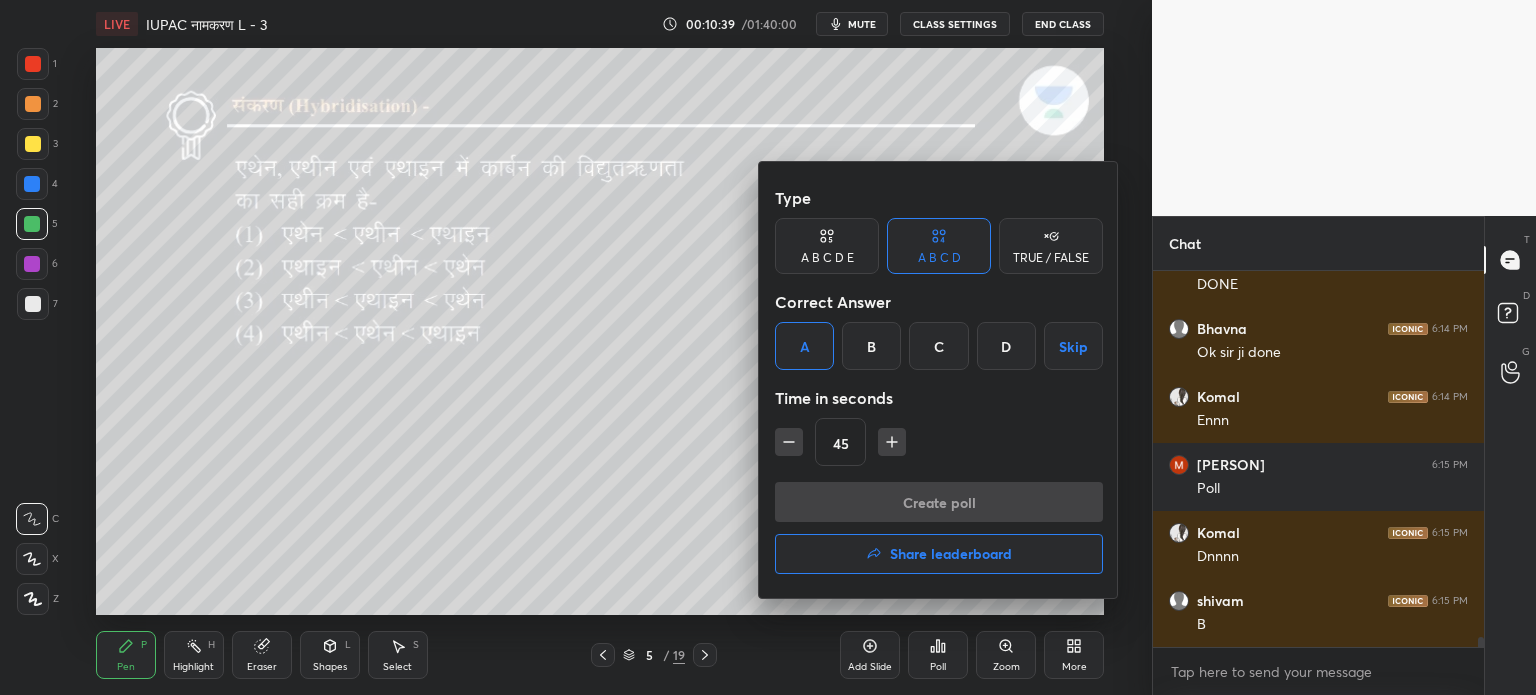 scroll, scrollTop: 6, scrollLeft: 6, axis: both 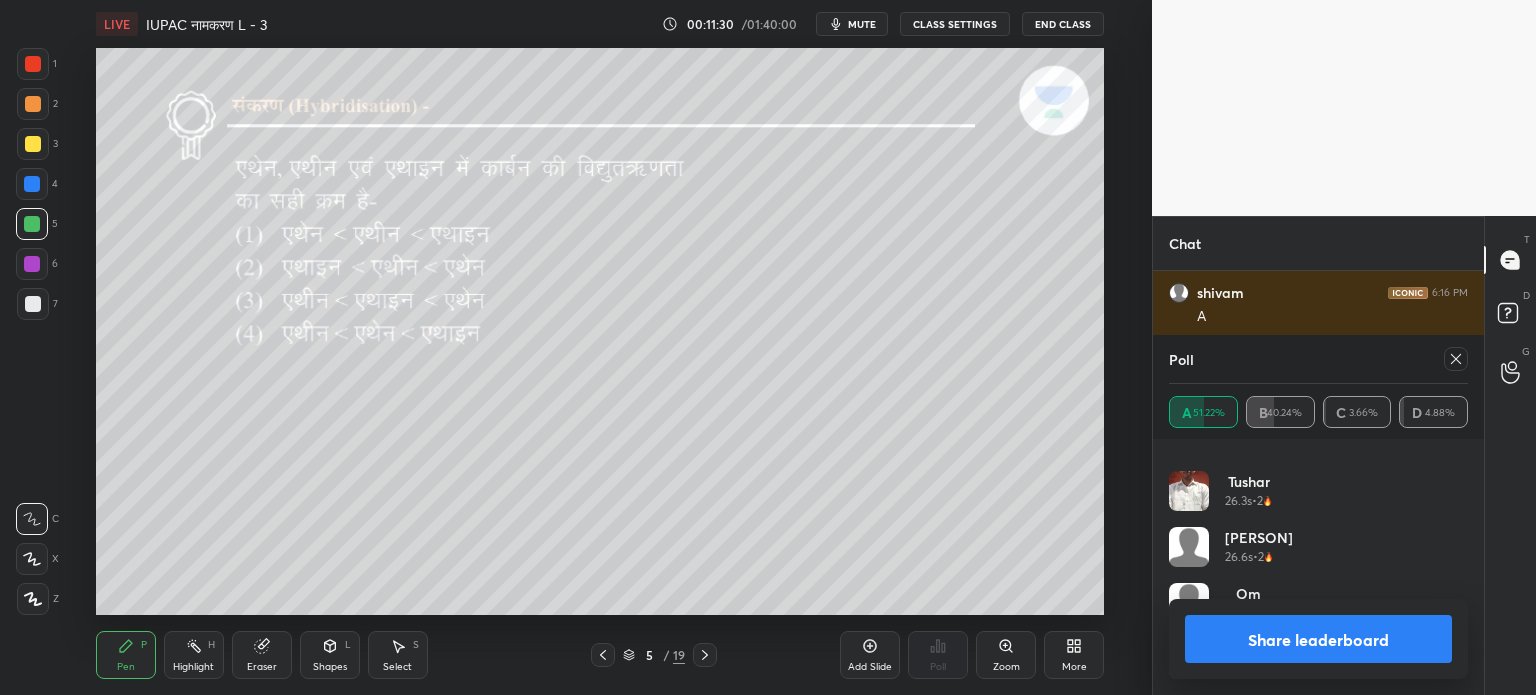 click on "Share leaderboard" at bounding box center (1318, 639) 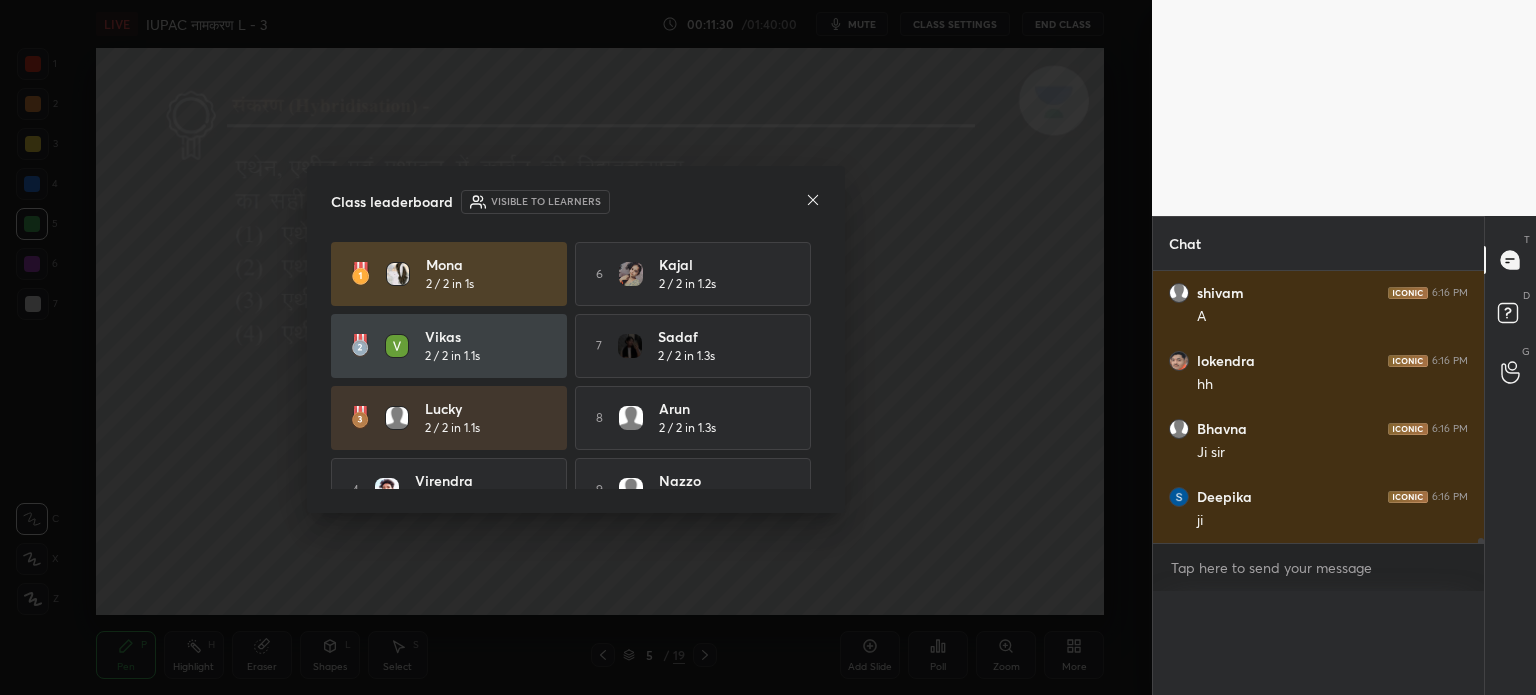 scroll, scrollTop: 0, scrollLeft: 6, axis: horizontal 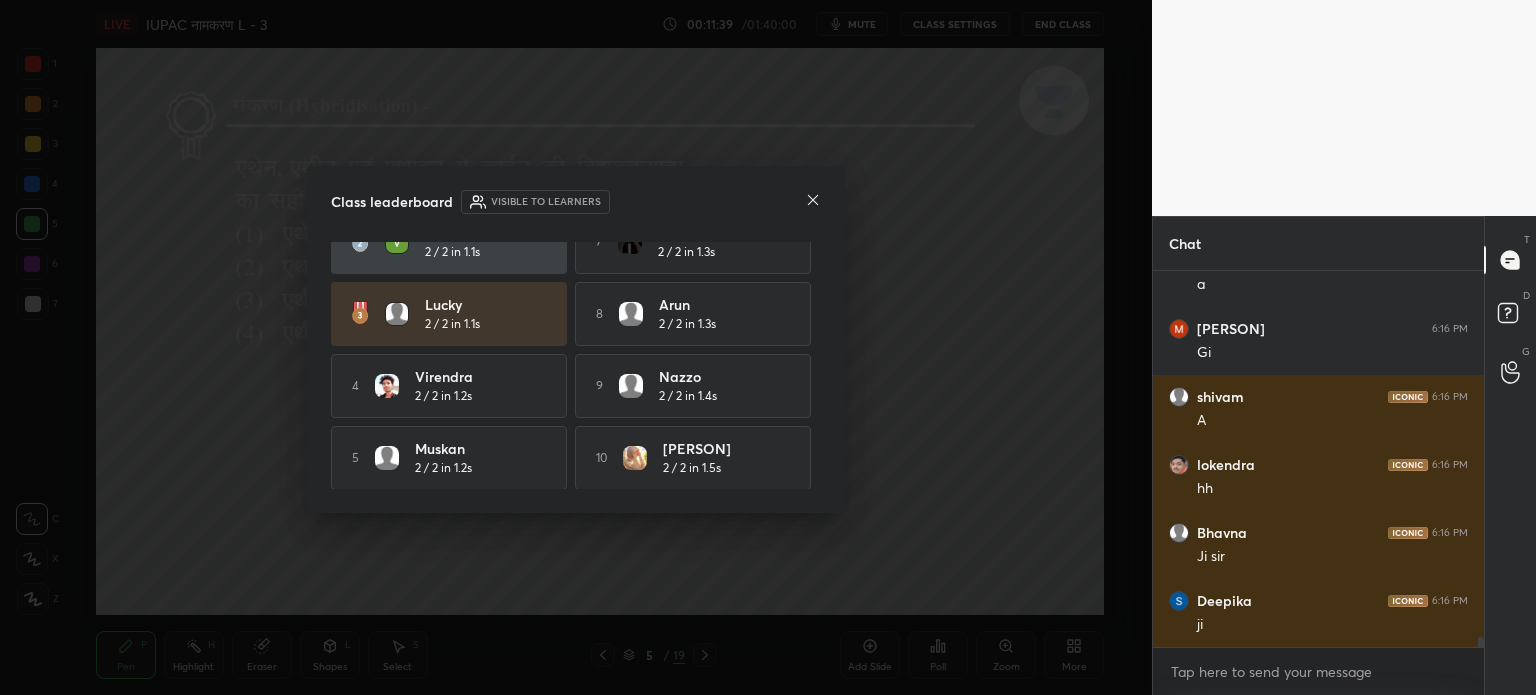 click 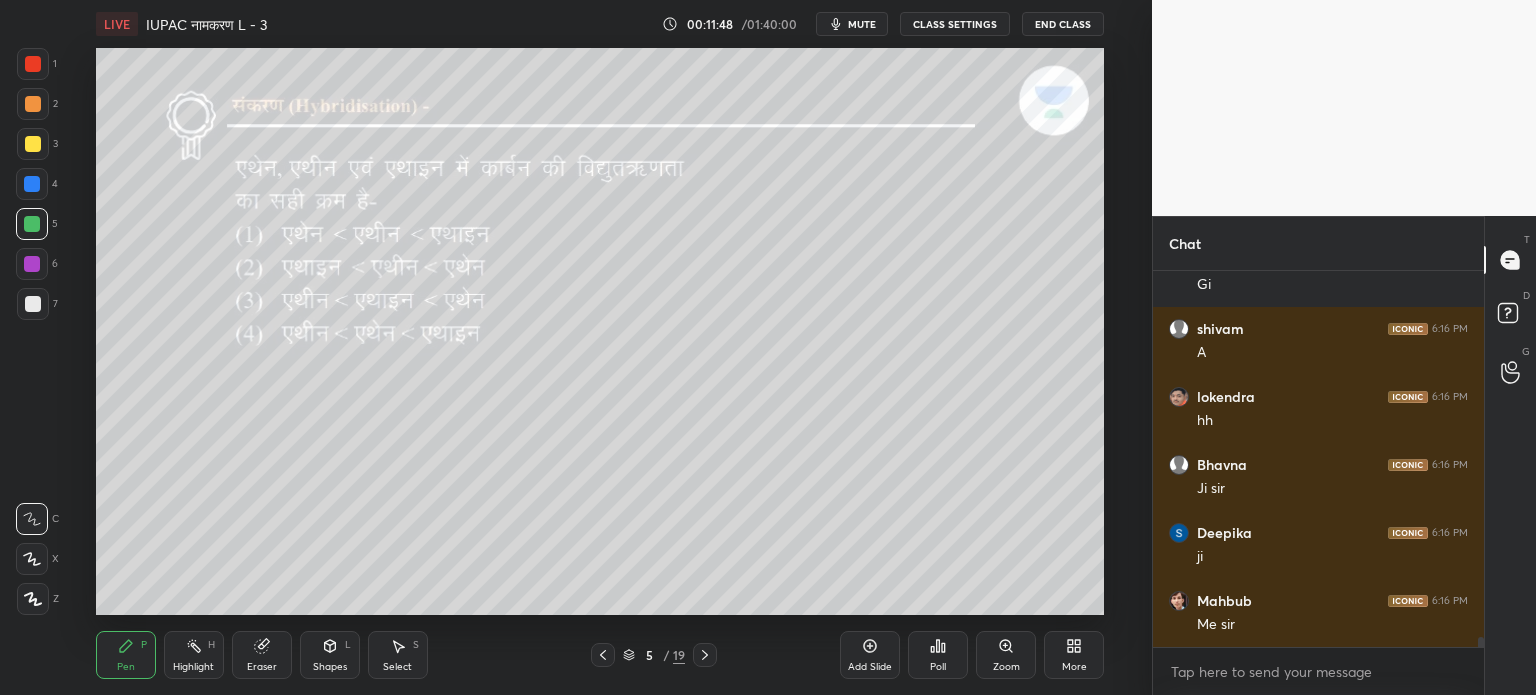 scroll, scrollTop: 14092, scrollLeft: 0, axis: vertical 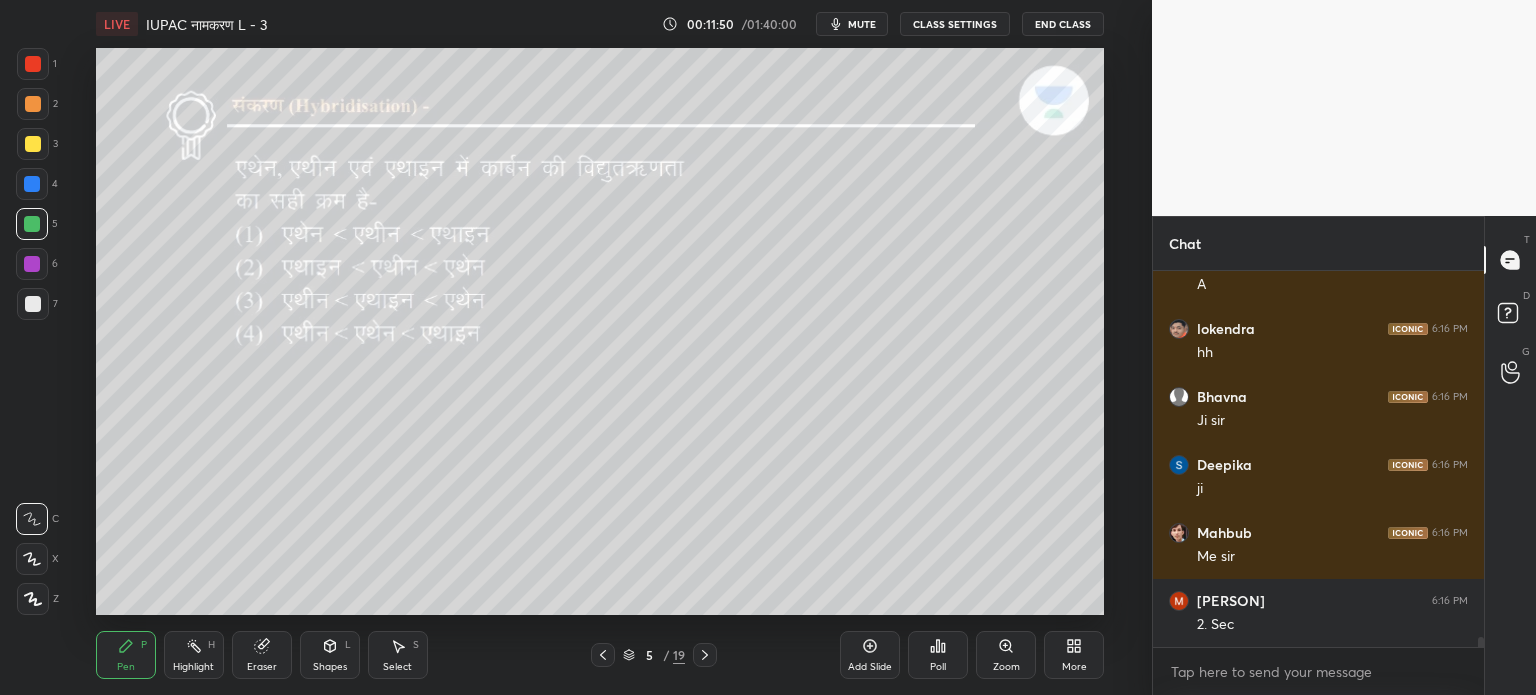 click on "Eraser" at bounding box center (262, 655) 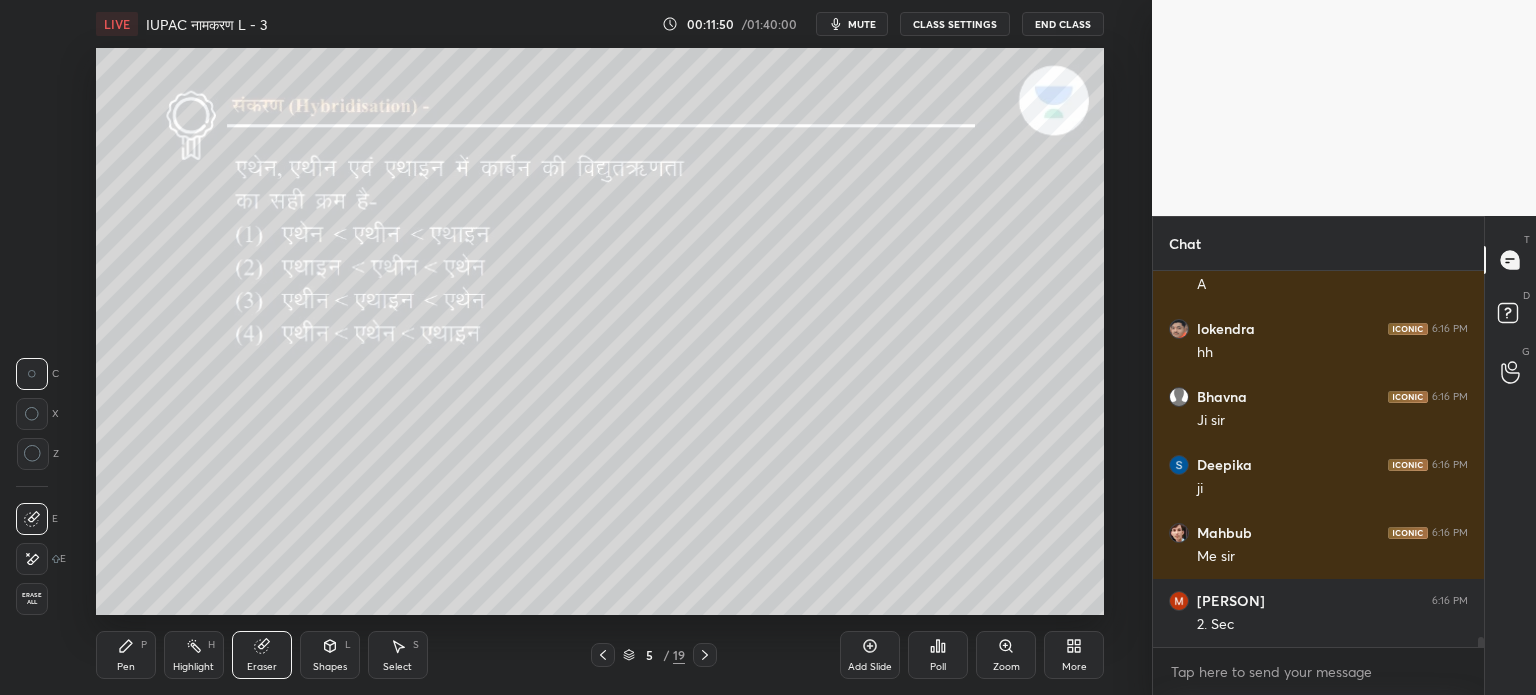 click on "Shapes L" at bounding box center [330, 655] 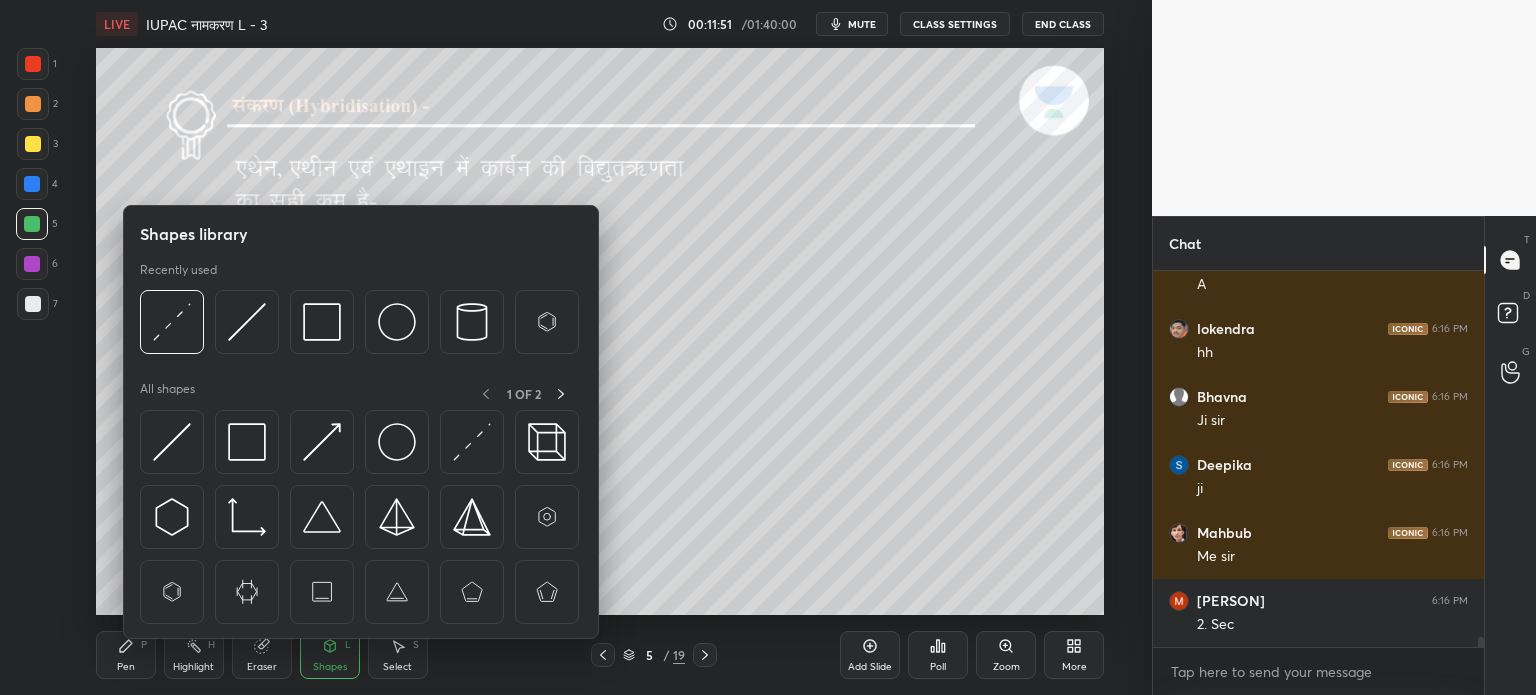 click on "Highlight" at bounding box center (193, 667) 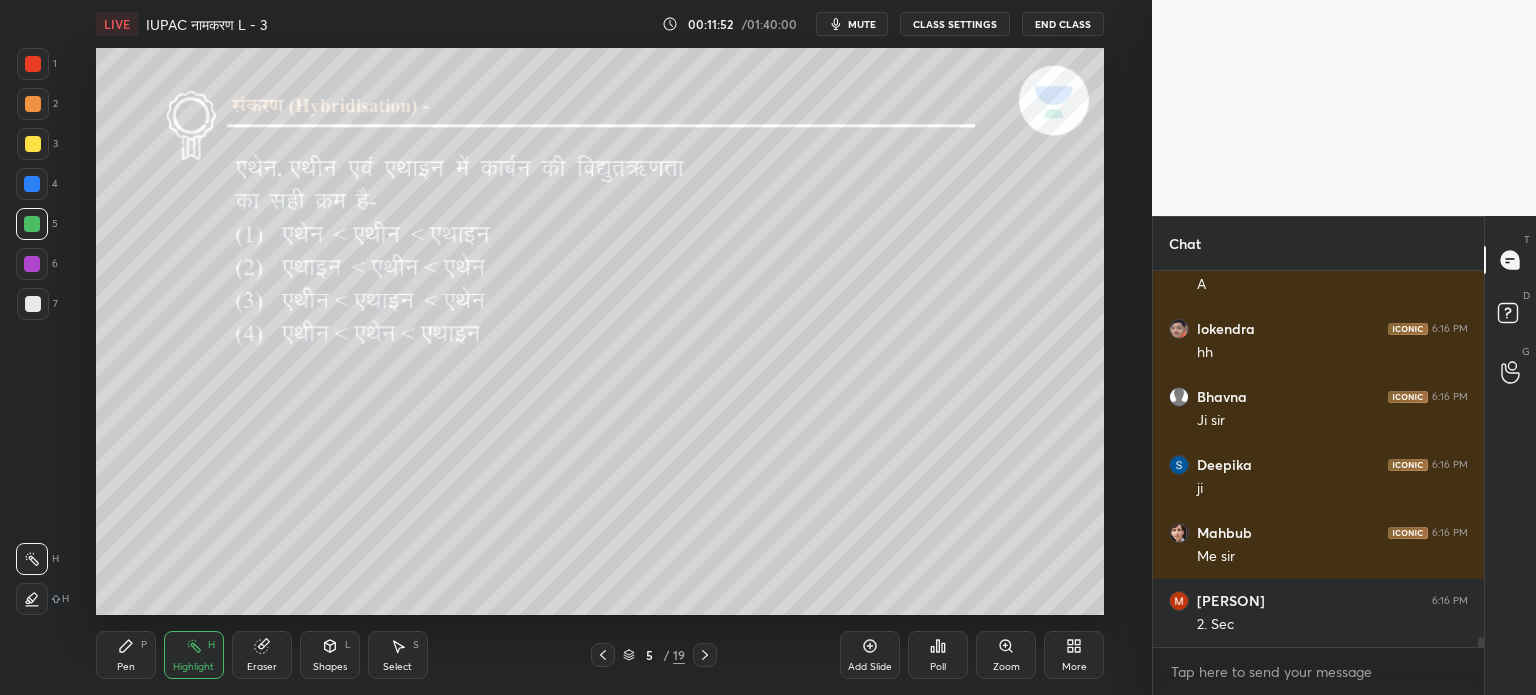 click on "Pen P" at bounding box center (126, 655) 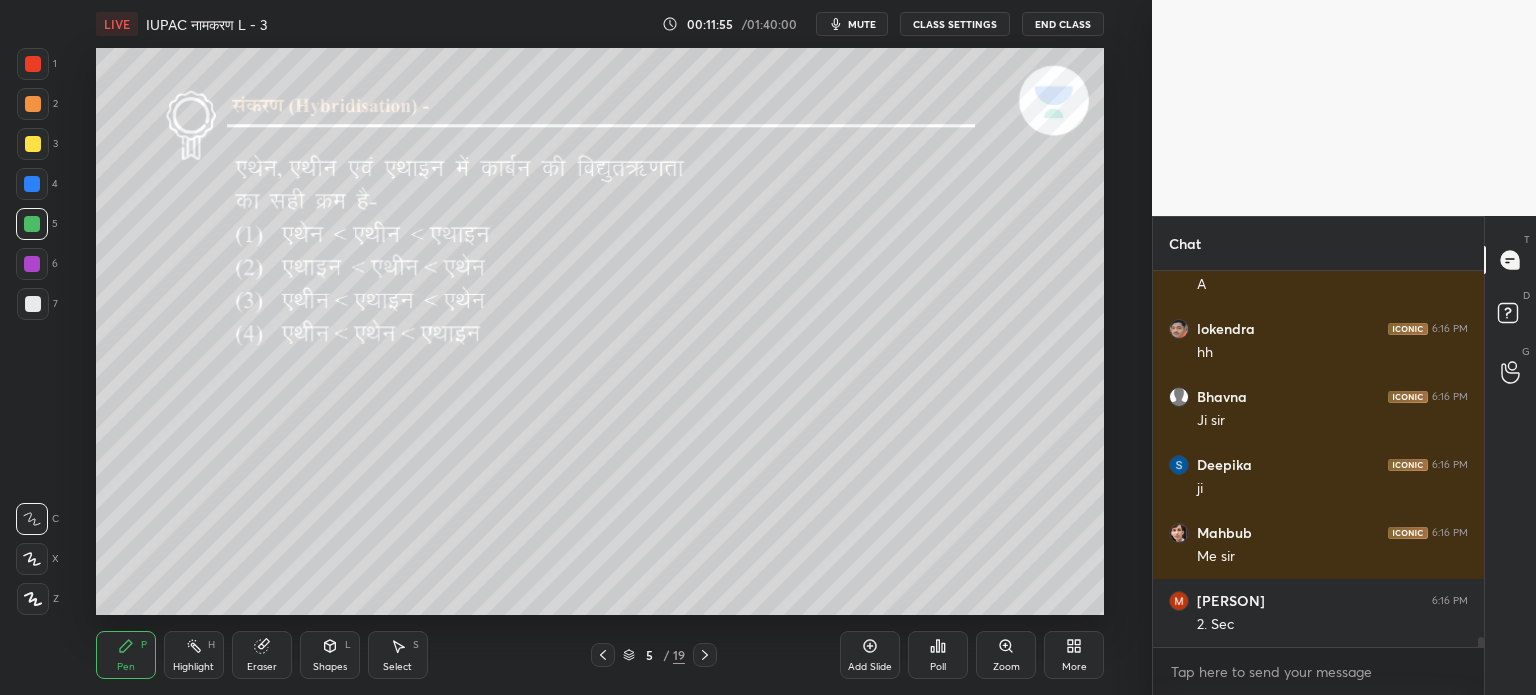 click at bounding box center (33, 144) 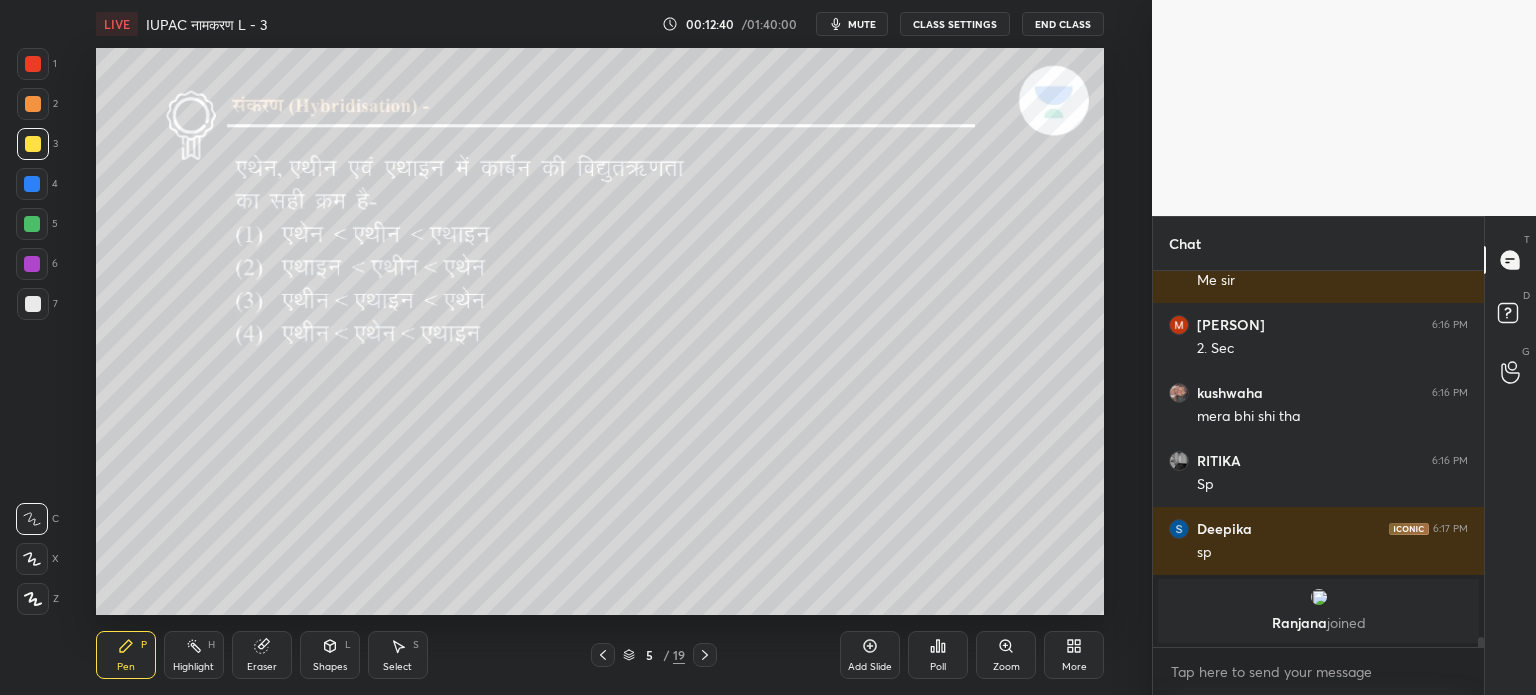 scroll, scrollTop: 14052, scrollLeft: 0, axis: vertical 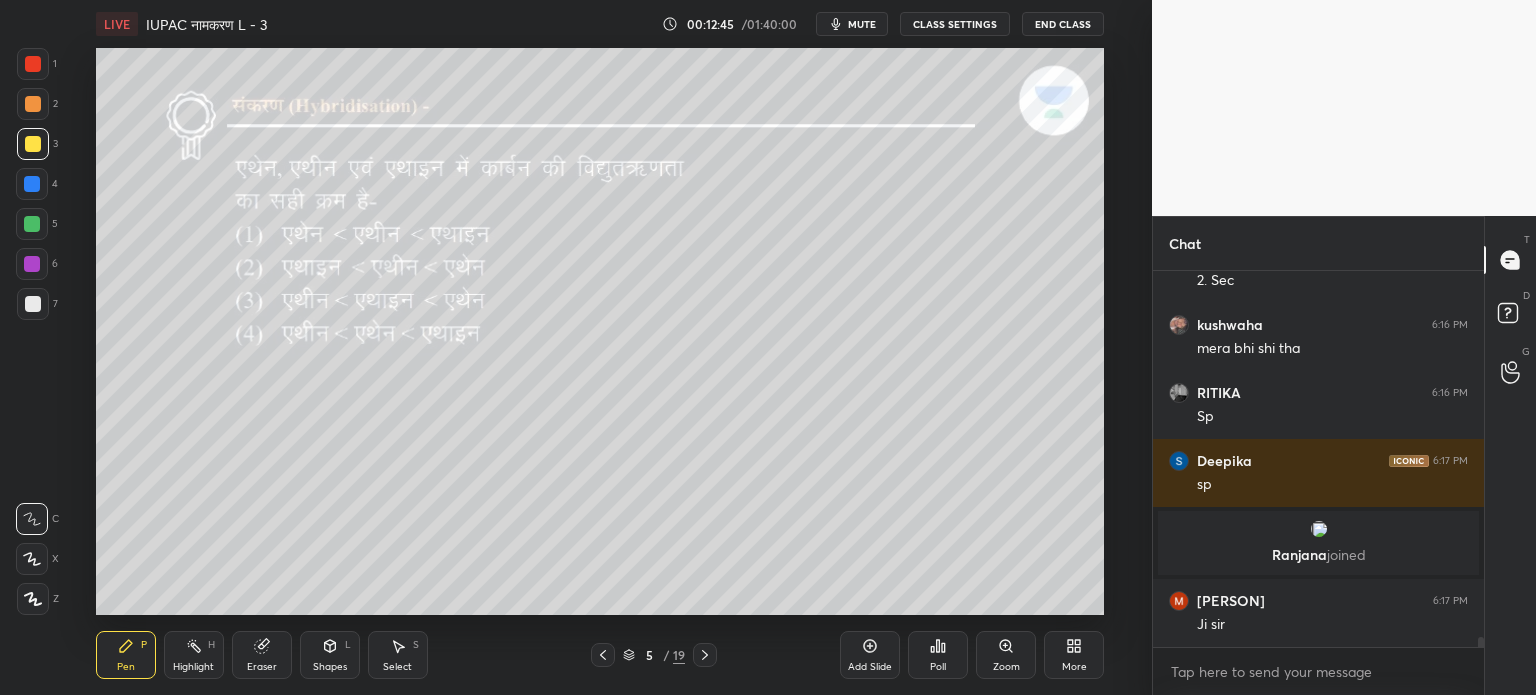 click 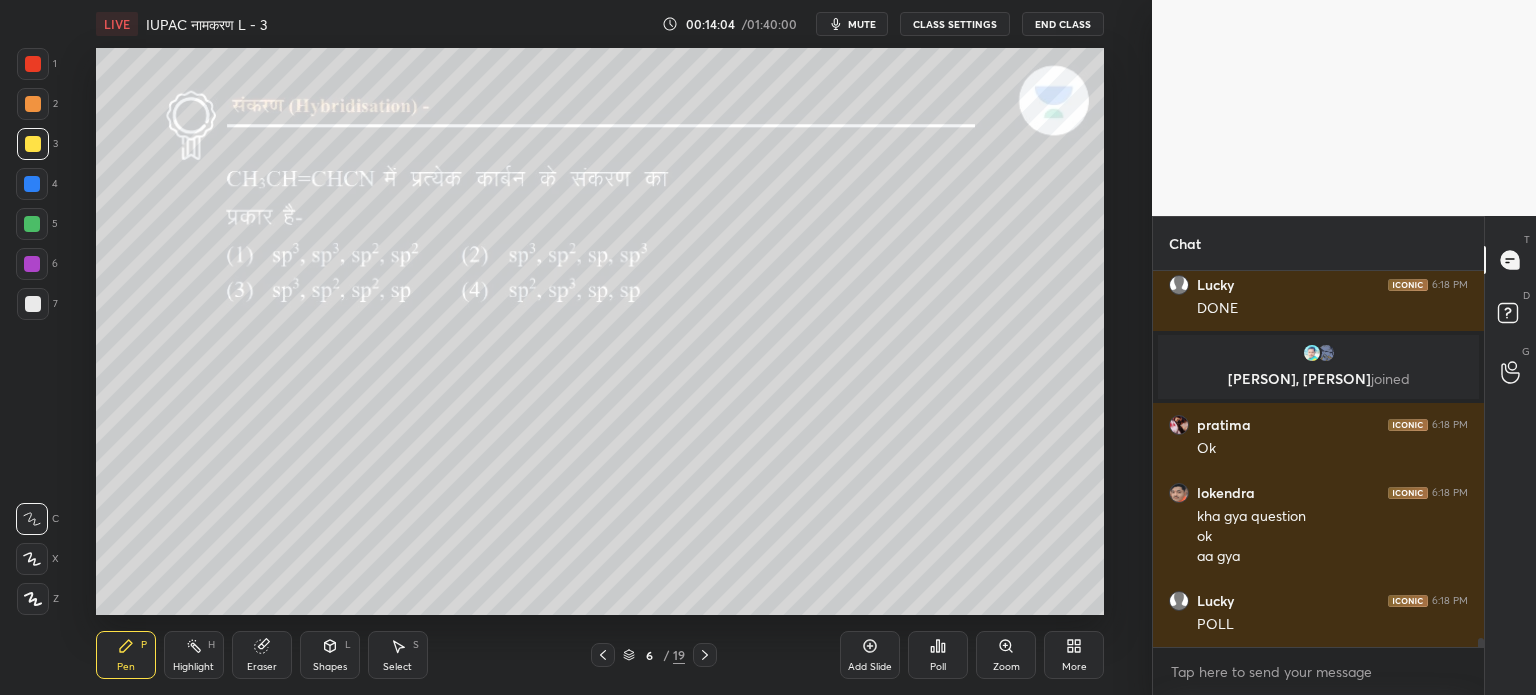 scroll, scrollTop: 14550, scrollLeft: 0, axis: vertical 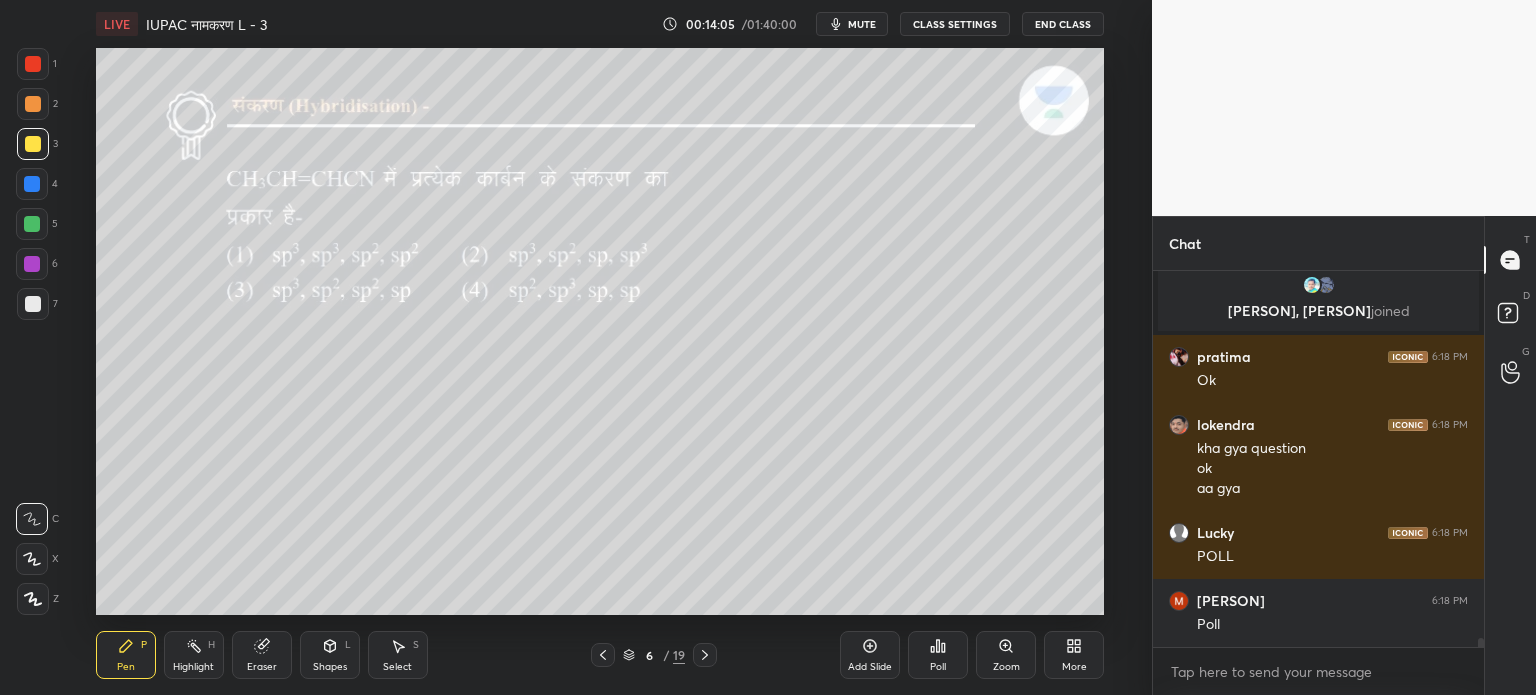 click on "Poll" at bounding box center (938, 667) 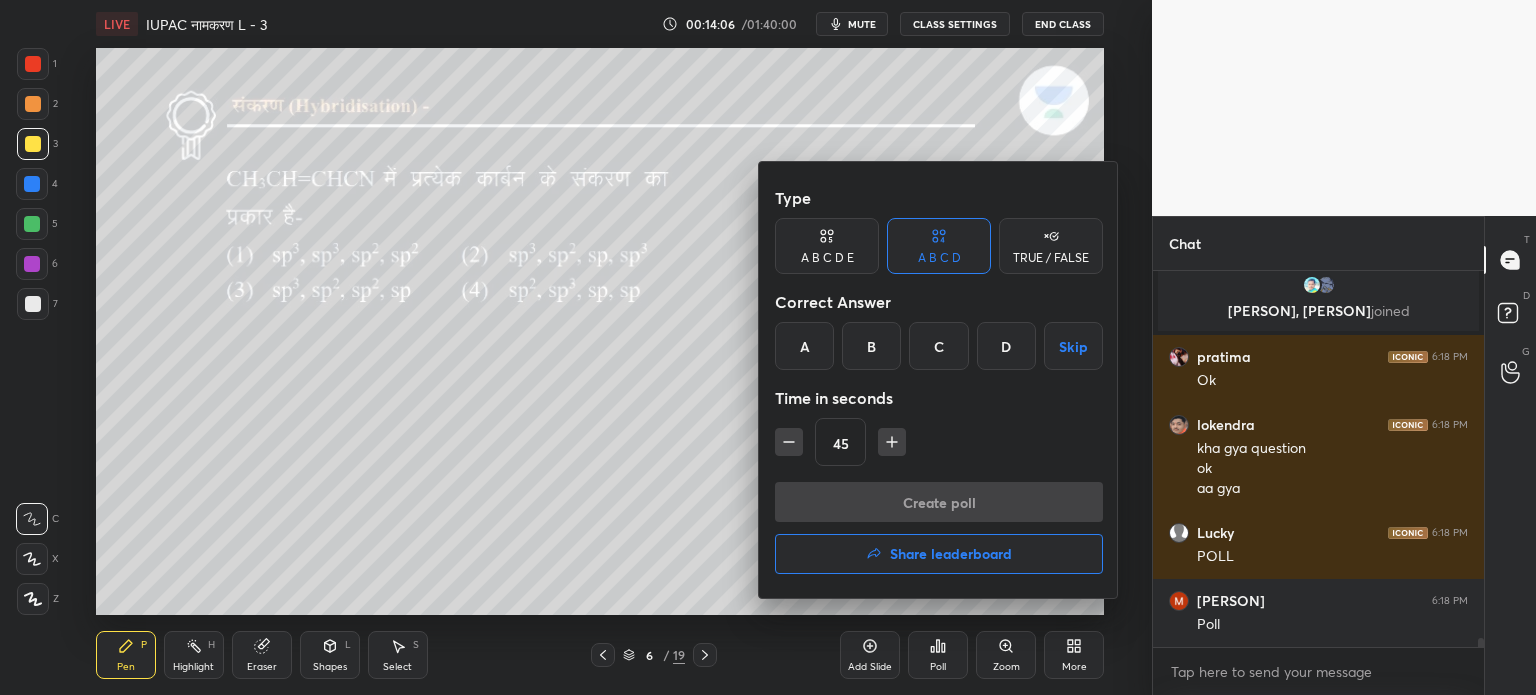 scroll, scrollTop: 14618, scrollLeft: 0, axis: vertical 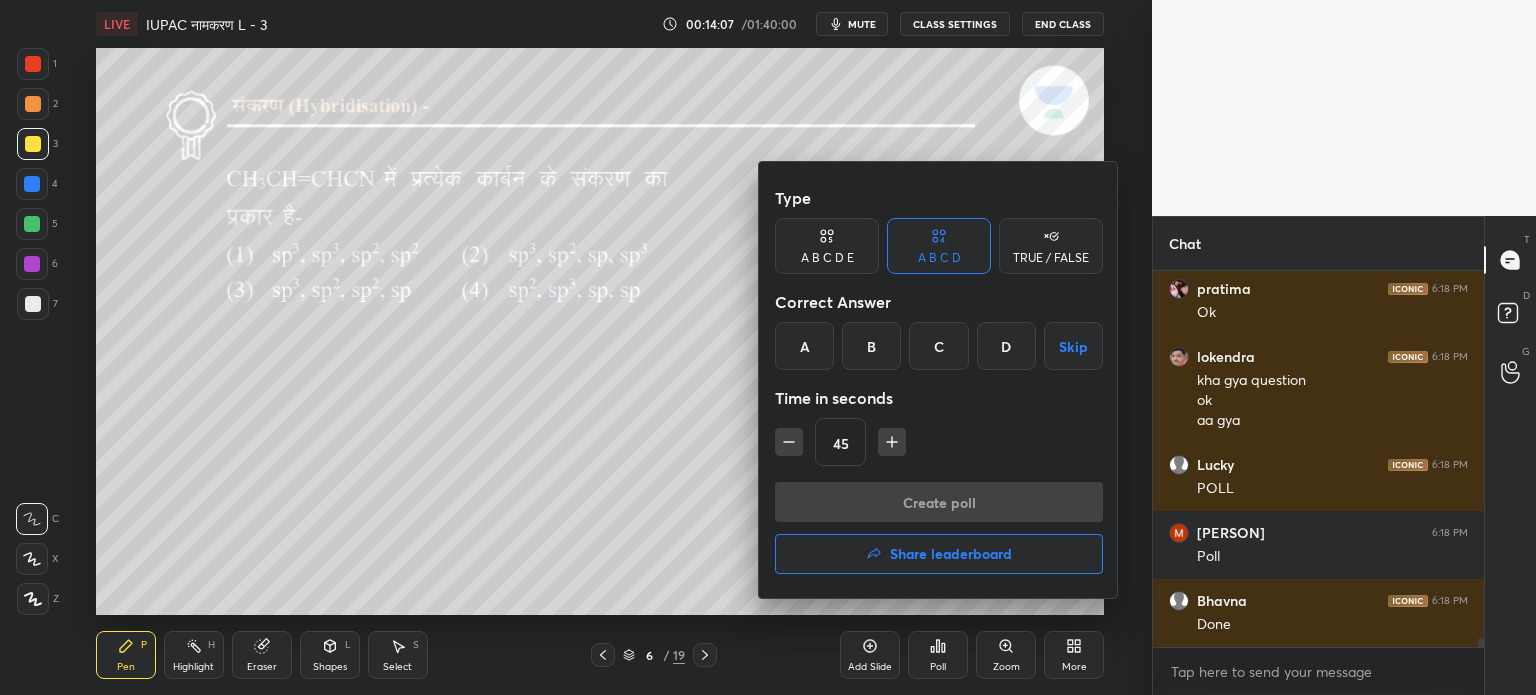 click on "C" at bounding box center [938, 346] 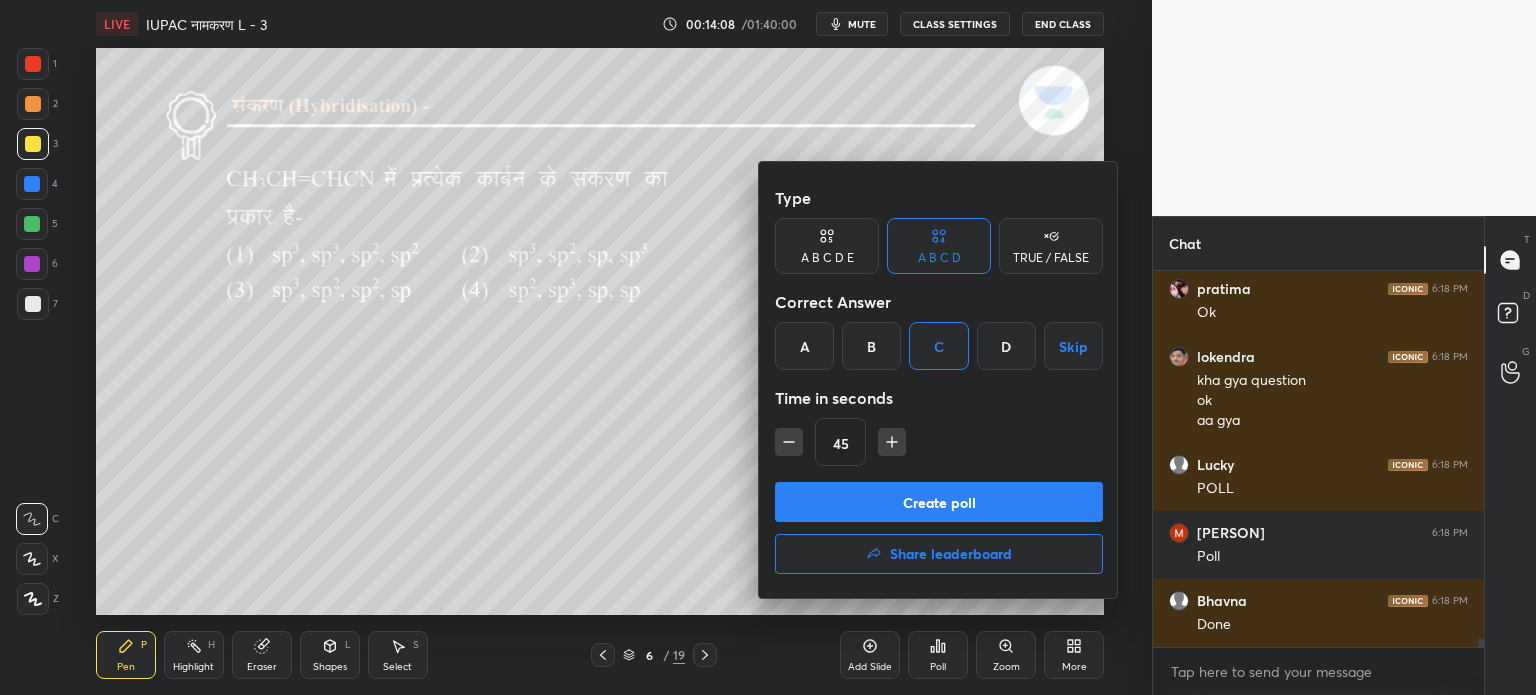 click on "Create poll" at bounding box center (939, 502) 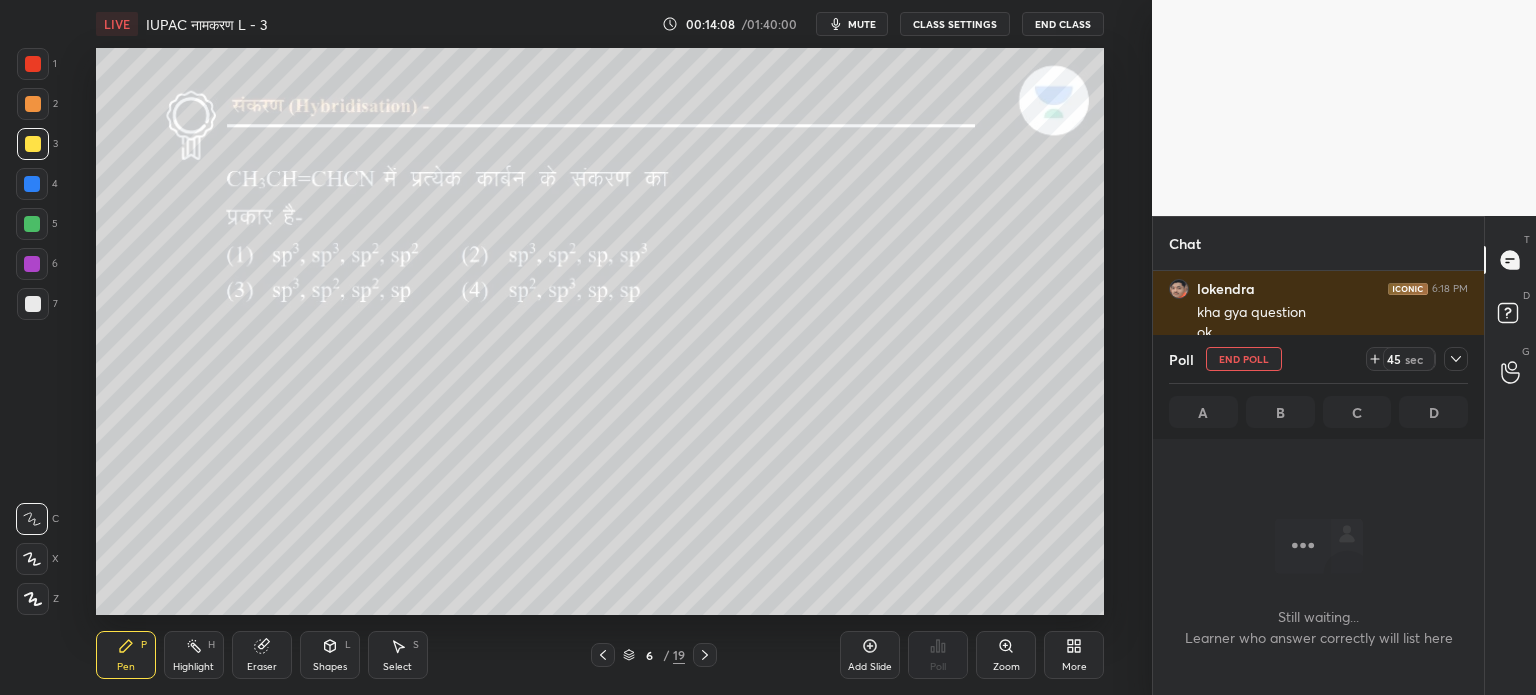 scroll, scrollTop: 290, scrollLeft: 325, axis: both 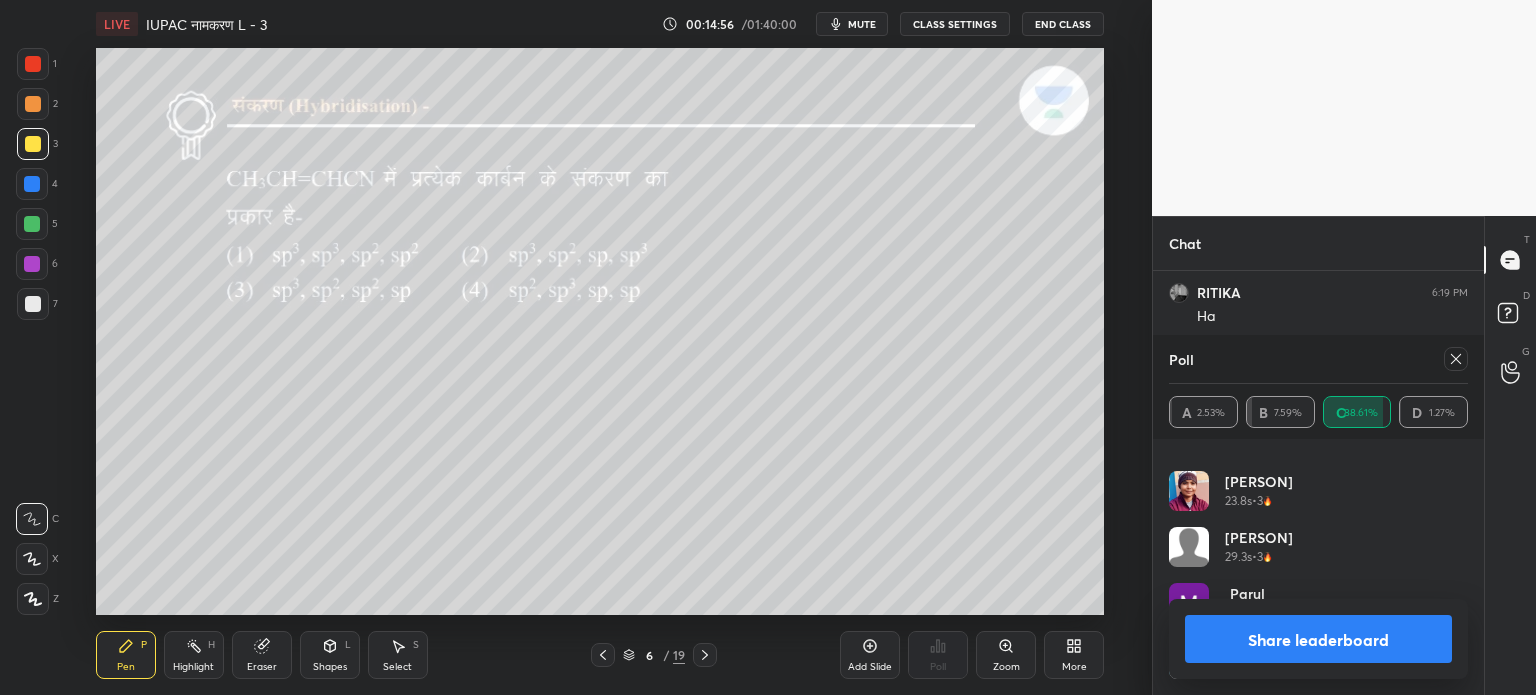 click on "Share leaderboard" at bounding box center (1318, 639) 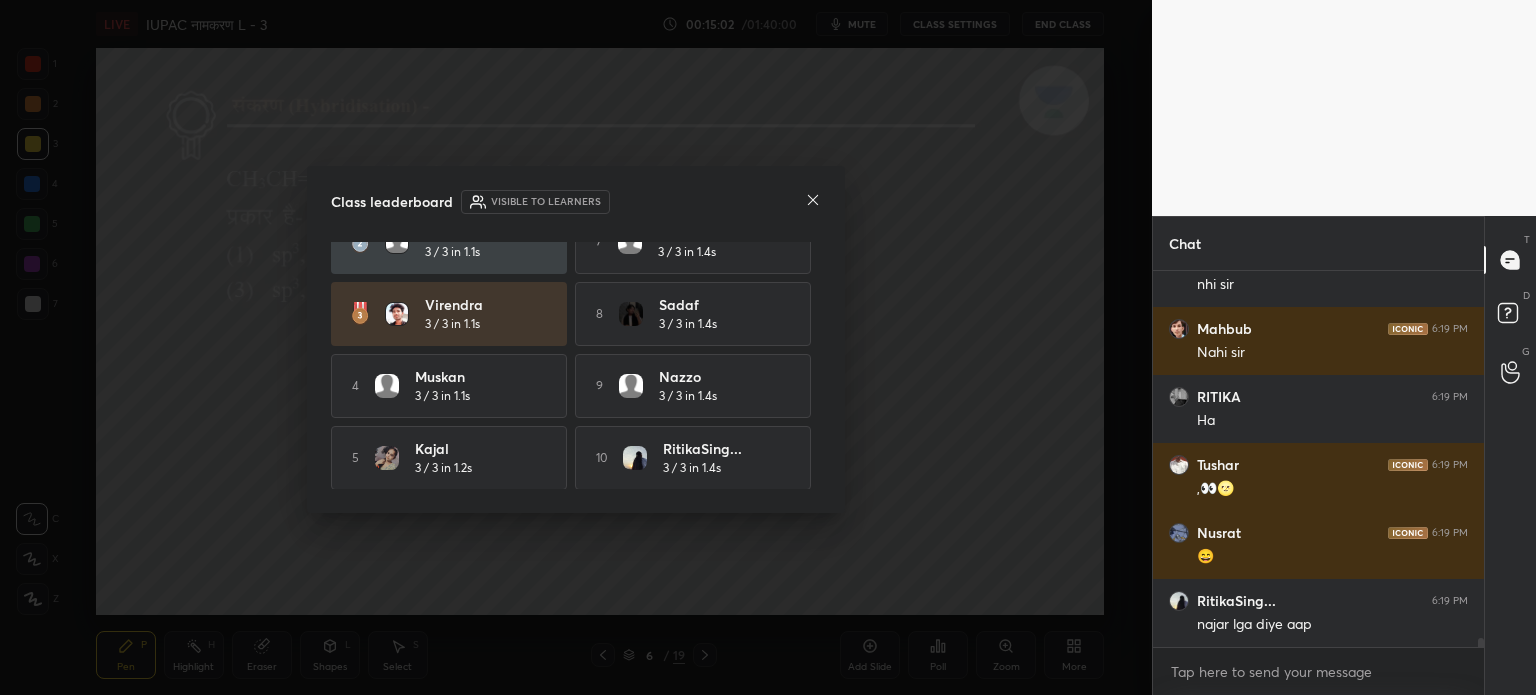 click 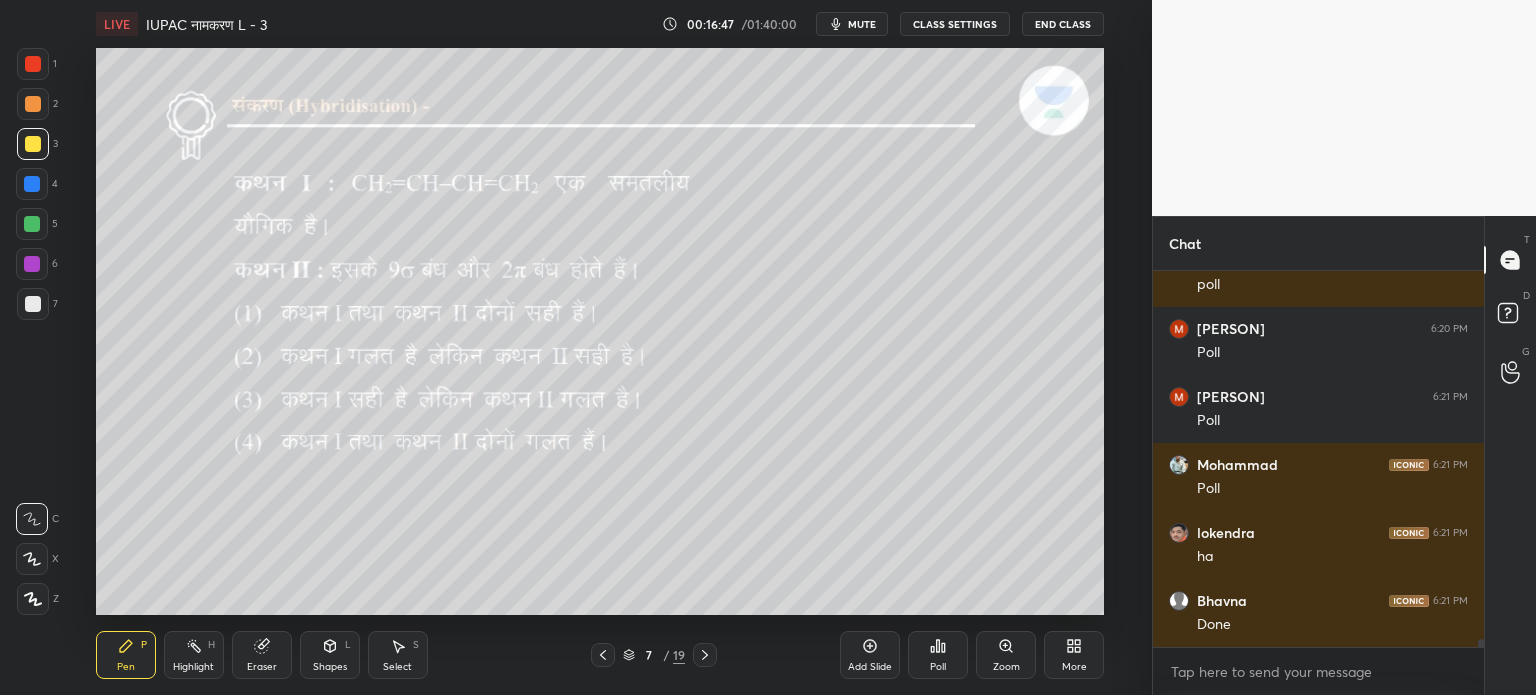 scroll, scrollTop: 16318, scrollLeft: 0, axis: vertical 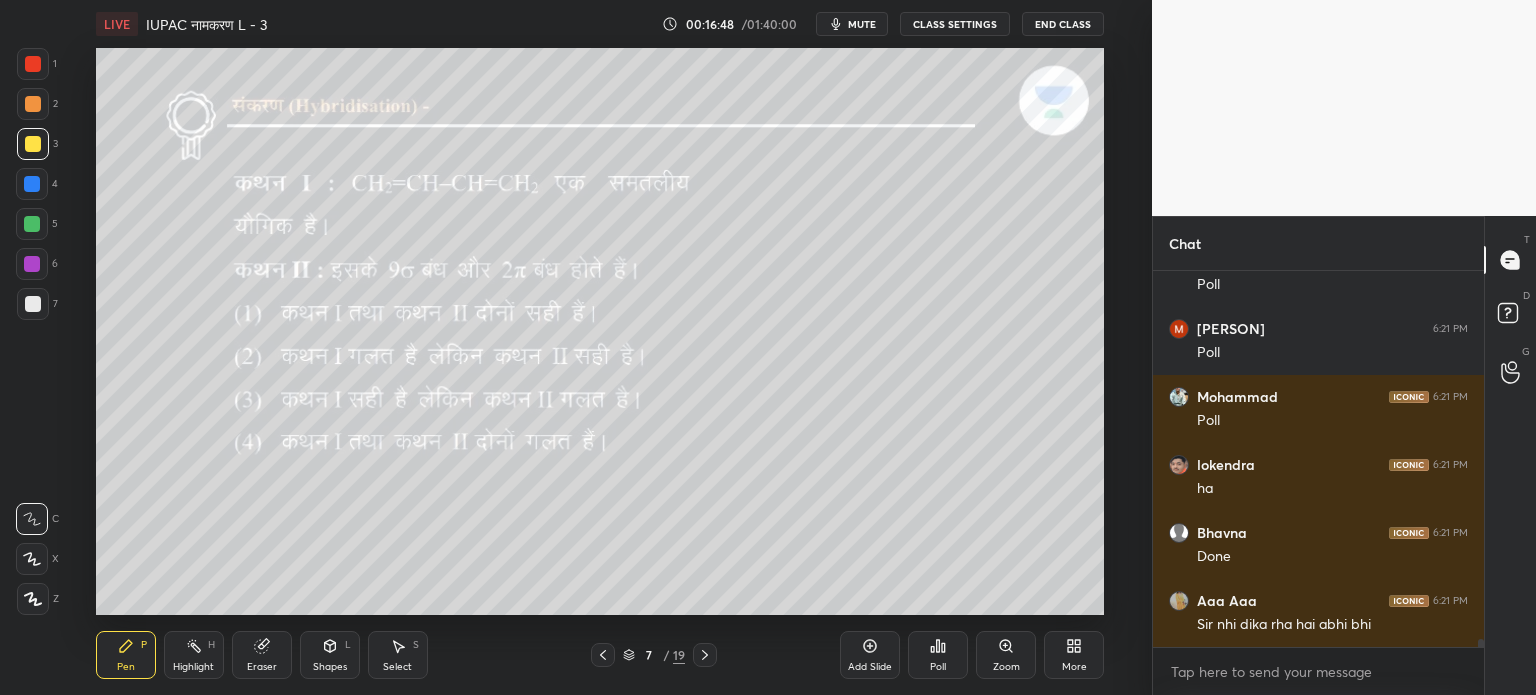 click on "Poll" at bounding box center [938, 655] 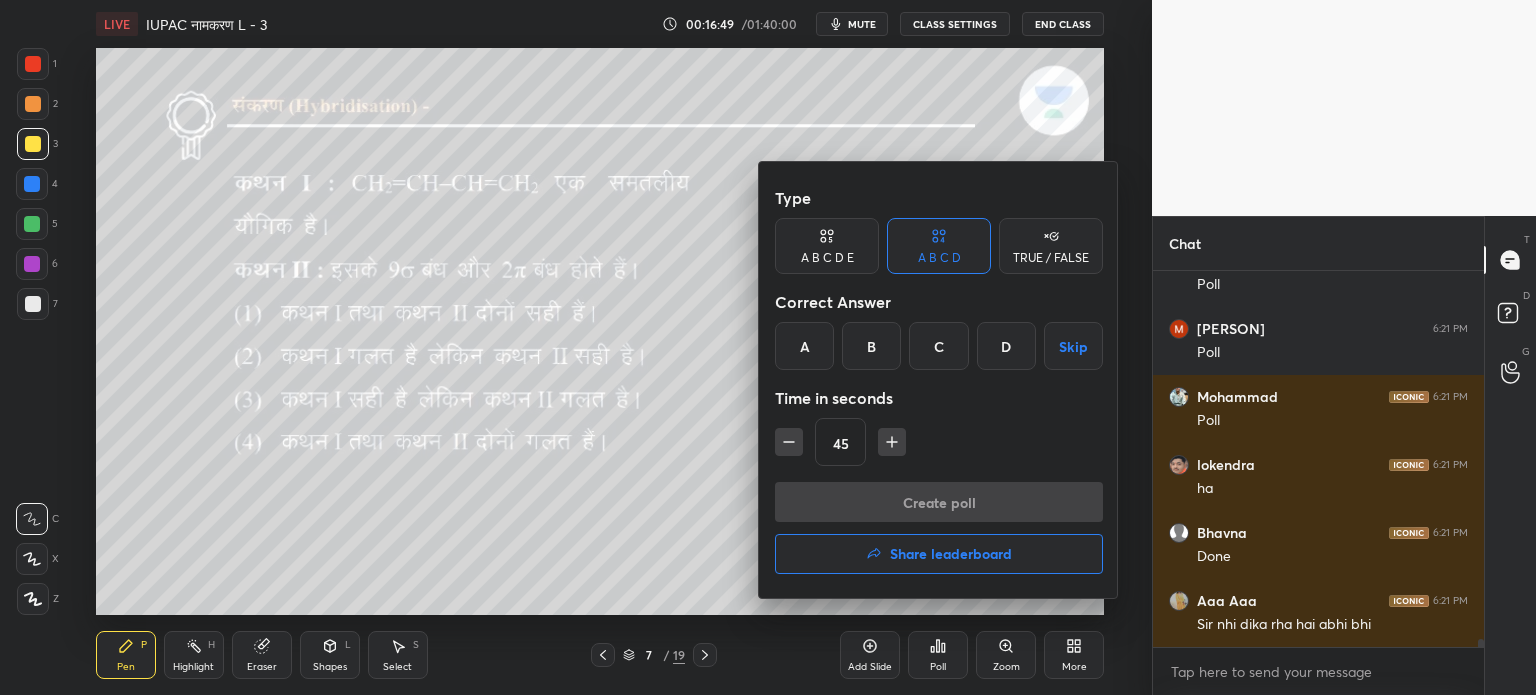 click on "A" at bounding box center (804, 346) 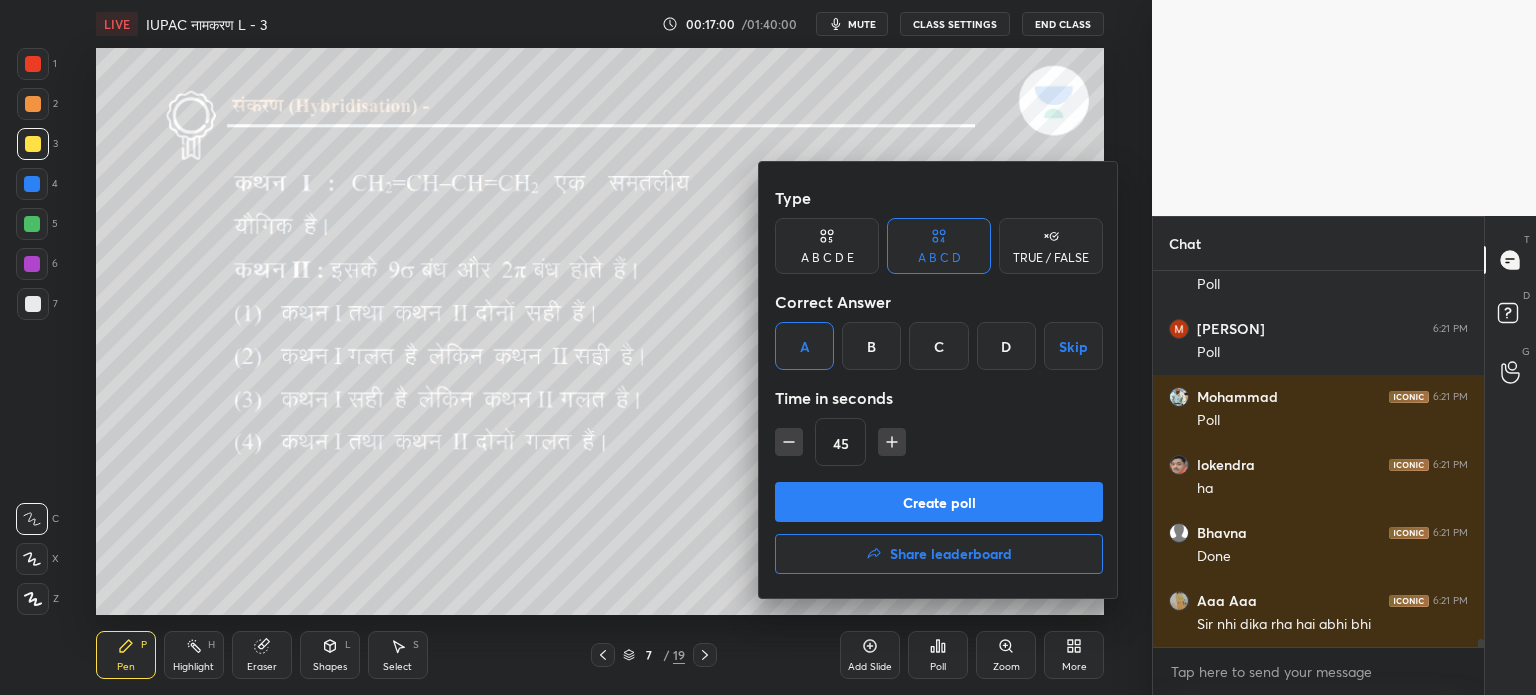 scroll, scrollTop: 16386, scrollLeft: 0, axis: vertical 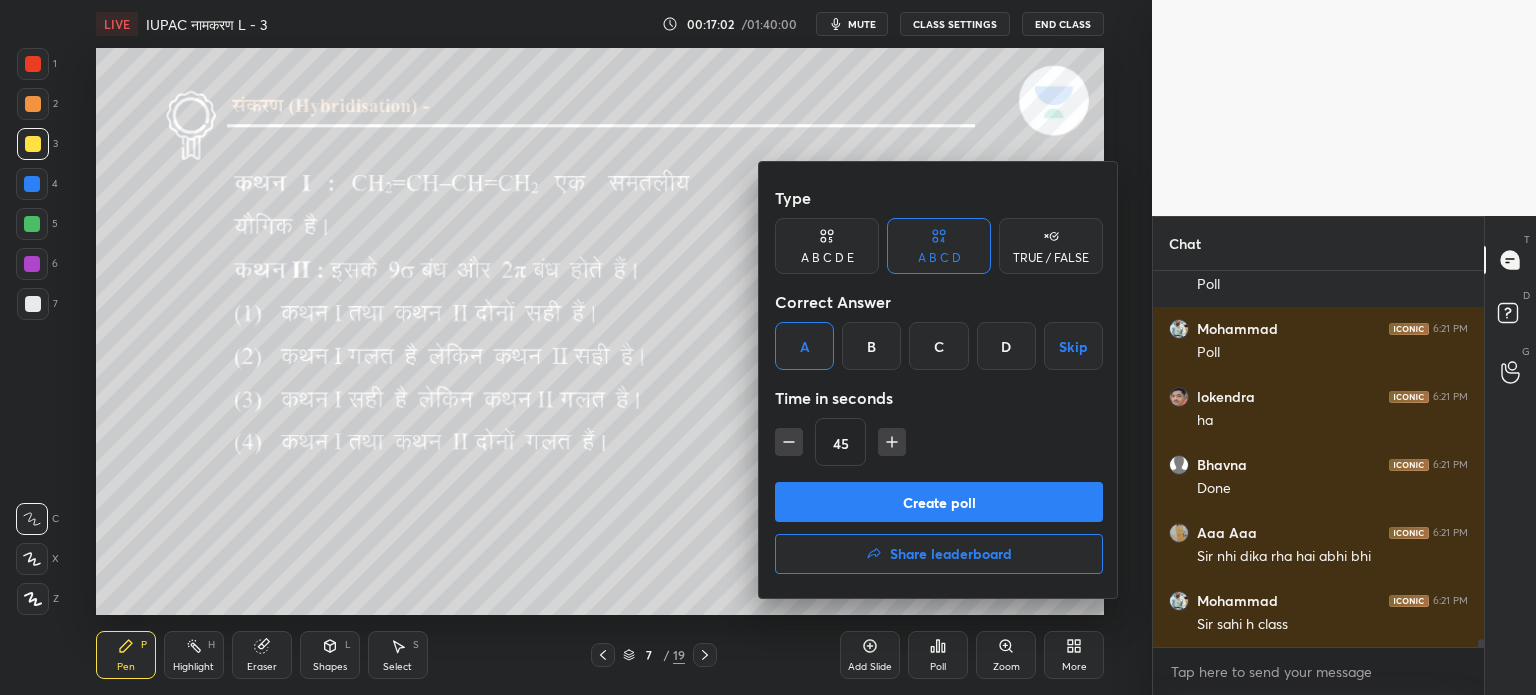 click on "Create poll" at bounding box center [939, 502] 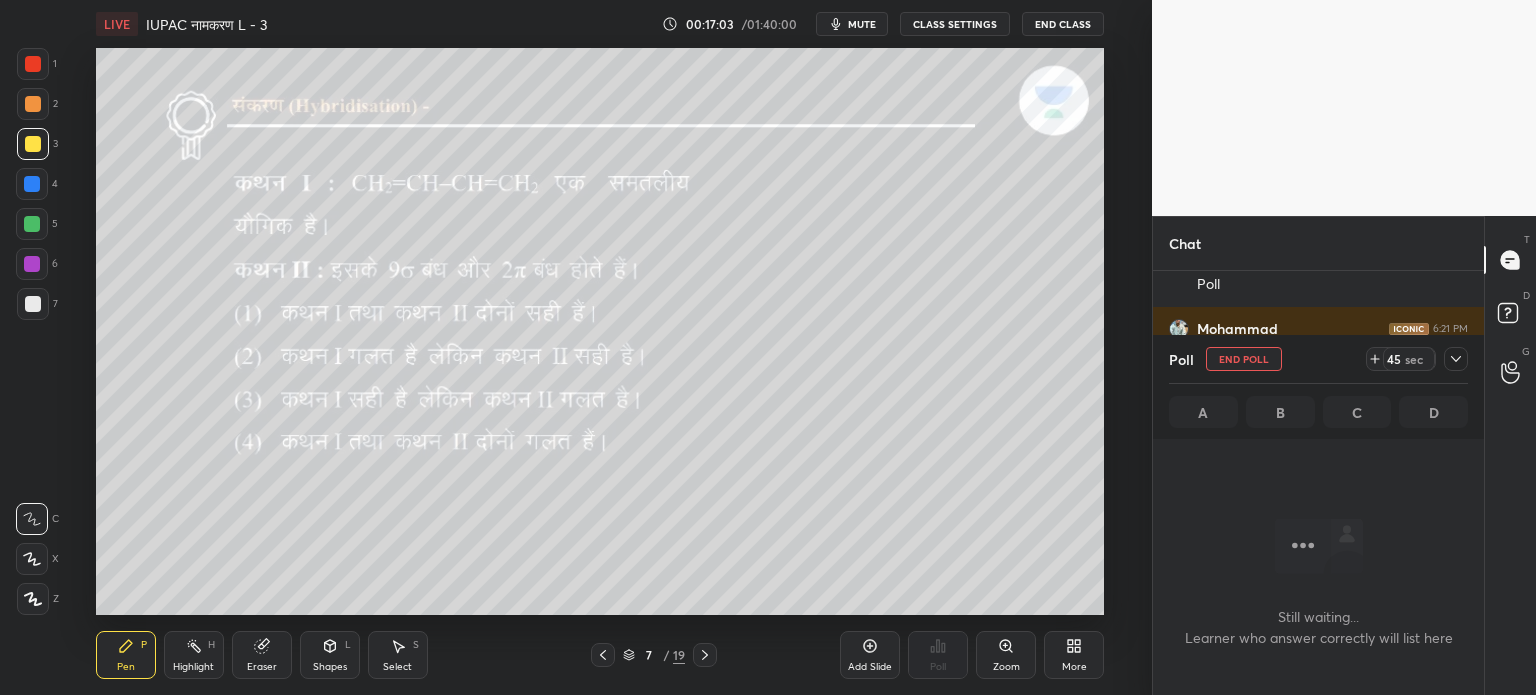 scroll, scrollTop: 347, scrollLeft: 325, axis: both 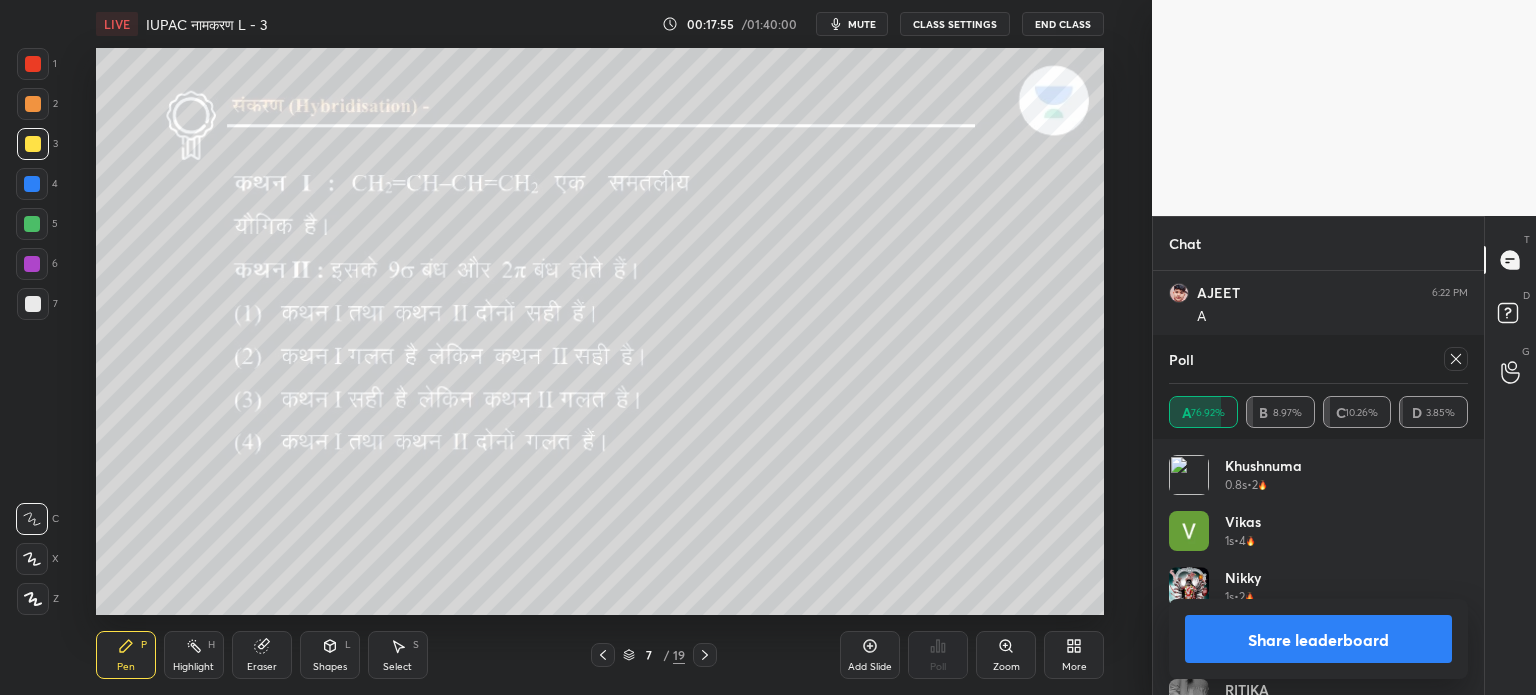 click on "Share leaderboard" at bounding box center (1318, 639) 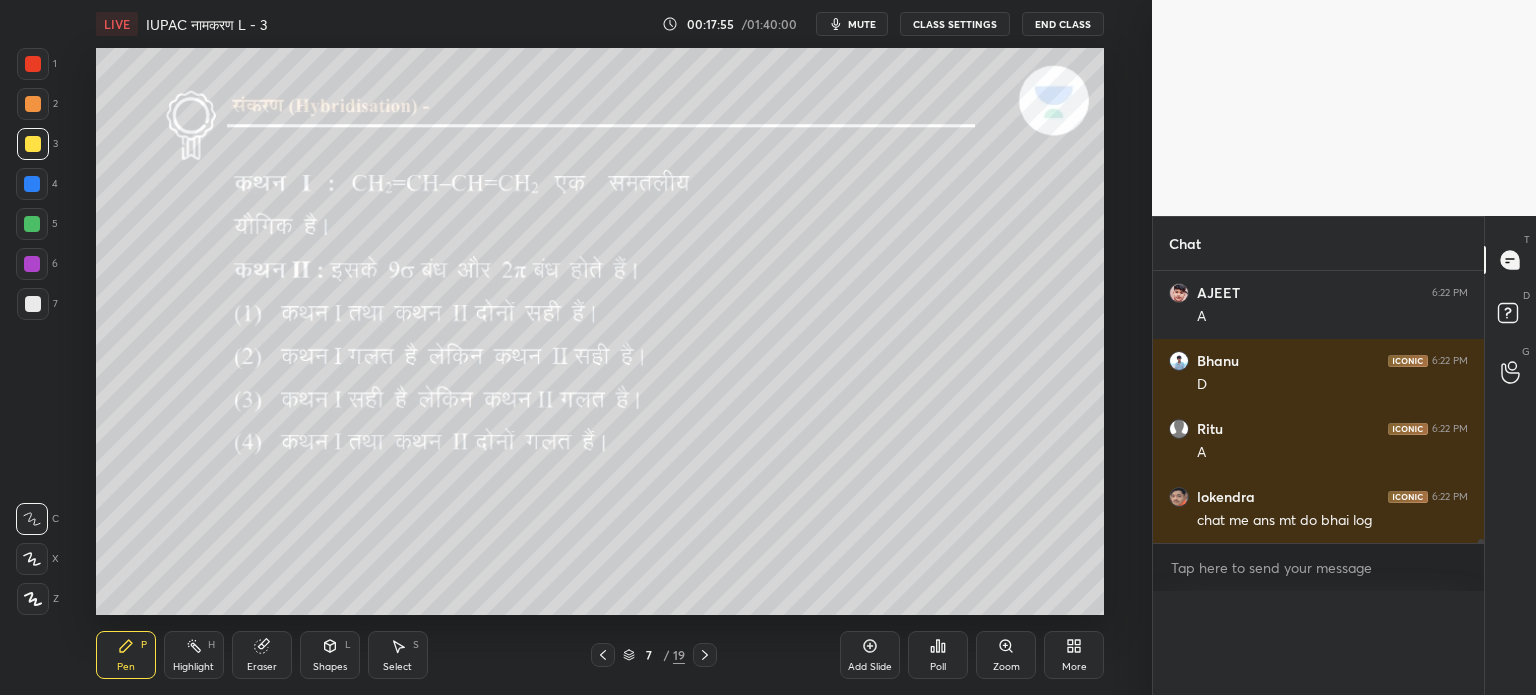 scroll, scrollTop: 88, scrollLeft: 293, axis: both 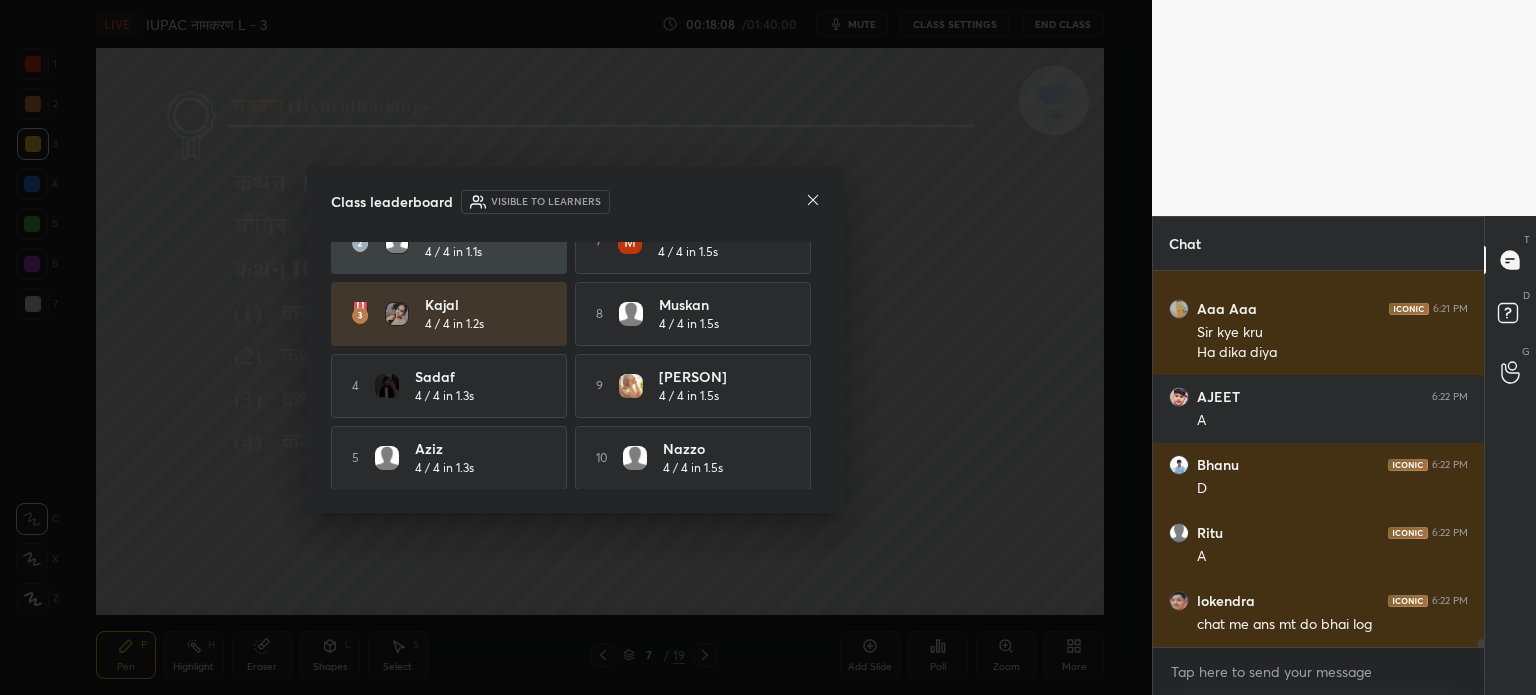 click 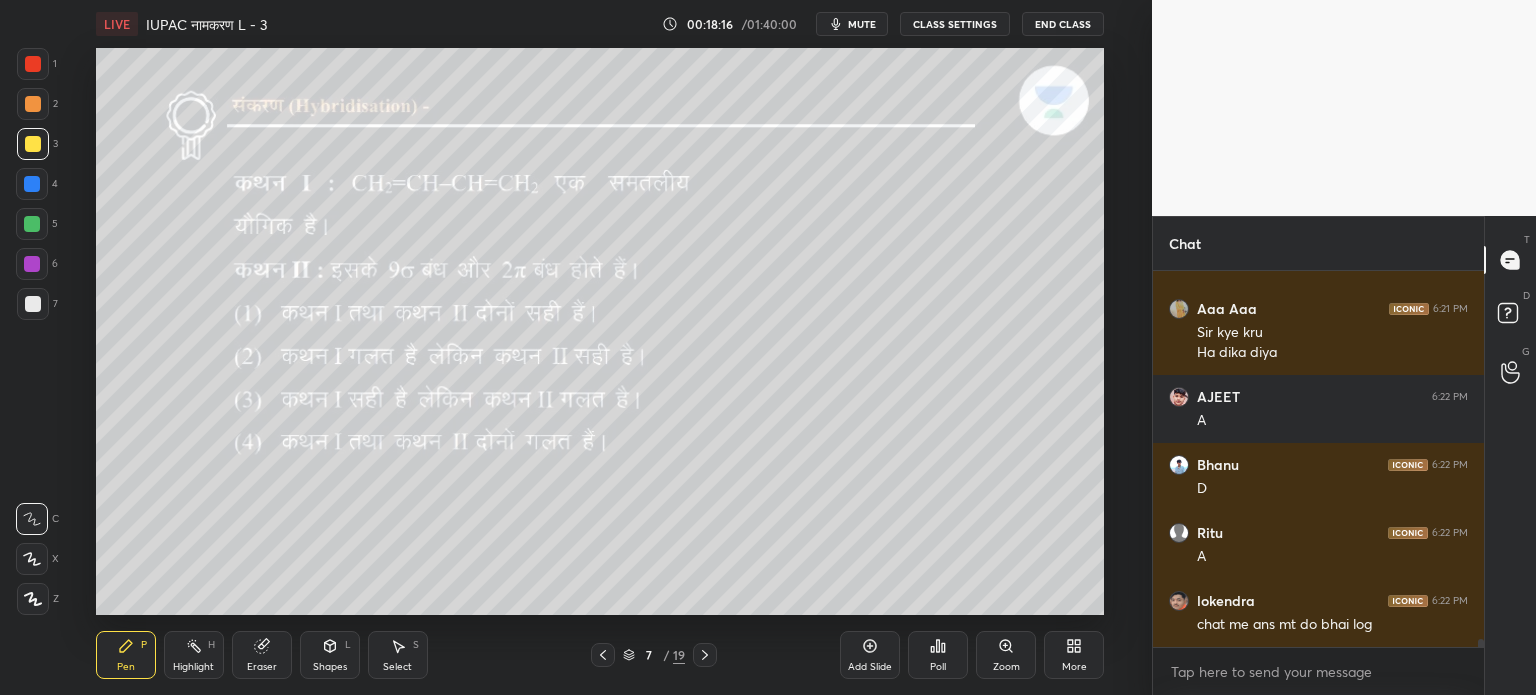 click at bounding box center (33, 304) 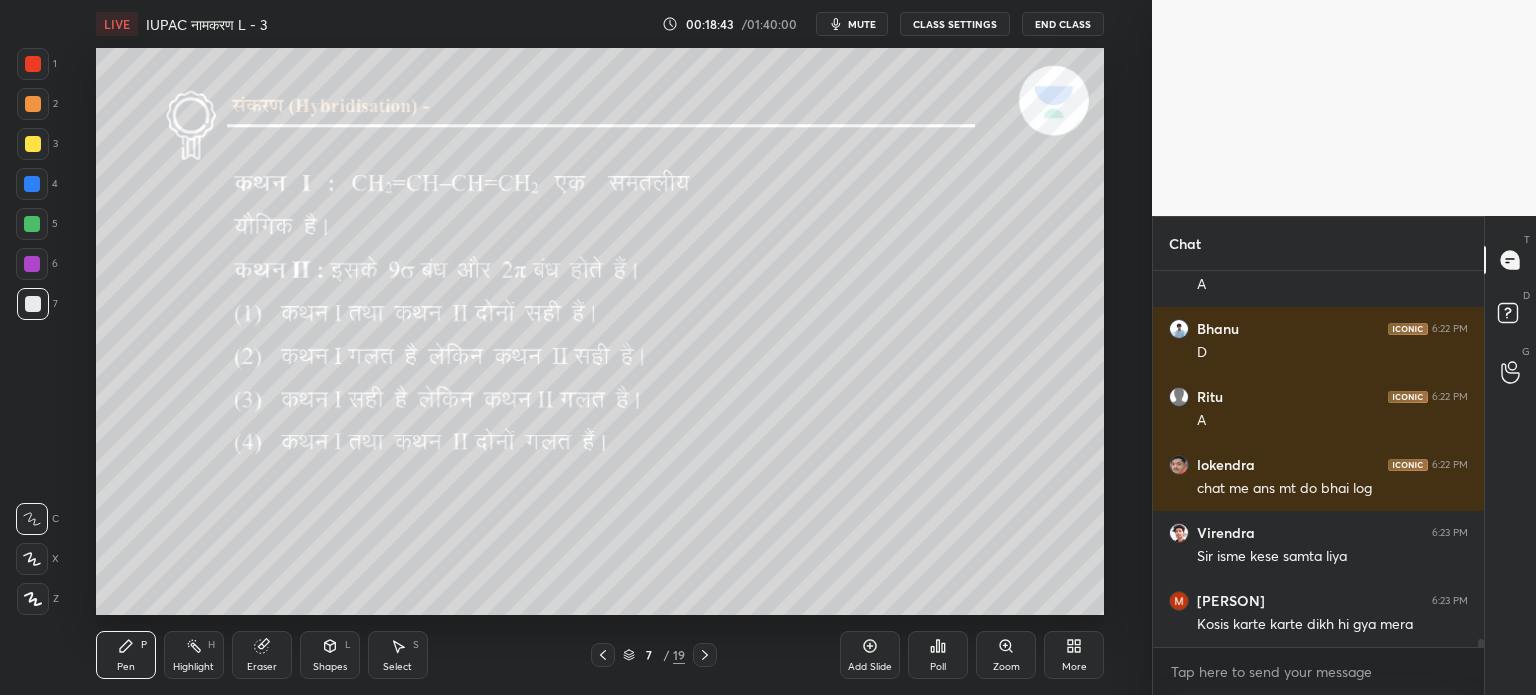 scroll, scrollTop: 16950, scrollLeft: 0, axis: vertical 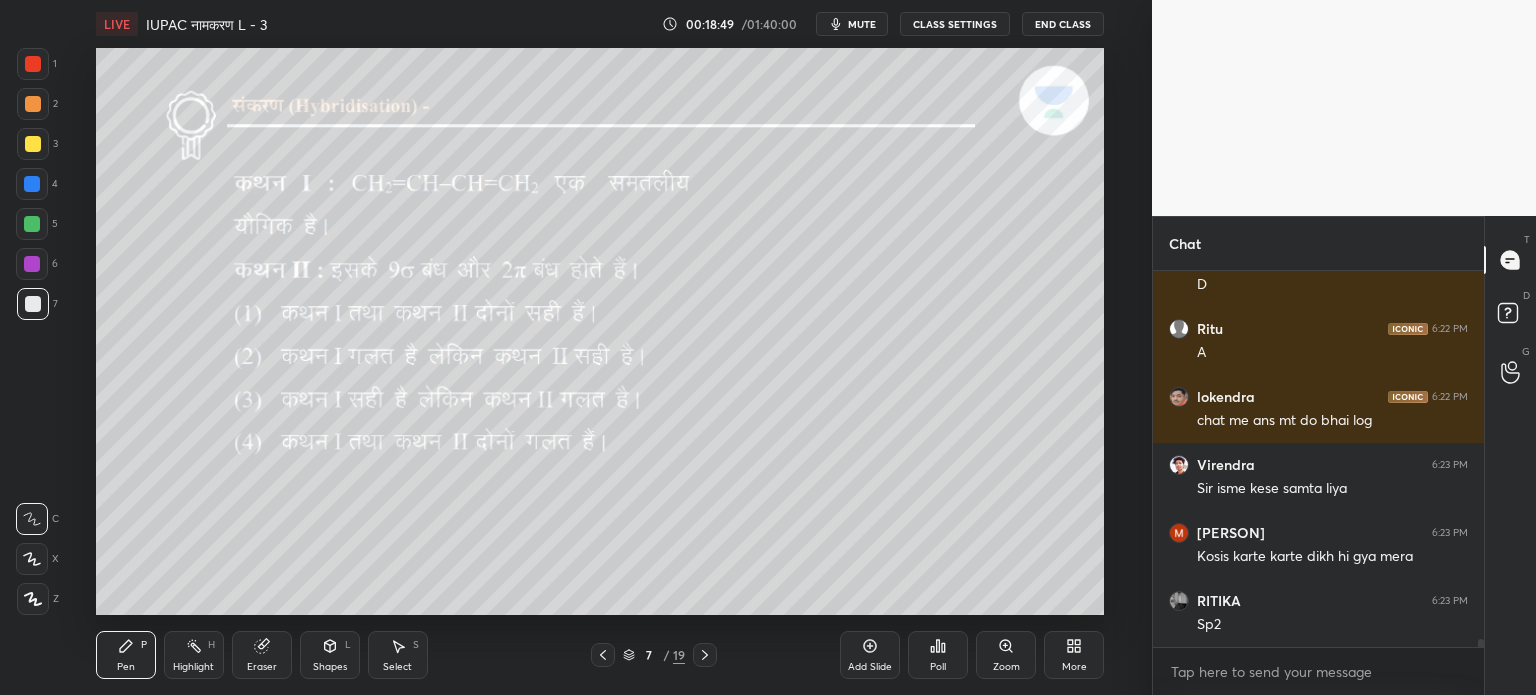 click on "Eraser" at bounding box center (262, 655) 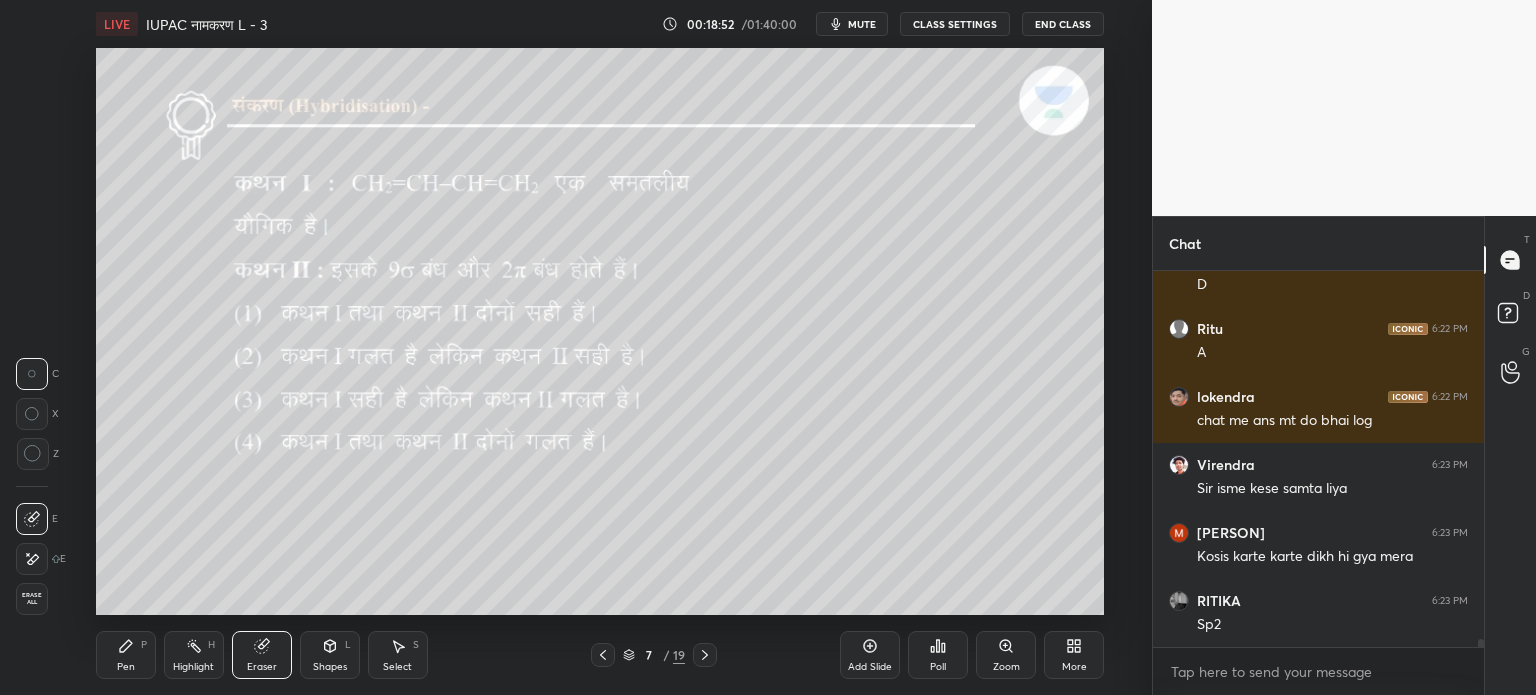 click on "Pen" at bounding box center [126, 667] 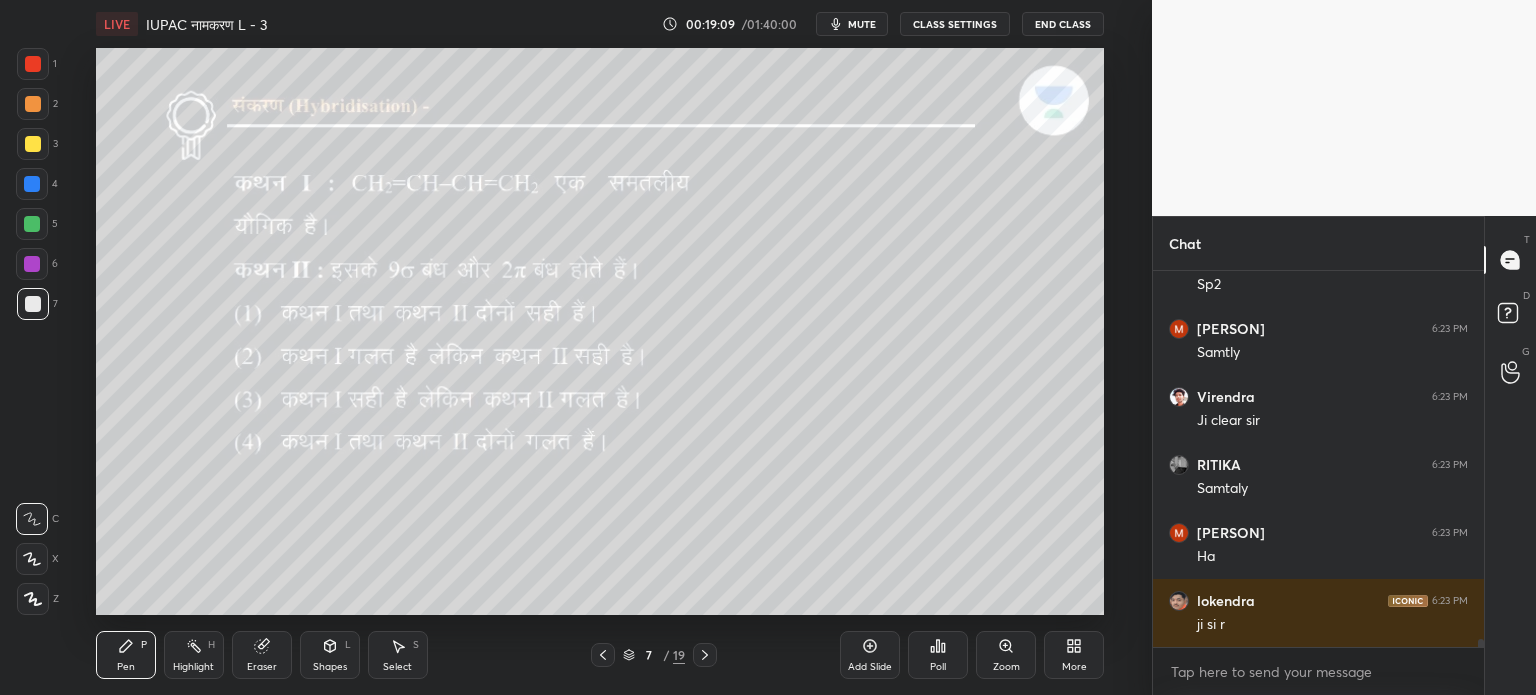 scroll, scrollTop: 17358, scrollLeft: 0, axis: vertical 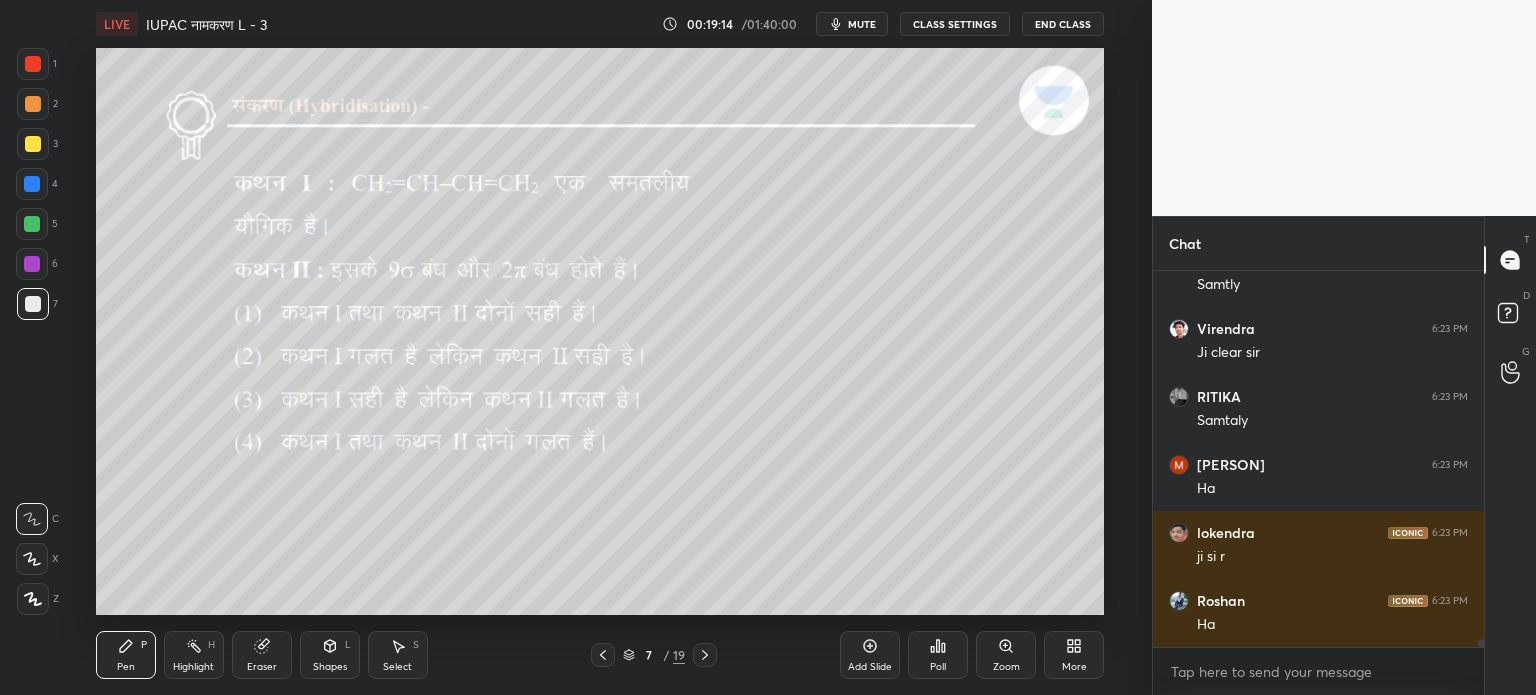 click at bounding box center (705, 655) 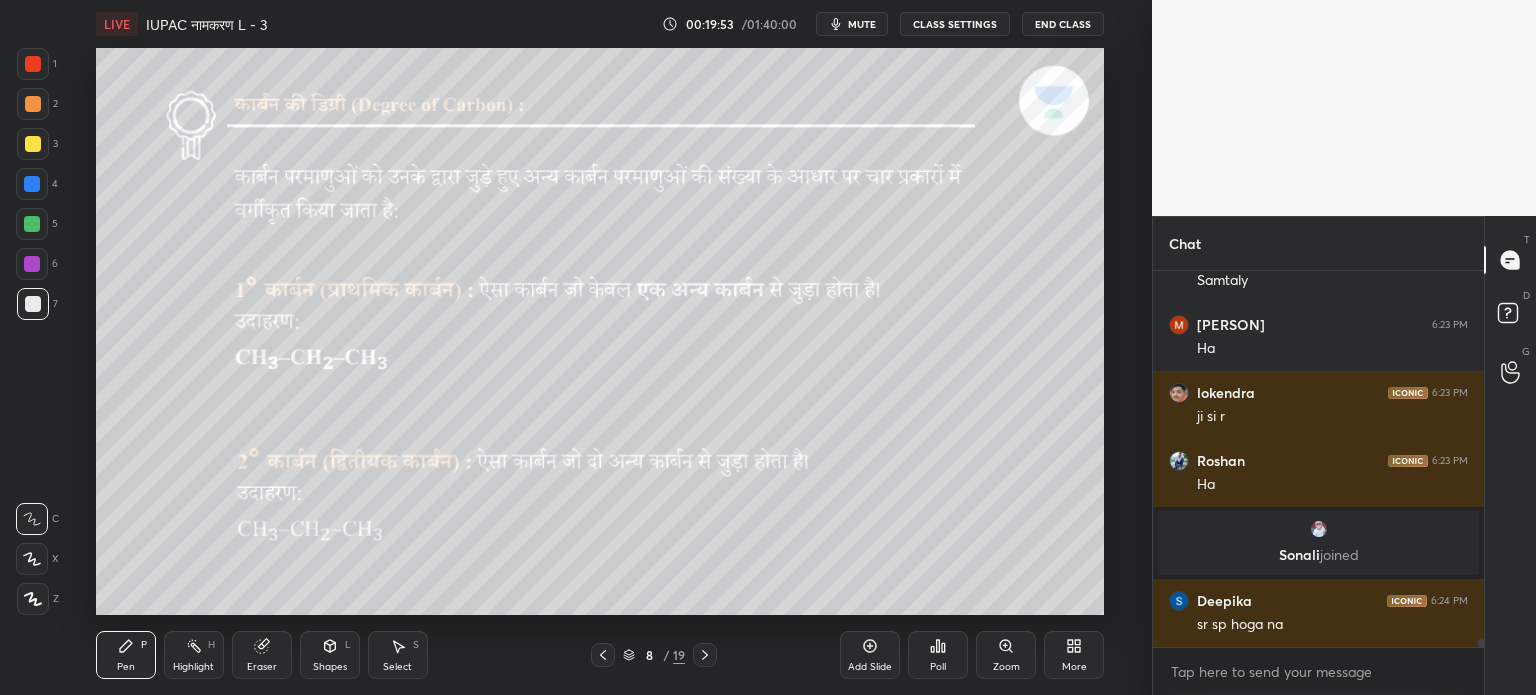 scroll, scrollTop: 16708, scrollLeft: 0, axis: vertical 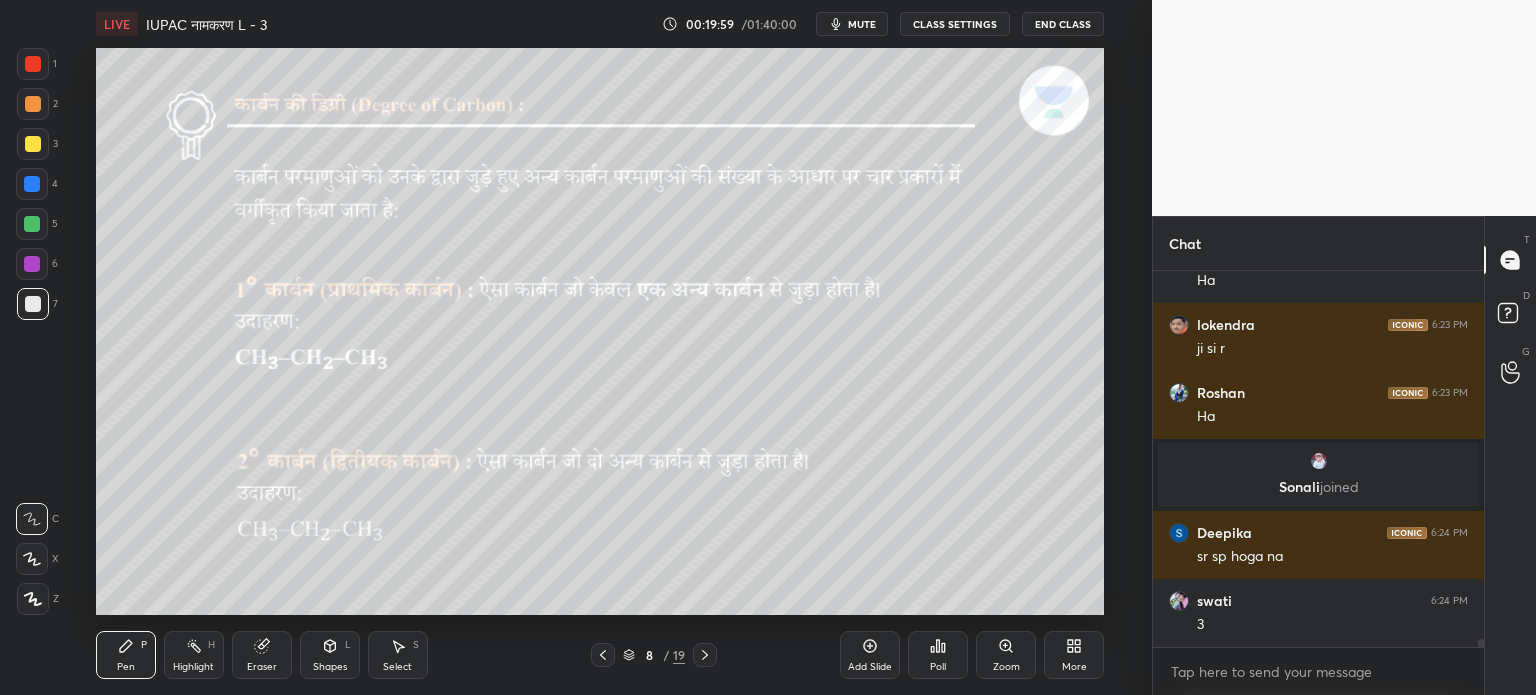 click 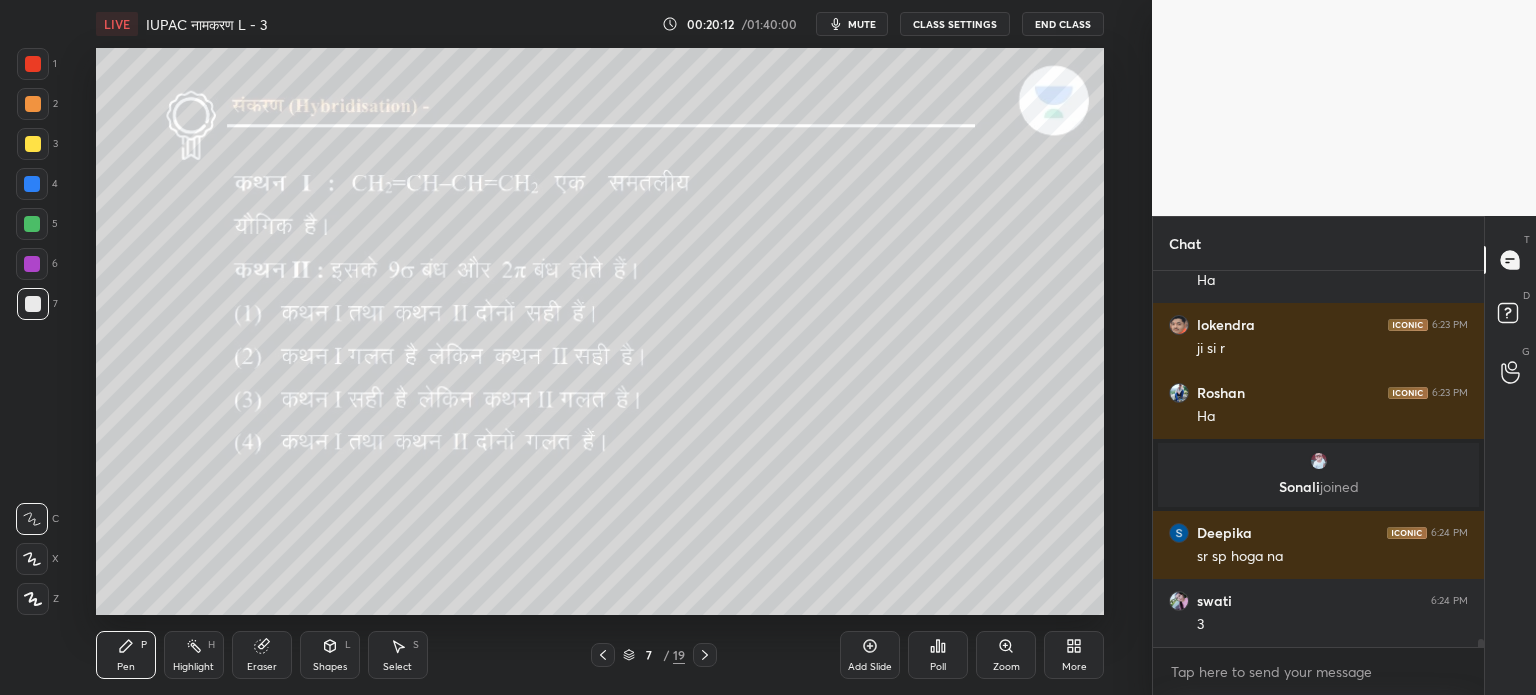 click at bounding box center (705, 655) 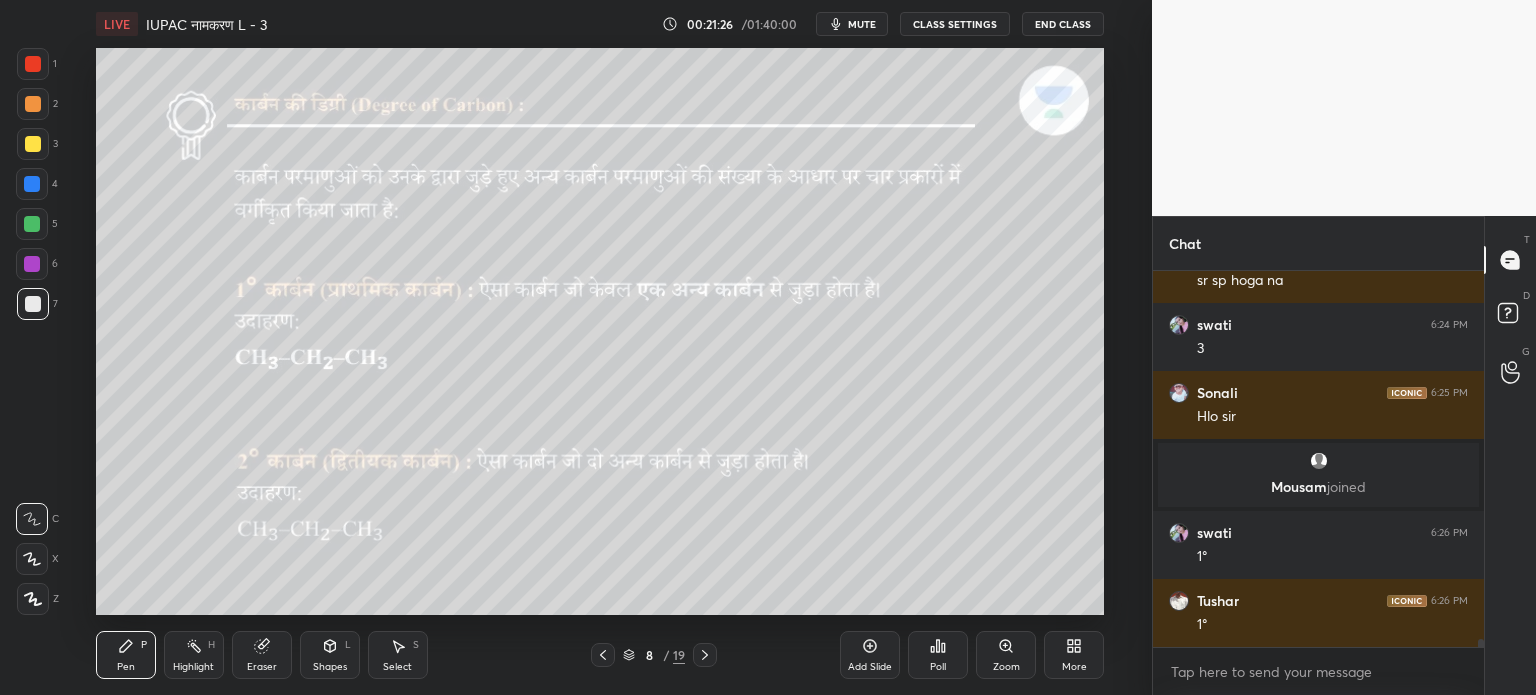 scroll, scrollTop: 16942, scrollLeft: 0, axis: vertical 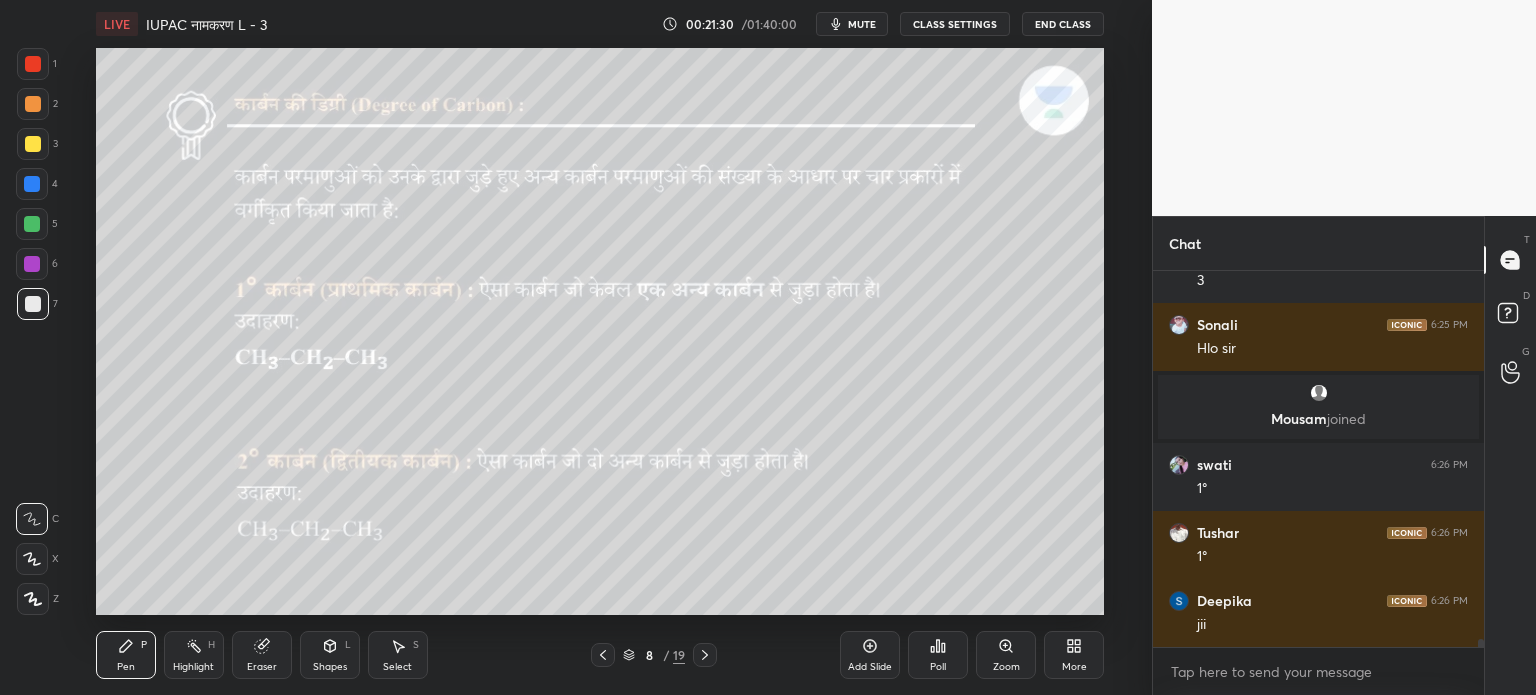 click on "Eraser" at bounding box center (262, 655) 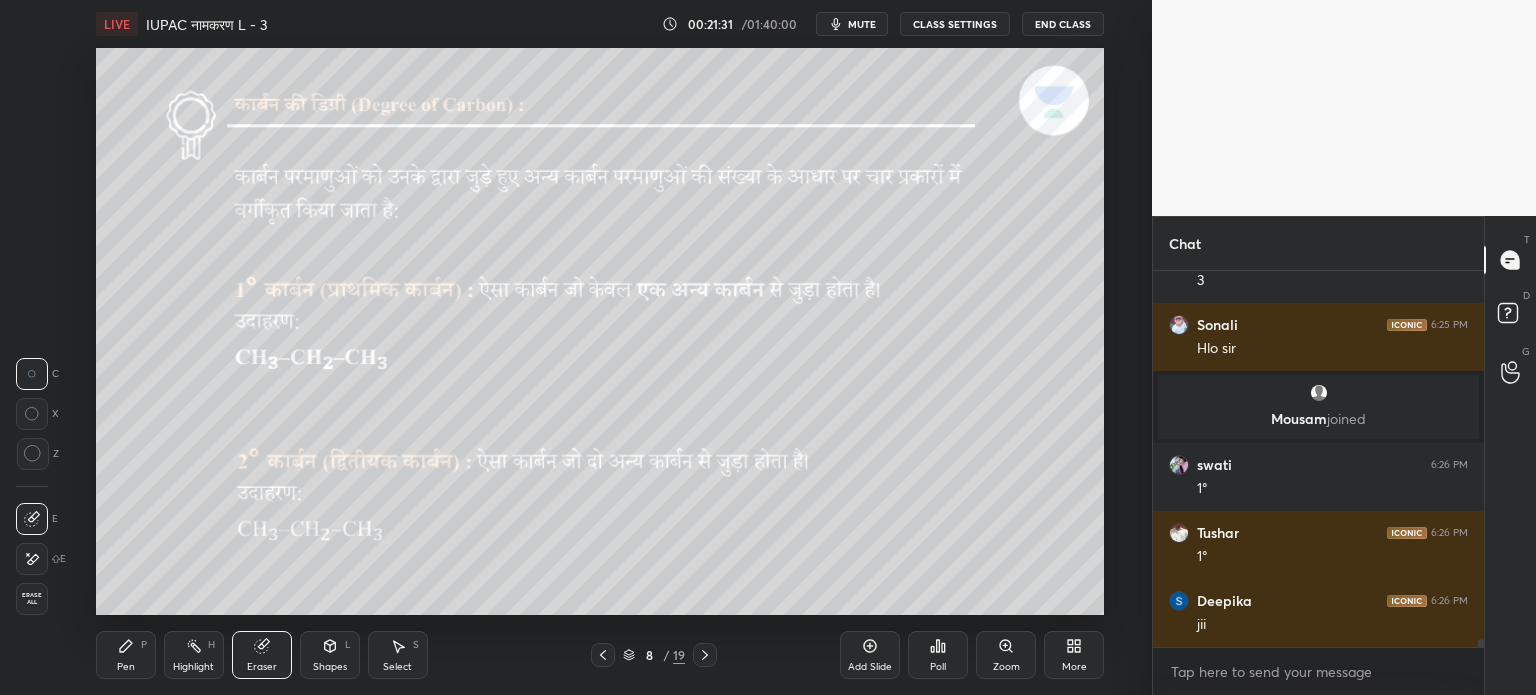 scroll, scrollTop: 16962, scrollLeft: 0, axis: vertical 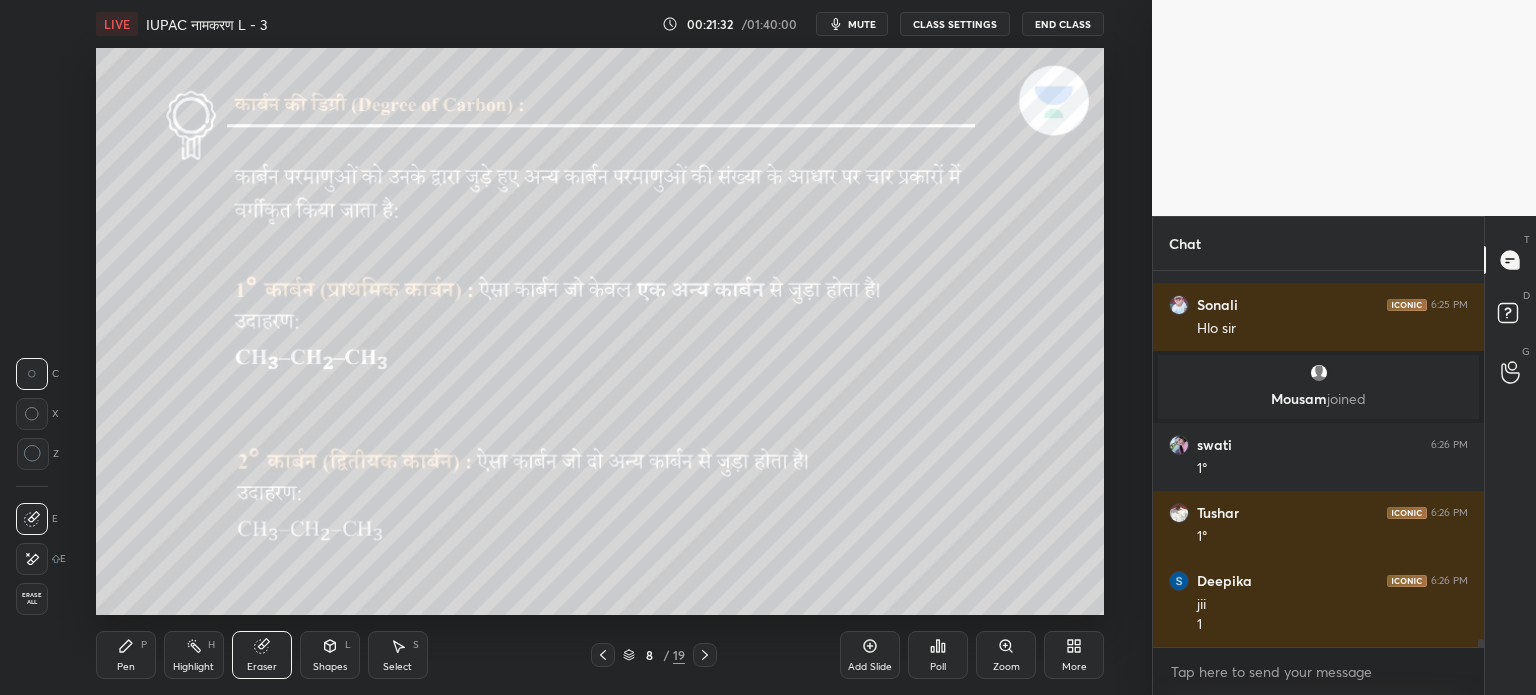 click 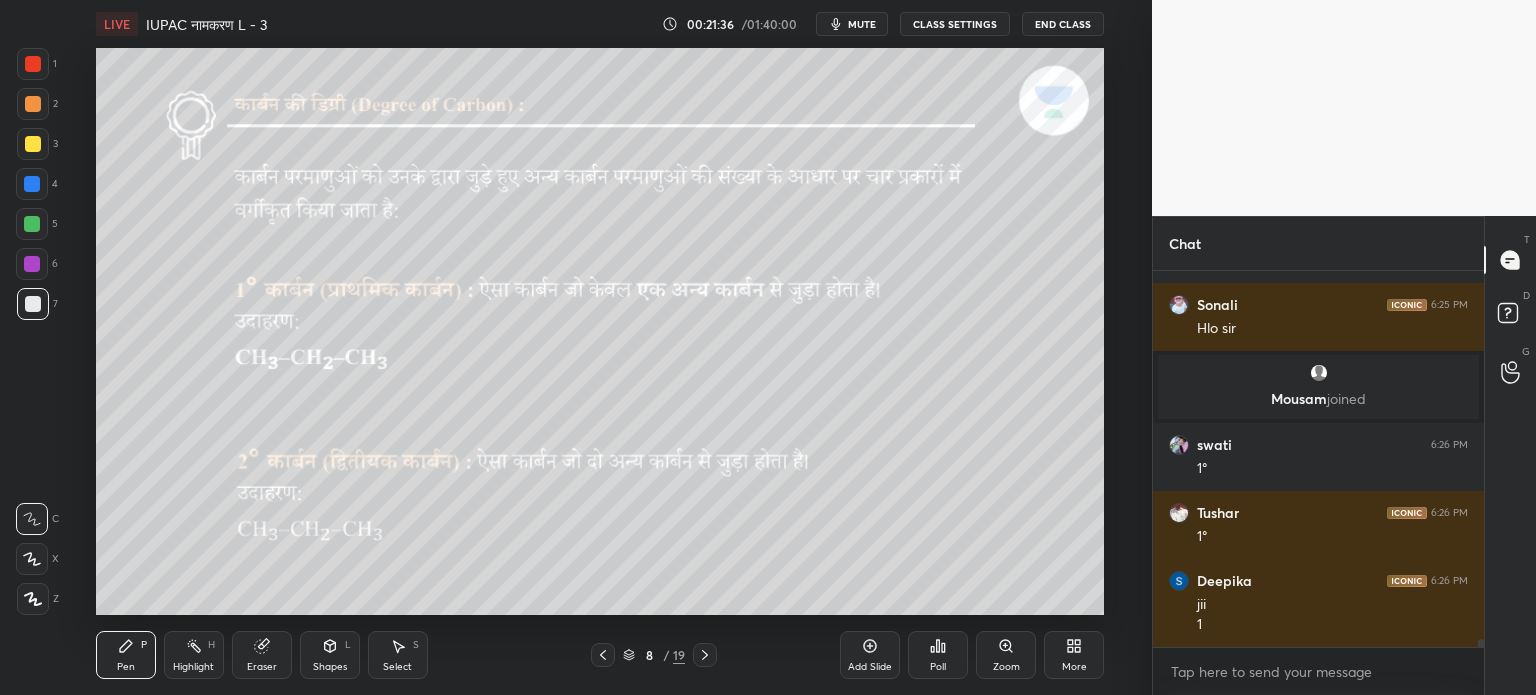 click at bounding box center (32, 224) 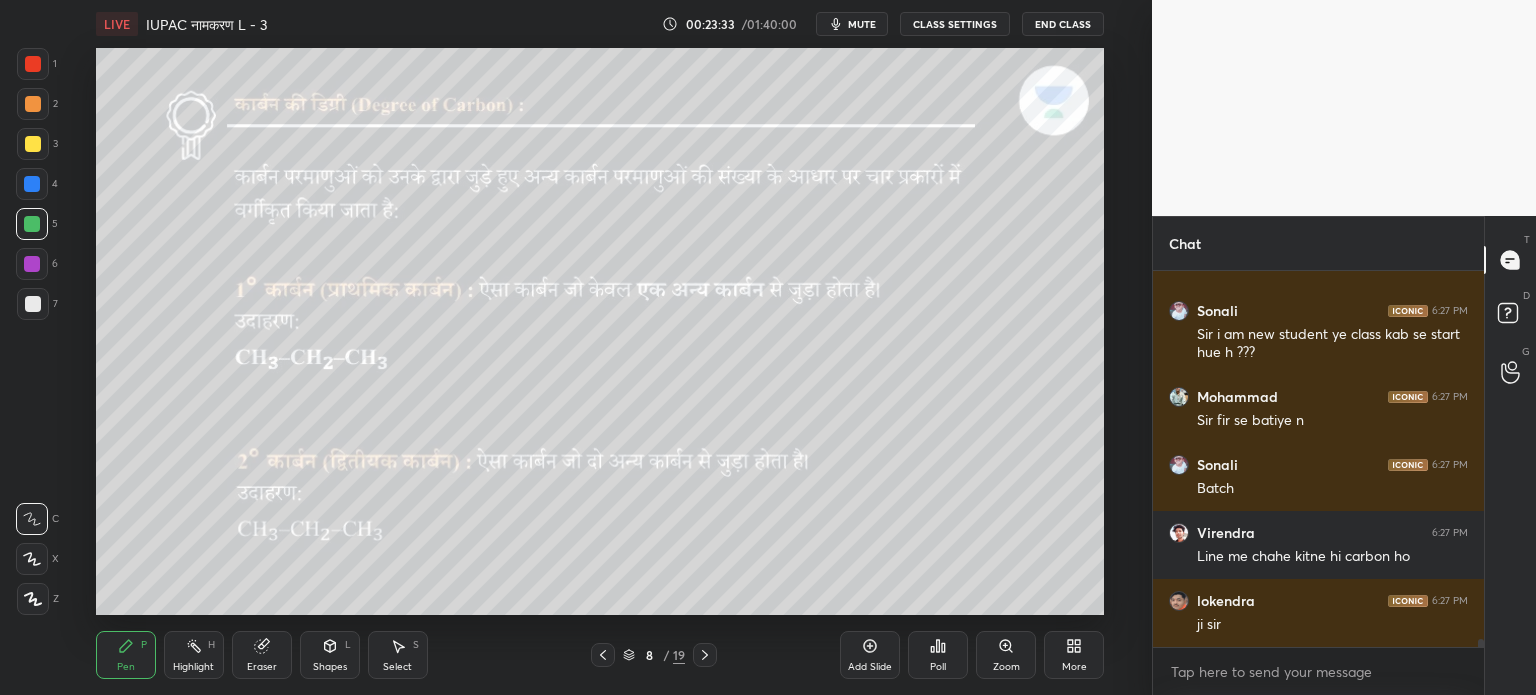 scroll, scrollTop: 17814, scrollLeft: 0, axis: vertical 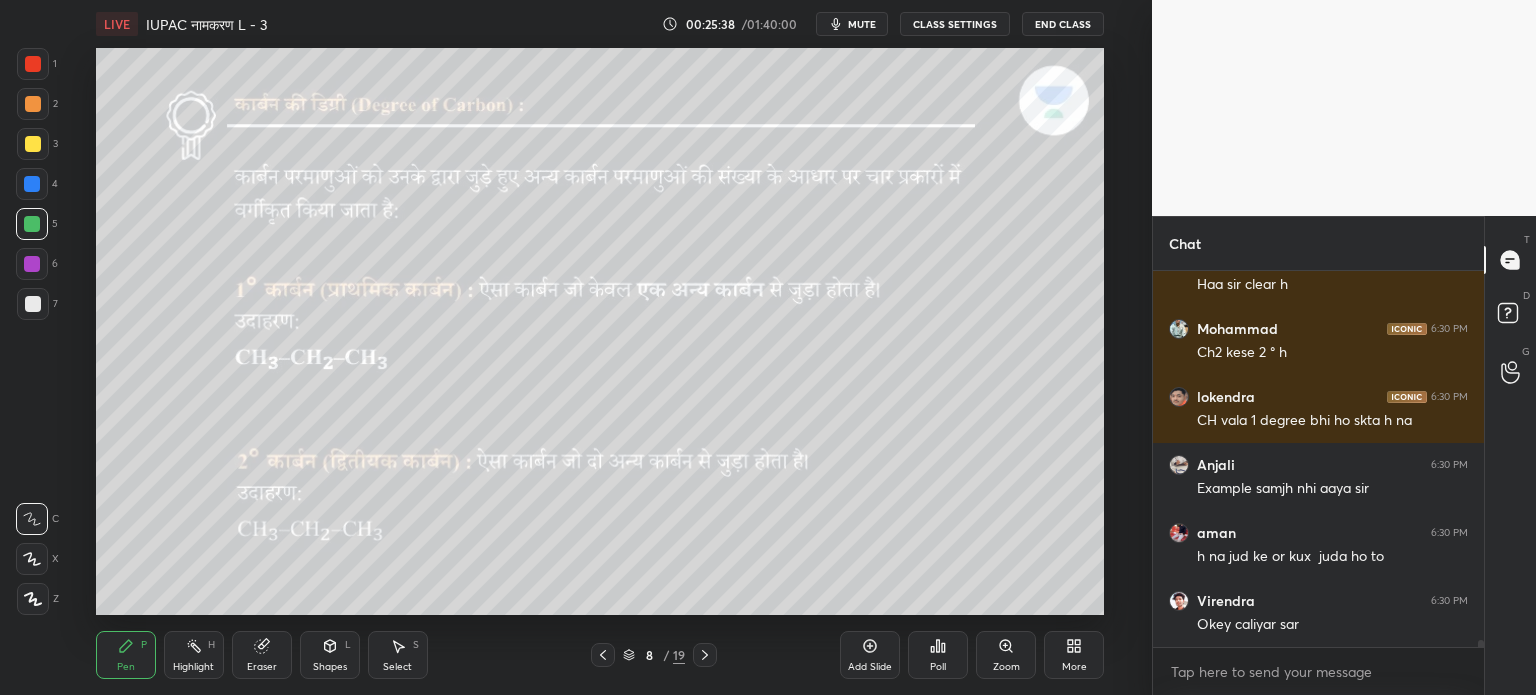 click on "Select S" at bounding box center [398, 655] 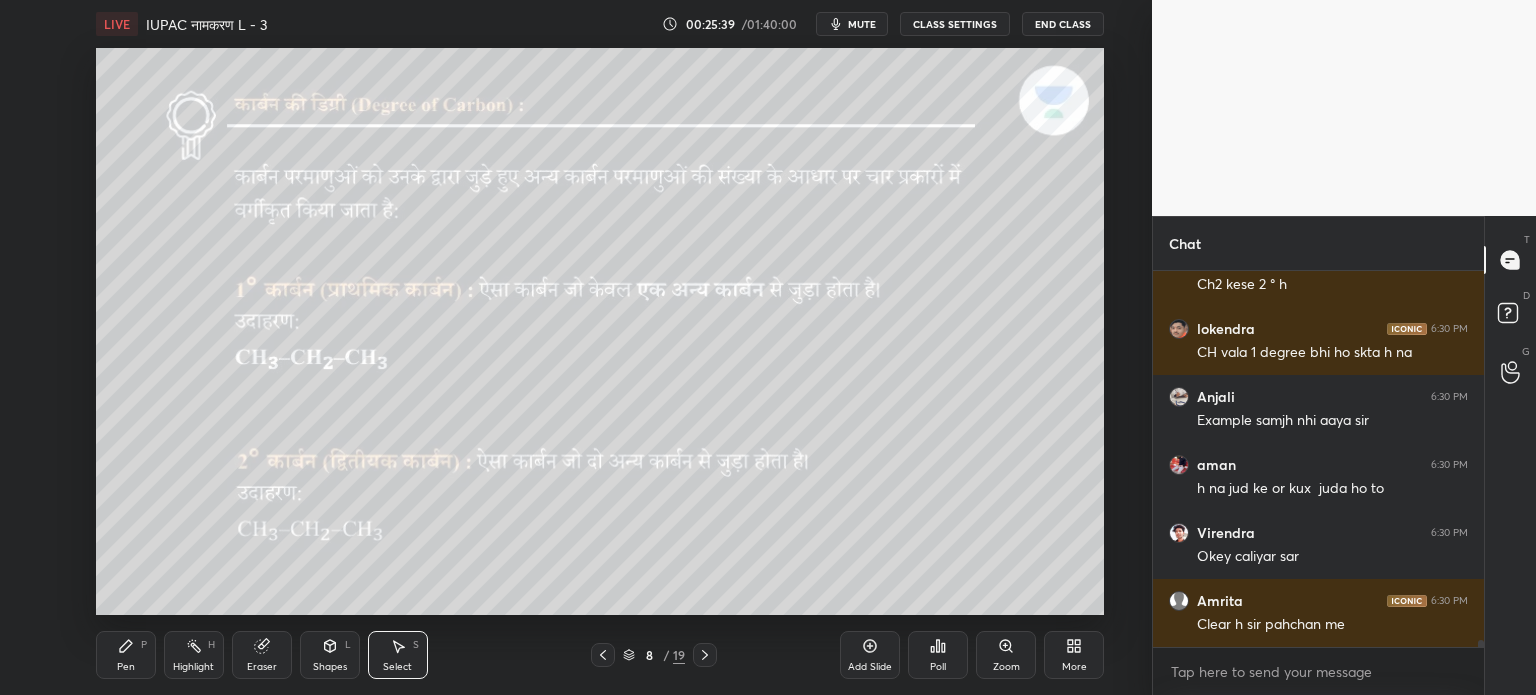 scroll, scrollTop: 19164, scrollLeft: 0, axis: vertical 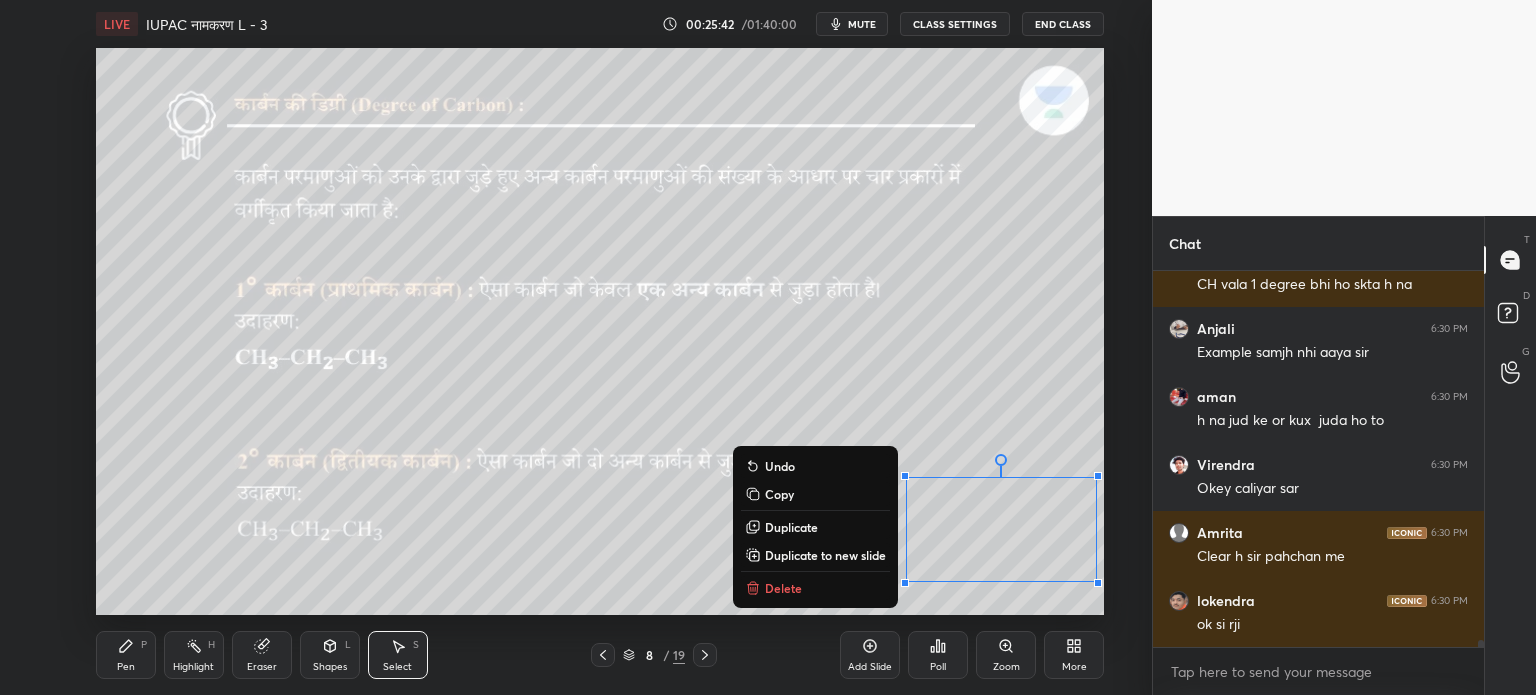 click on "Delete" at bounding box center (783, 588) 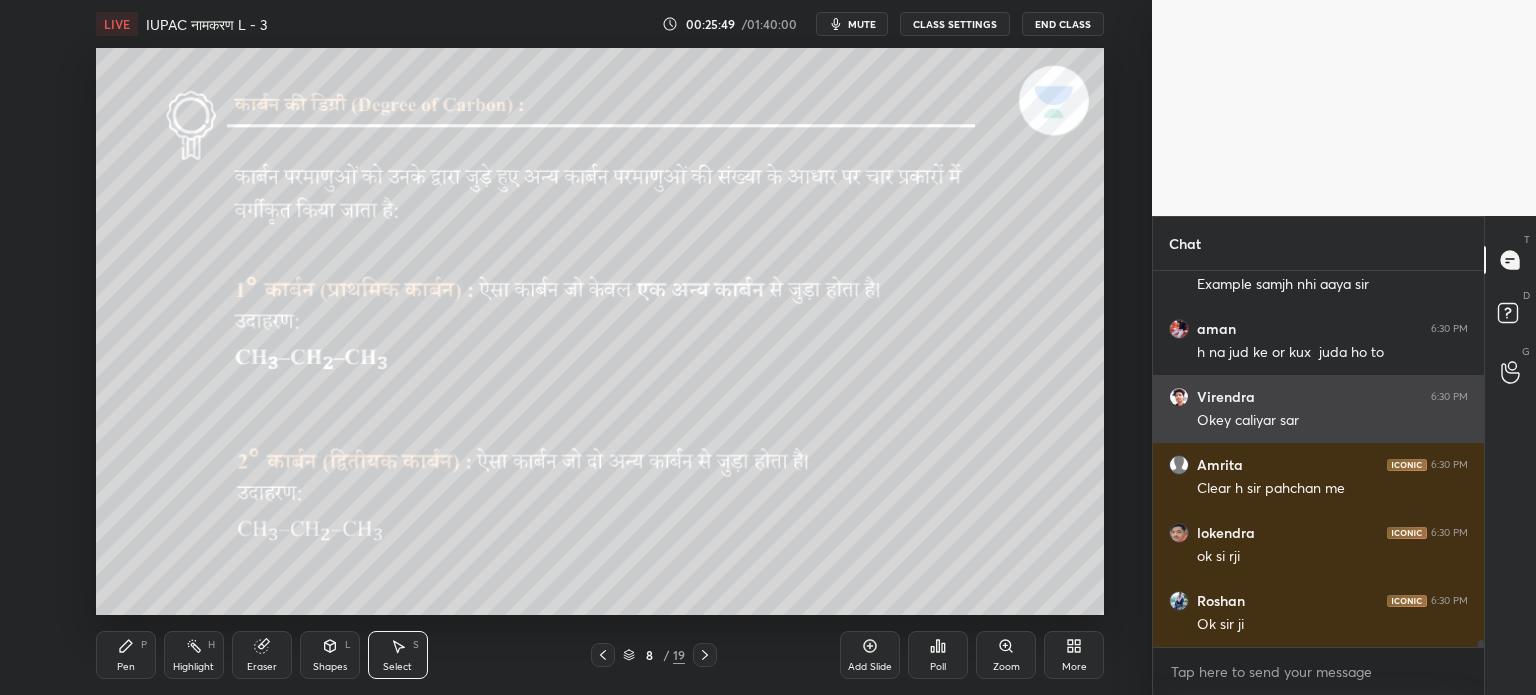 scroll, scrollTop: 19300, scrollLeft: 0, axis: vertical 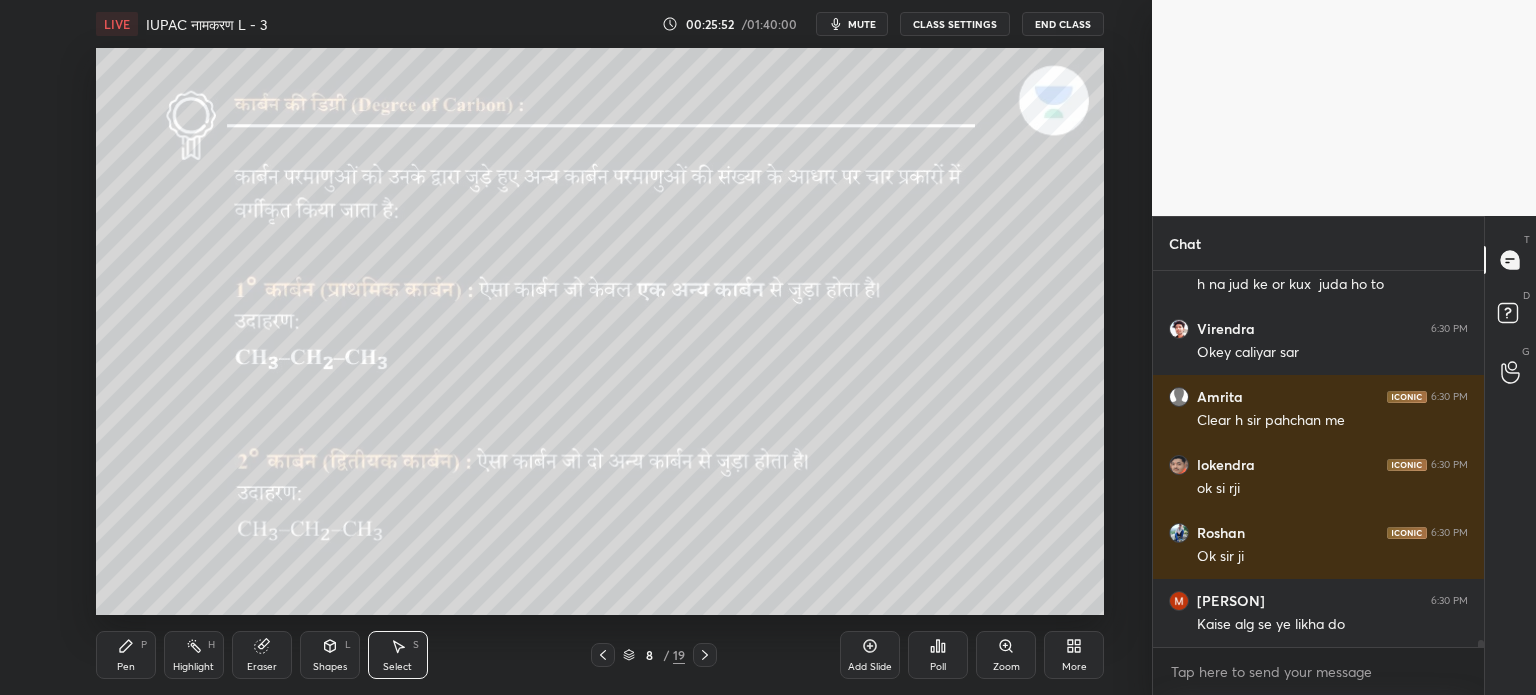 click on "Pen P" at bounding box center [126, 655] 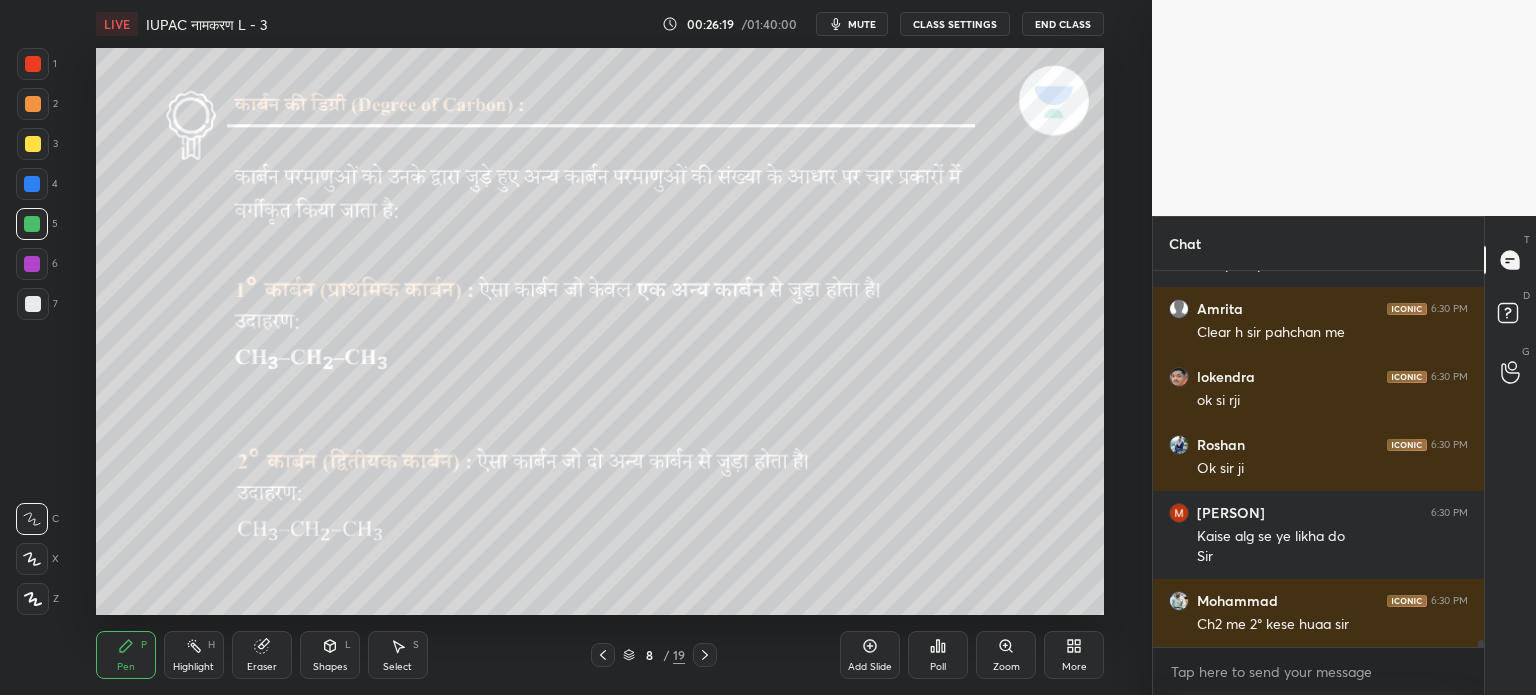 scroll, scrollTop: 19456, scrollLeft: 0, axis: vertical 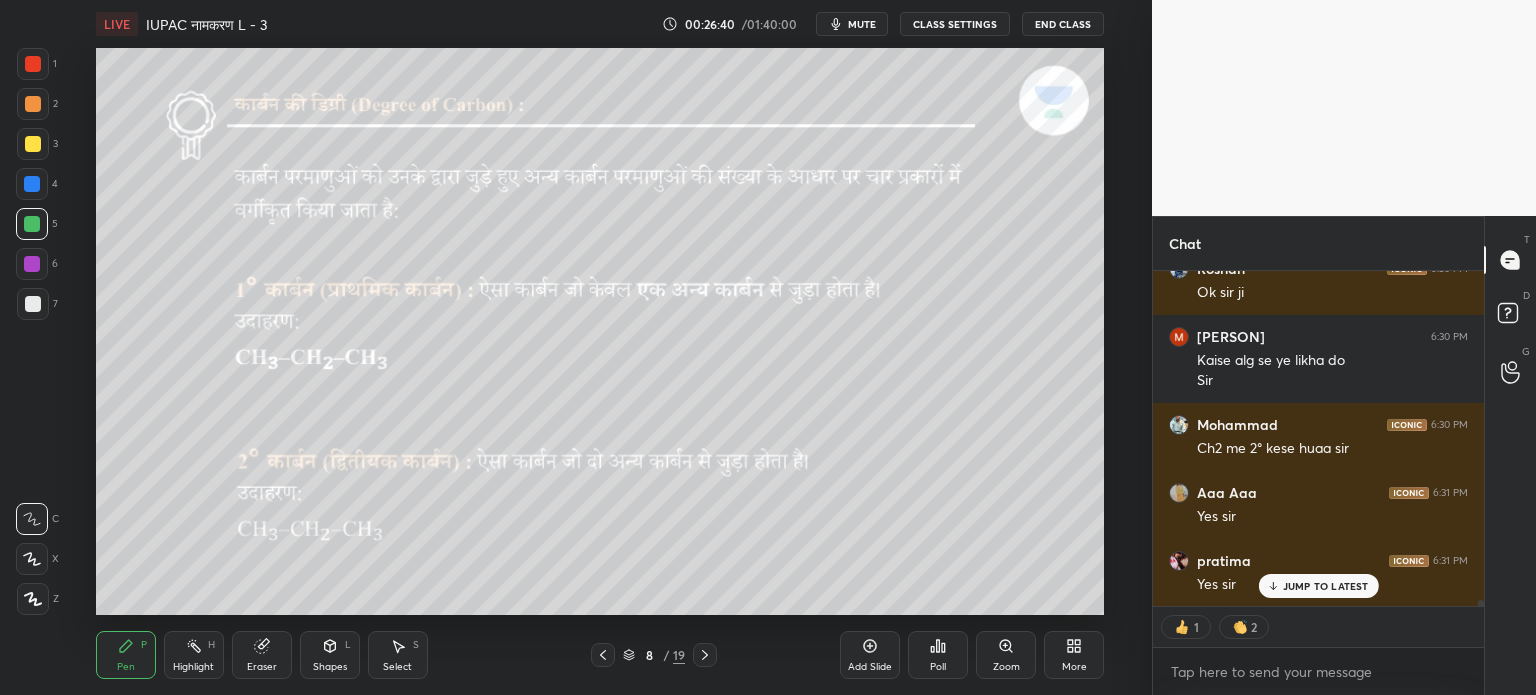 click 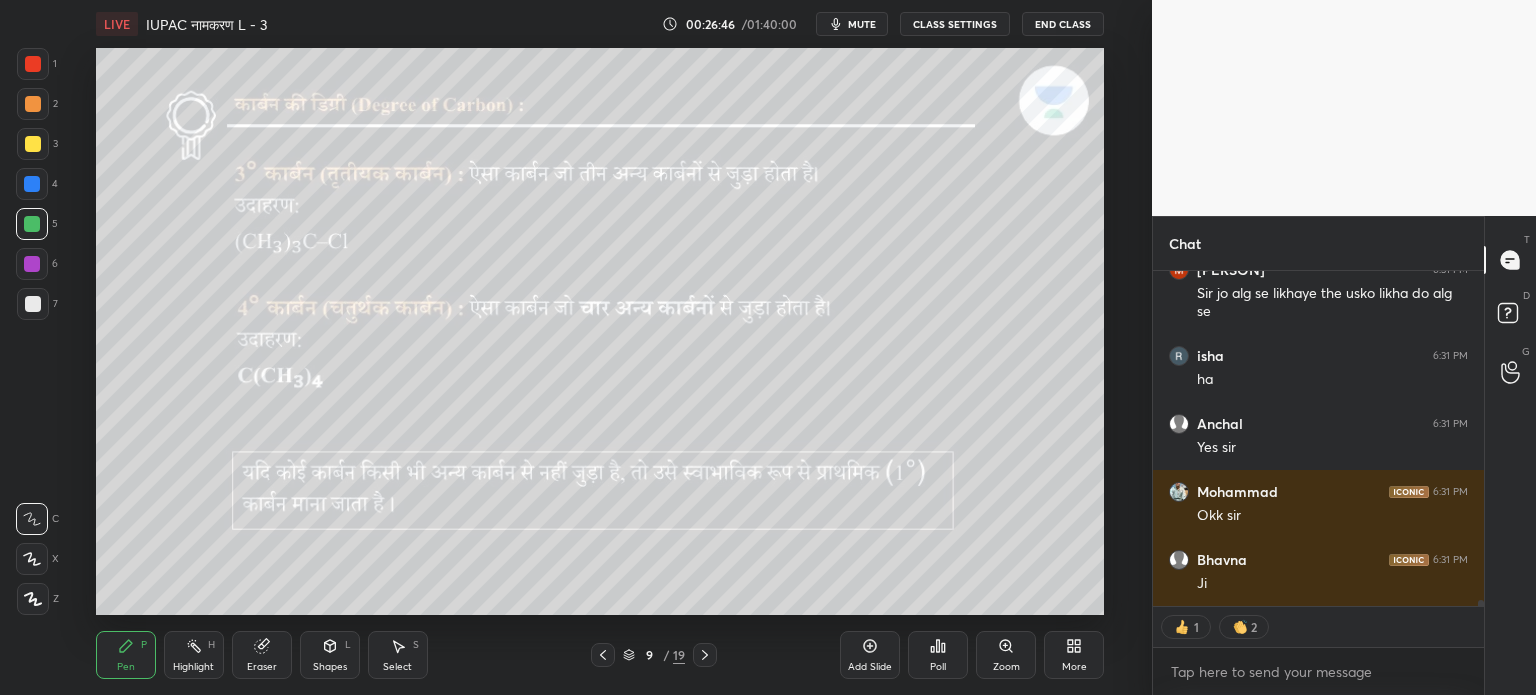scroll, scrollTop: 19991, scrollLeft: 0, axis: vertical 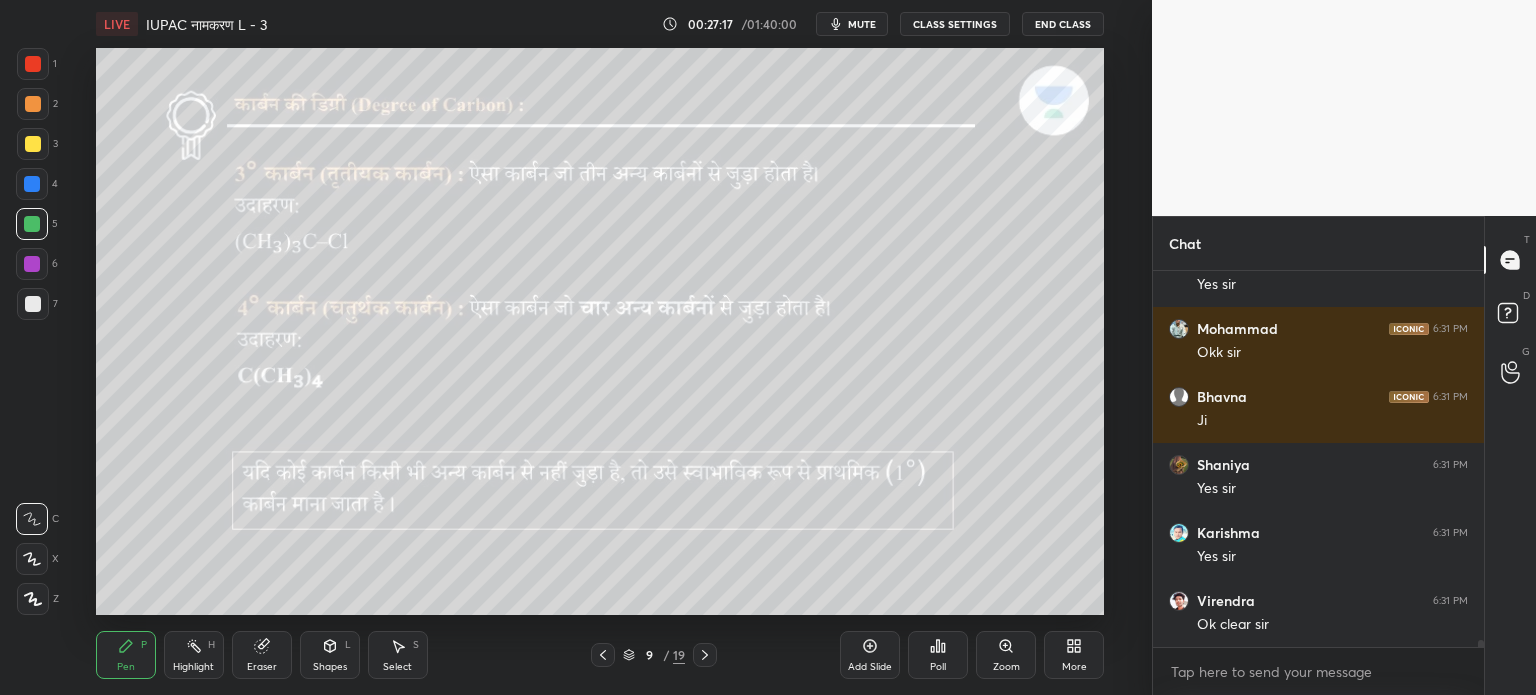 click at bounding box center [33, 144] 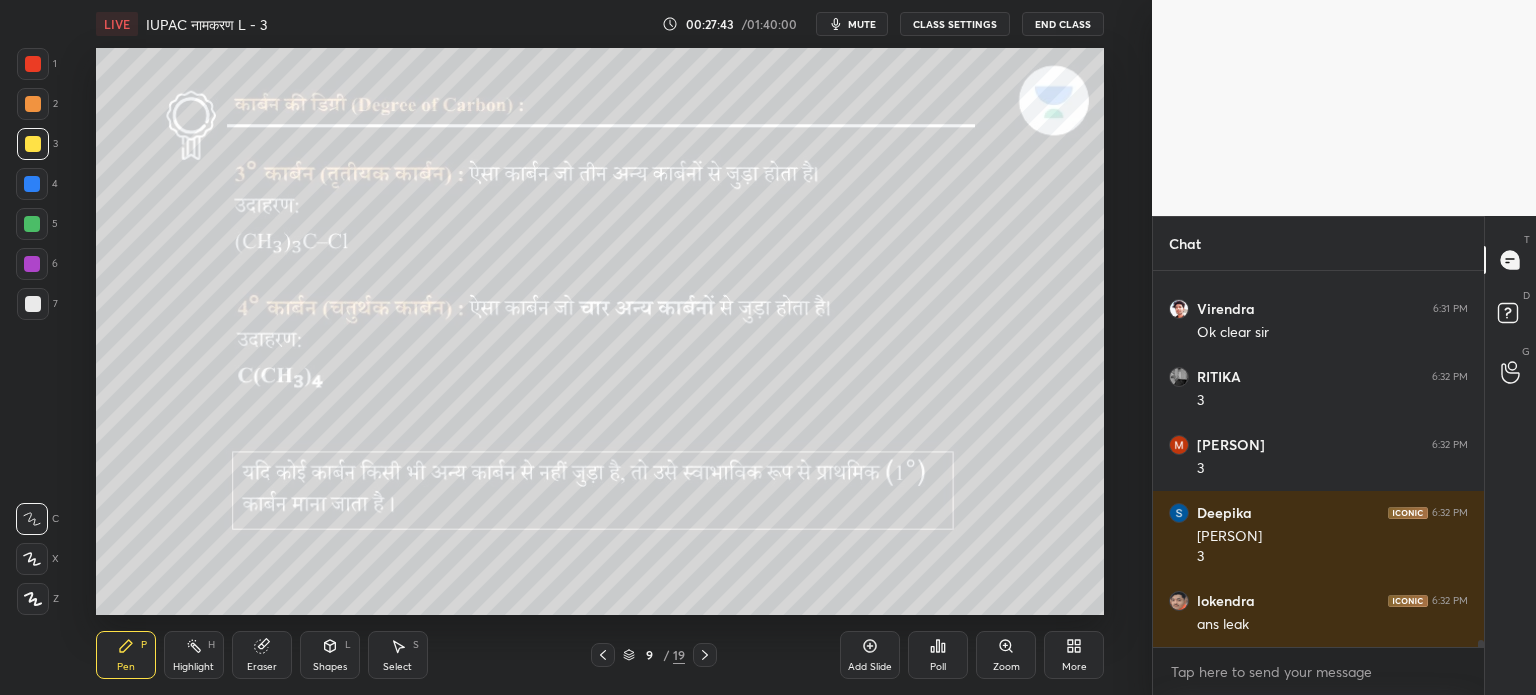 scroll, scrollTop: 20446, scrollLeft: 0, axis: vertical 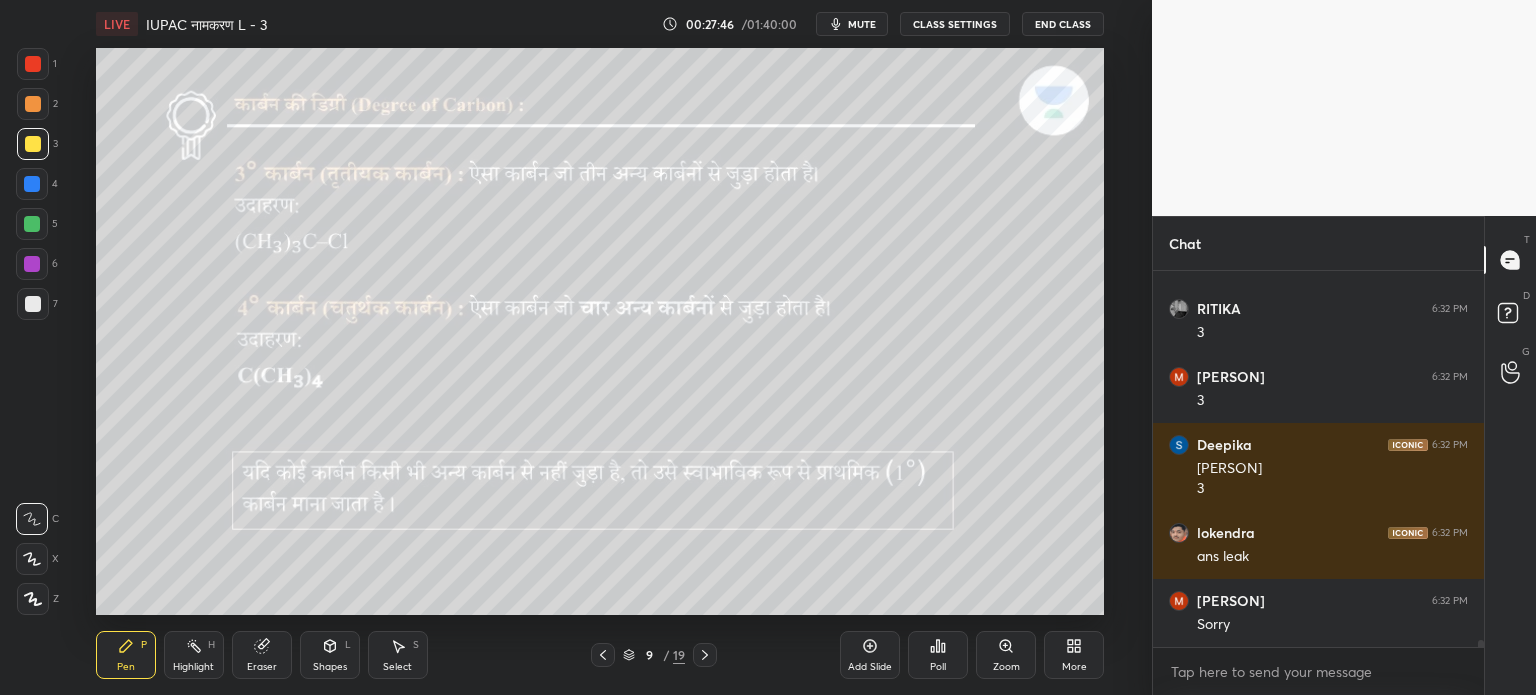 click on "Poll" at bounding box center [938, 667] 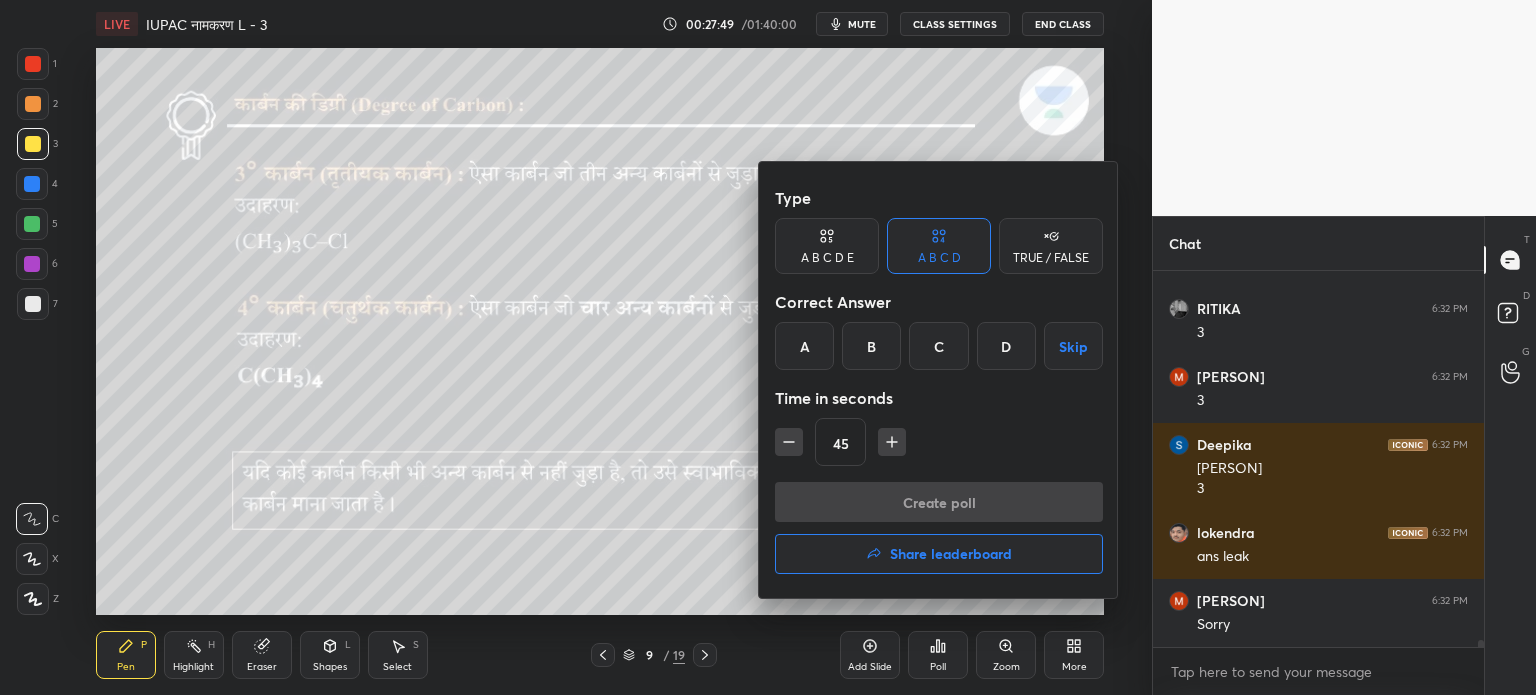 click at bounding box center (768, 347) 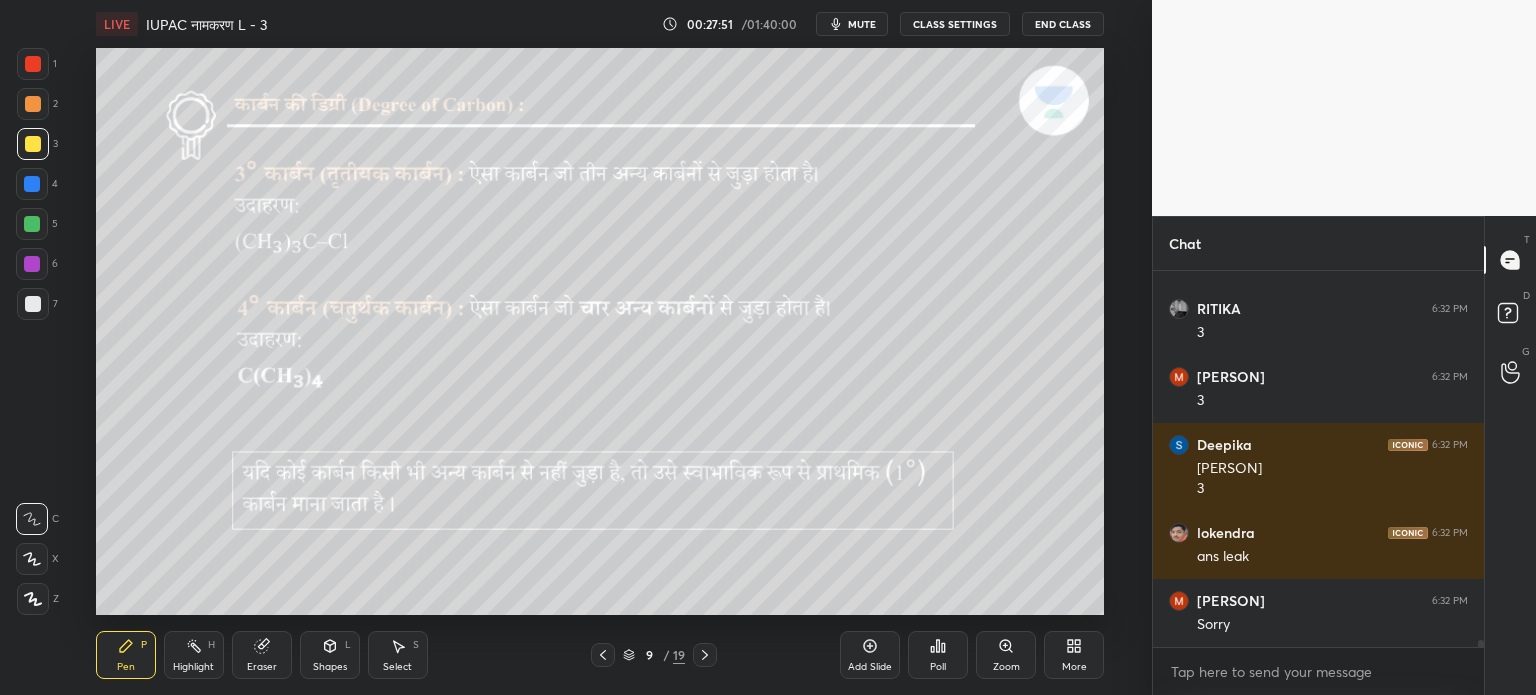 click on "Poll" at bounding box center [938, 655] 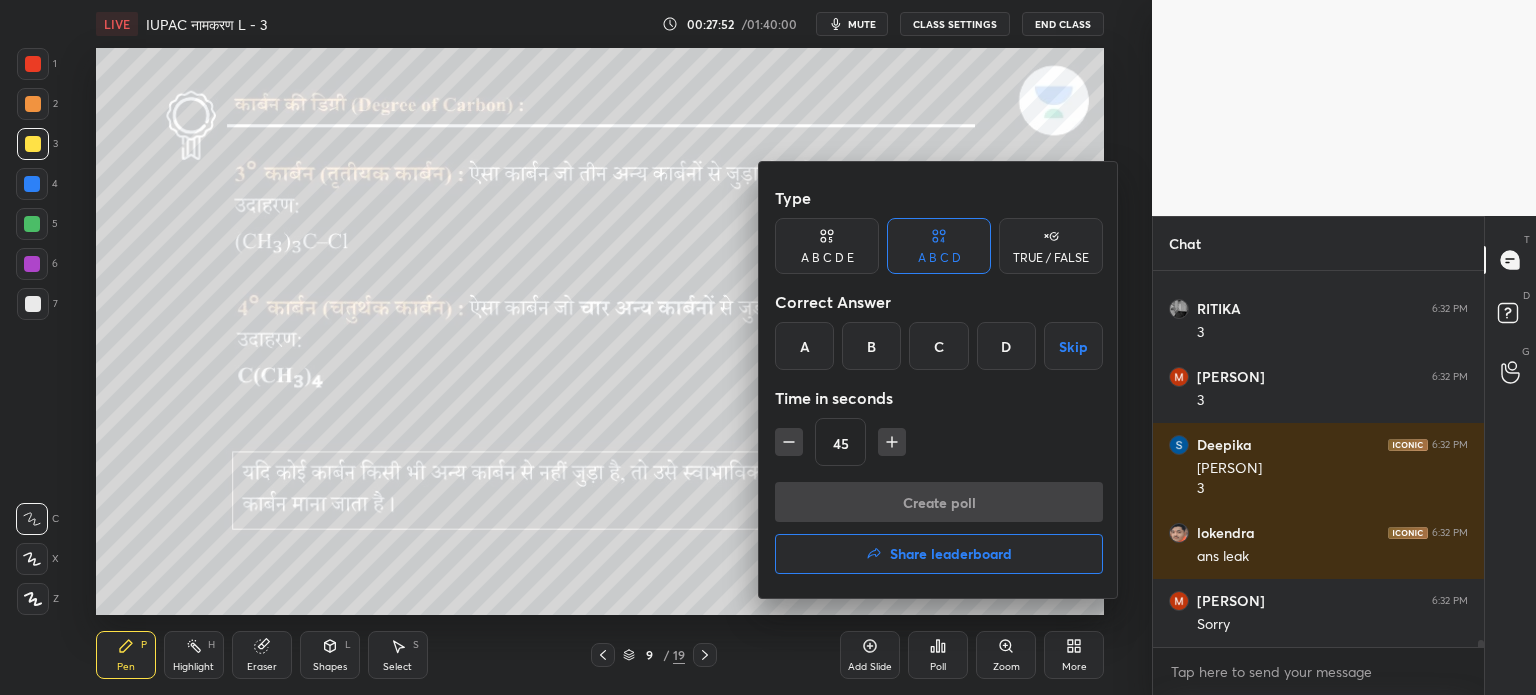 click on "C" at bounding box center (938, 346) 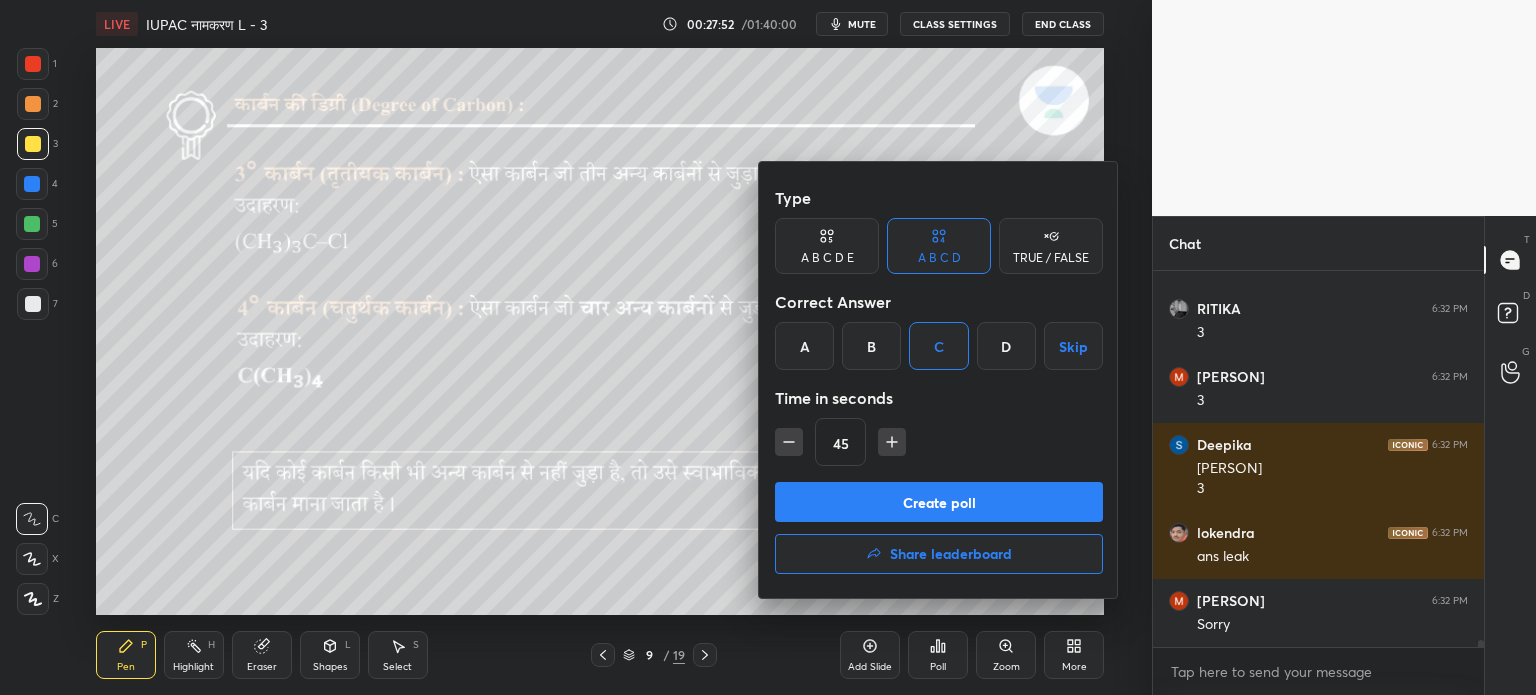 click on "Create poll" at bounding box center (939, 502) 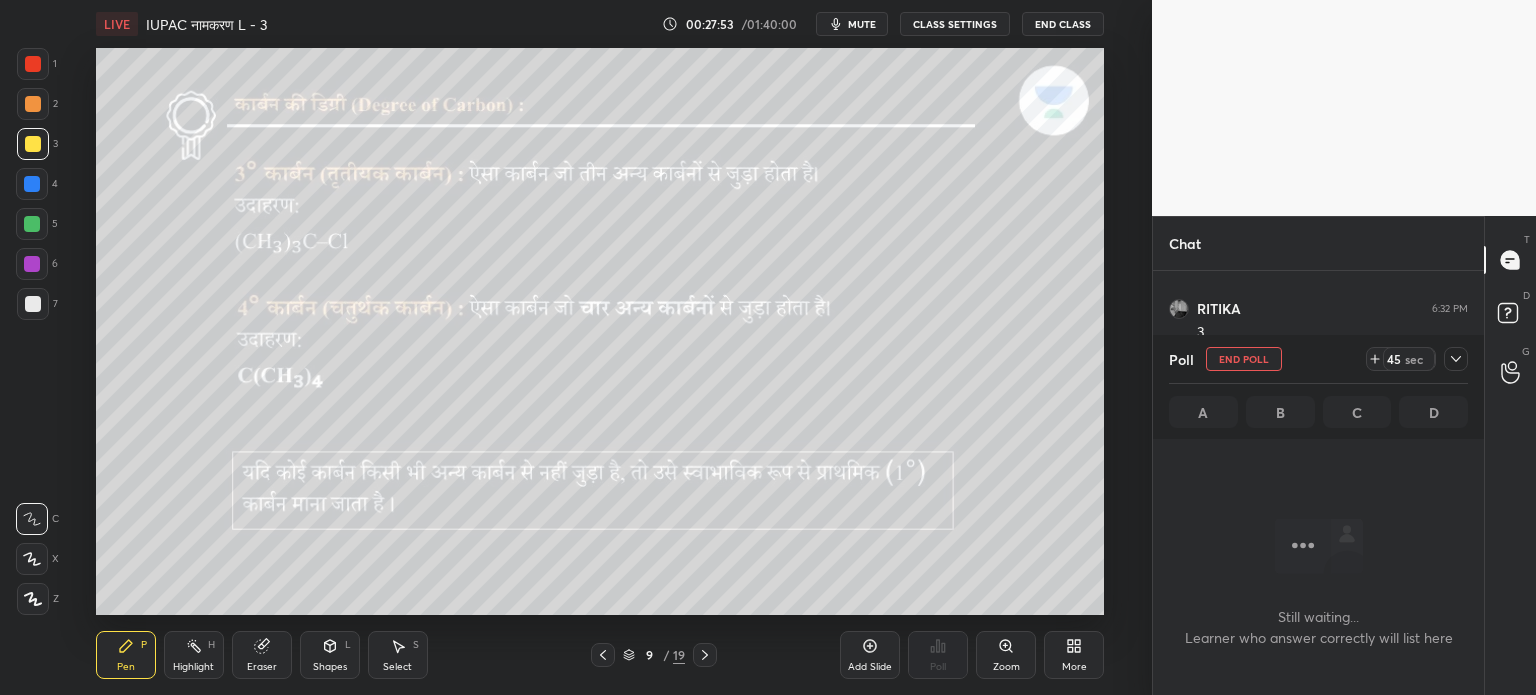scroll, scrollTop: 272, scrollLeft: 325, axis: both 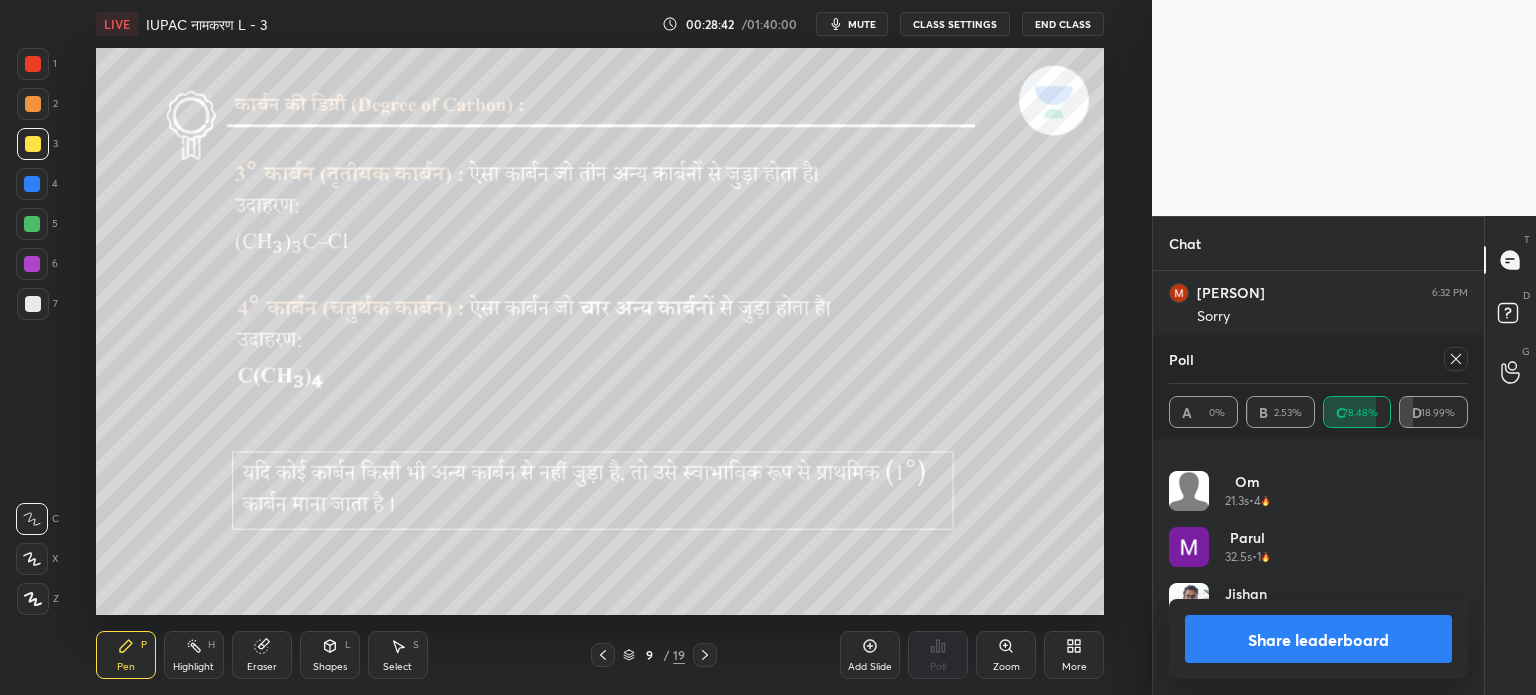 click on "Share leaderboard" at bounding box center [1318, 639] 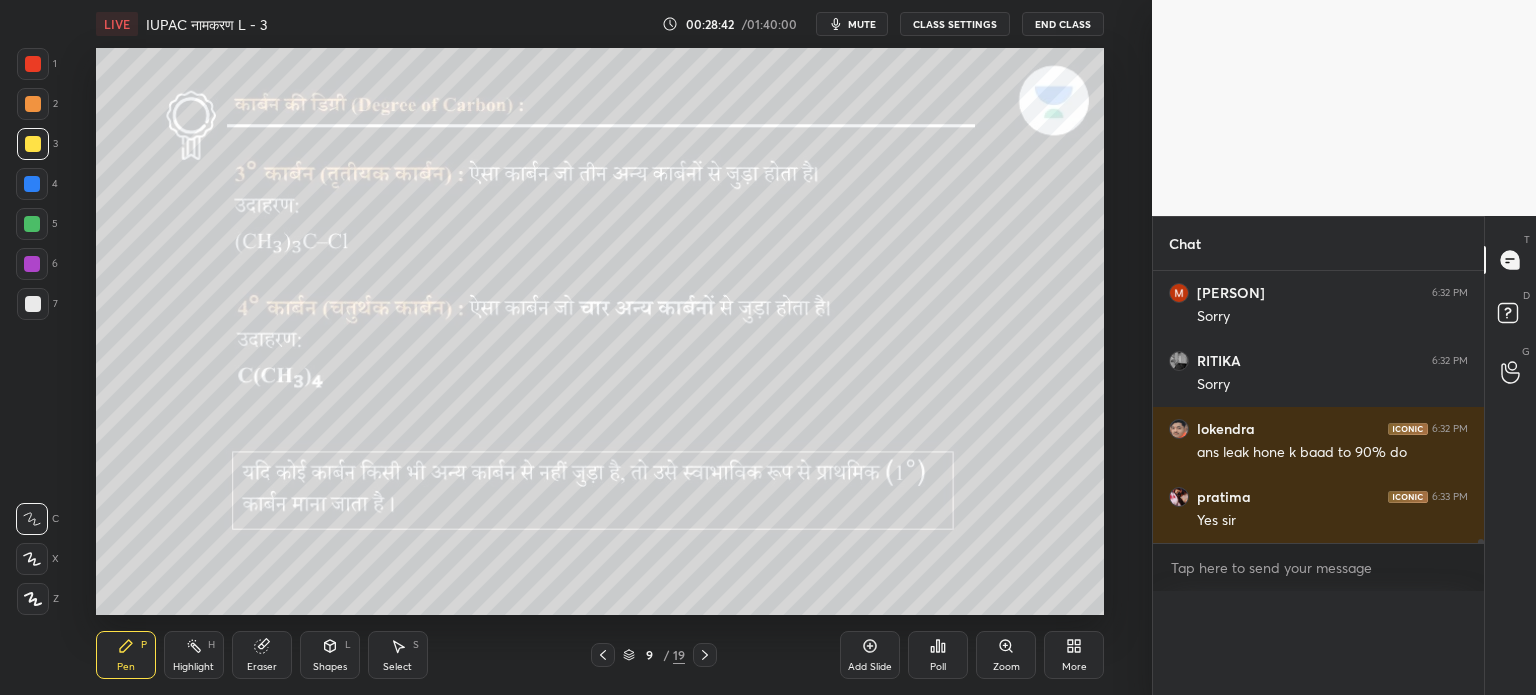 scroll, scrollTop: 0, scrollLeft: 0, axis: both 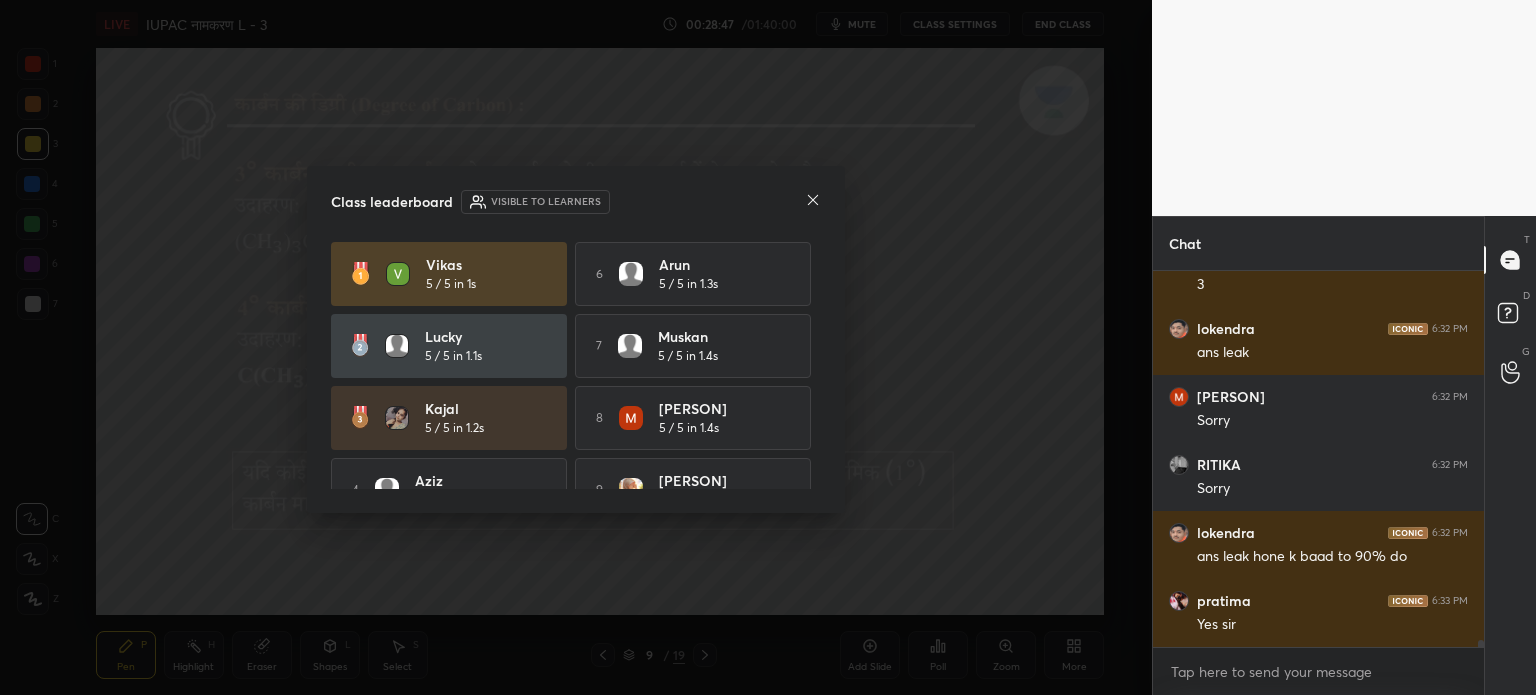 click 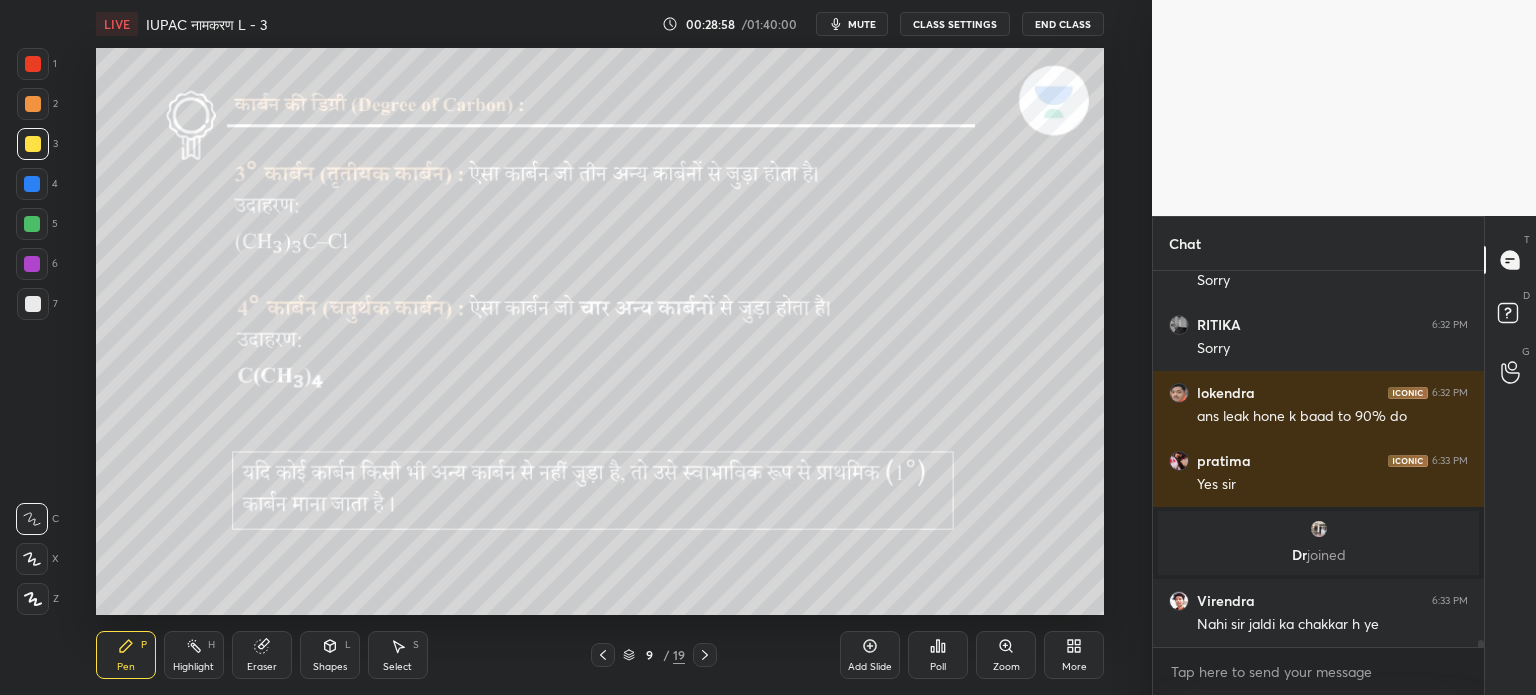 scroll, scrollTop: 19726, scrollLeft: 0, axis: vertical 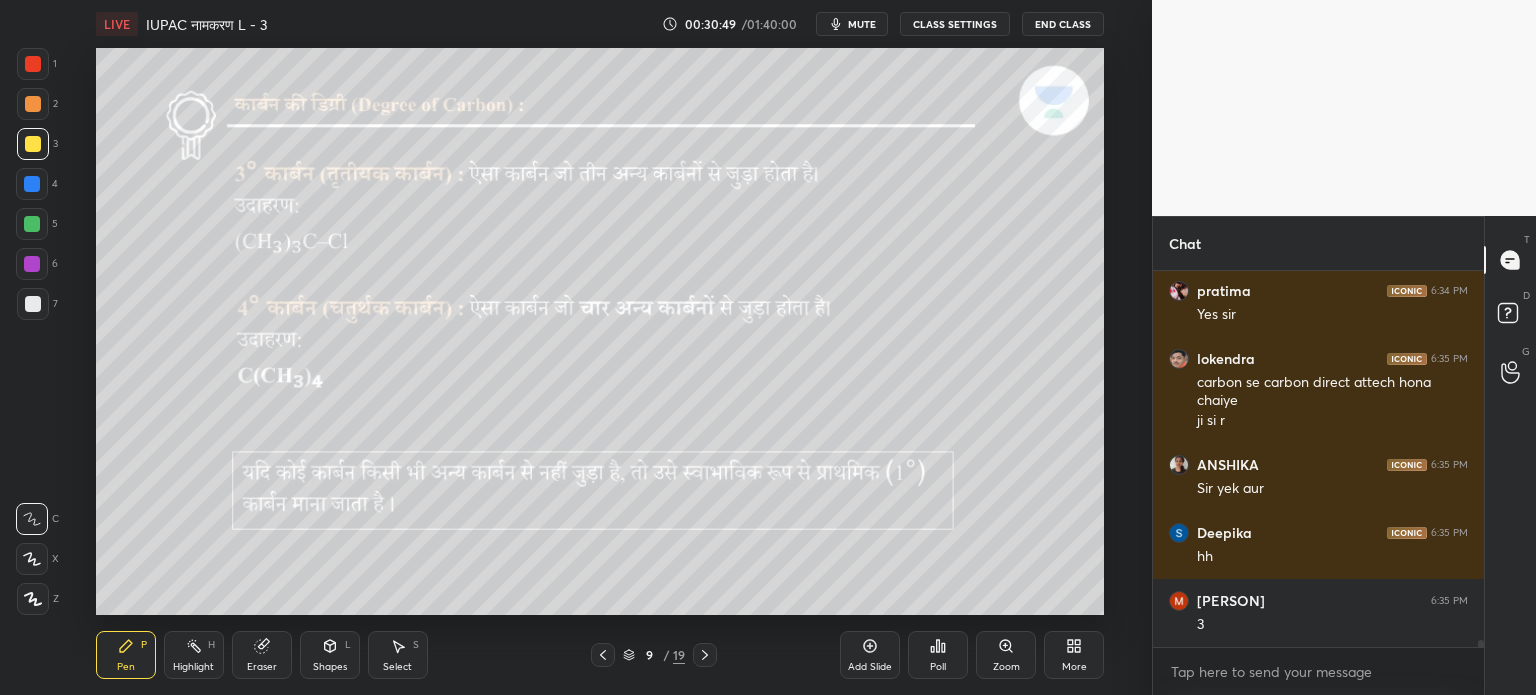 click at bounding box center [32, 224] 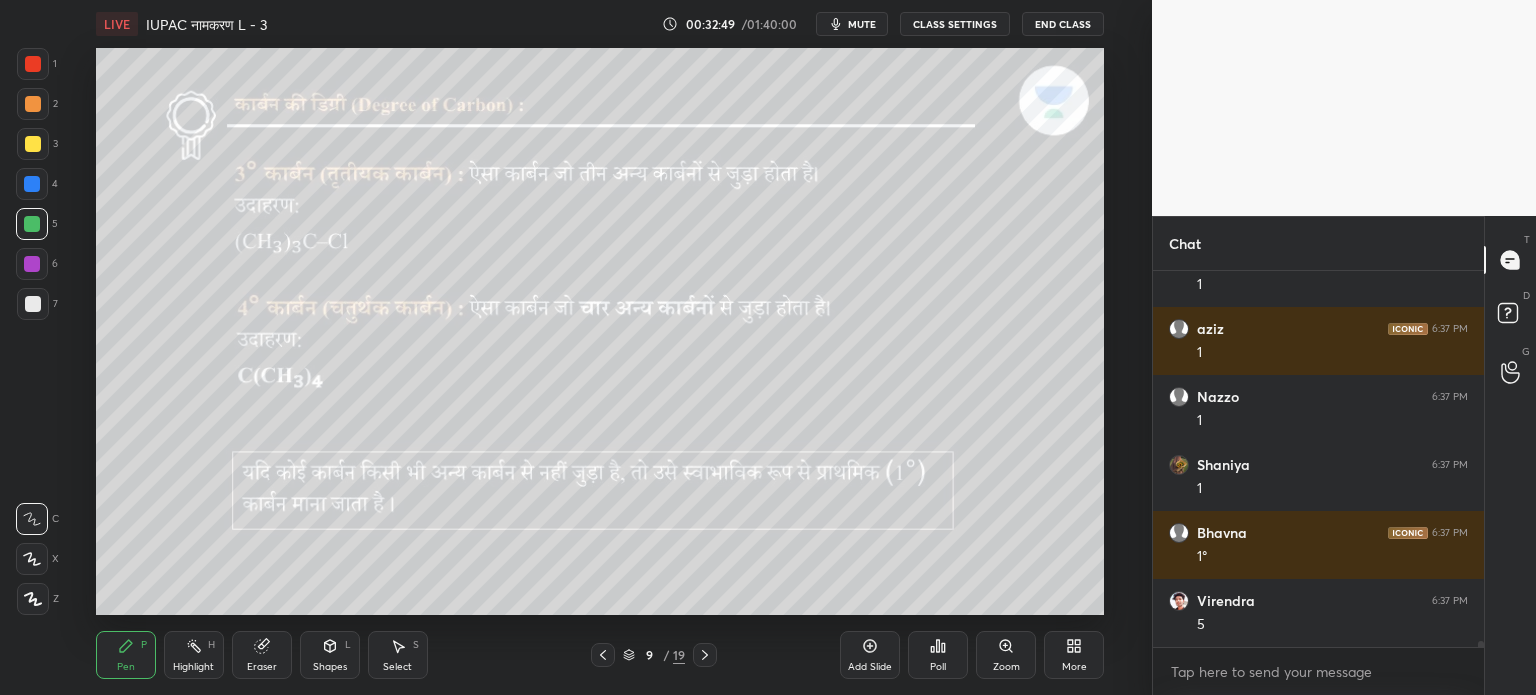 scroll, scrollTop: 22998, scrollLeft: 0, axis: vertical 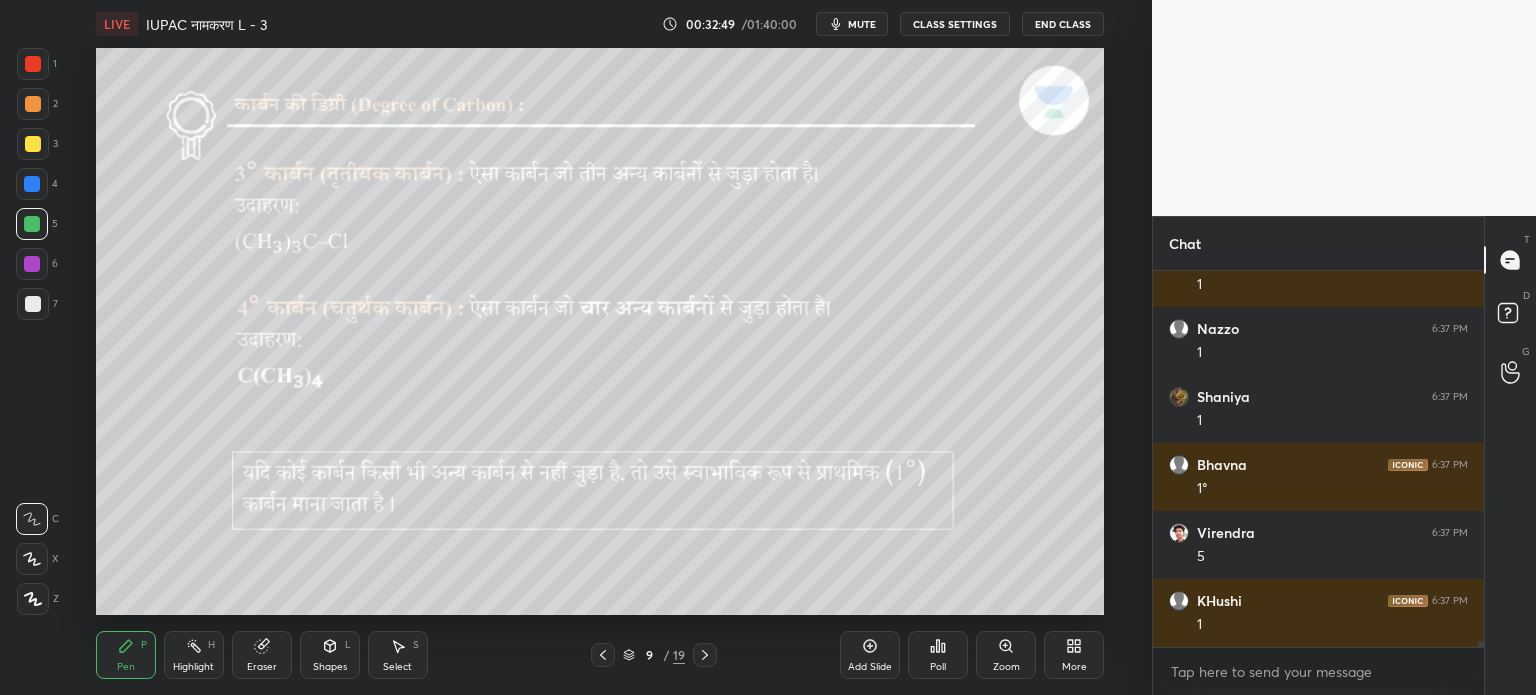 click 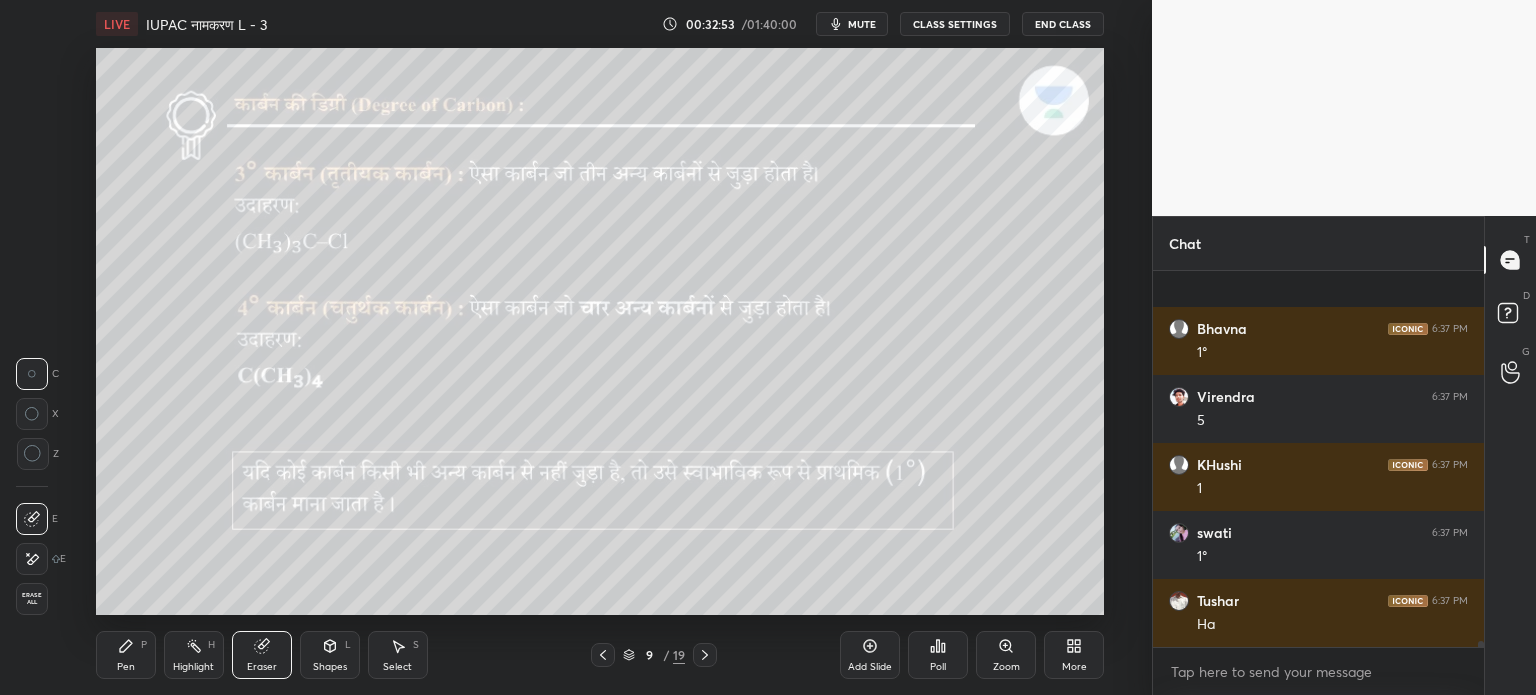 scroll, scrollTop: 23270, scrollLeft: 0, axis: vertical 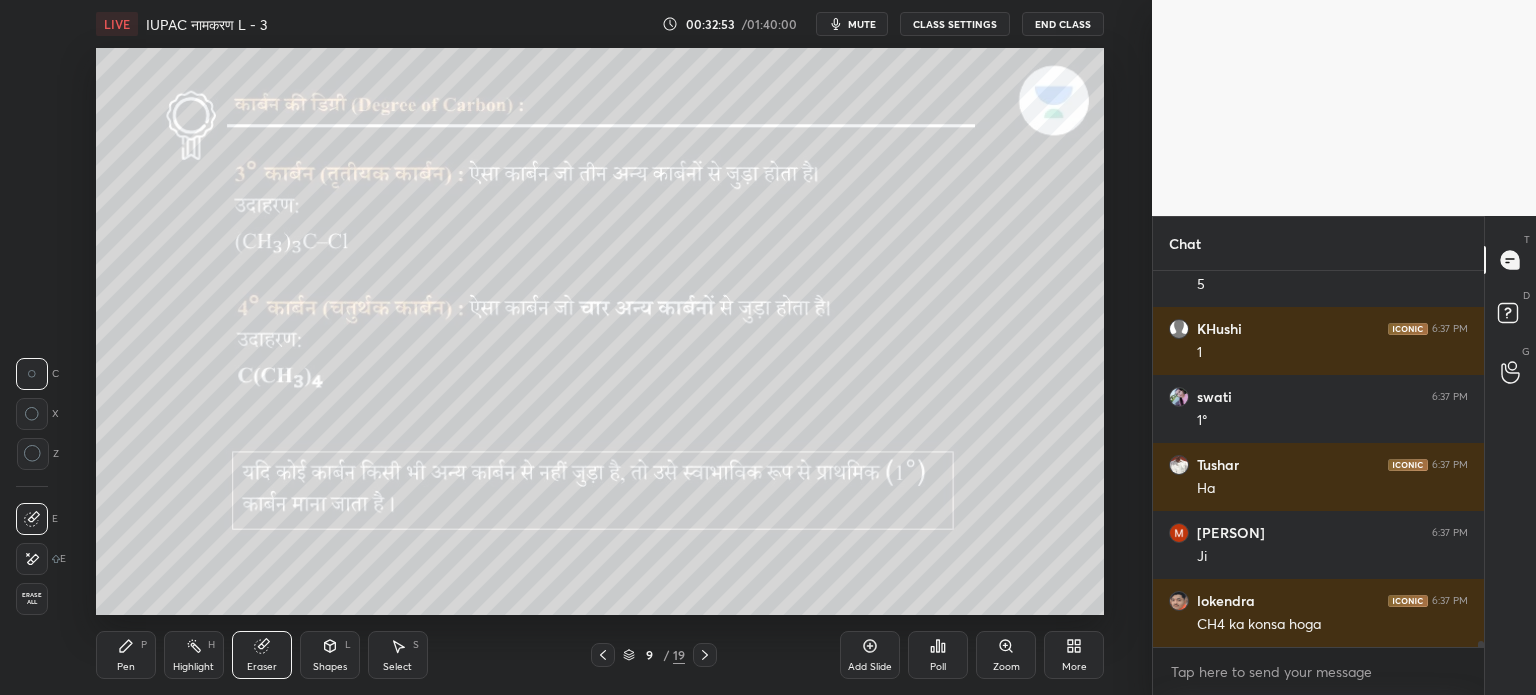 click on "Pen P" at bounding box center [126, 655] 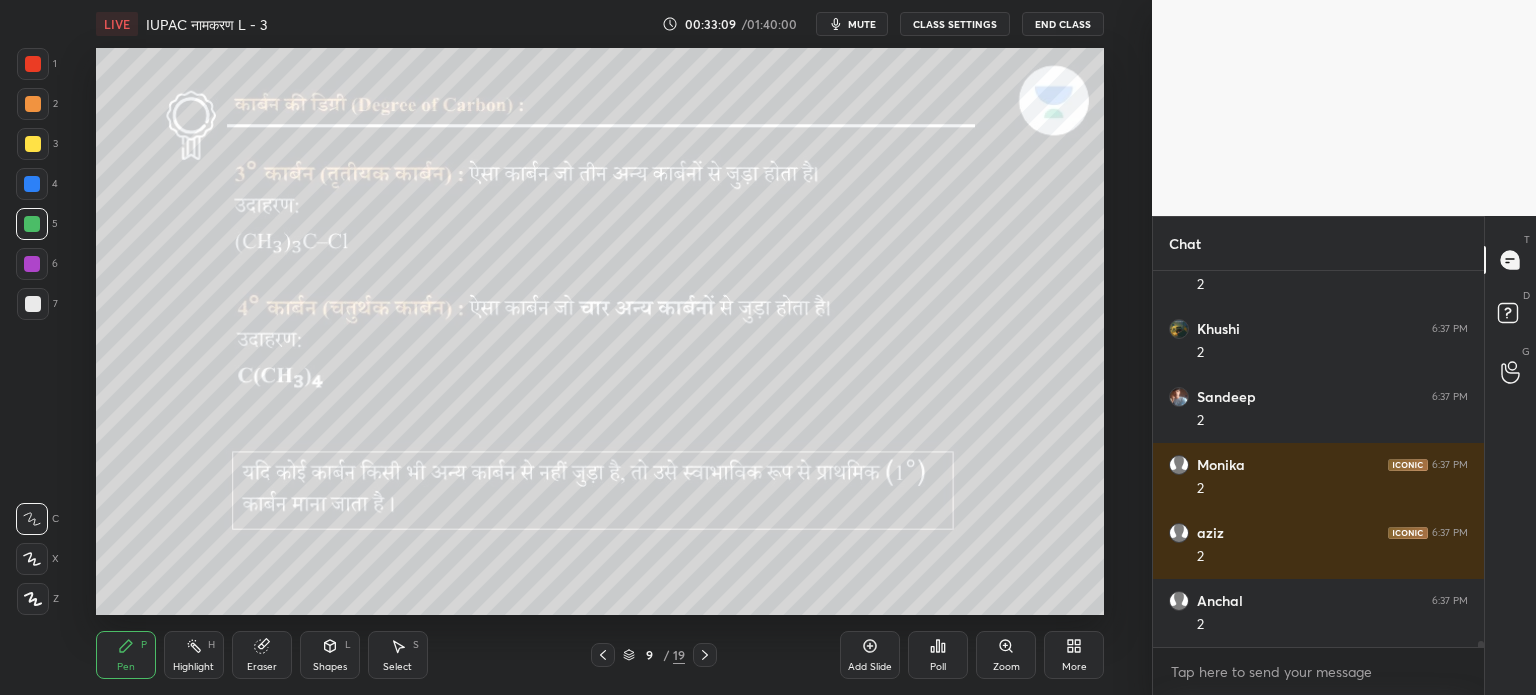 scroll, scrollTop: 25106, scrollLeft: 0, axis: vertical 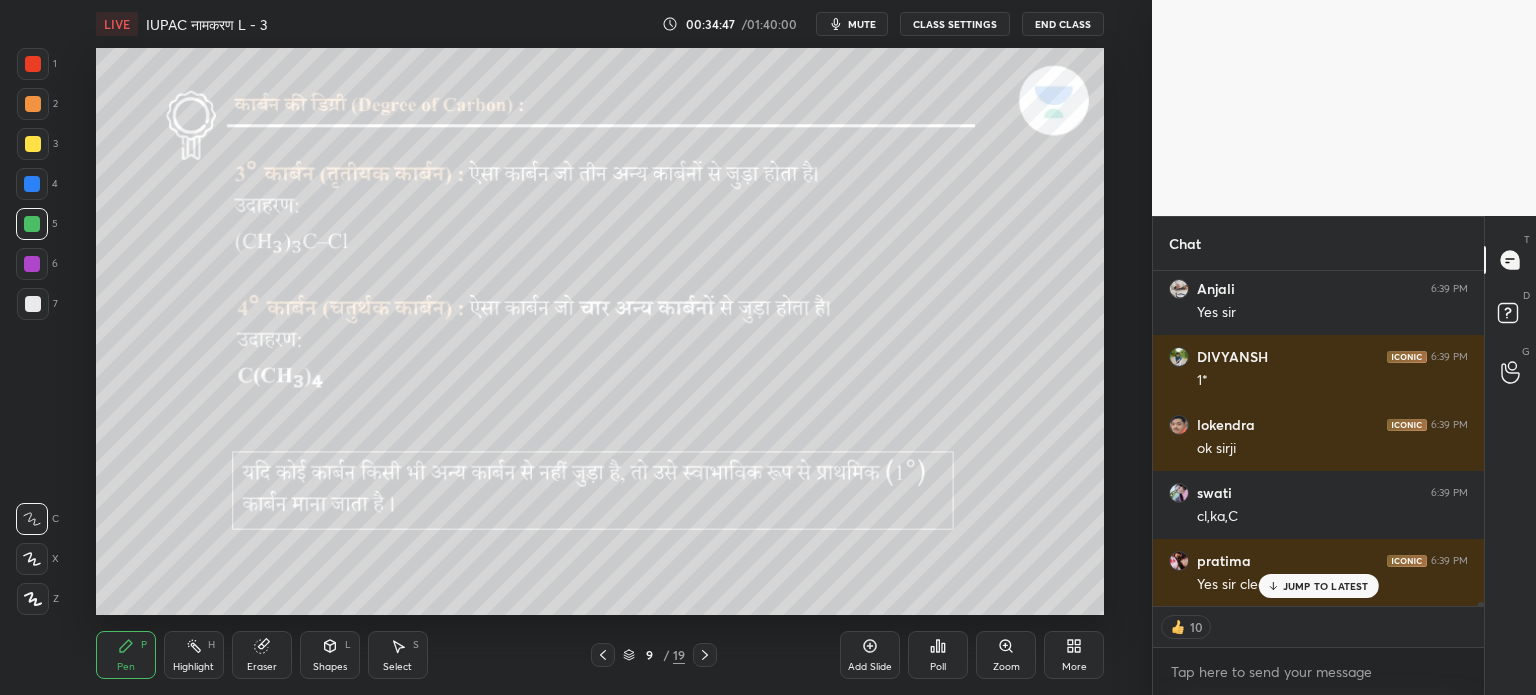 click on "JUMP TO LATEST" at bounding box center [1326, 586] 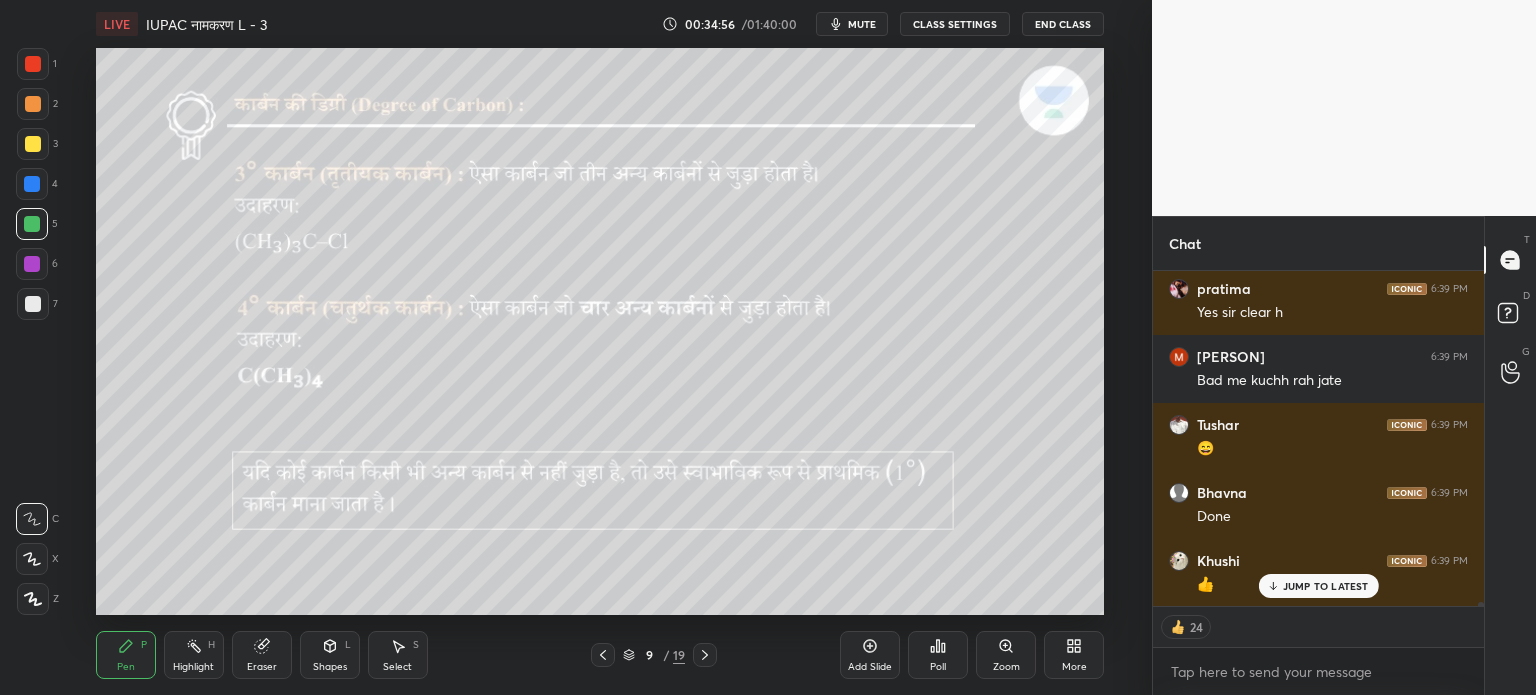 scroll, scrollTop: 29040, scrollLeft: 0, axis: vertical 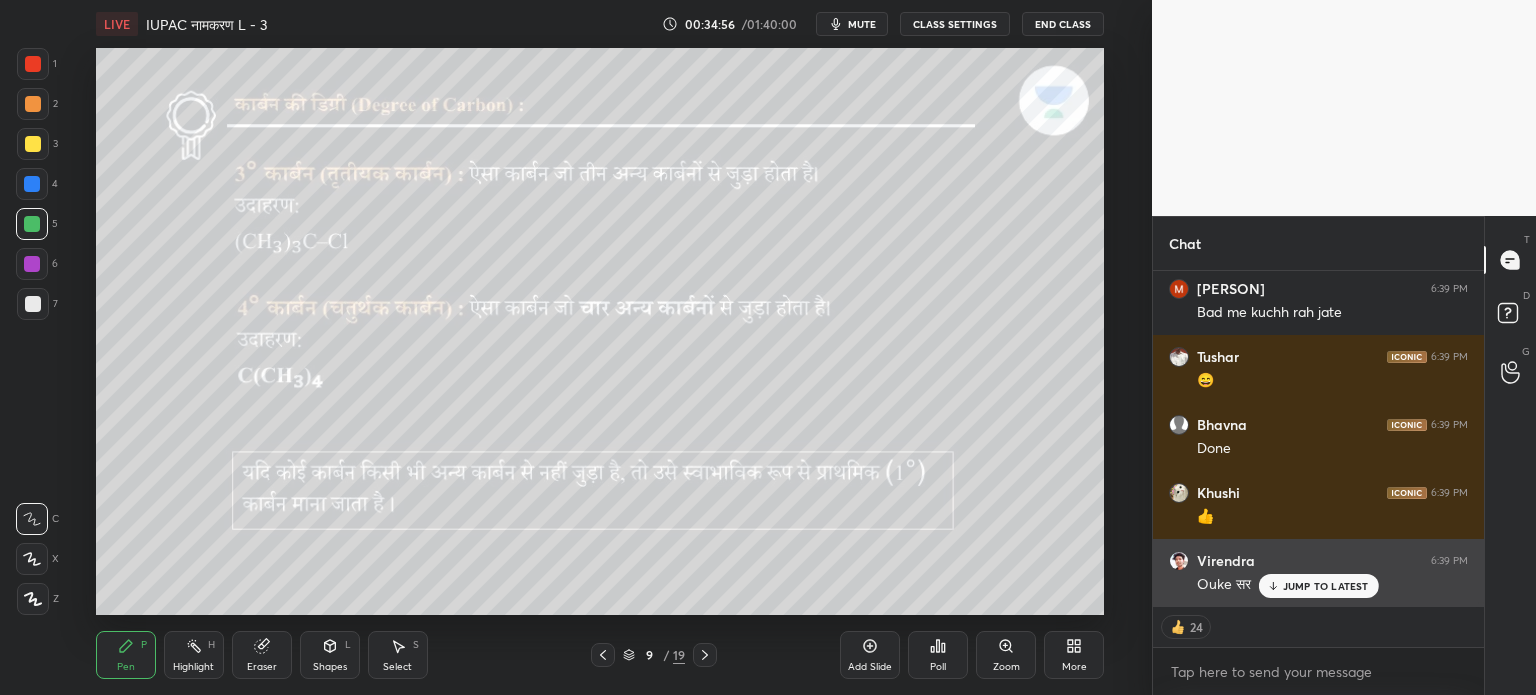 click on "JUMP TO LATEST" at bounding box center [1326, 586] 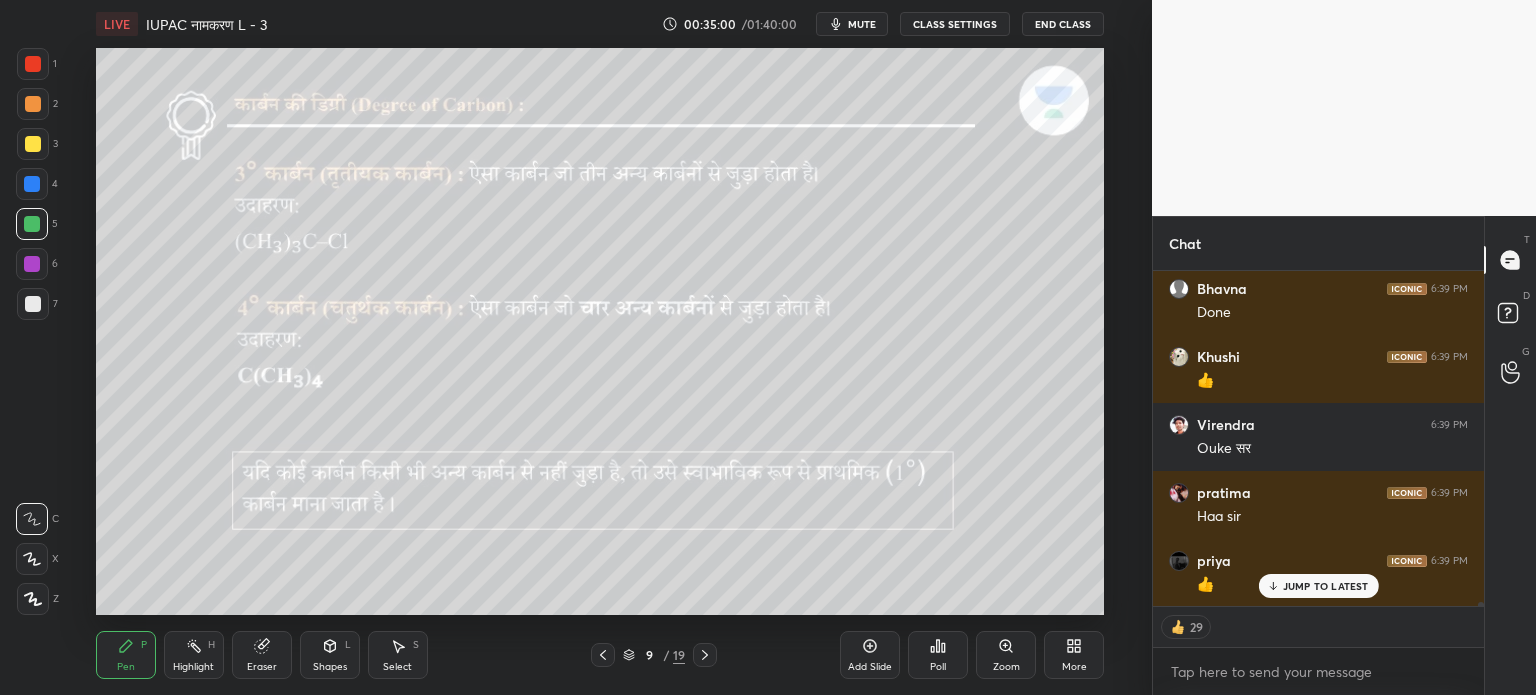 scroll, scrollTop: 29244, scrollLeft: 0, axis: vertical 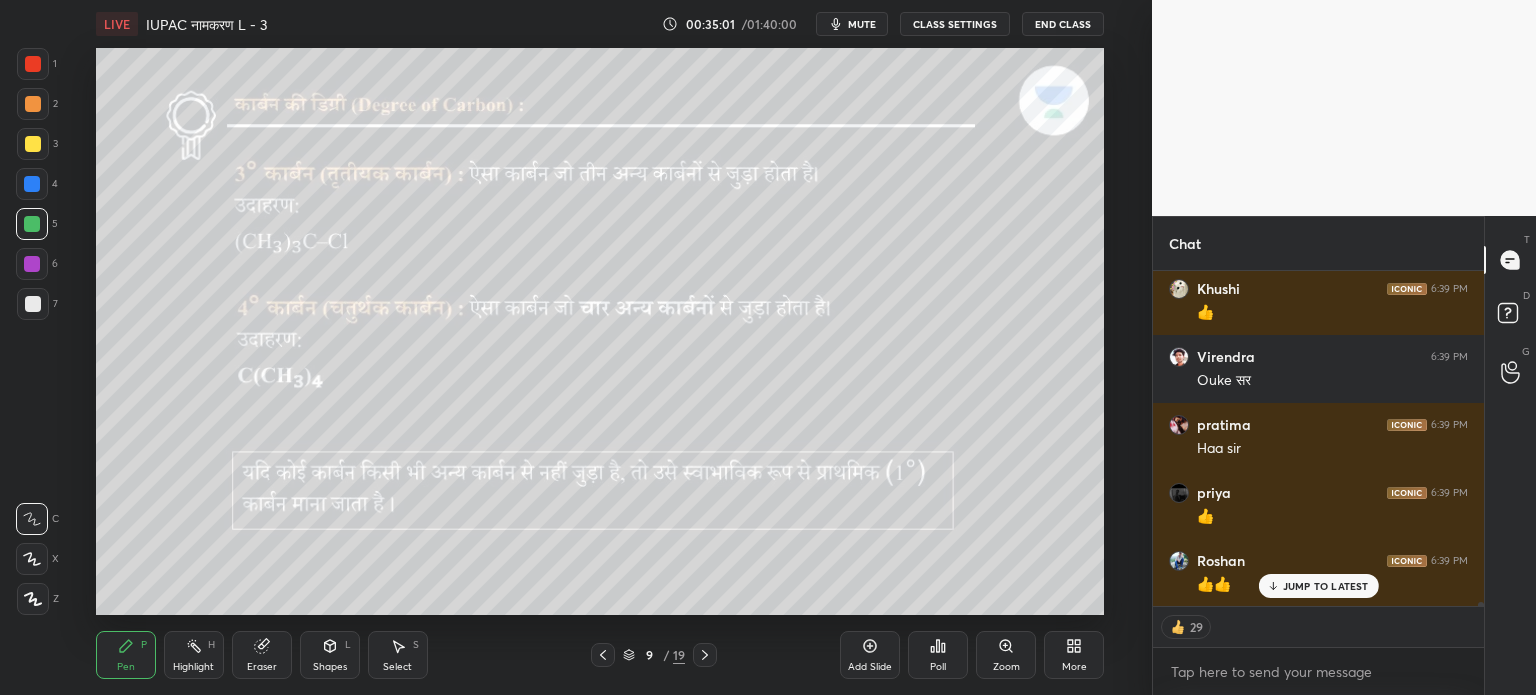 click 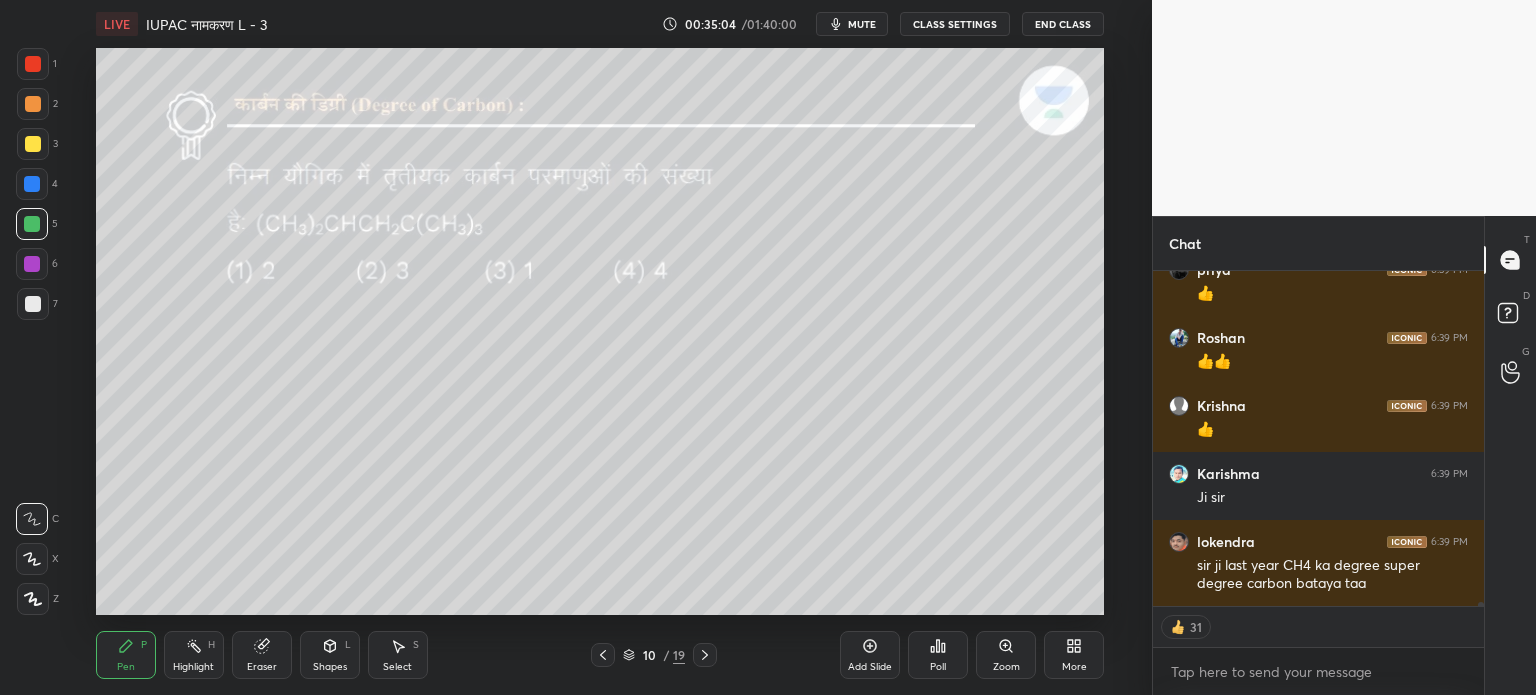 scroll, scrollTop: 29535, scrollLeft: 0, axis: vertical 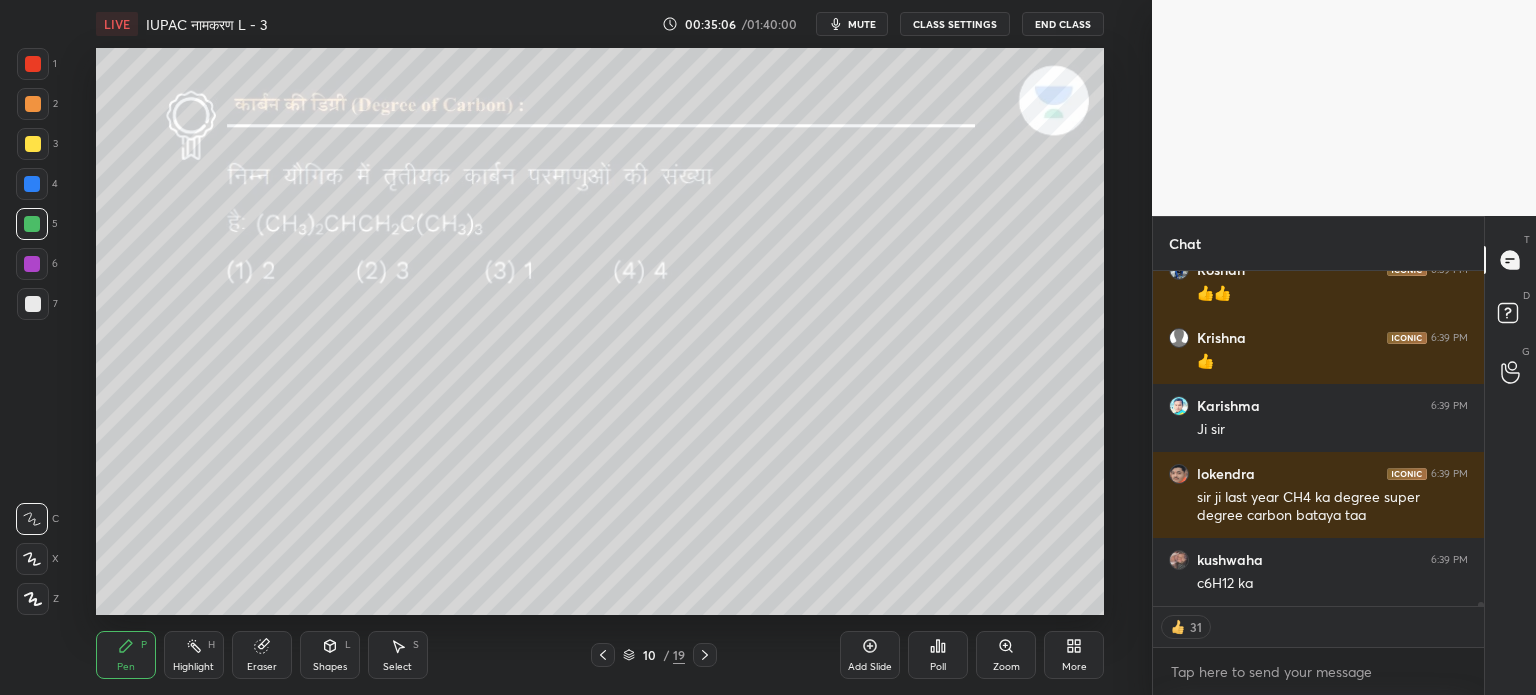 click 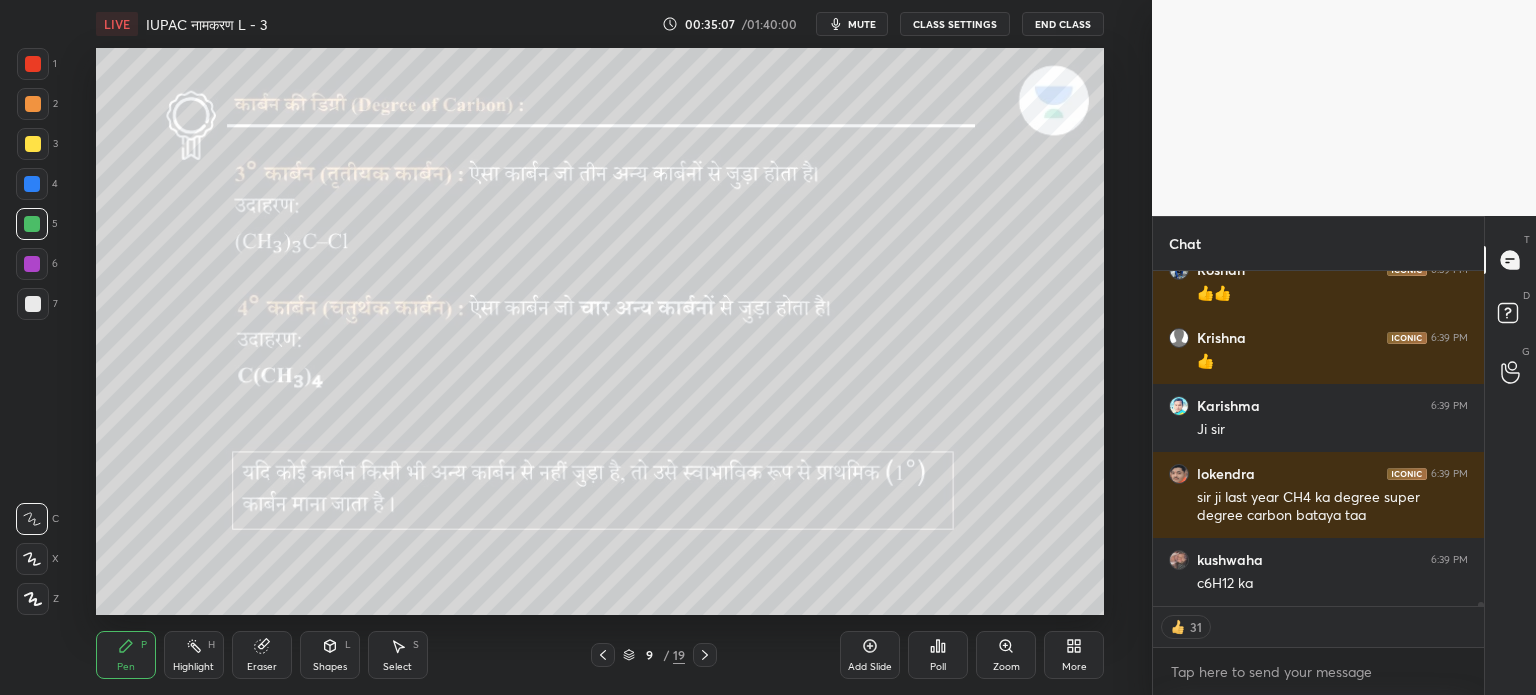 click 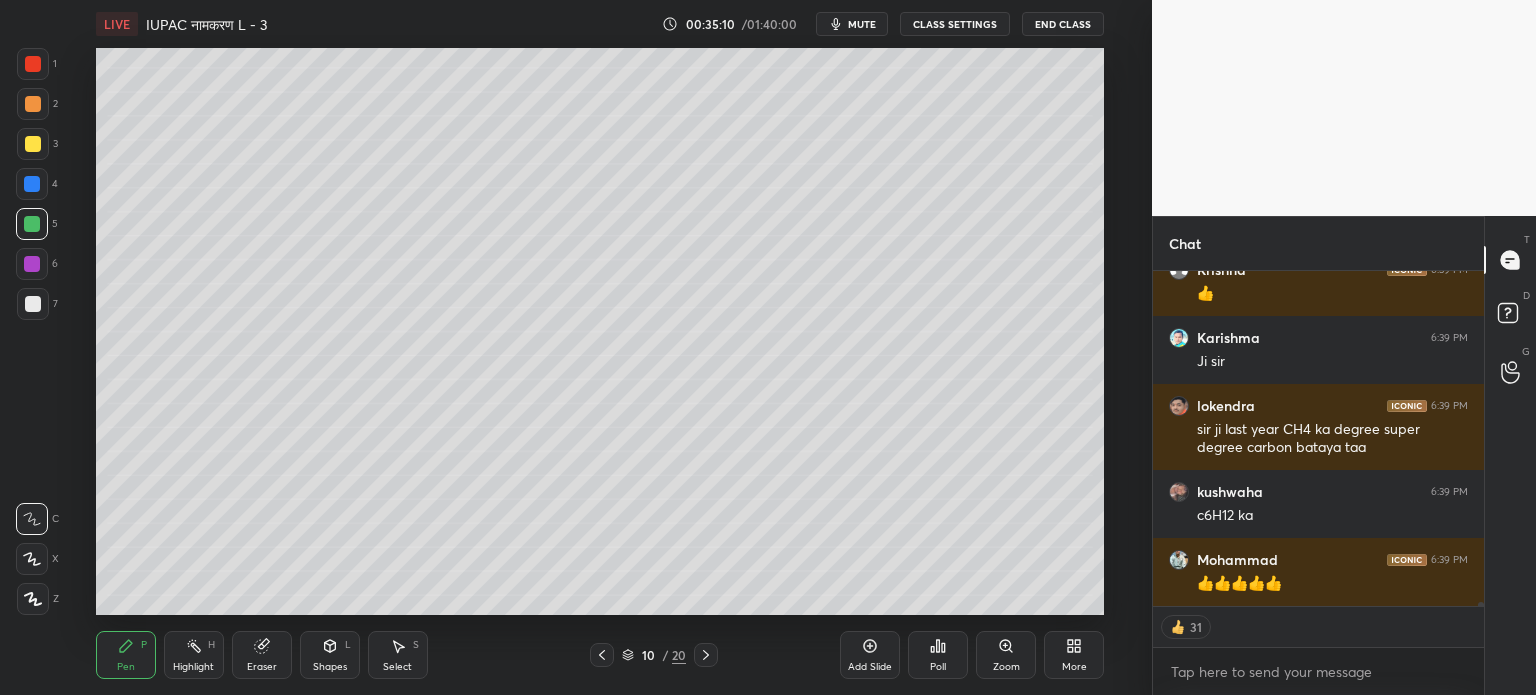 scroll, scrollTop: 29671, scrollLeft: 0, axis: vertical 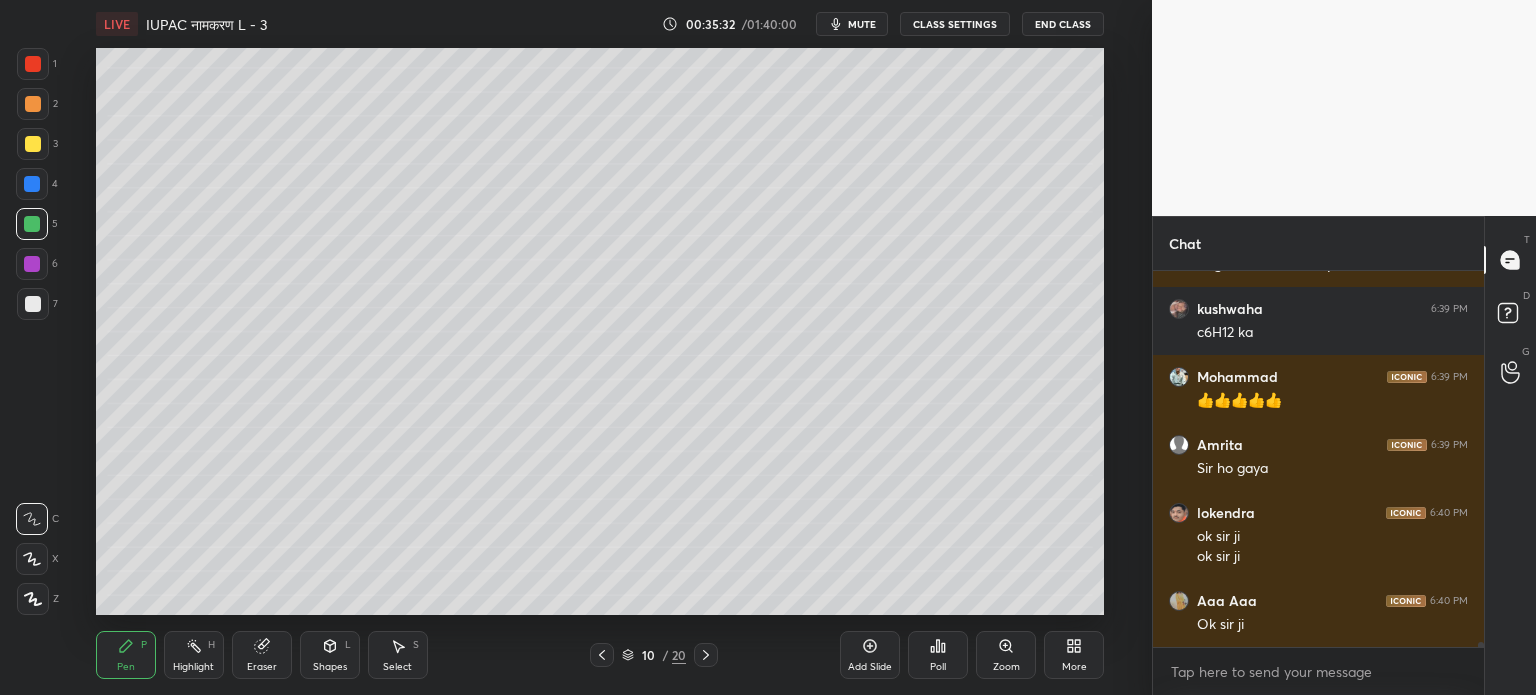 click at bounding box center (33, 144) 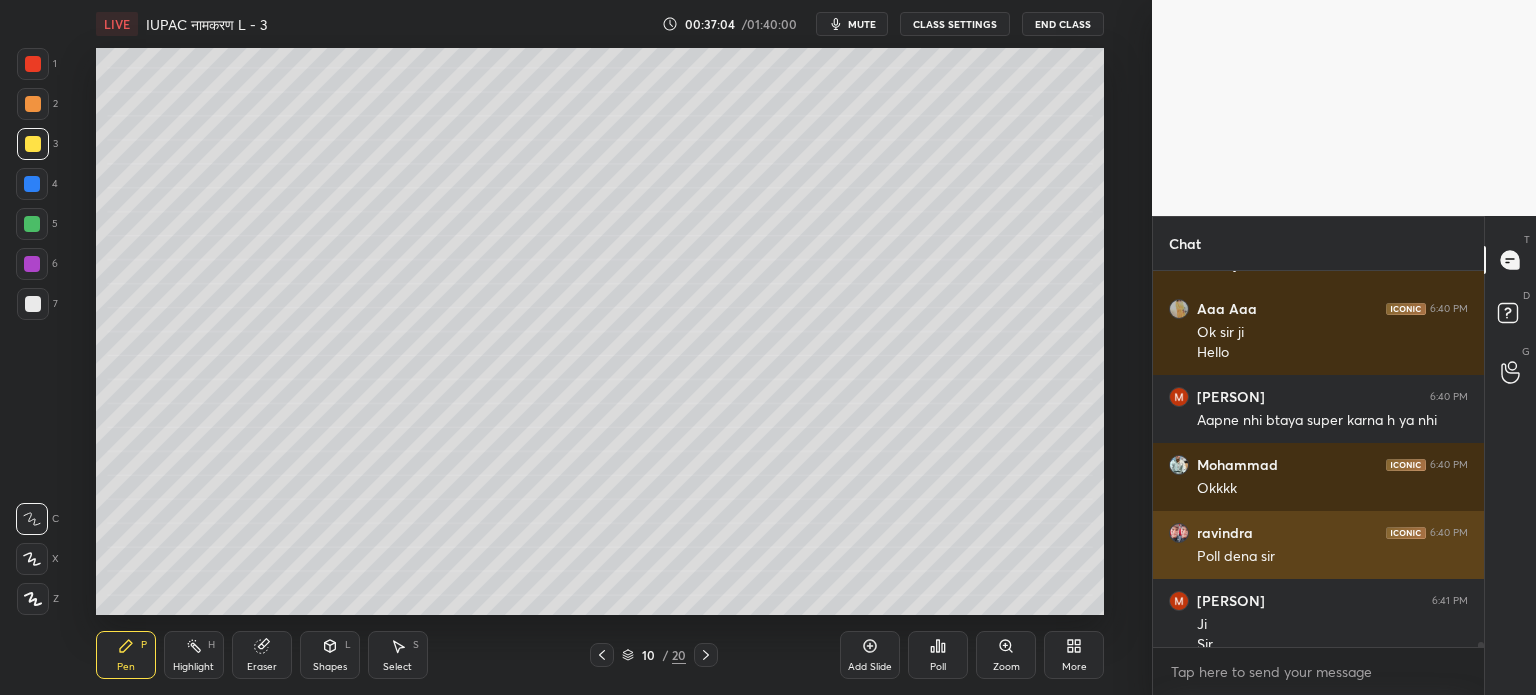 scroll, scrollTop: 30098, scrollLeft: 0, axis: vertical 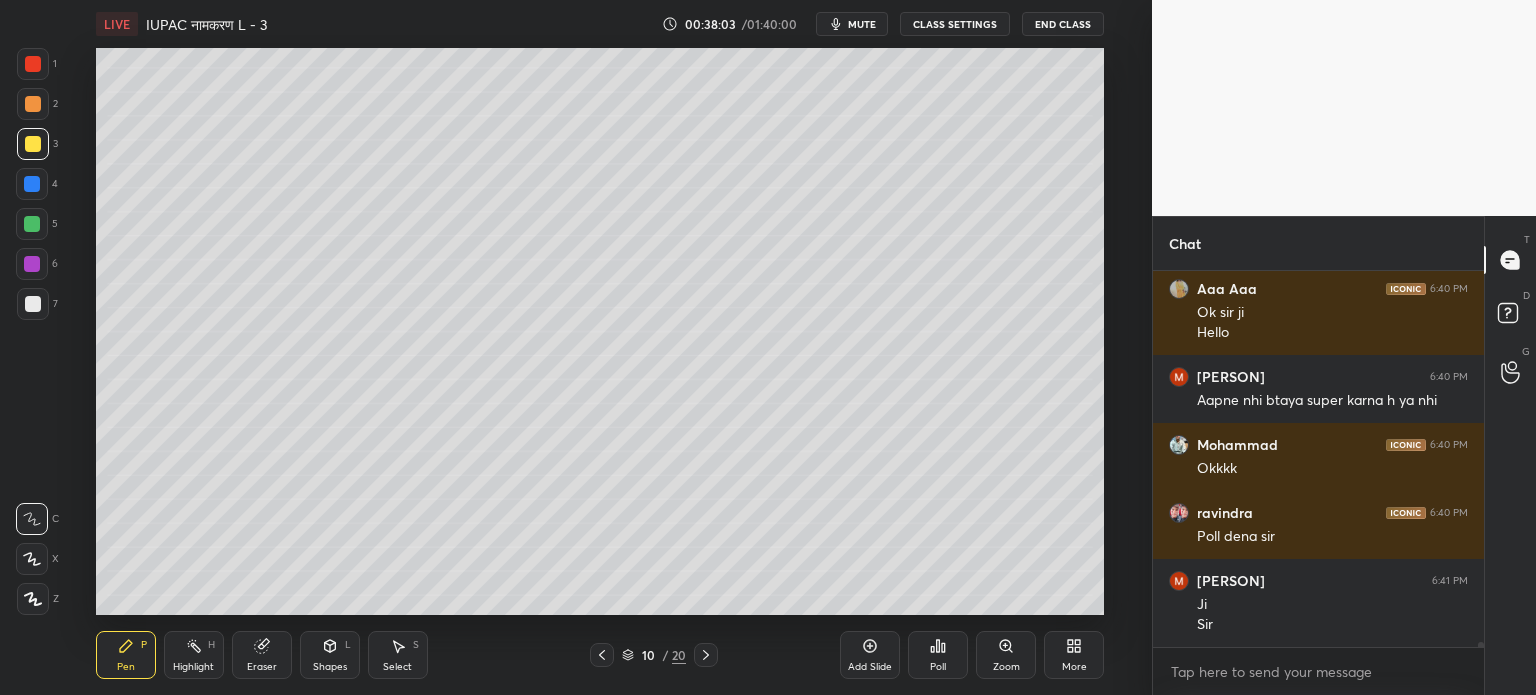click on "Eraser" at bounding box center [262, 667] 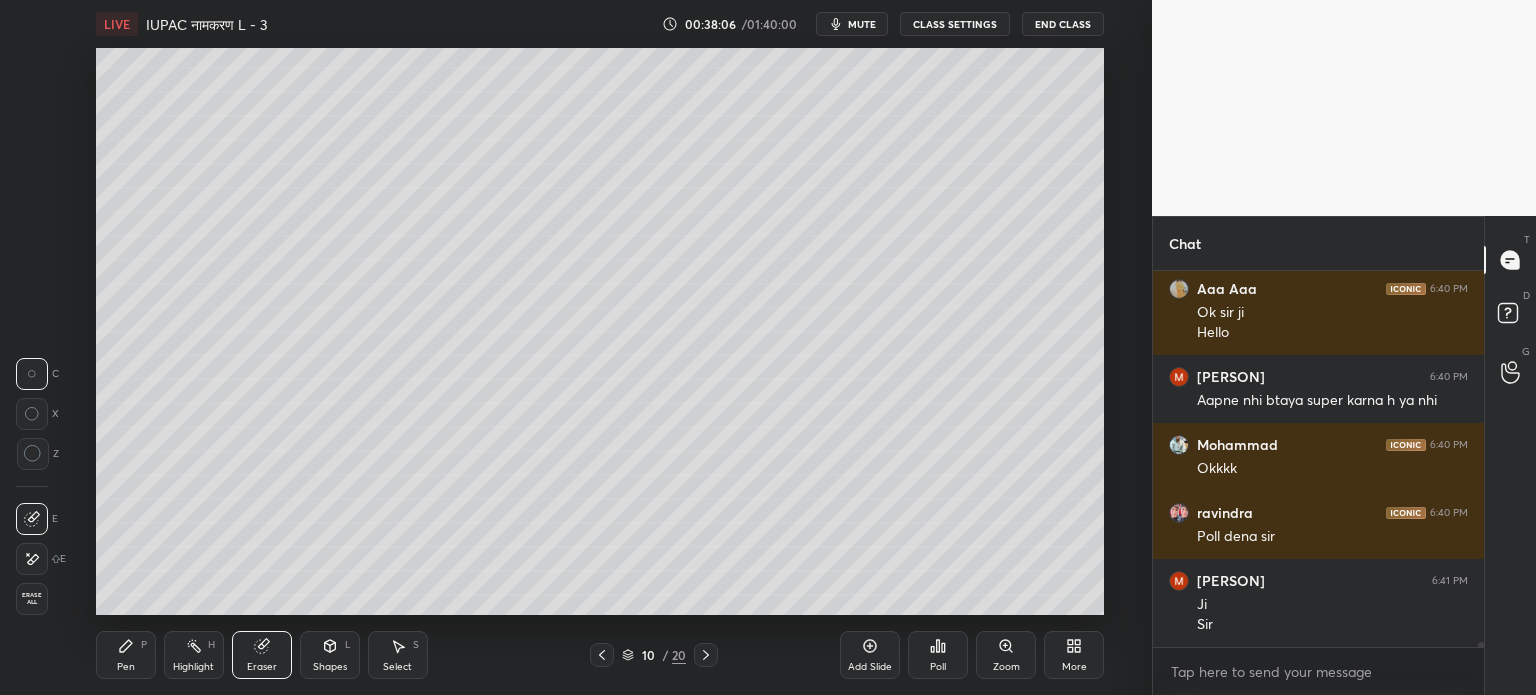 click on "Pen P" at bounding box center [126, 655] 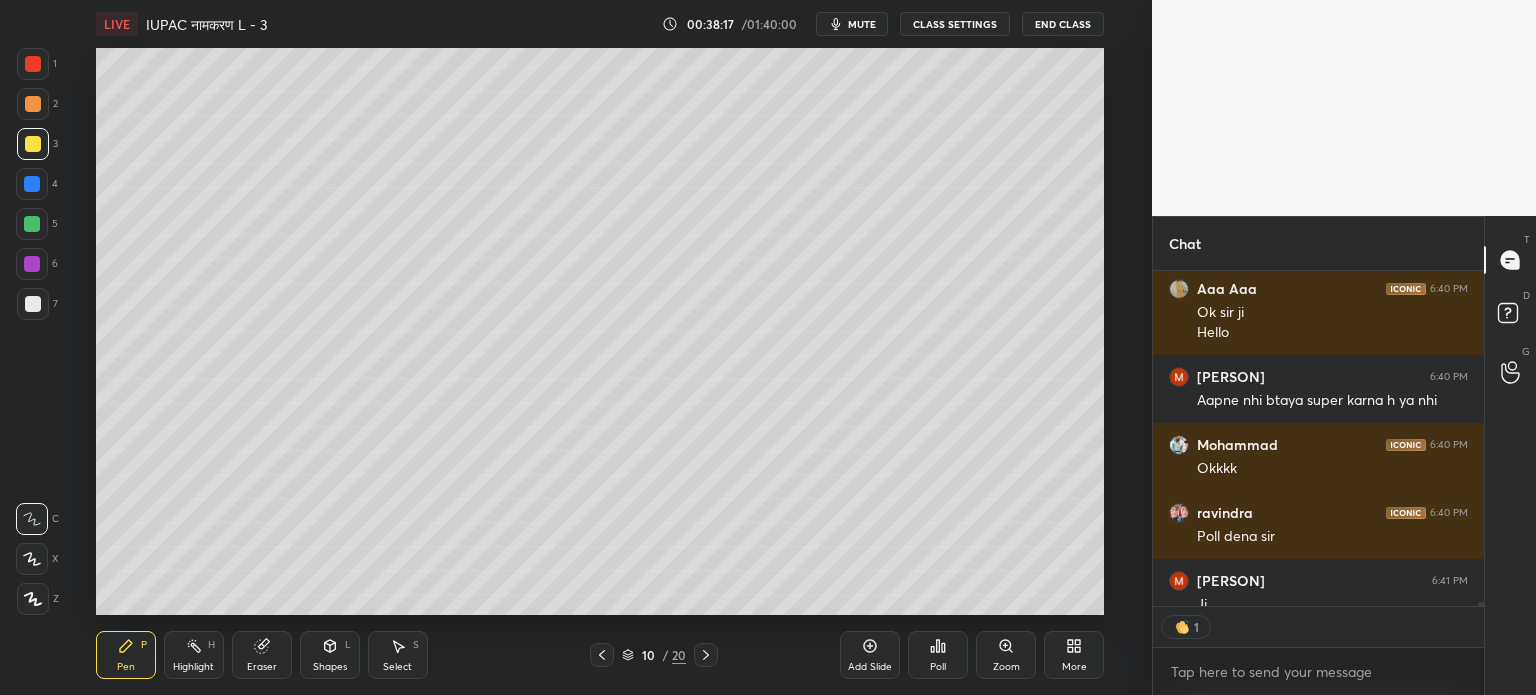 scroll, scrollTop: 6, scrollLeft: 6, axis: both 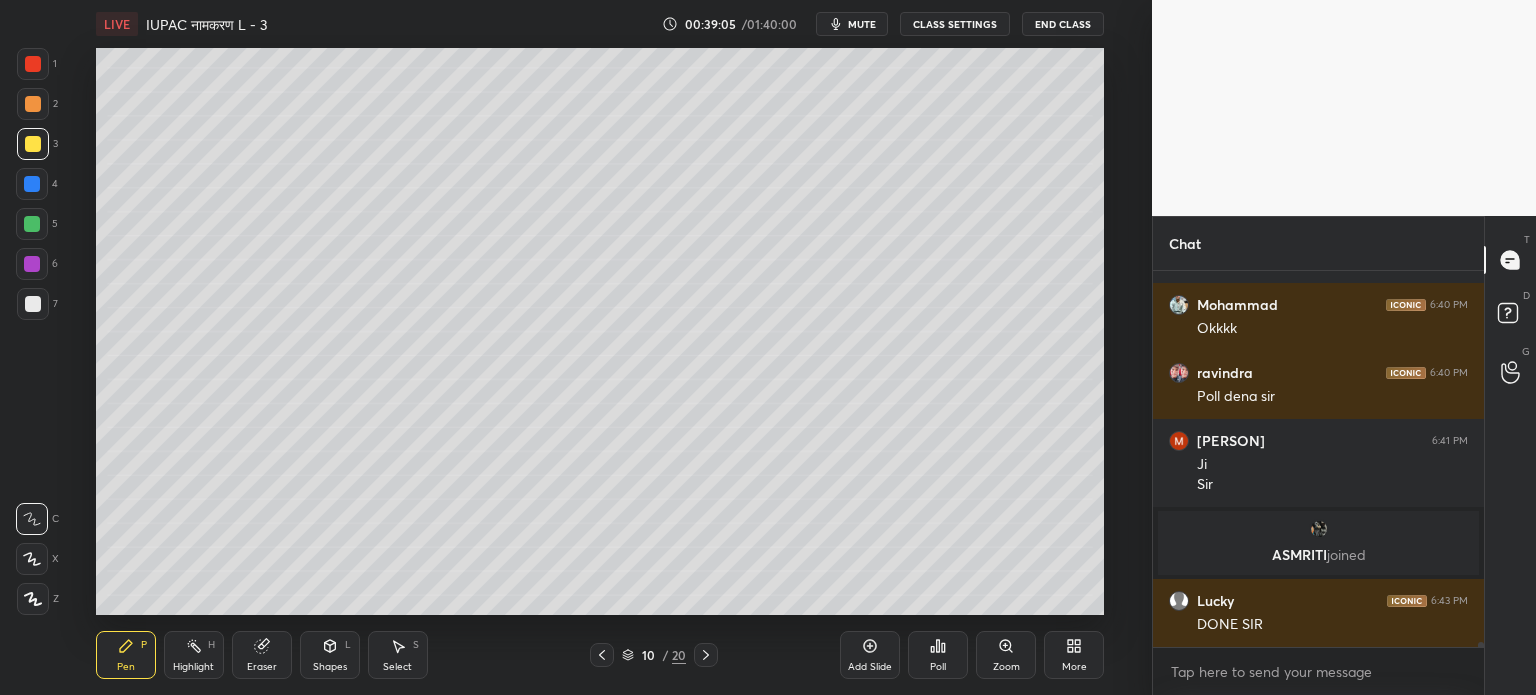 click at bounding box center (32, 224) 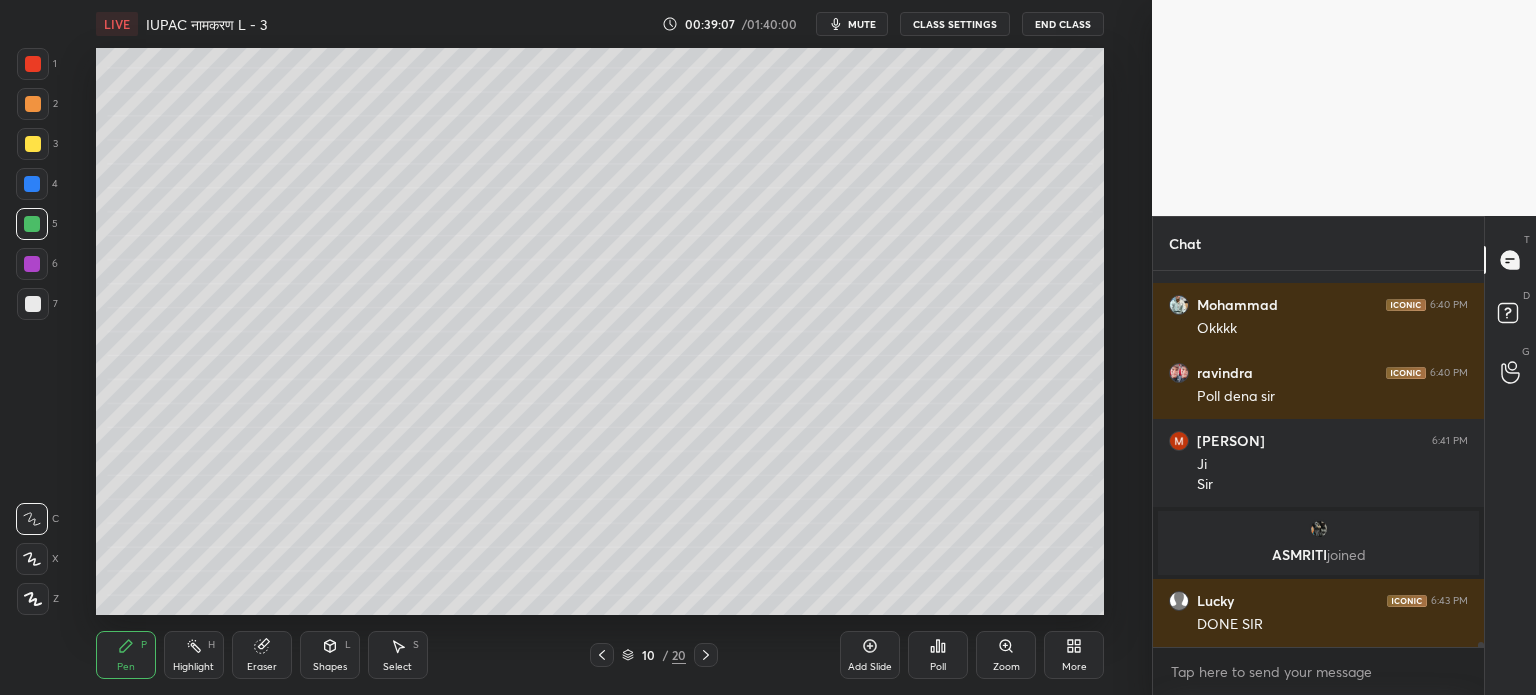 scroll, scrollTop: 27380, scrollLeft: 0, axis: vertical 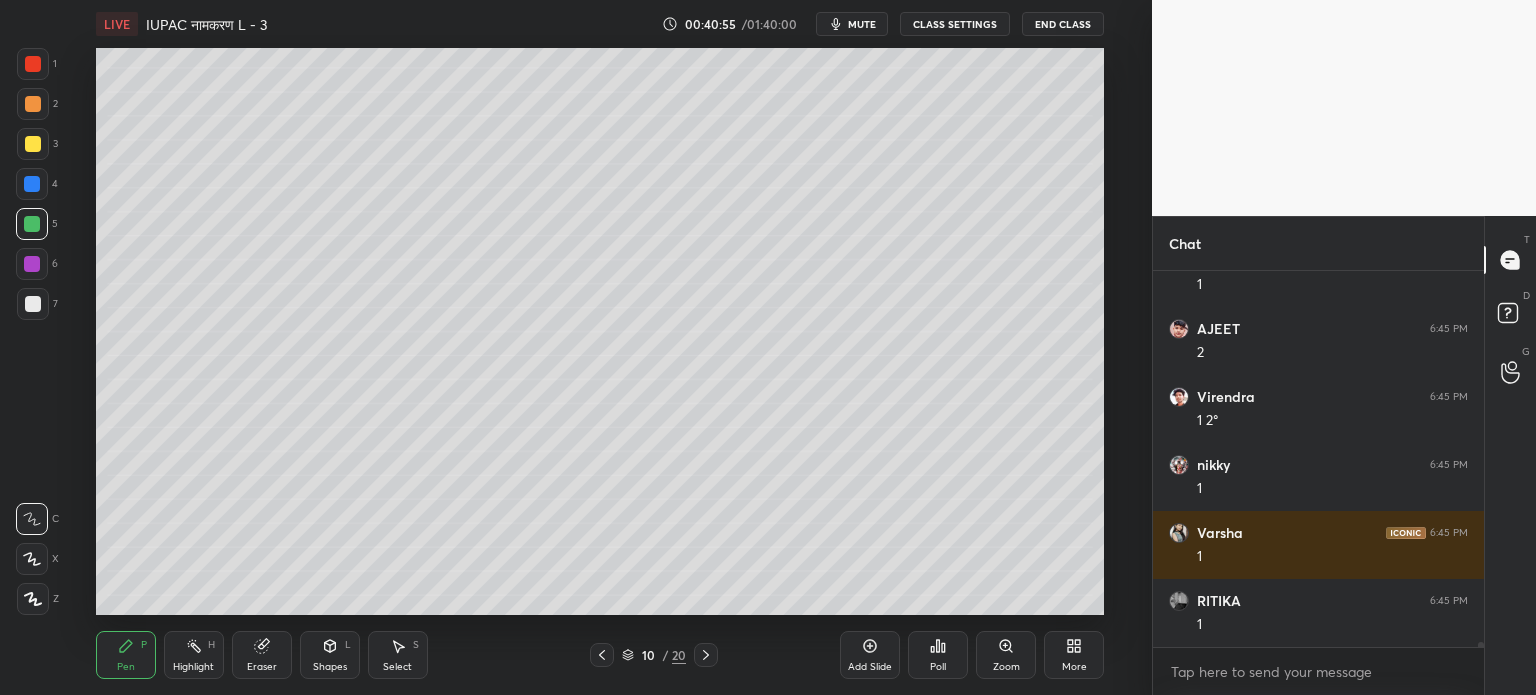 click at bounding box center [33, 64] 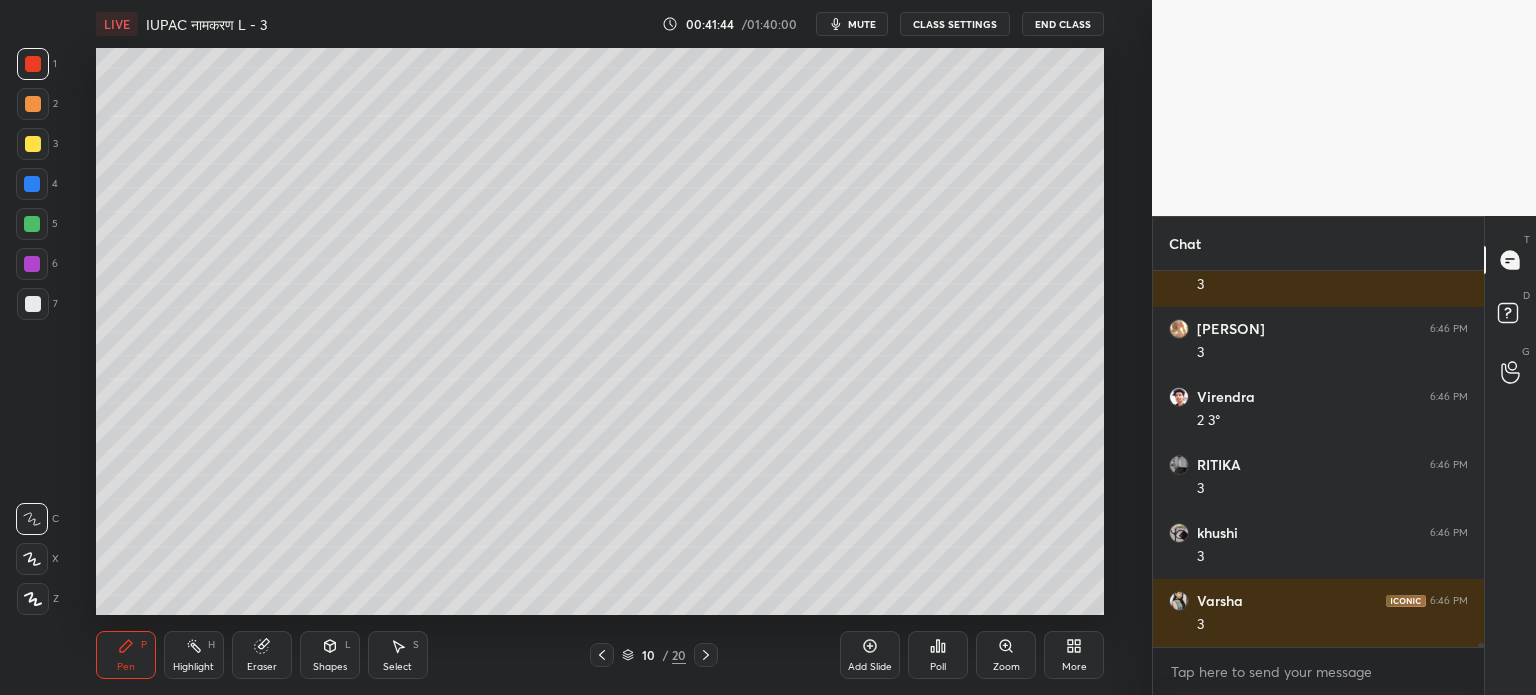scroll, scrollTop: 31078, scrollLeft: 0, axis: vertical 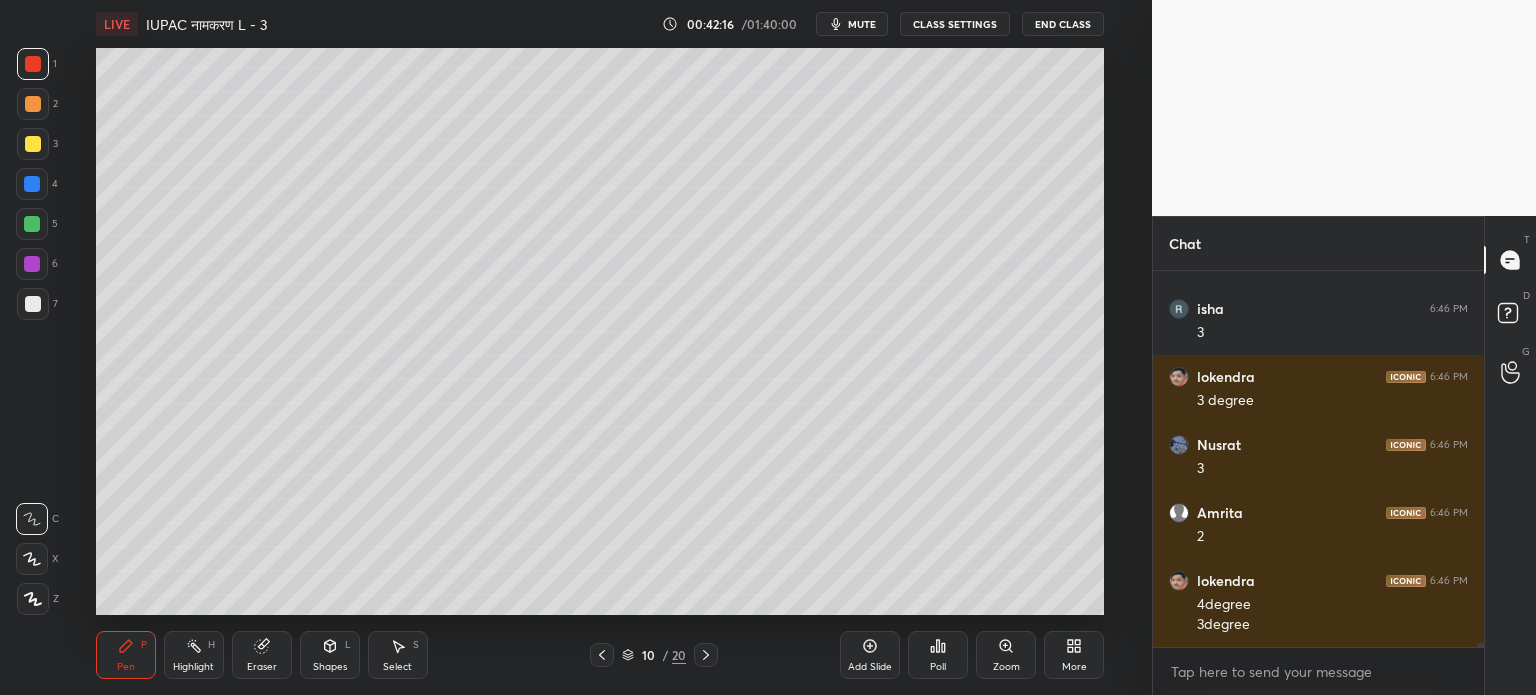 click at bounding box center (33, 144) 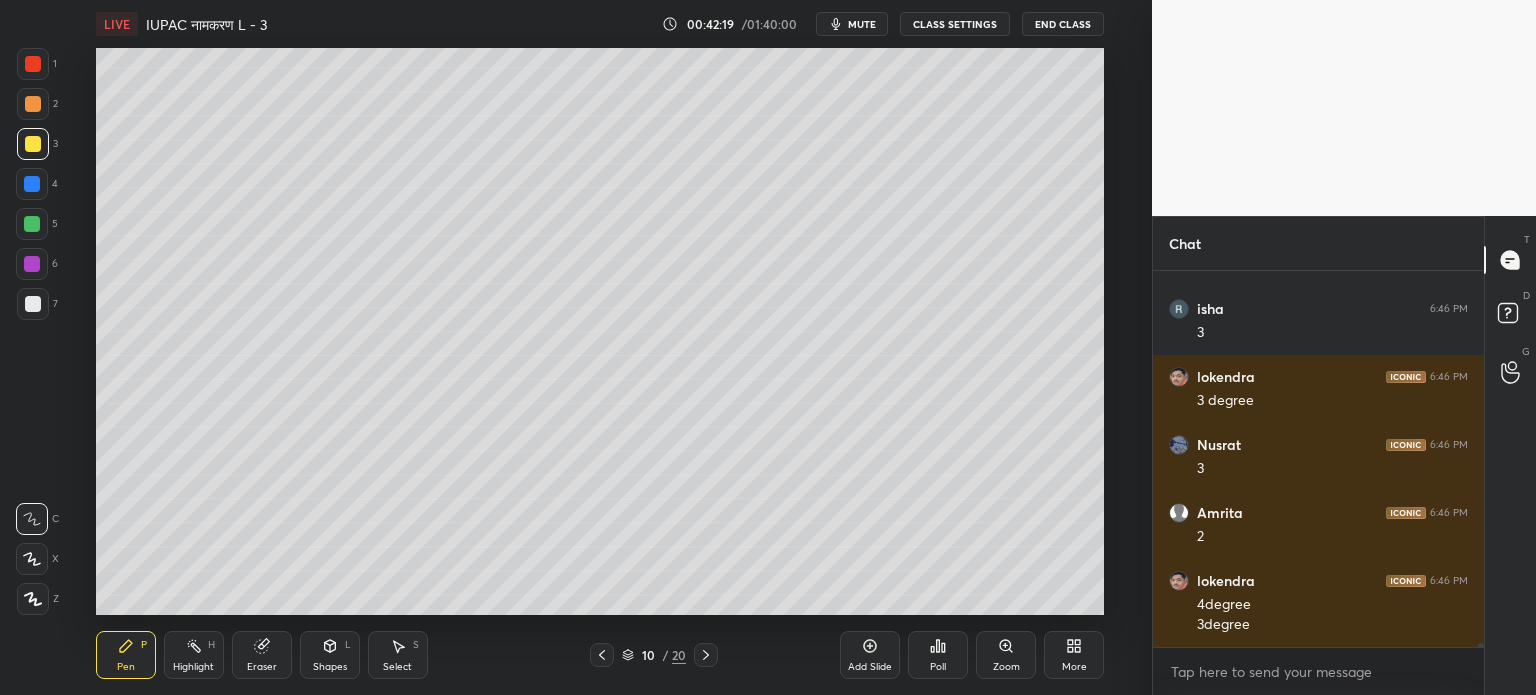 click at bounding box center [33, 64] 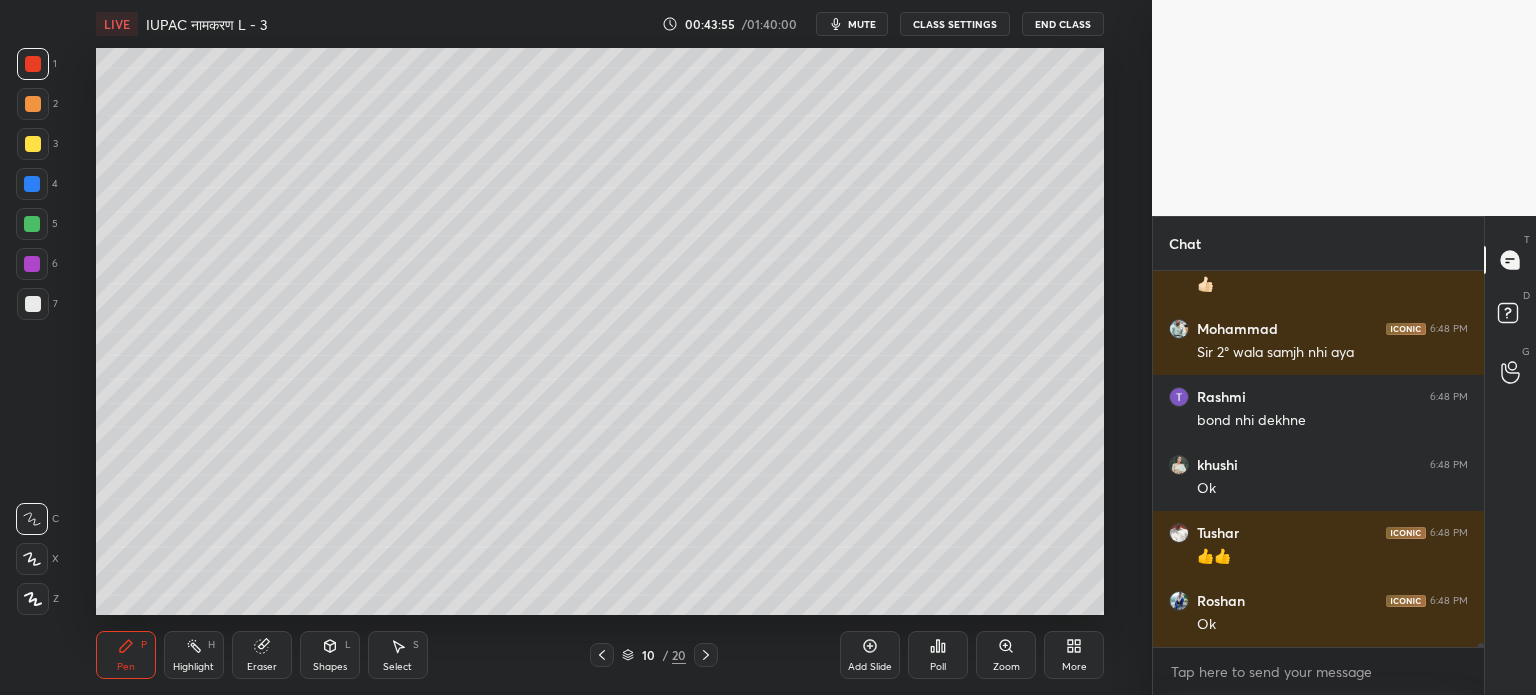 scroll, scrollTop: 33750, scrollLeft: 0, axis: vertical 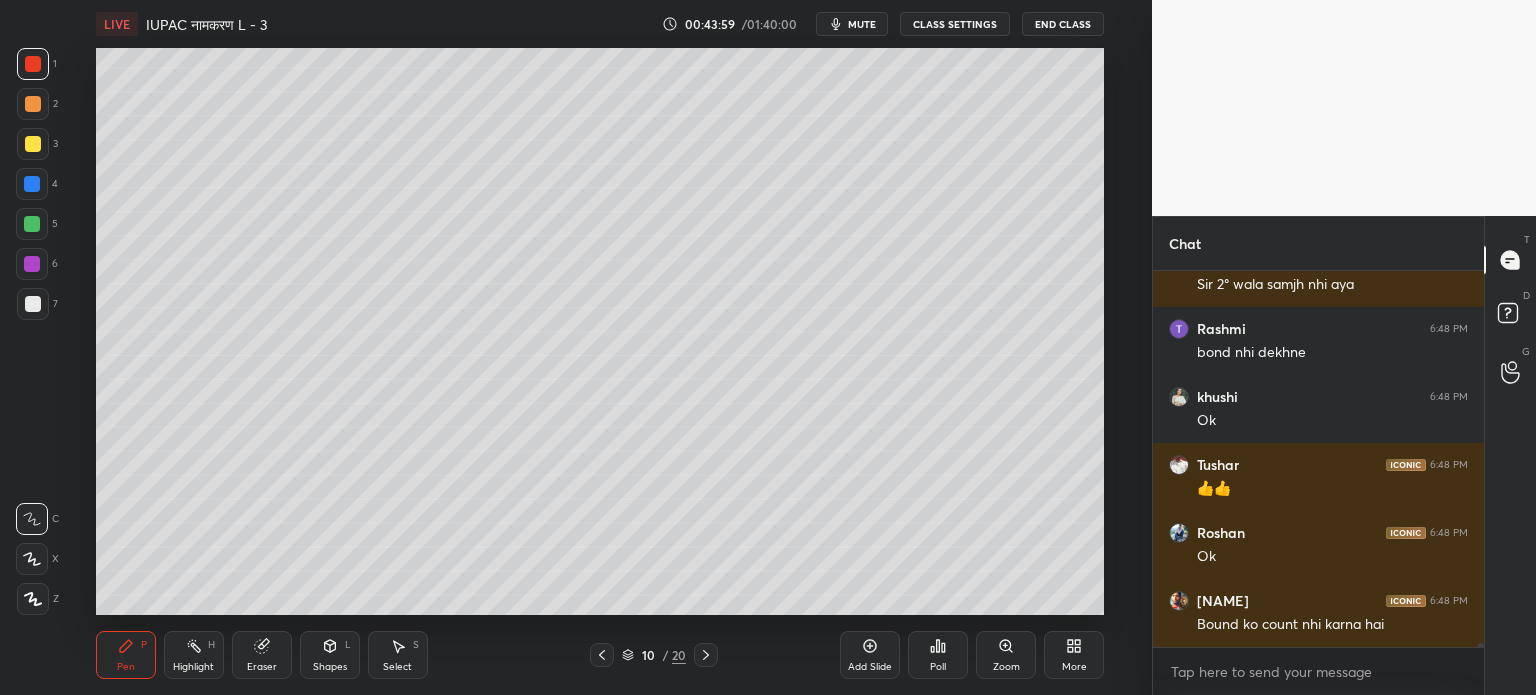 click at bounding box center (33, 304) 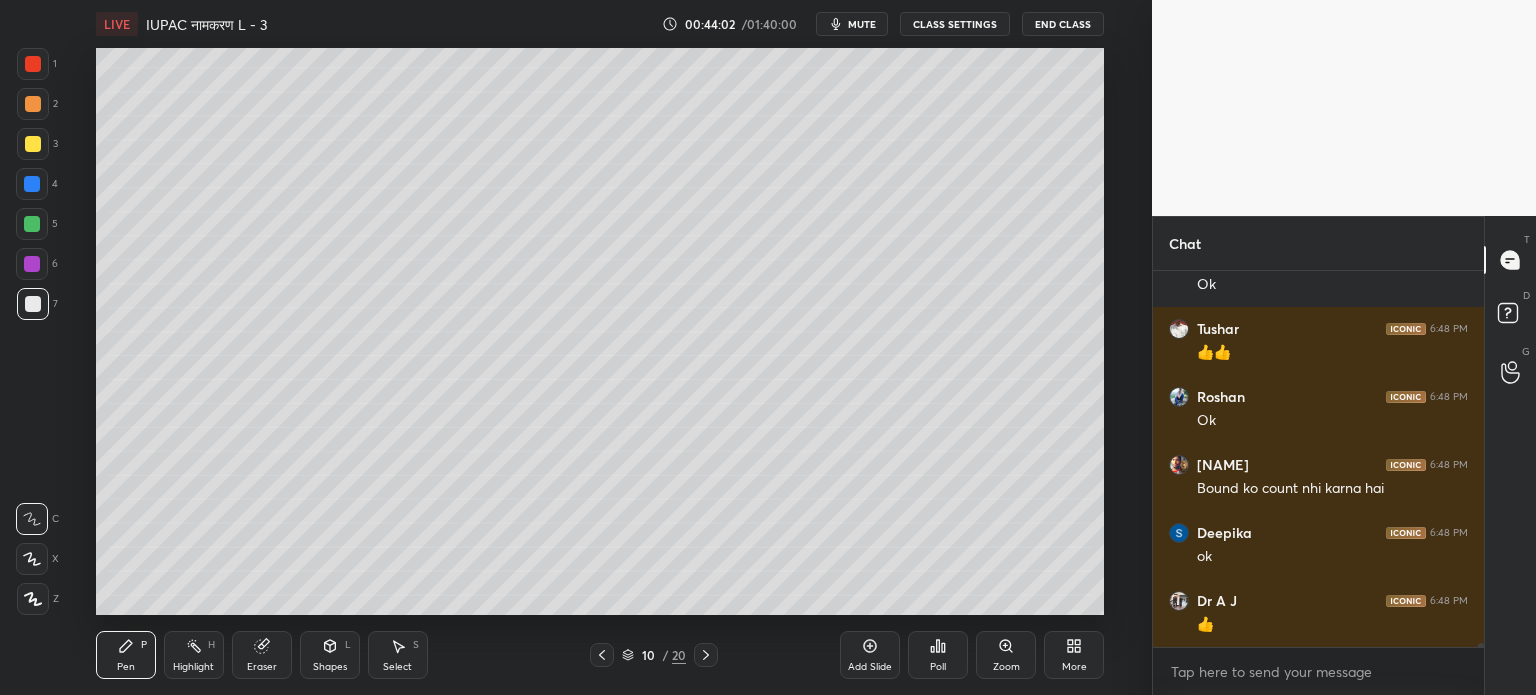 scroll, scrollTop: 33954, scrollLeft: 0, axis: vertical 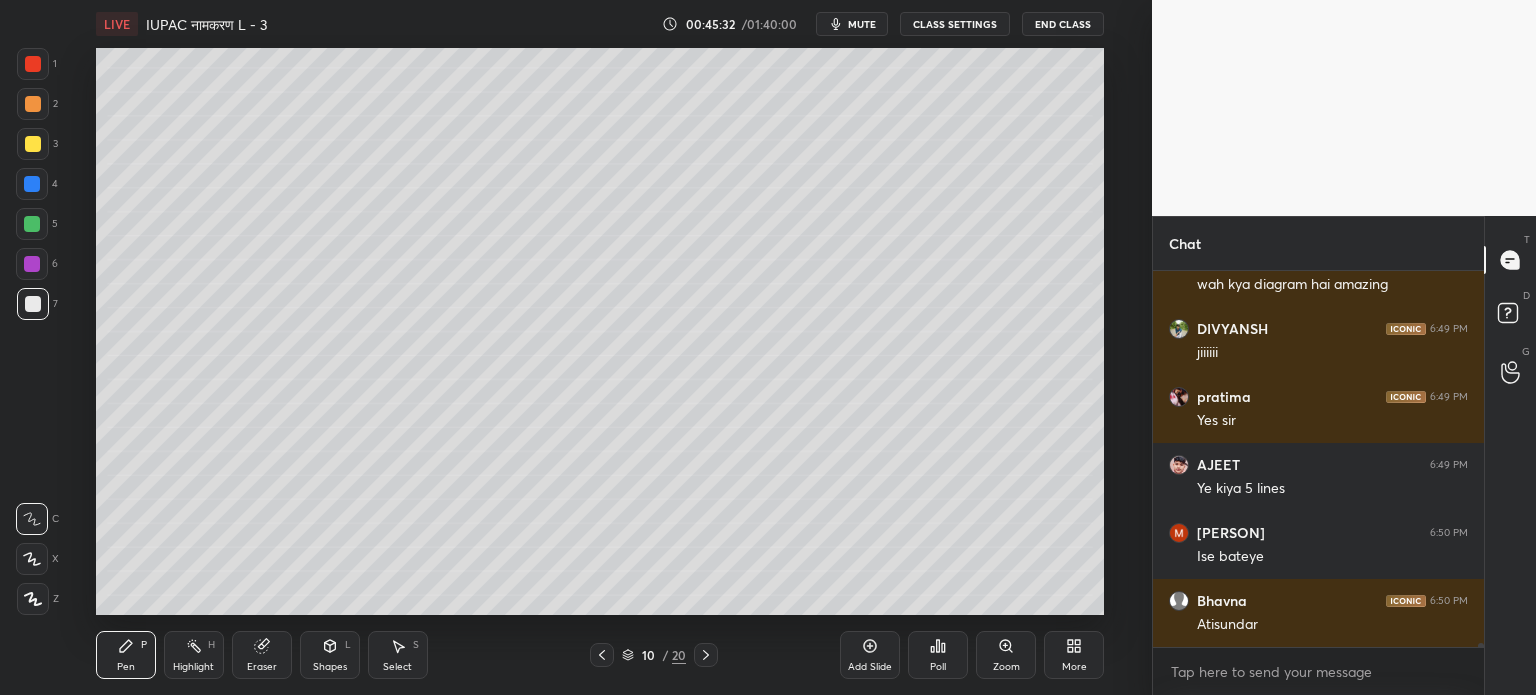 click at bounding box center [33, 144] 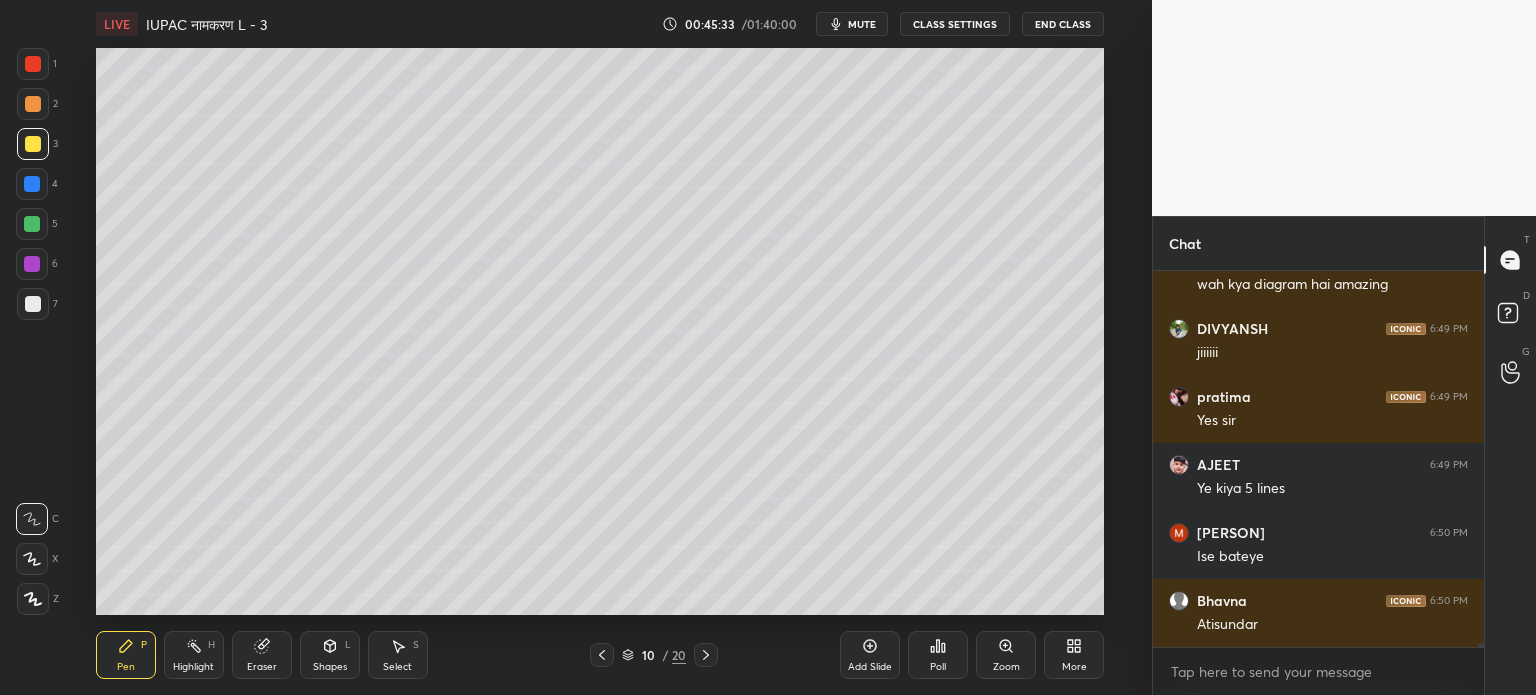 click on "Eraser" at bounding box center (262, 655) 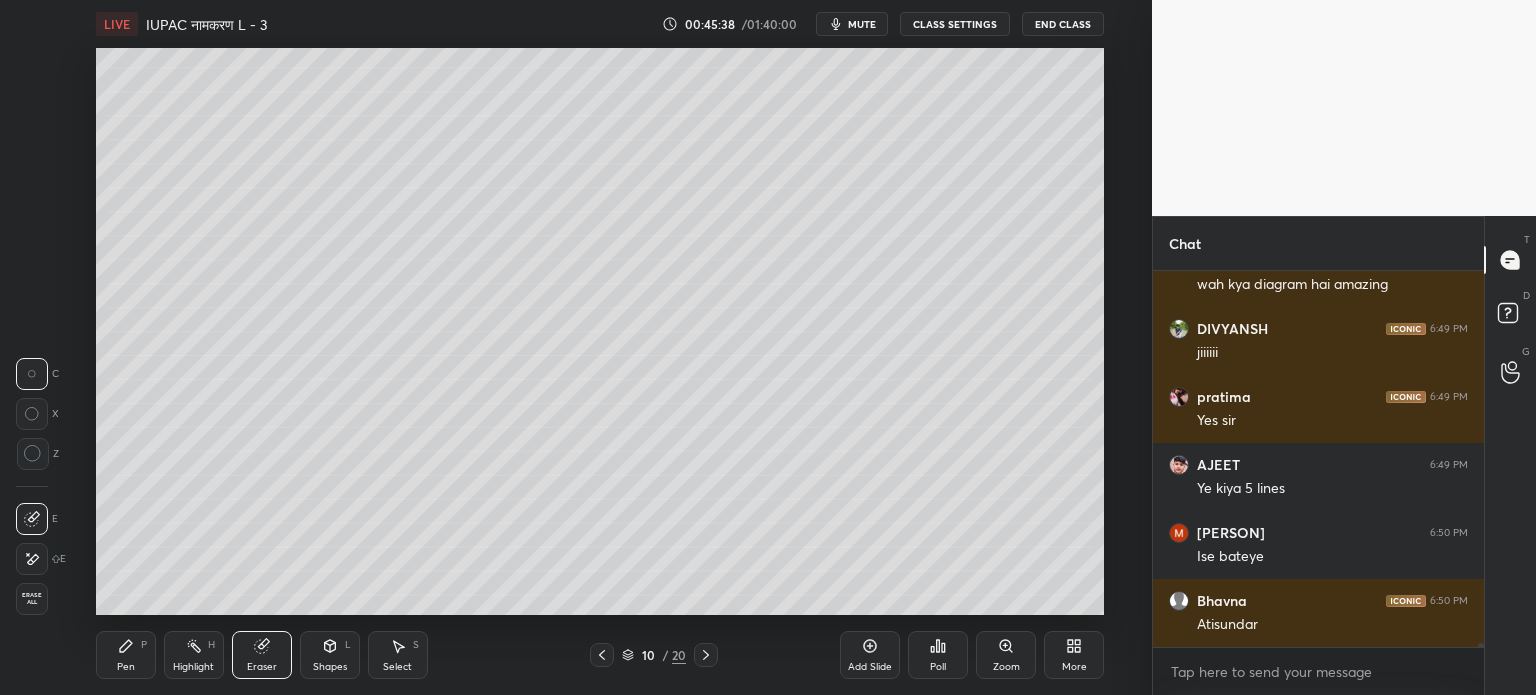 click on "Pen P" at bounding box center [126, 655] 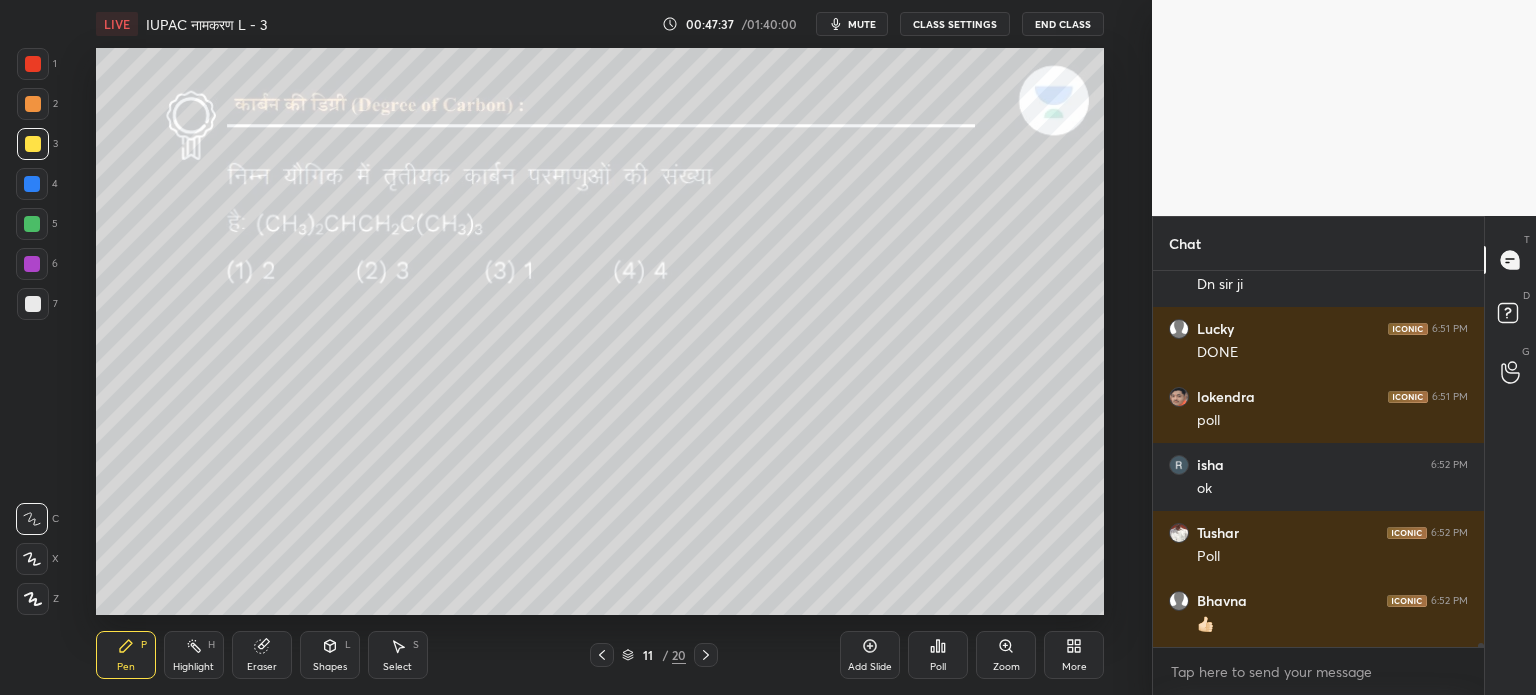 scroll, scrollTop: 36850, scrollLeft: 0, axis: vertical 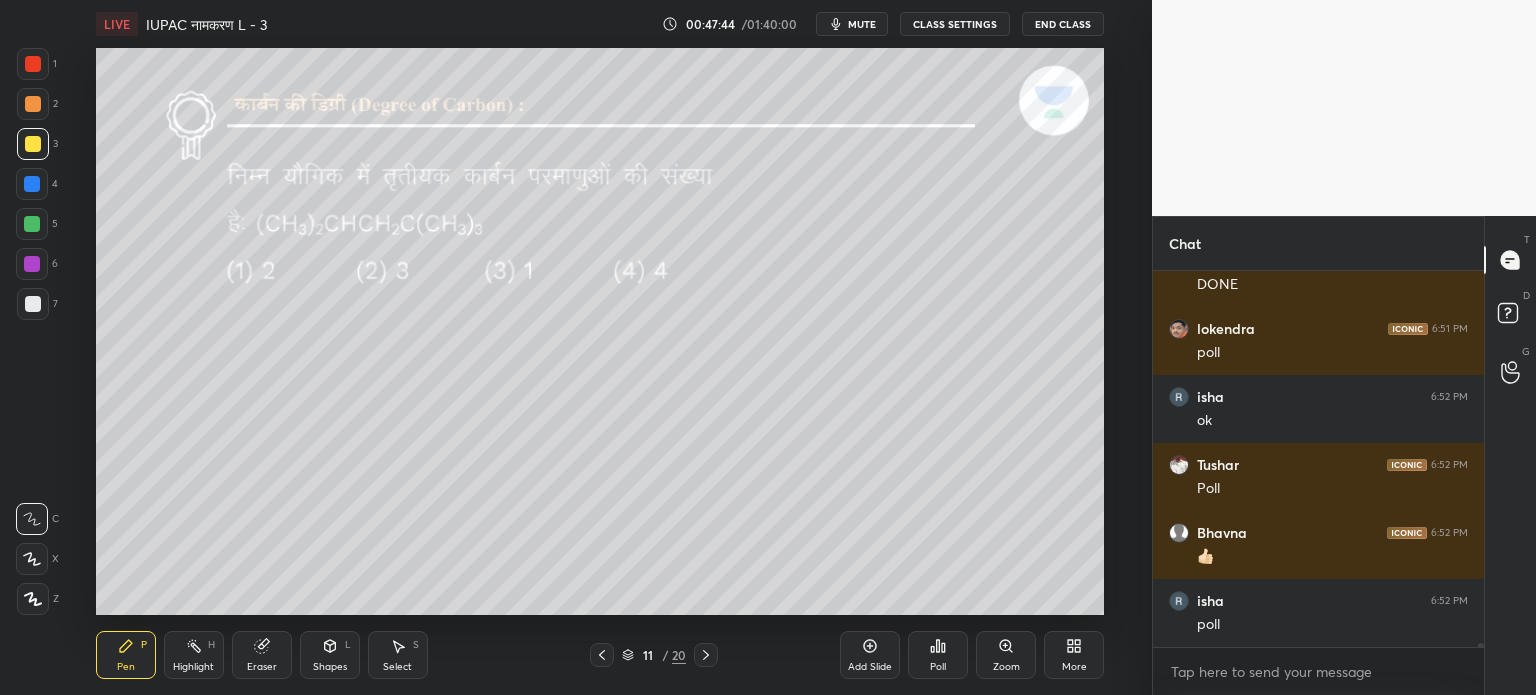 click on "Poll" at bounding box center [938, 655] 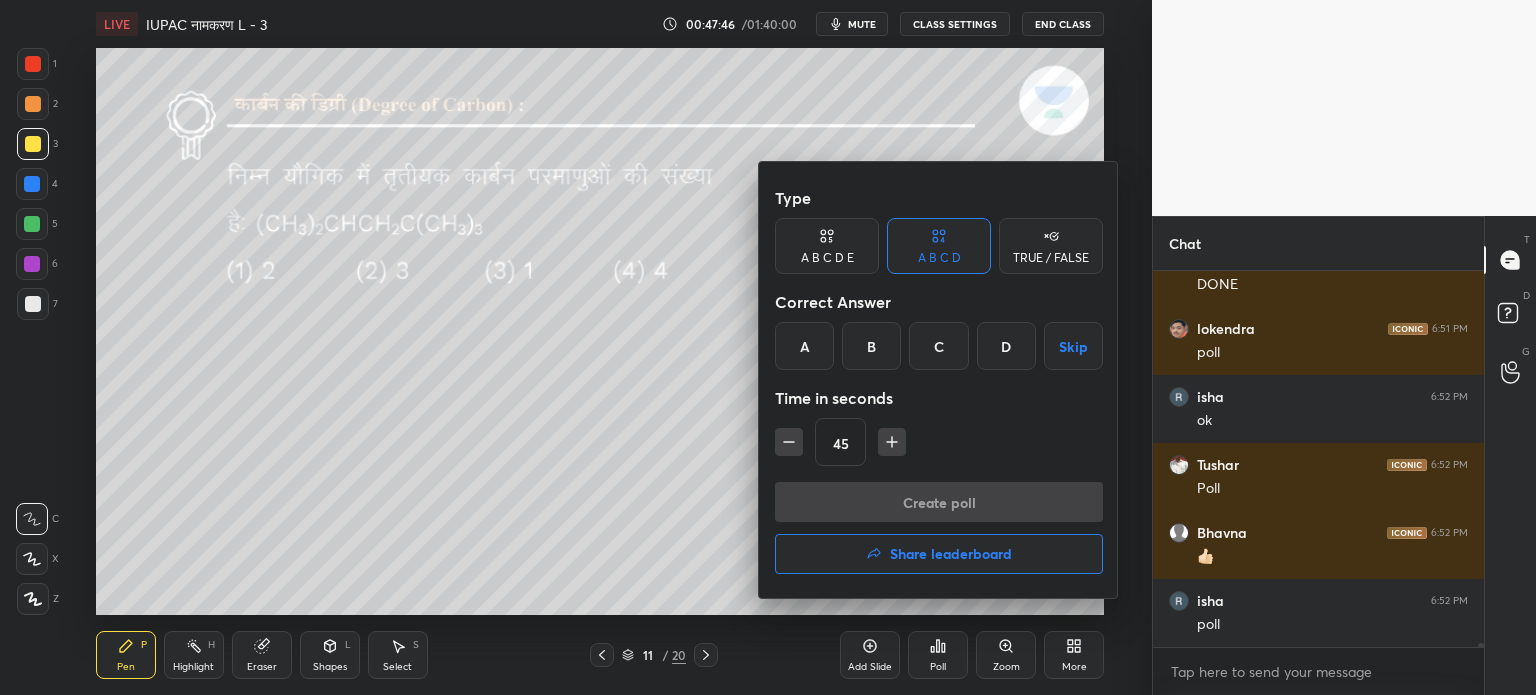 click on "C" at bounding box center [938, 346] 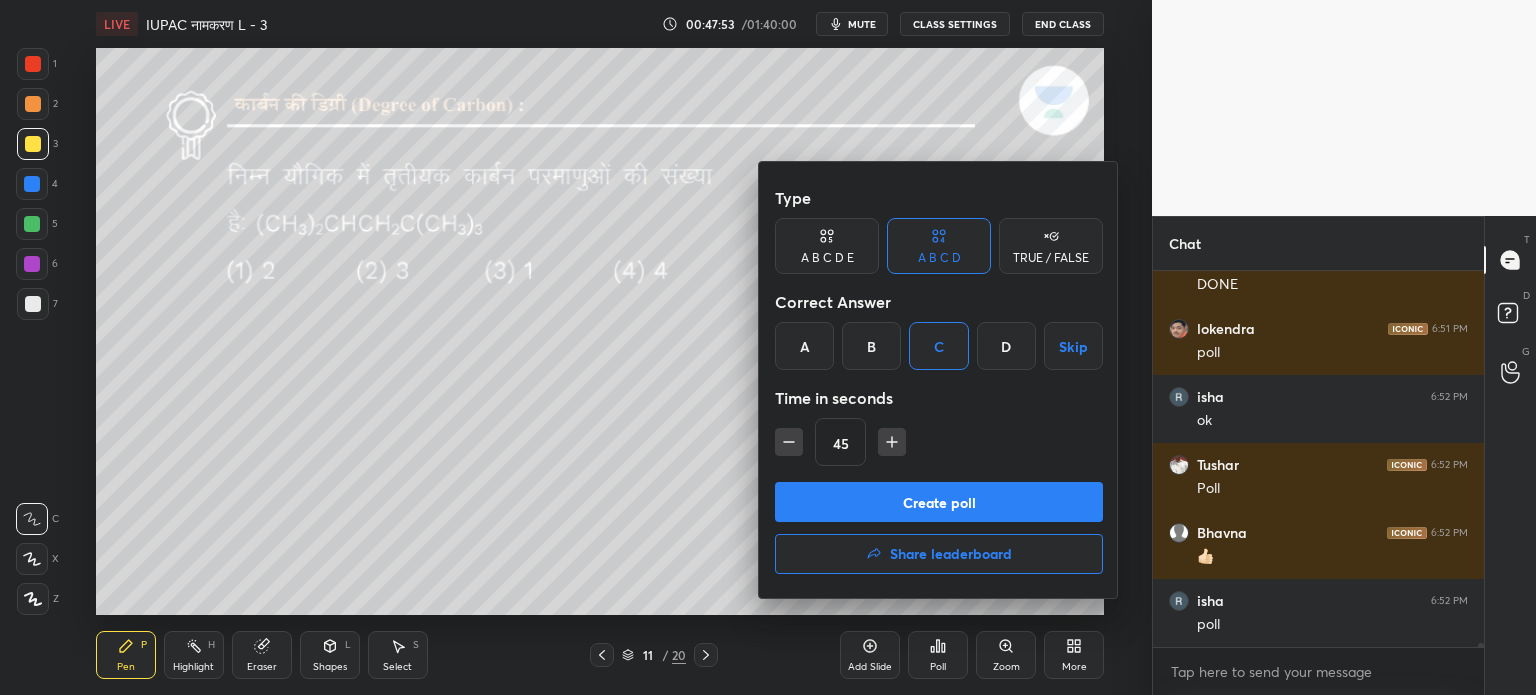 scroll, scrollTop: 36918, scrollLeft: 0, axis: vertical 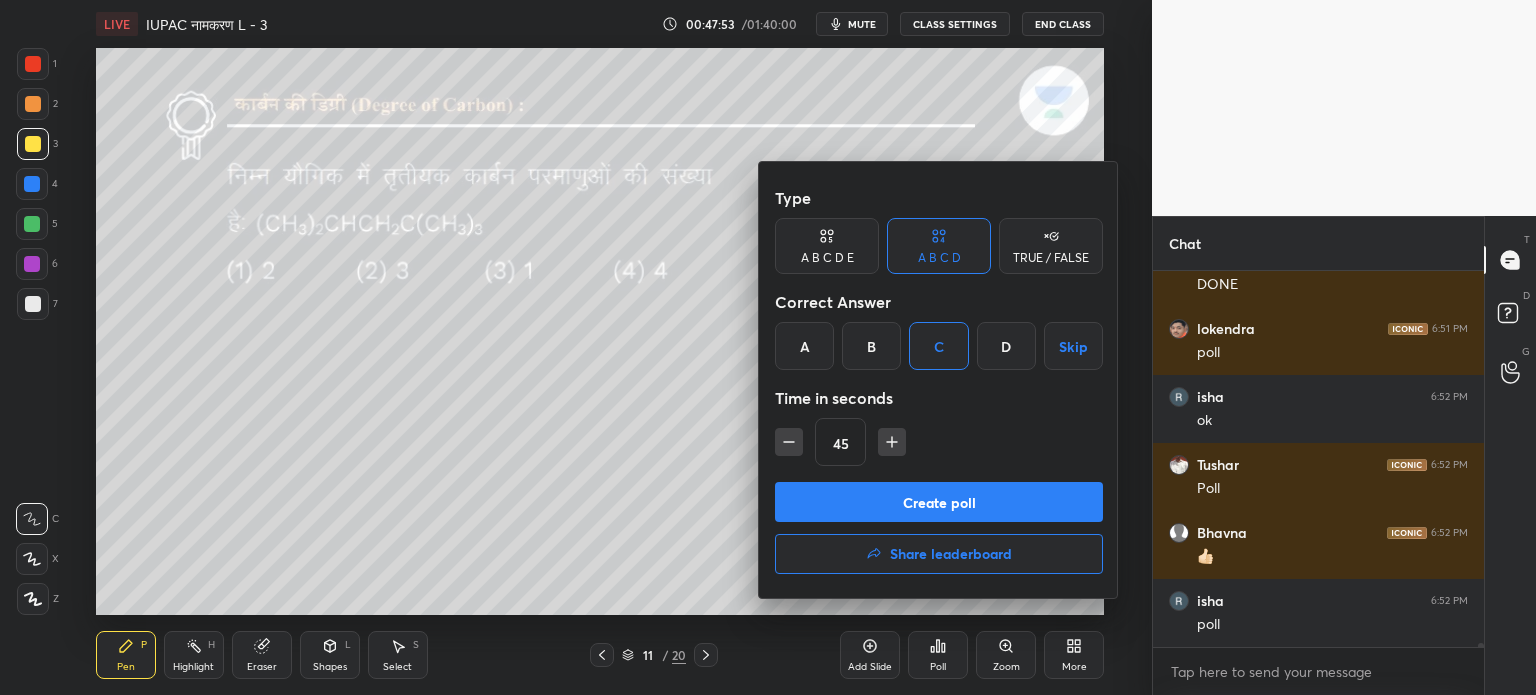 click on "Create poll" at bounding box center (939, 502) 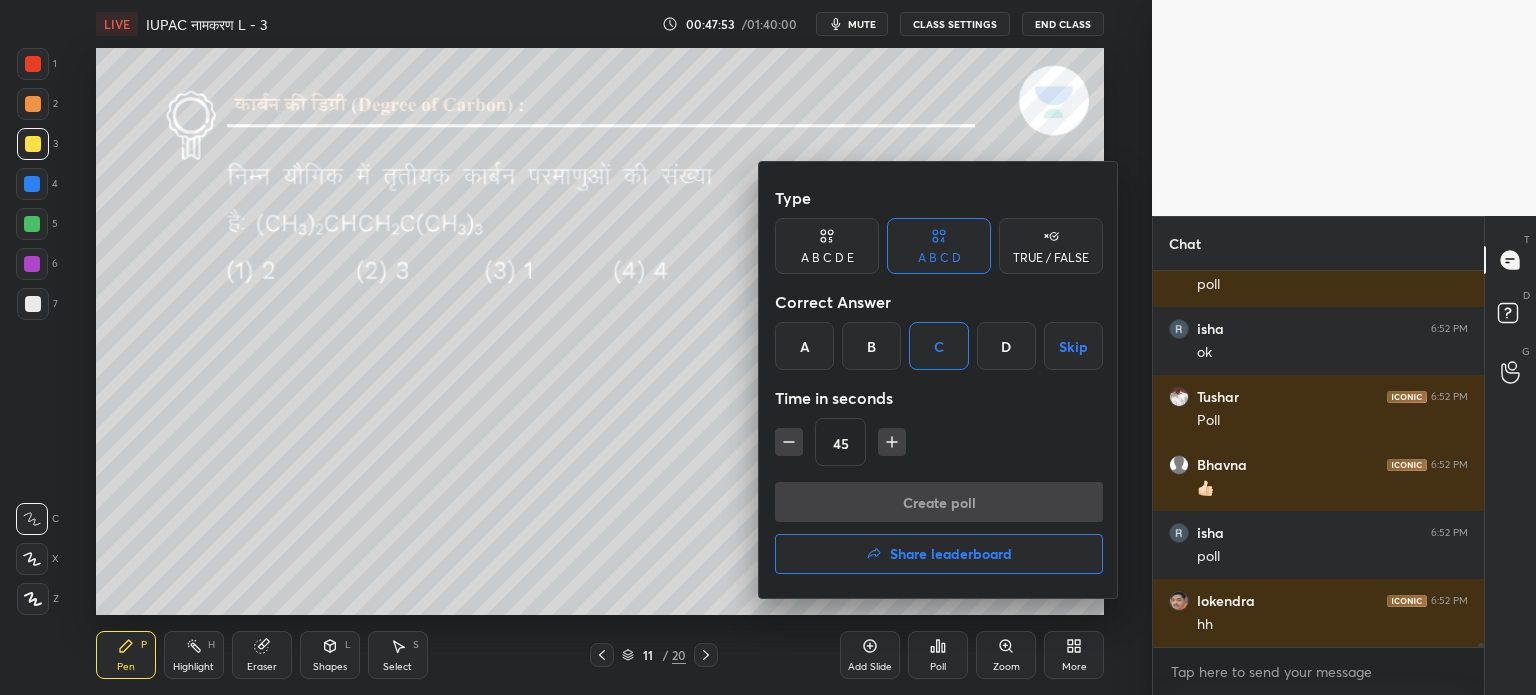 scroll, scrollTop: 328, scrollLeft: 325, axis: both 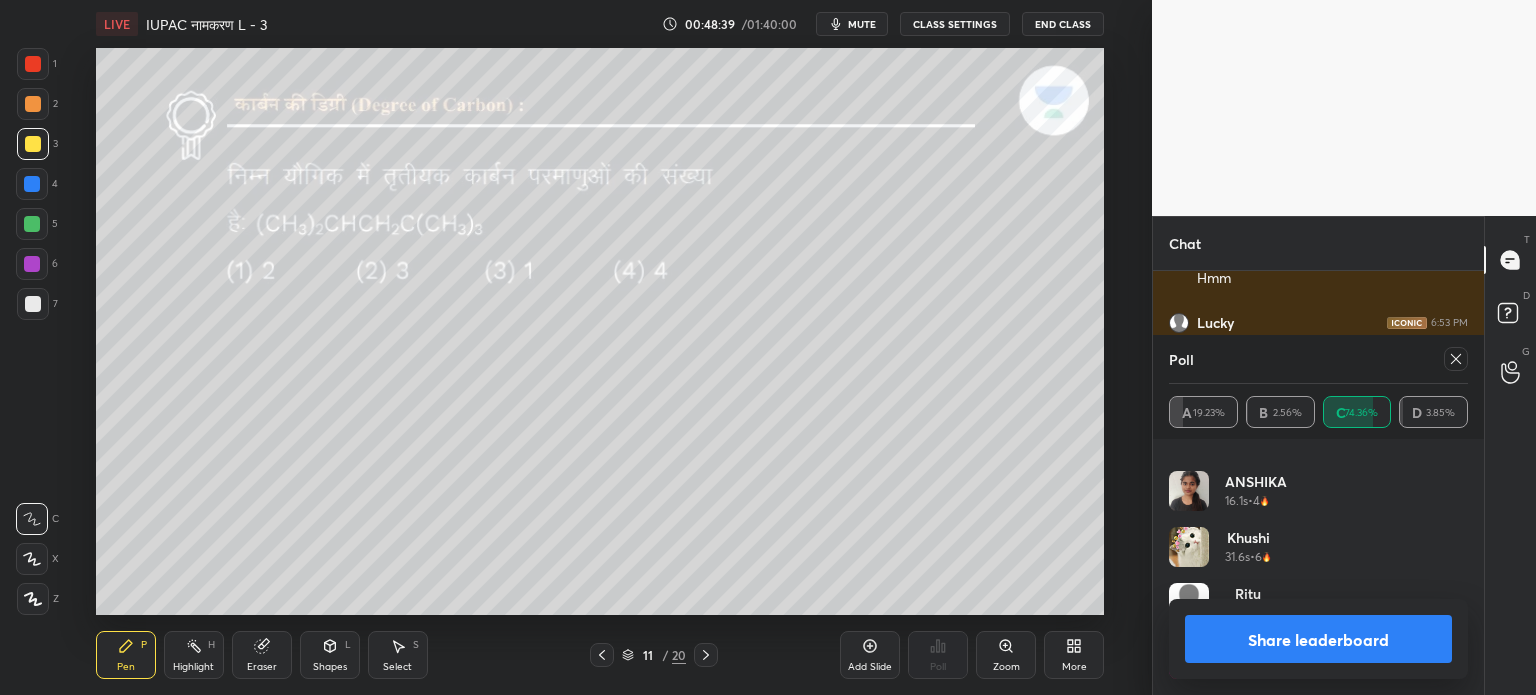 click on "Share leaderboard" at bounding box center [1318, 639] 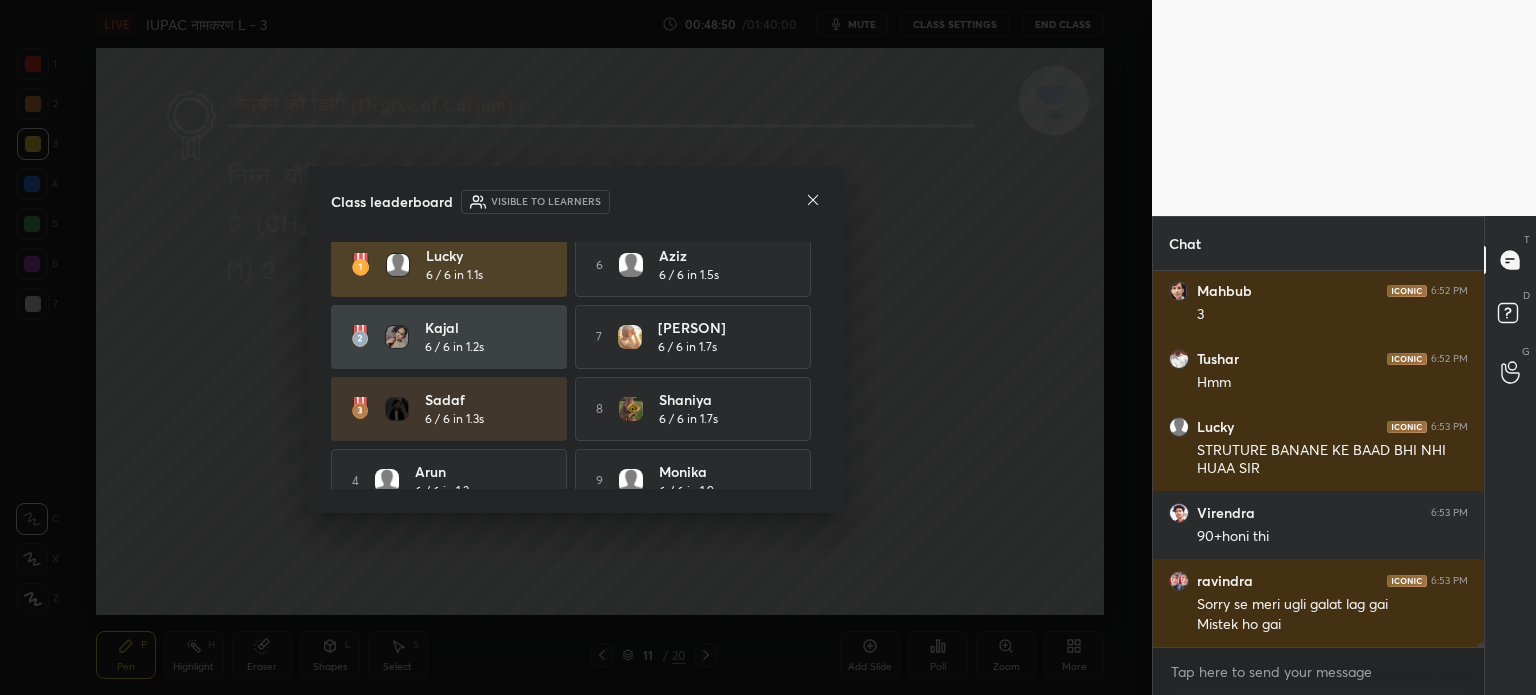 click 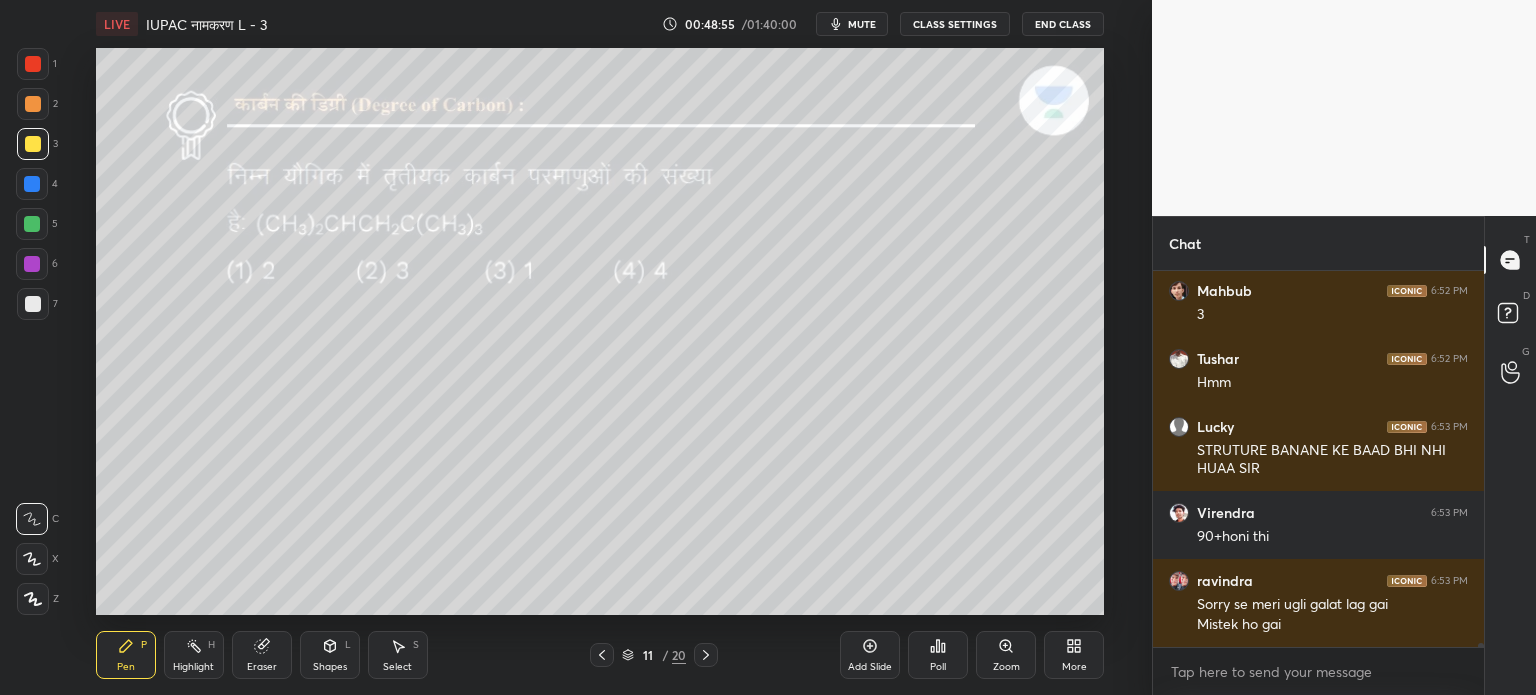 click at bounding box center (32, 224) 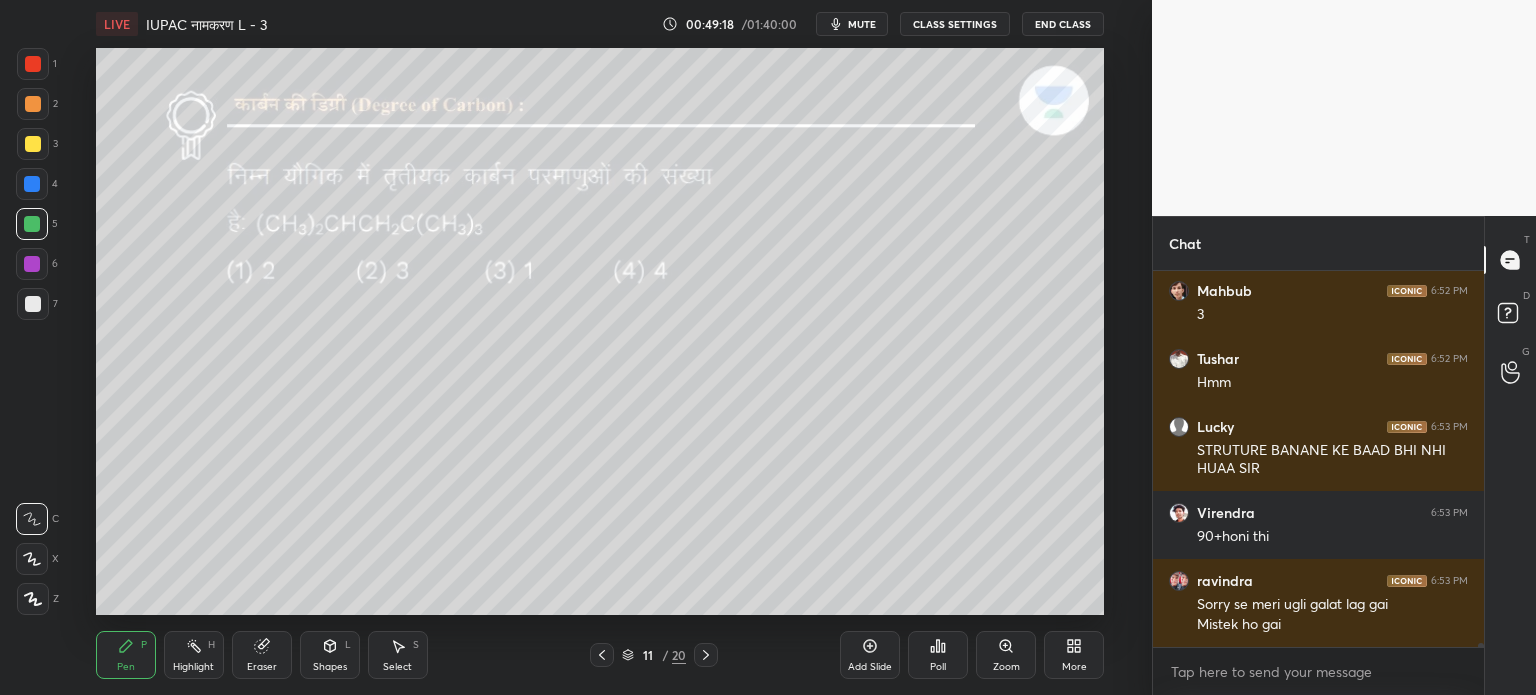 click 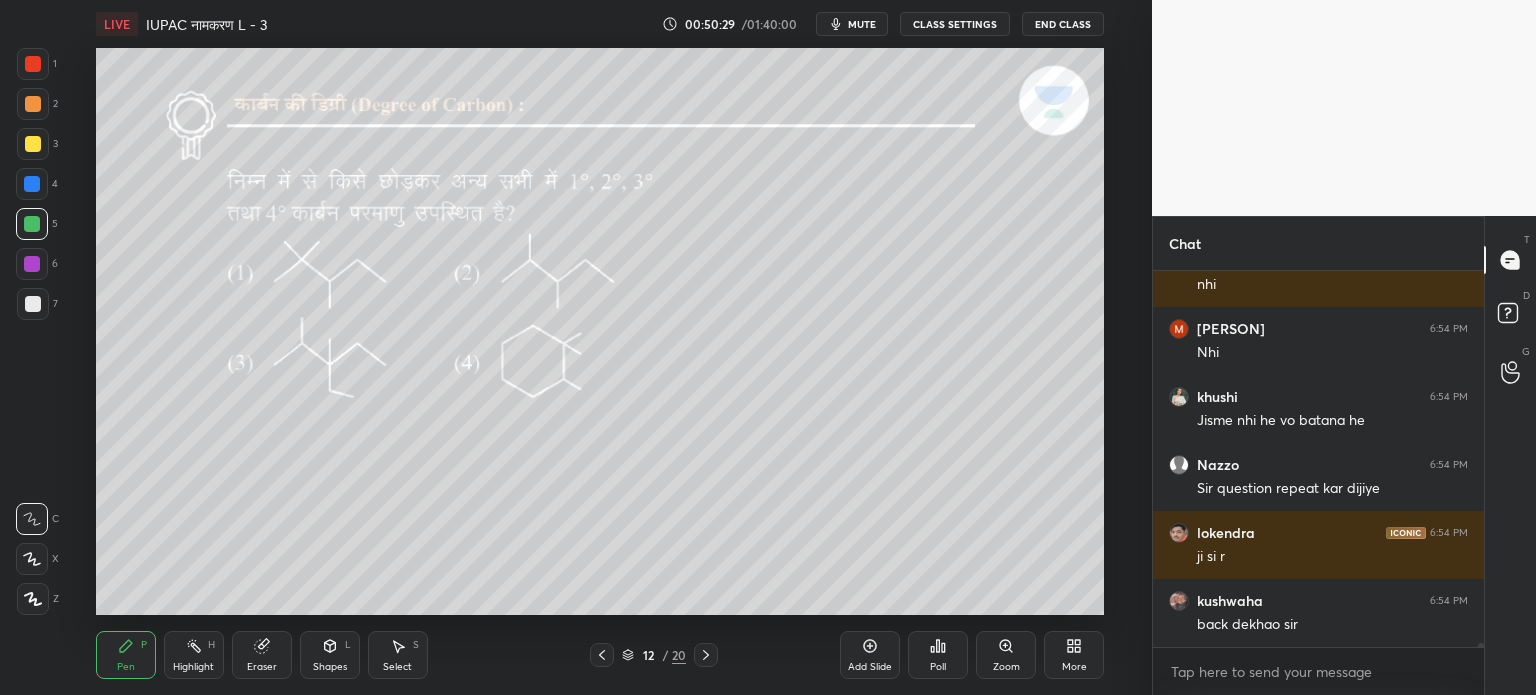 scroll, scrollTop: 38104, scrollLeft: 0, axis: vertical 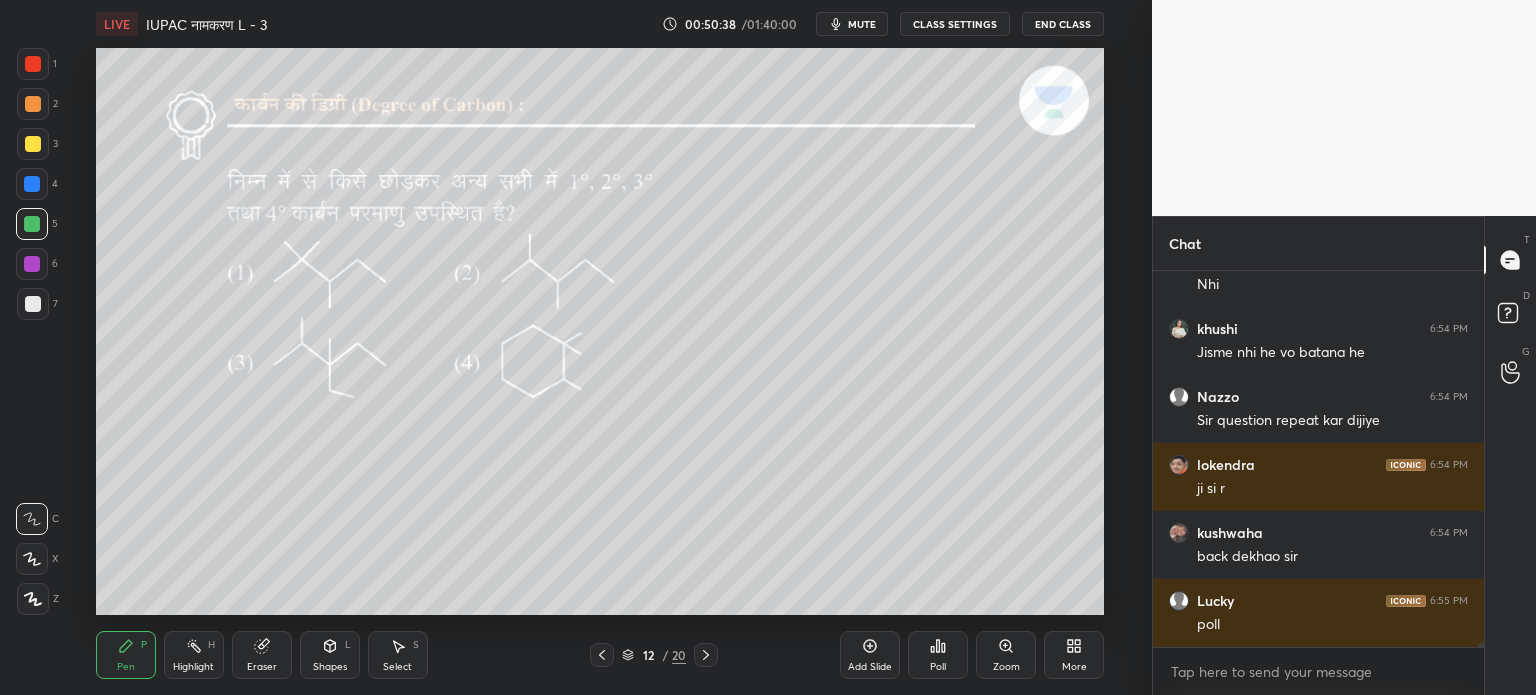 click on "Poll" at bounding box center [938, 655] 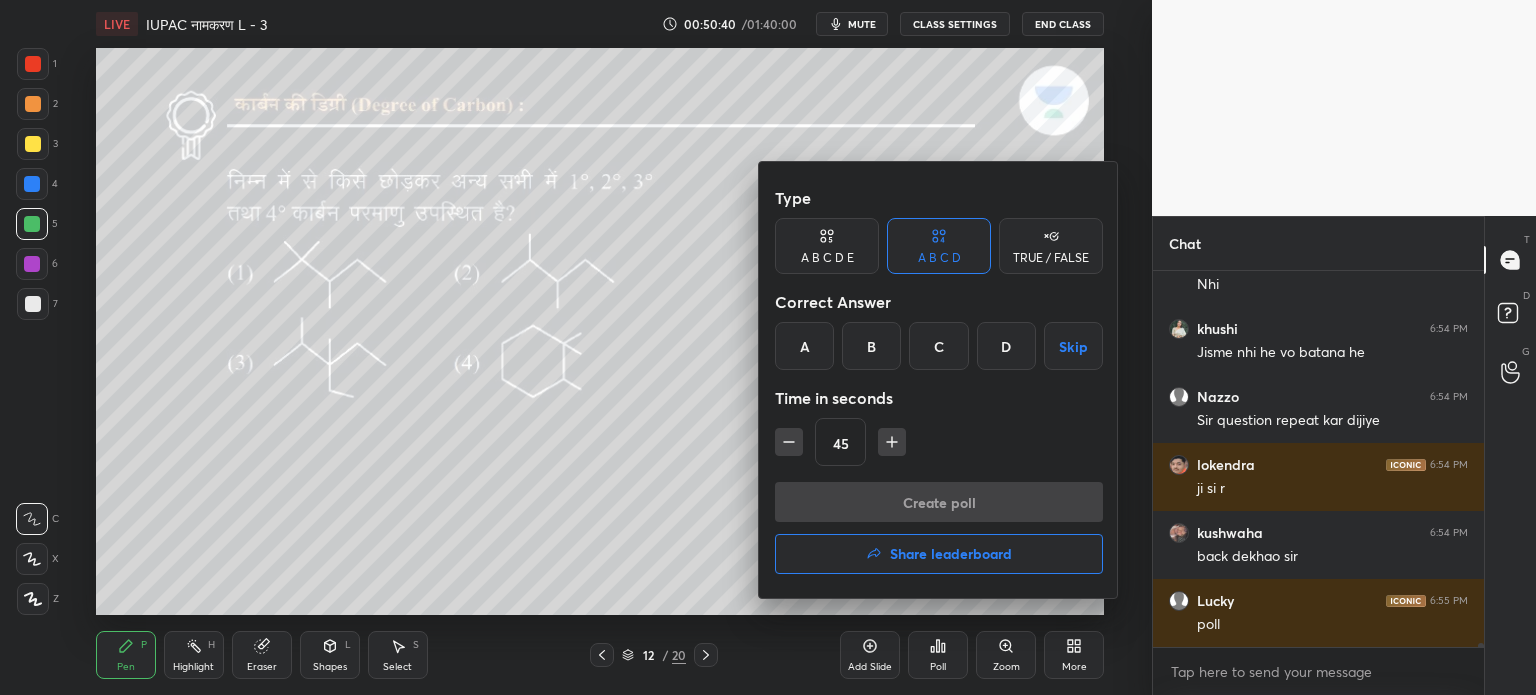 scroll, scrollTop: 38172, scrollLeft: 0, axis: vertical 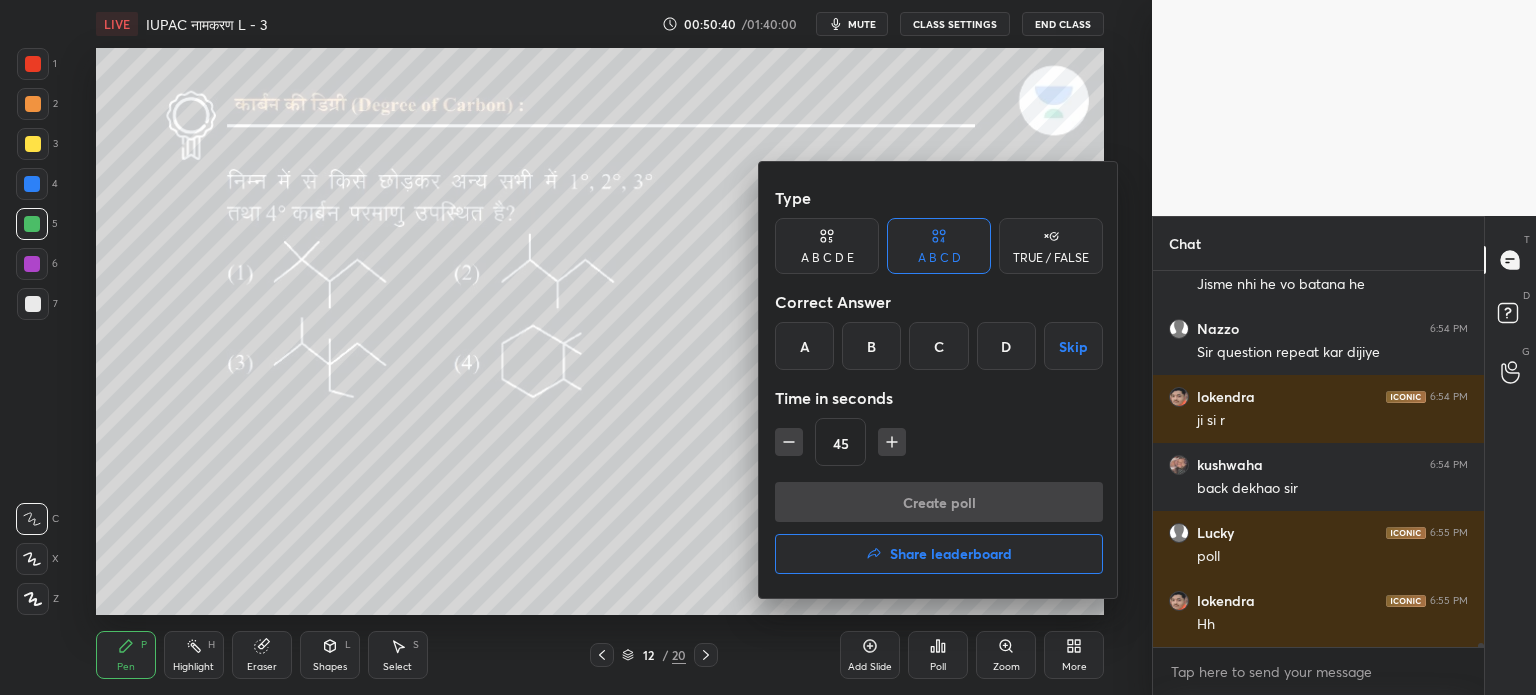 click on "B" at bounding box center [871, 346] 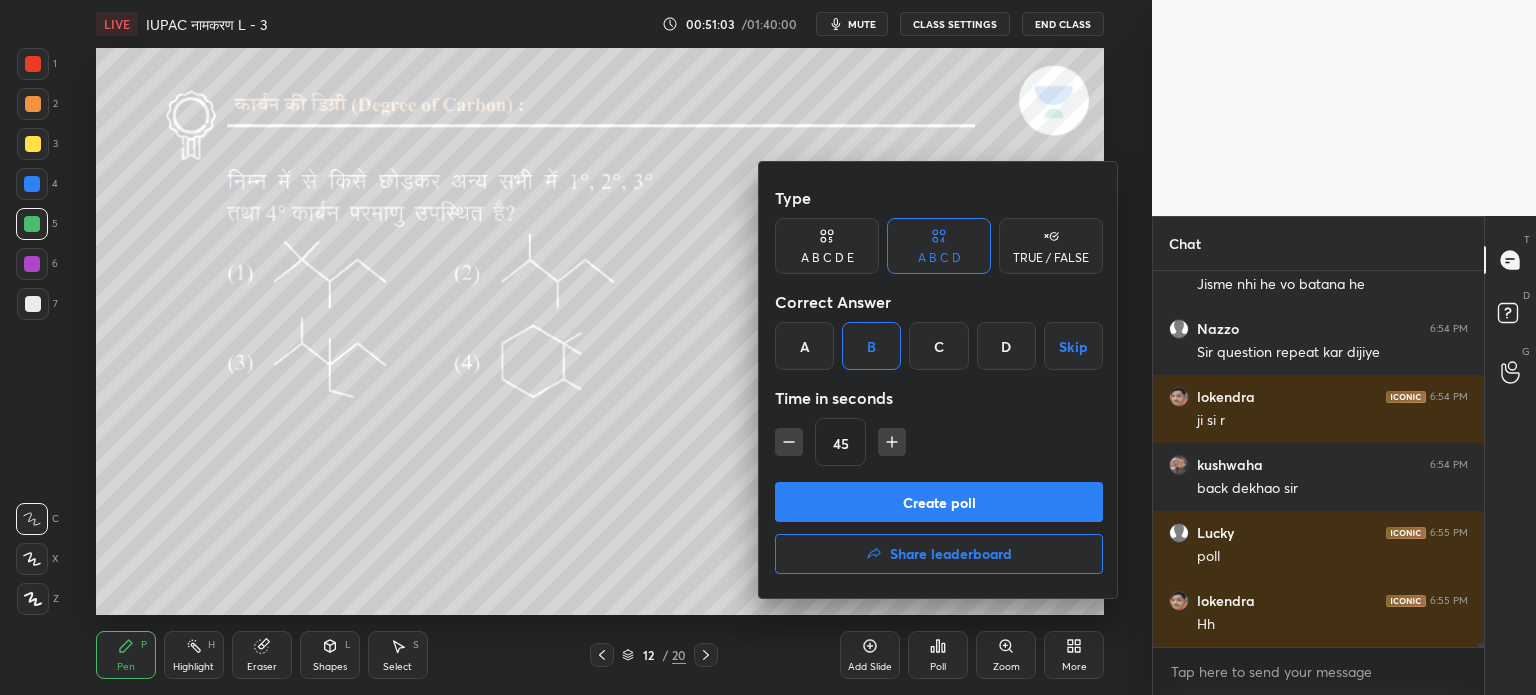 click on "Create poll" at bounding box center [939, 502] 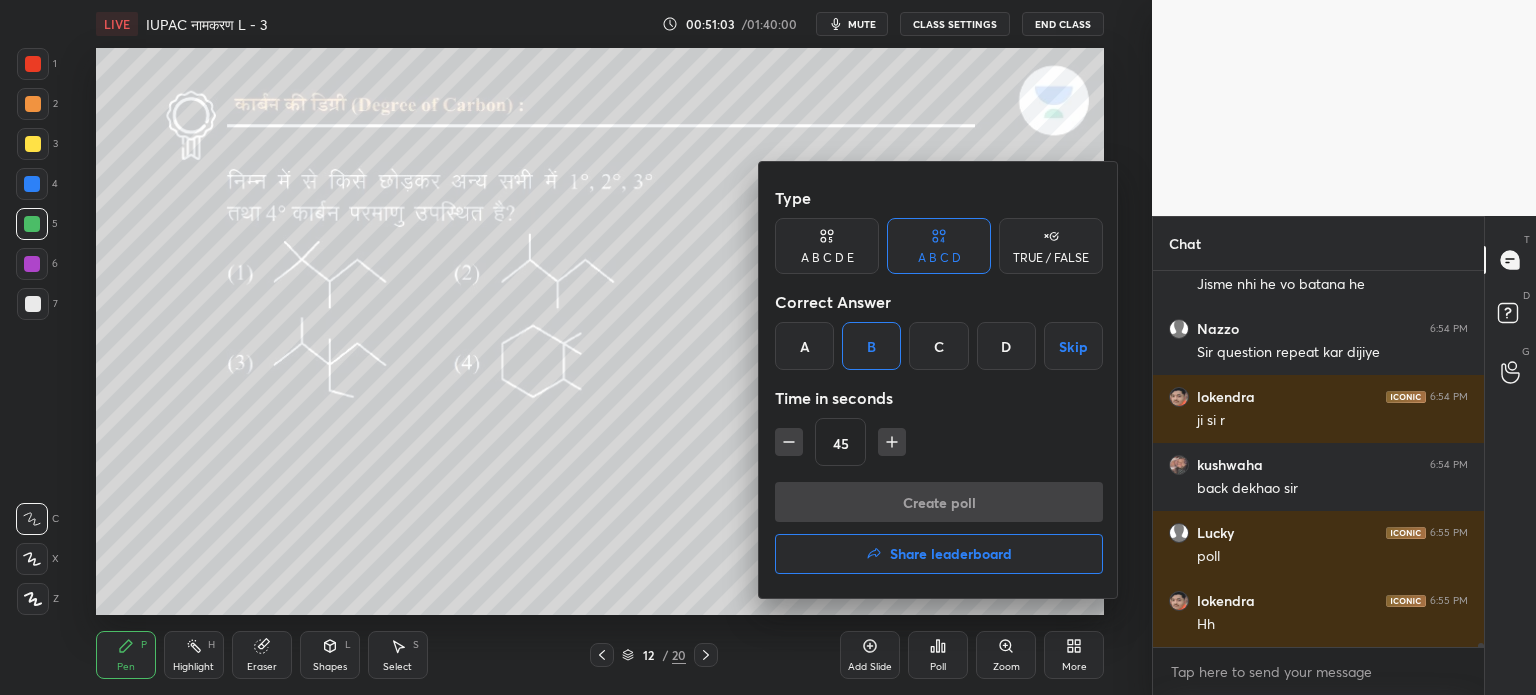 scroll, scrollTop: 338, scrollLeft: 325, axis: both 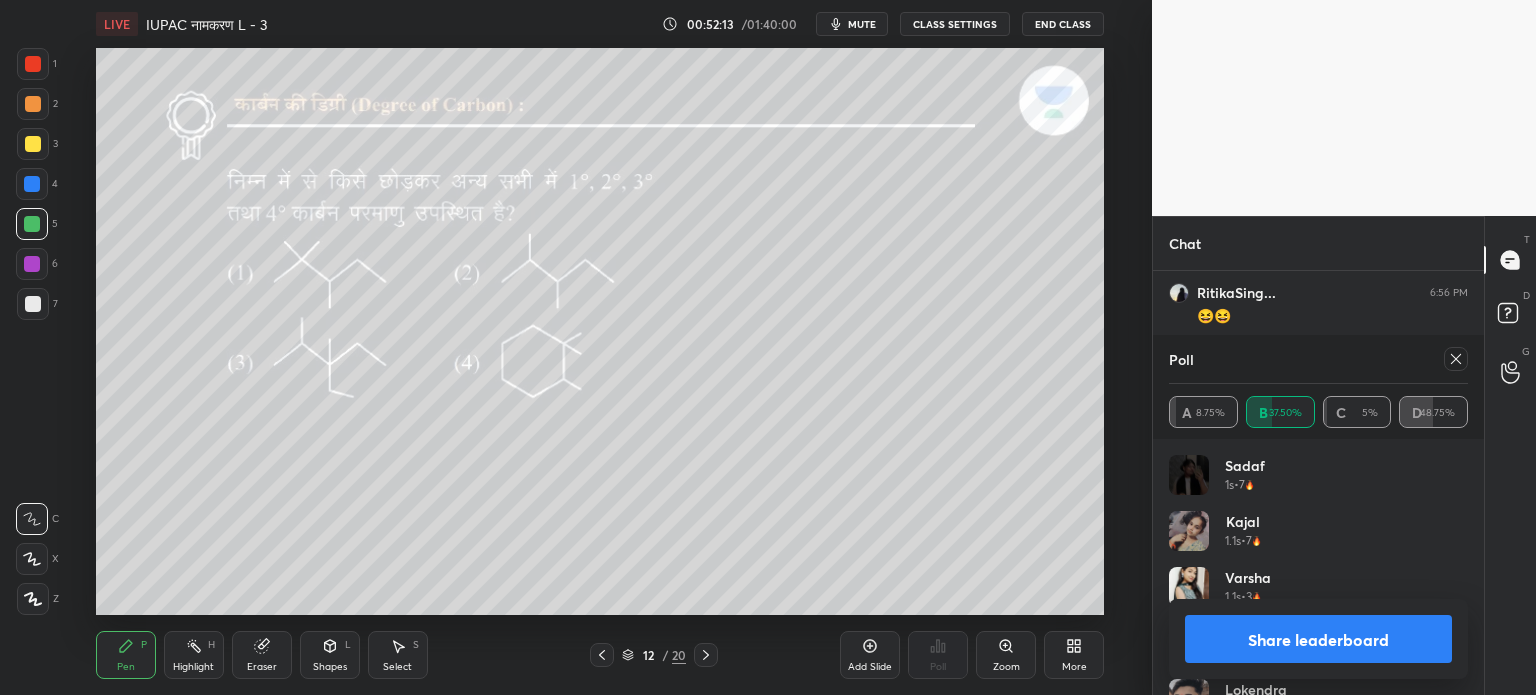 click on "Share leaderboard" at bounding box center [1318, 639] 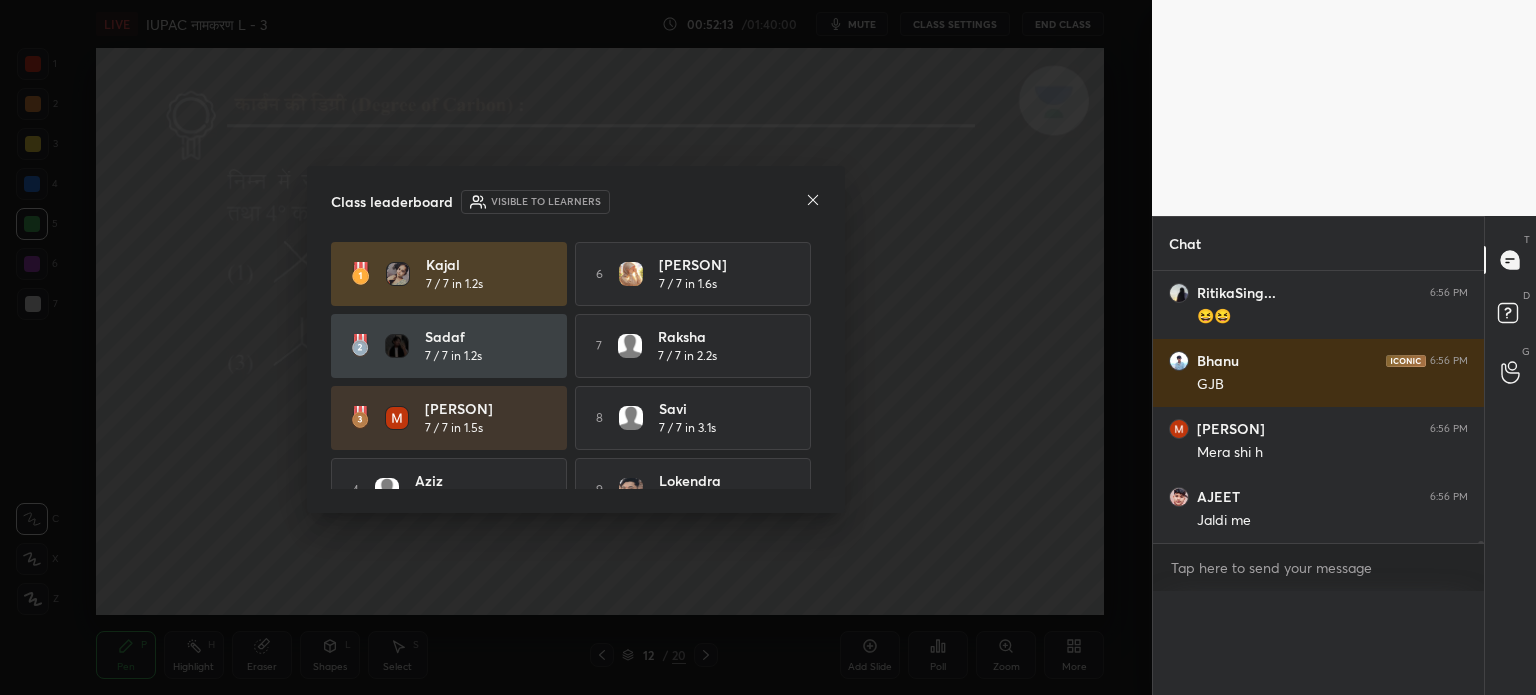 scroll, scrollTop: 0, scrollLeft: 6, axis: horizontal 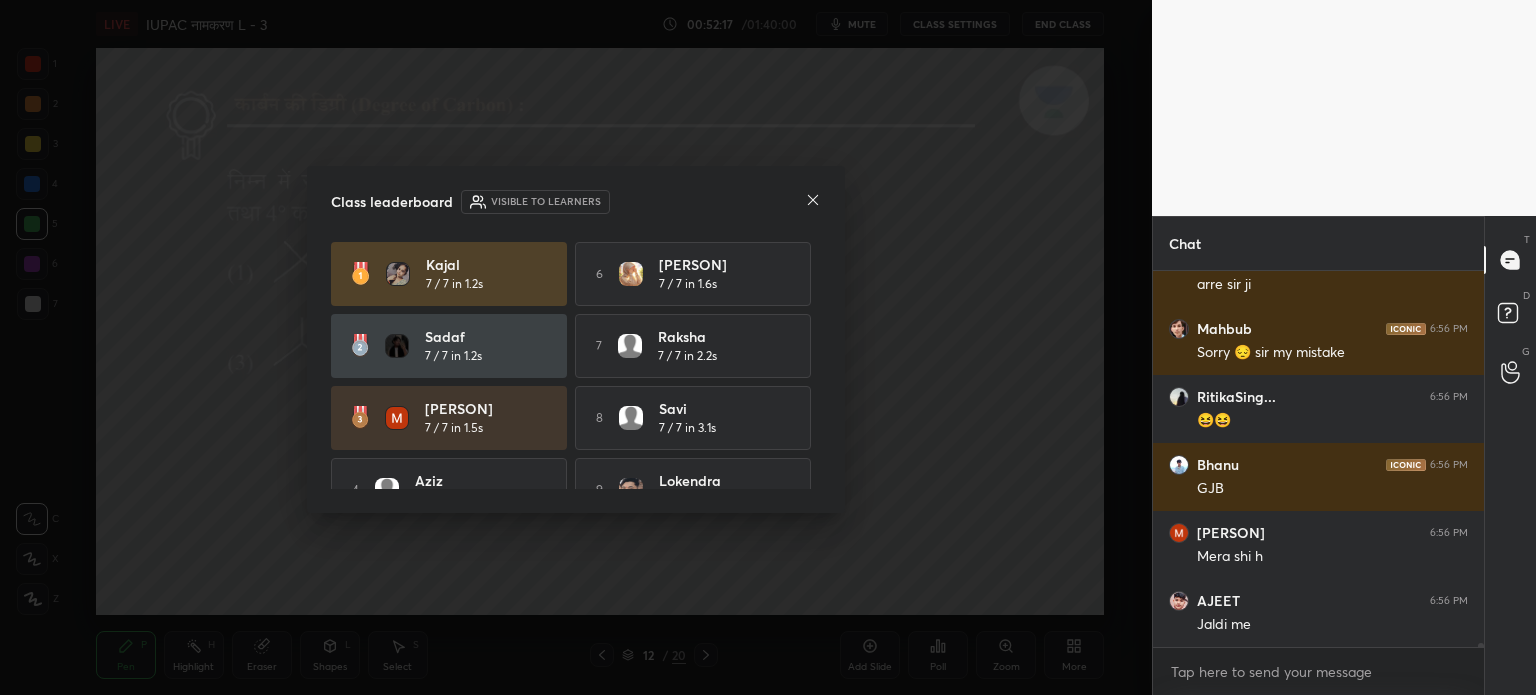 click 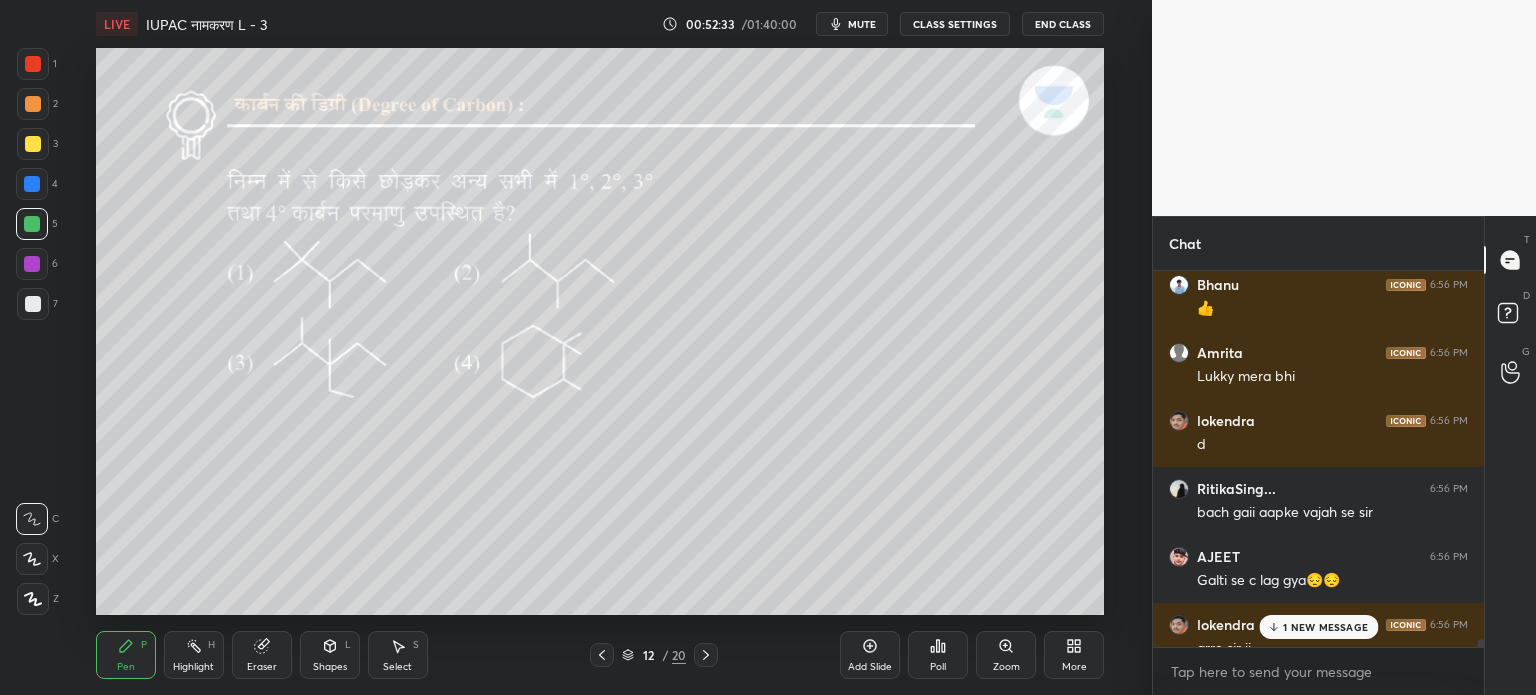 click at bounding box center (33, 144) 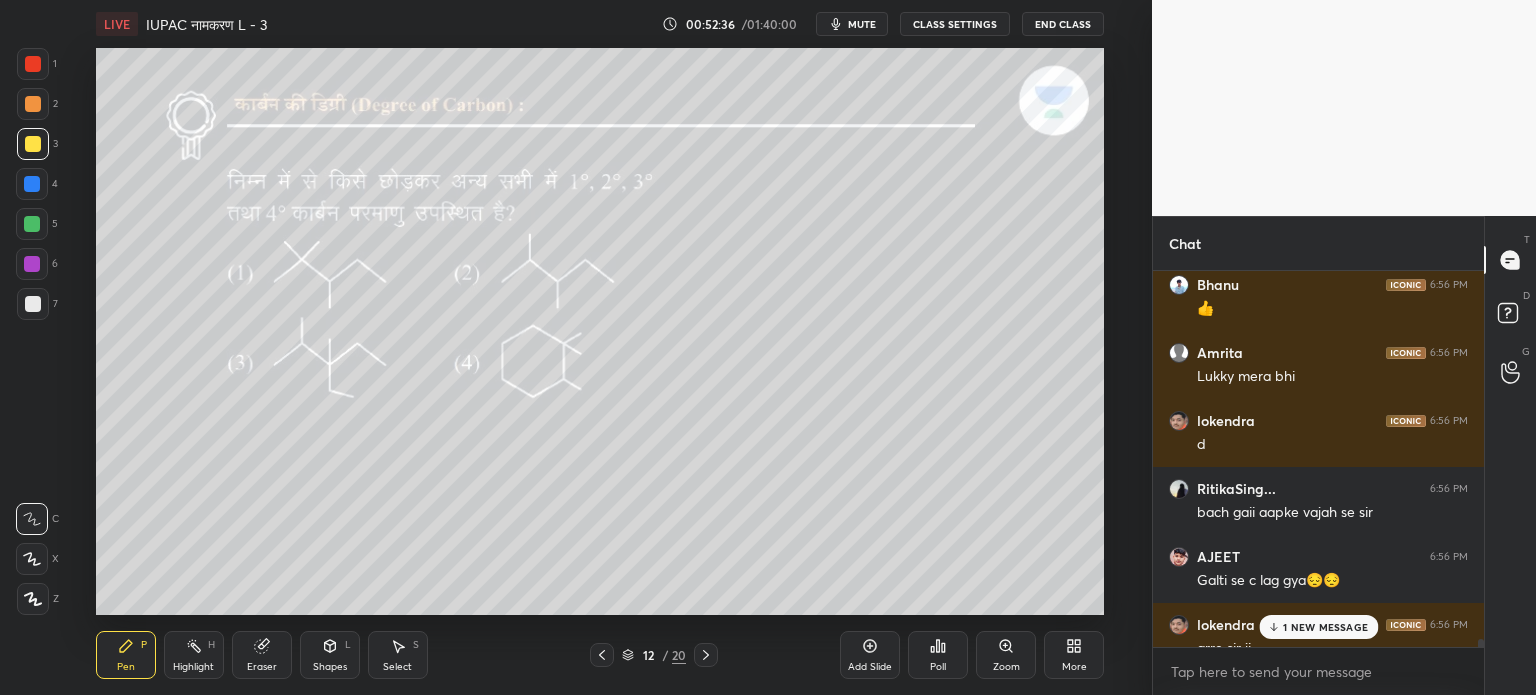 click 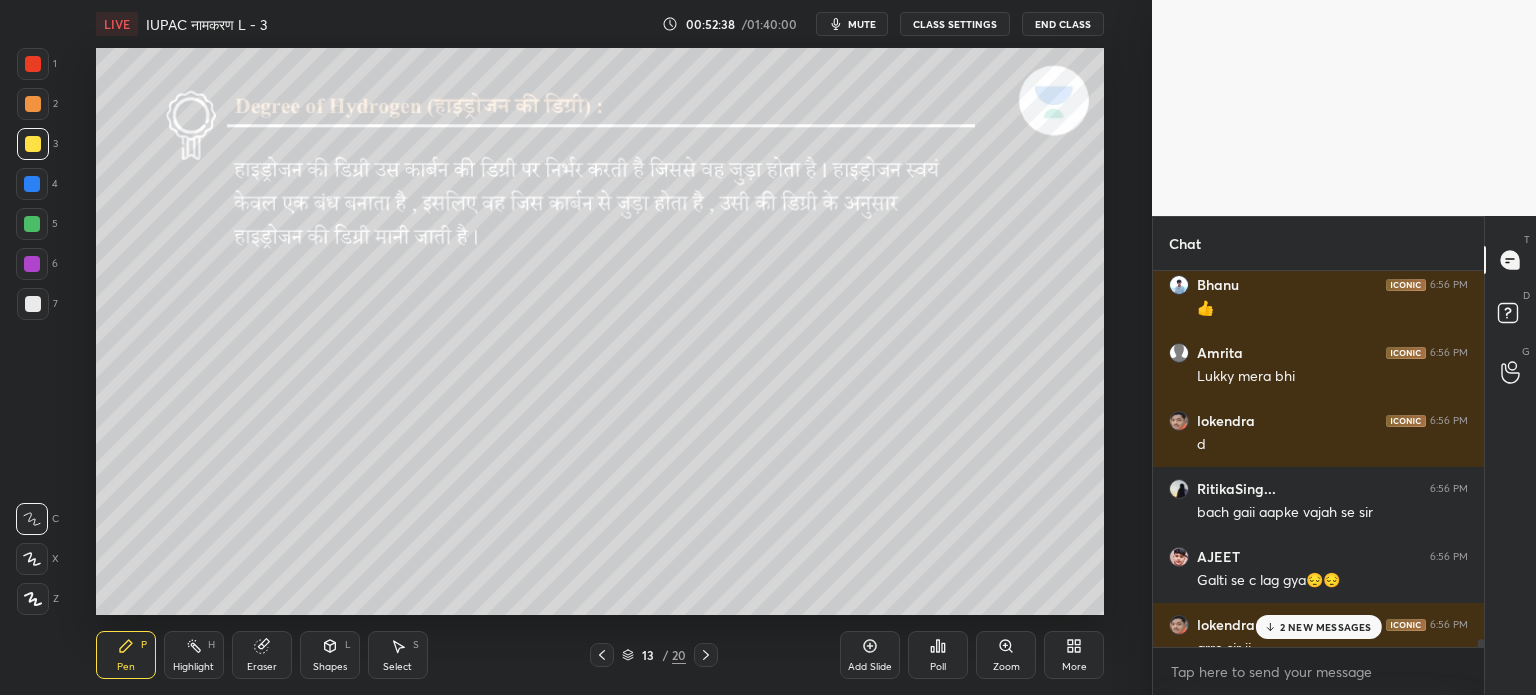 click 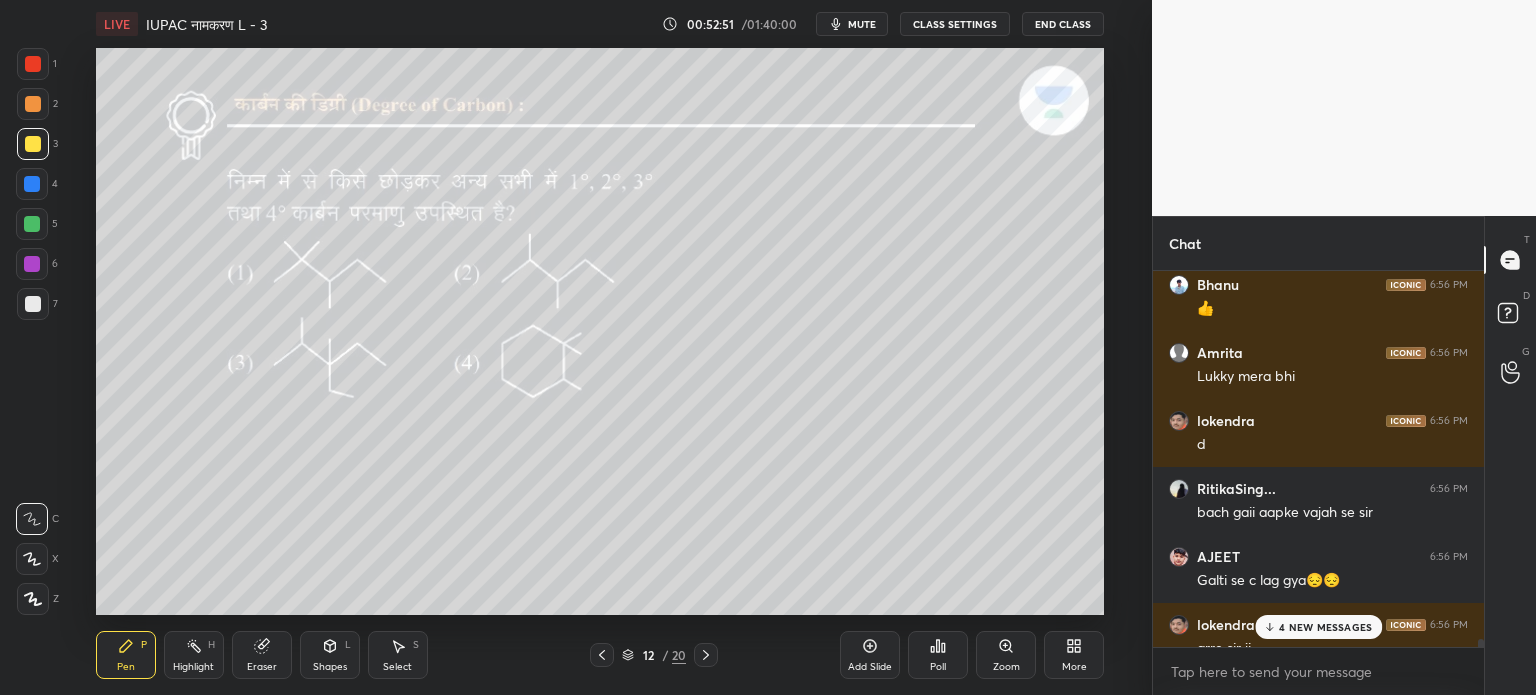 click at bounding box center (32, 184) 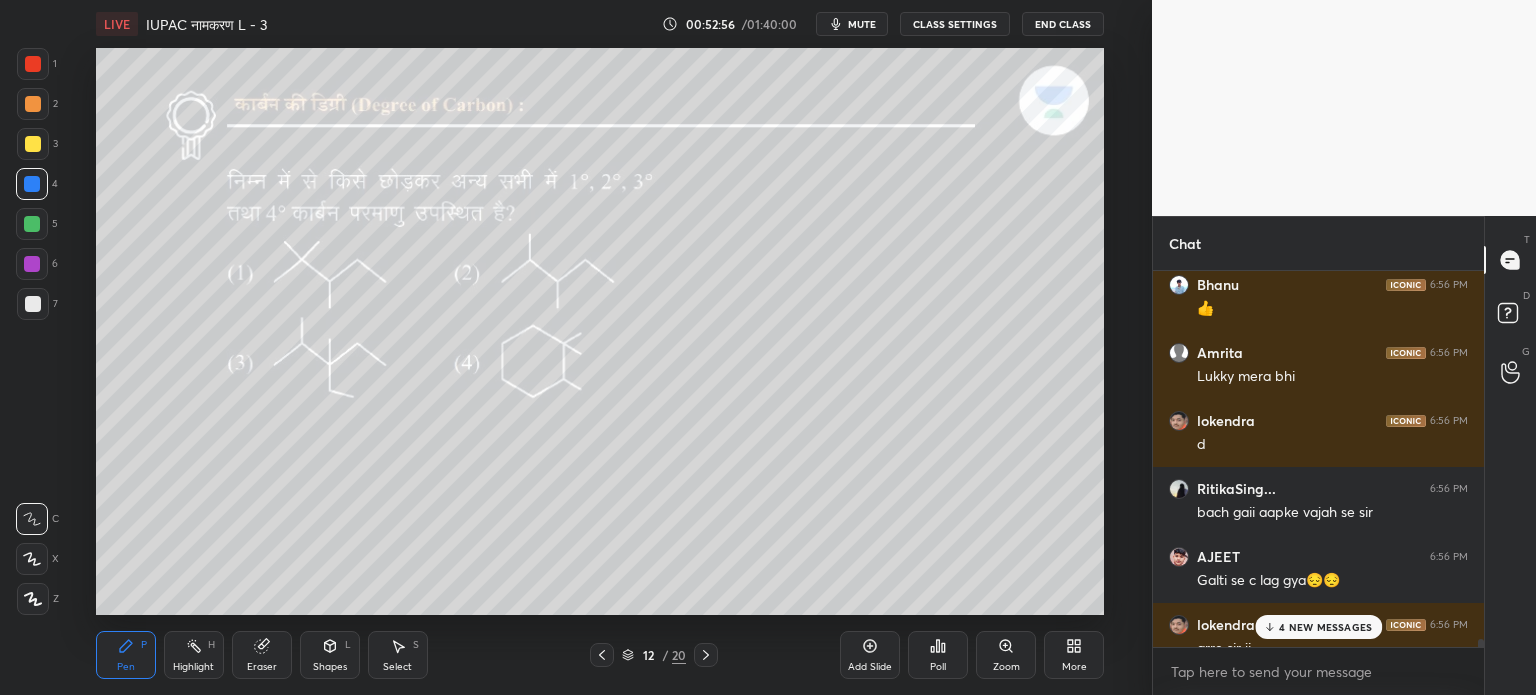 click at bounding box center [32, 224] 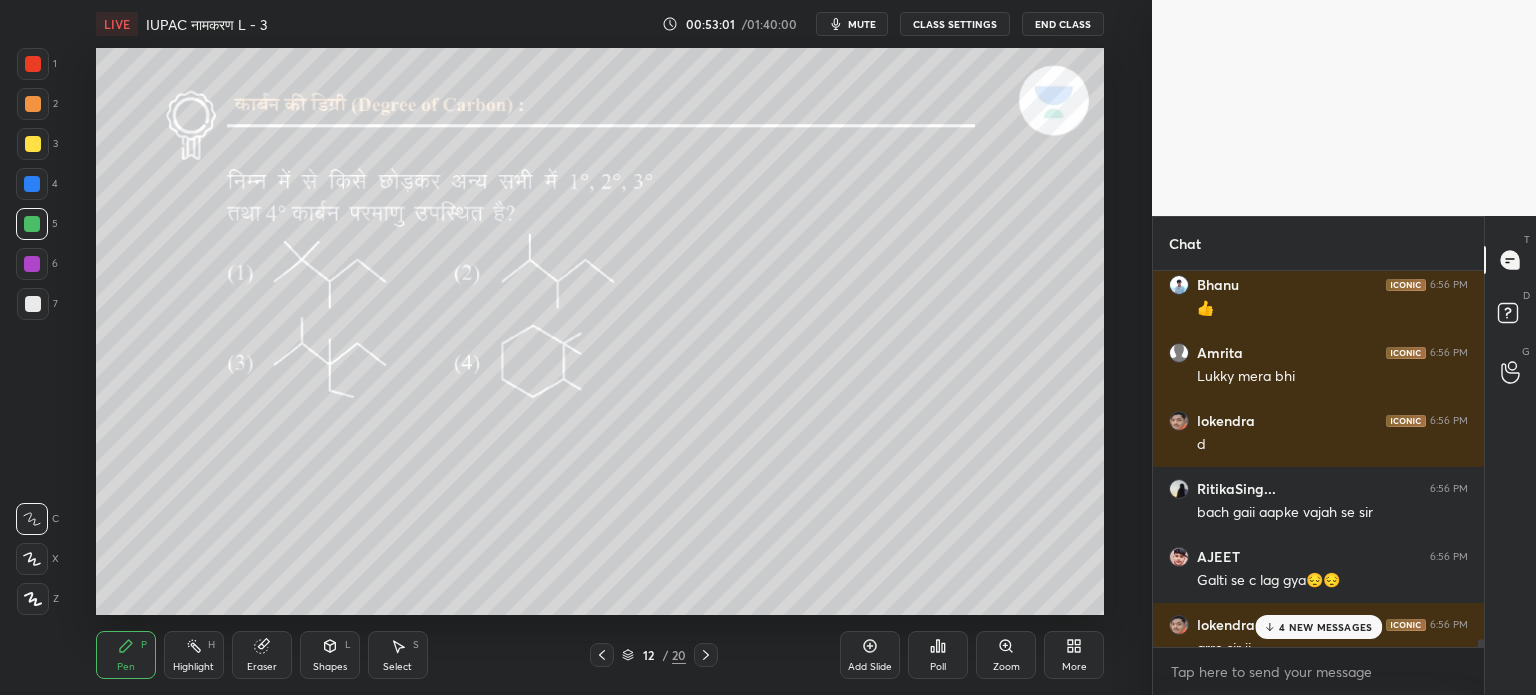 click at bounding box center (33, 64) 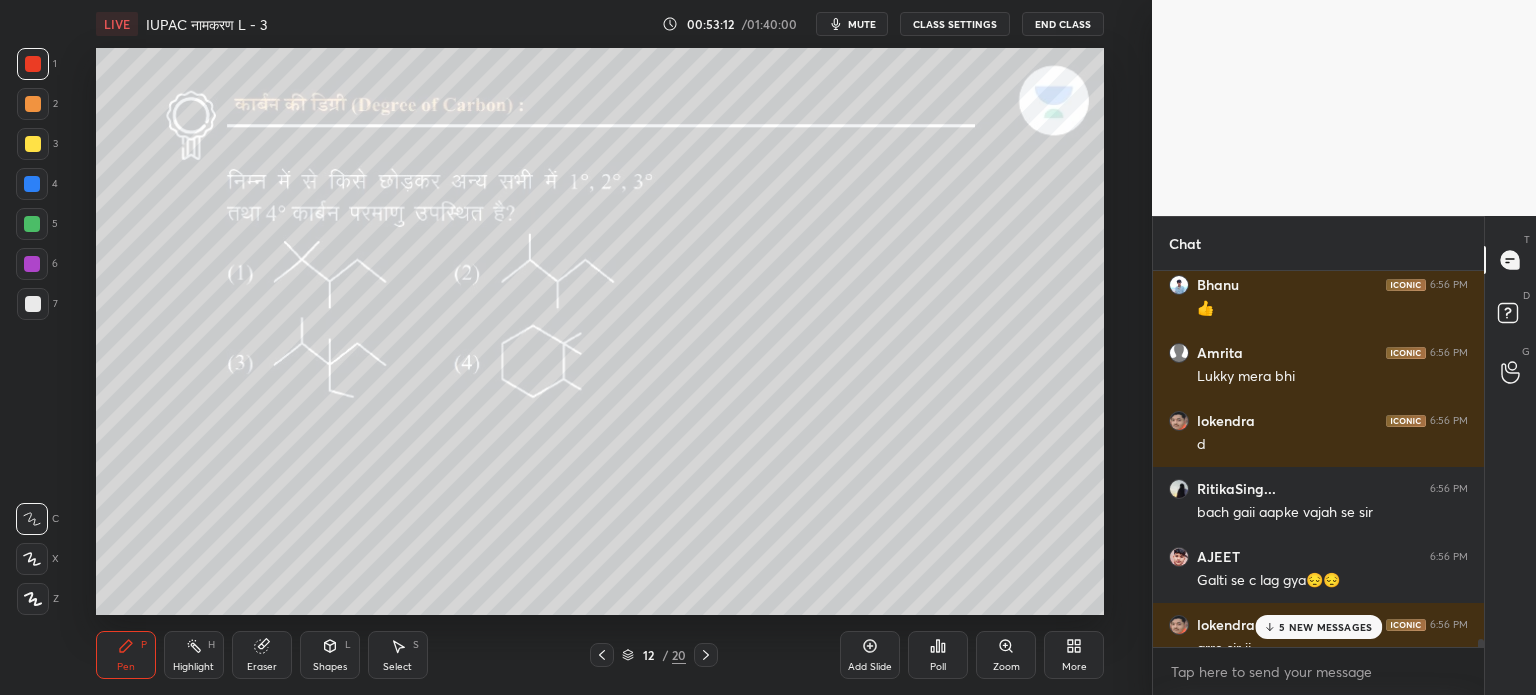 click at bounding box center [32, 184] 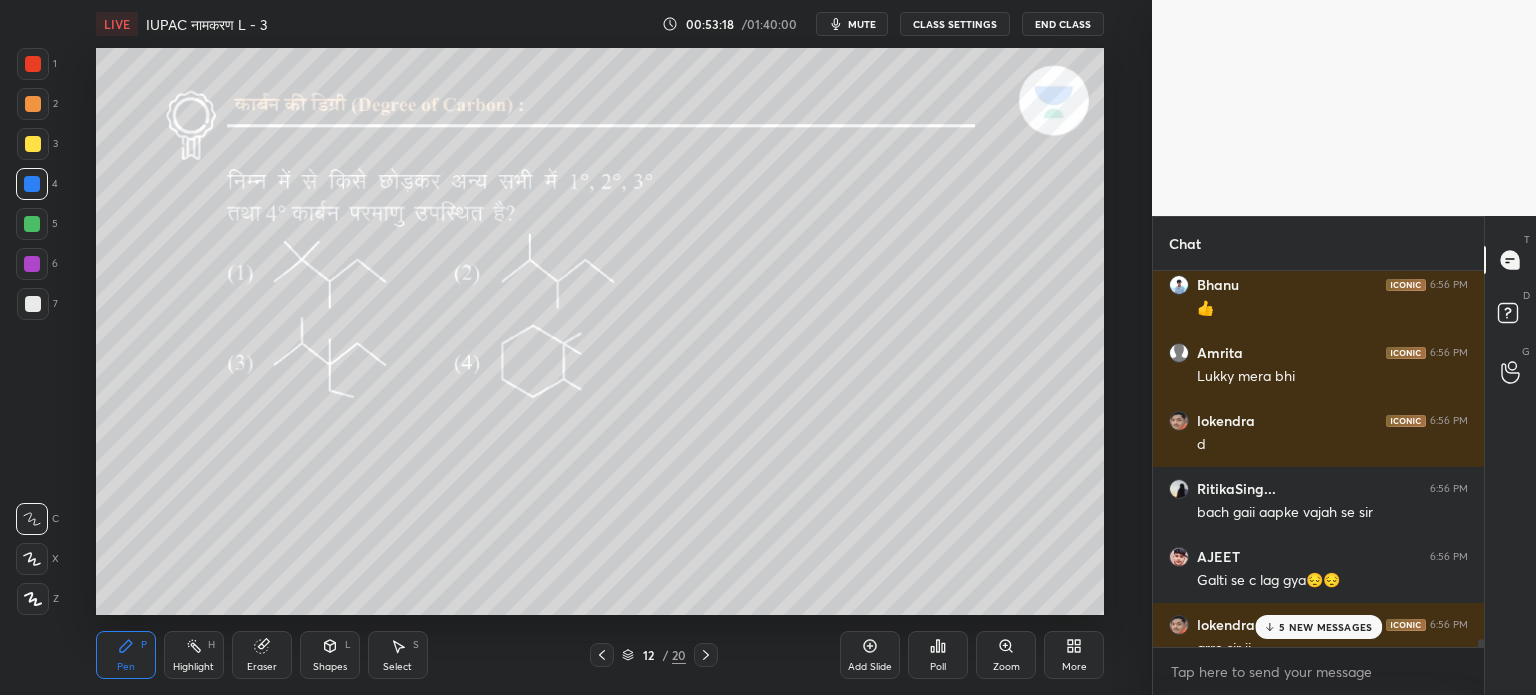 click at bounding box center [33, 64] 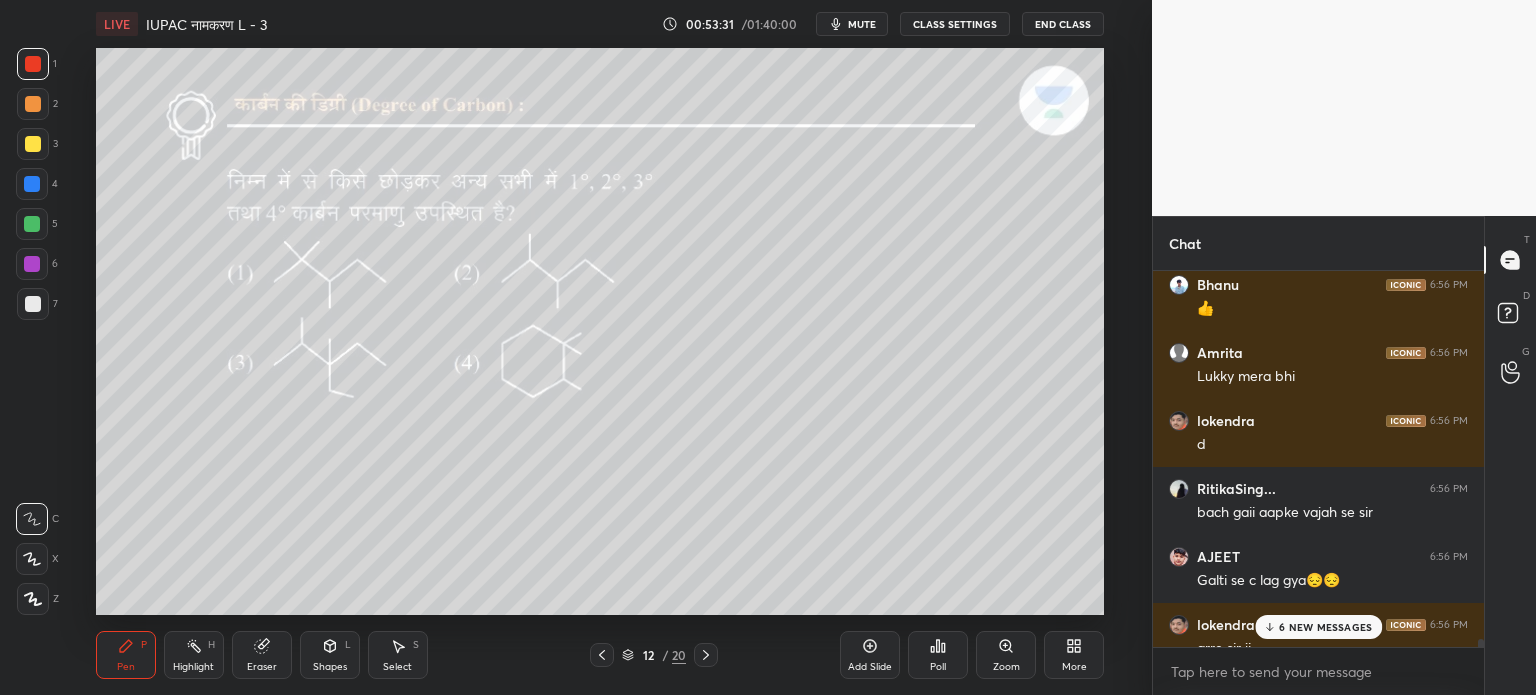 click at bounding box center (32, 224) 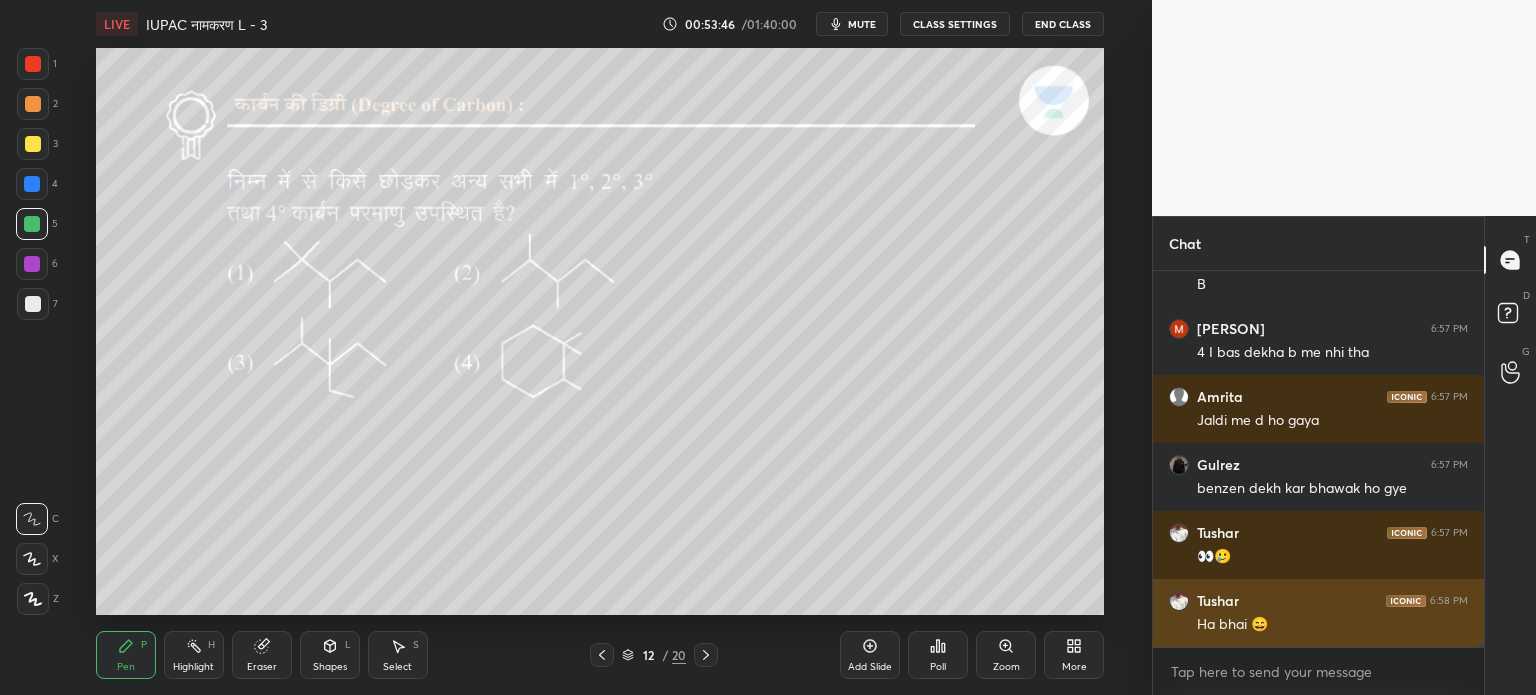 scroll, scrollTop: 39736, scrollLeft: 0, axis: vertical 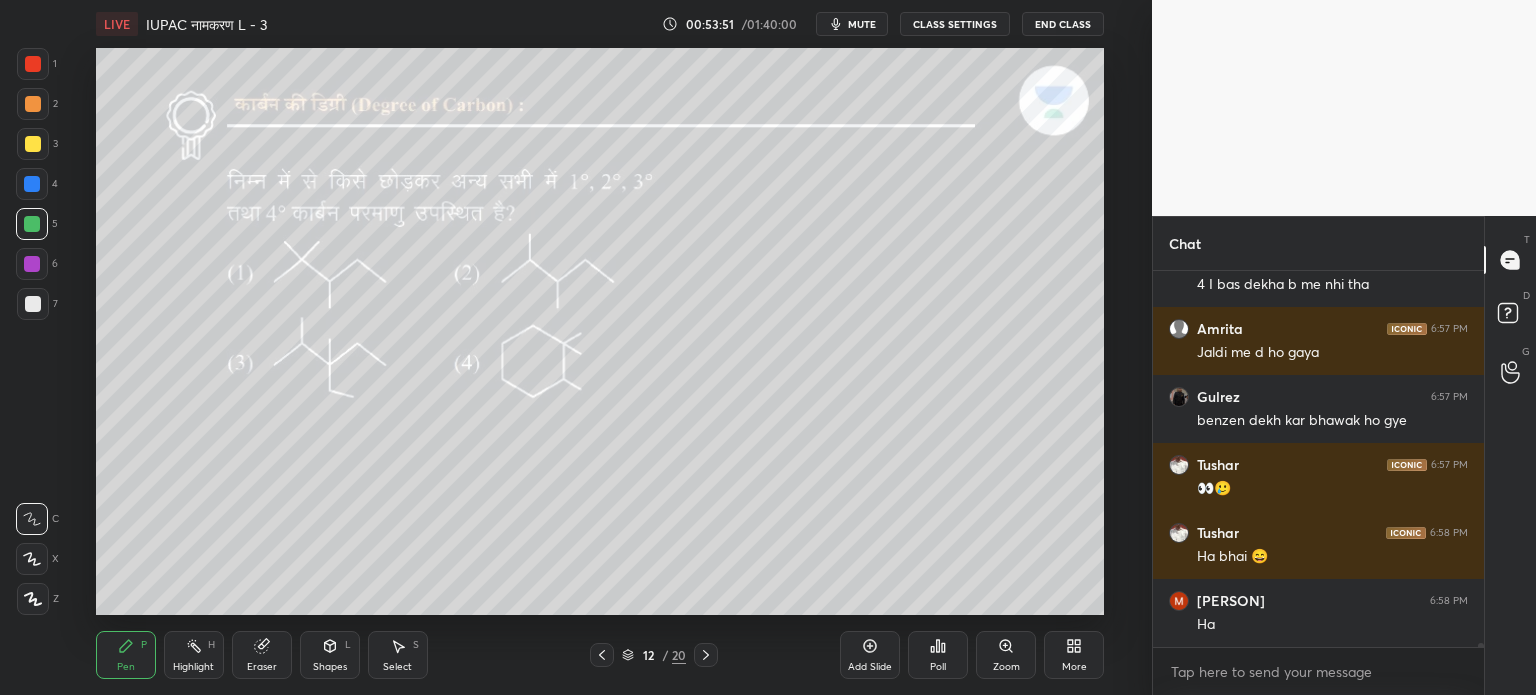click at bounding box center (32, 184) 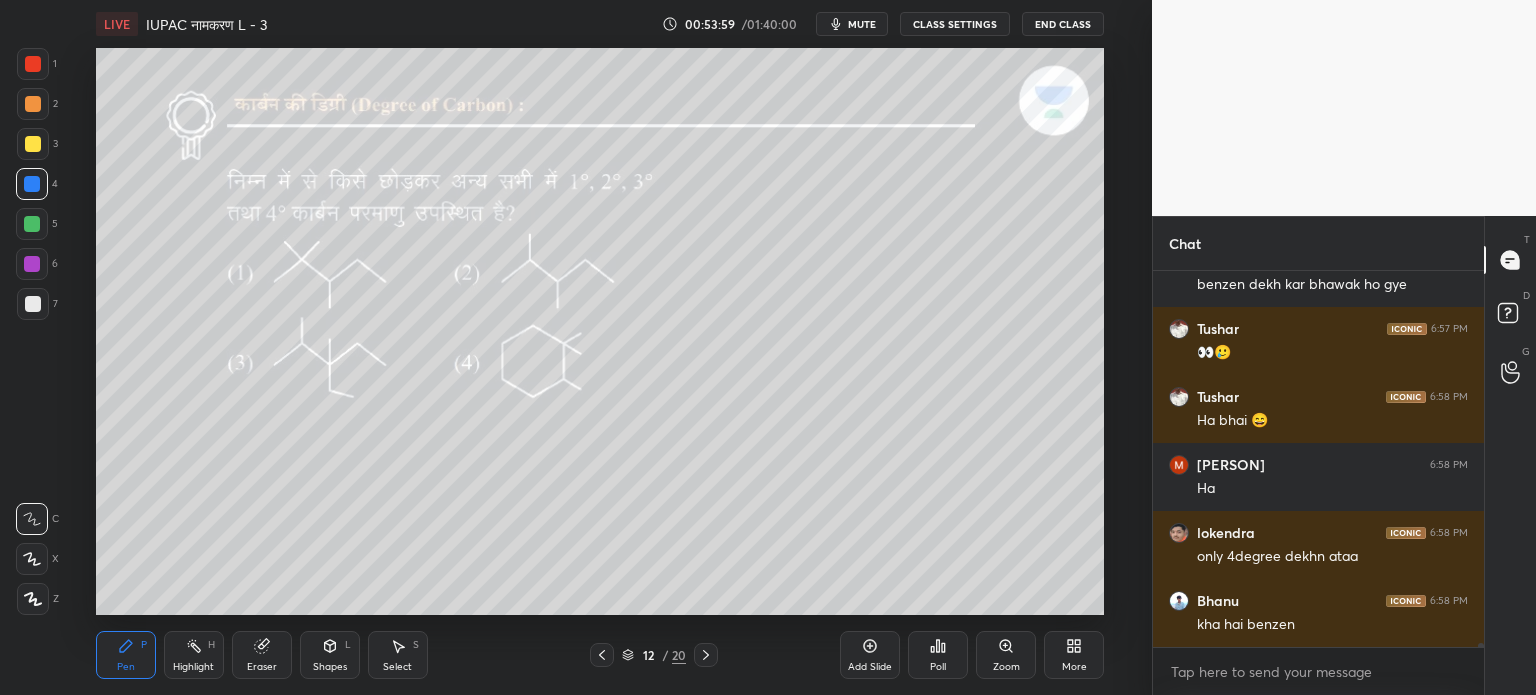 scroll, scrollTop: 39940, scrollLeft: 0, axis: vertical 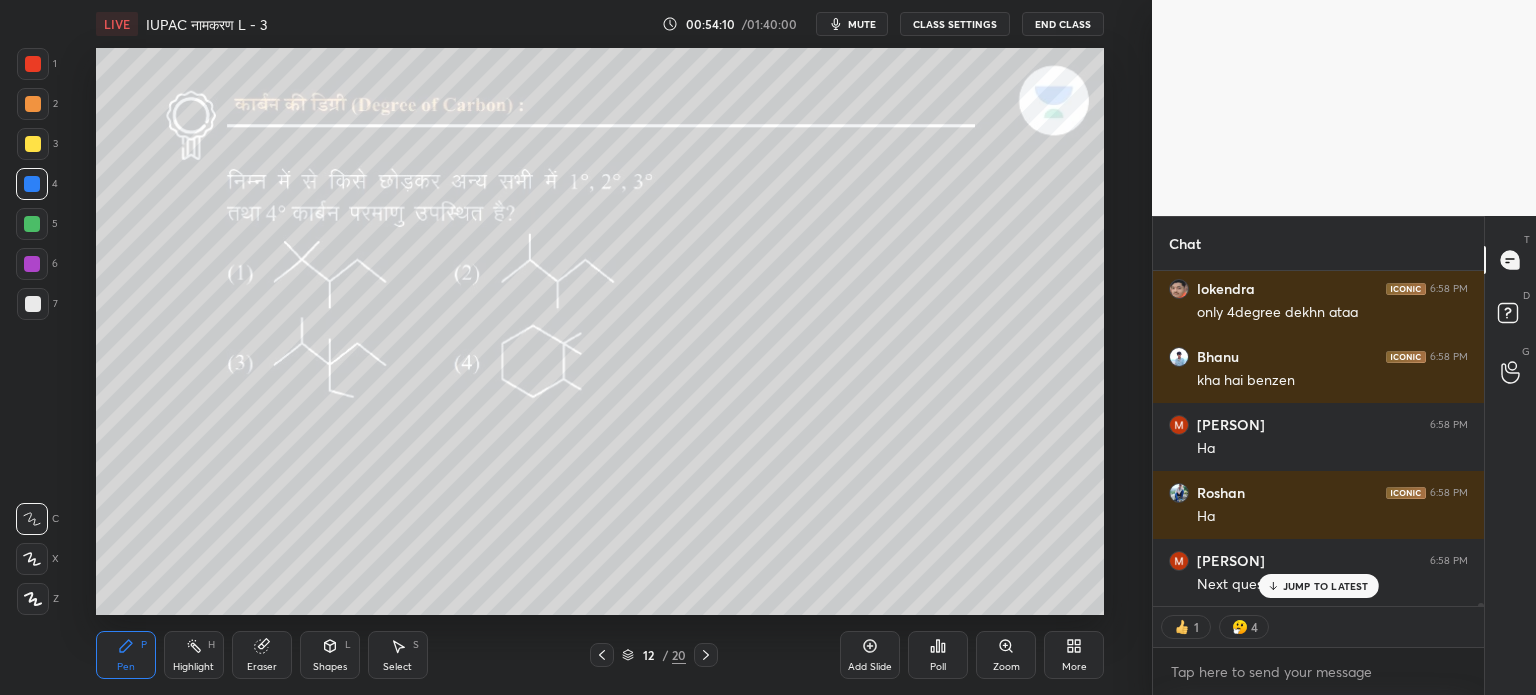 click on "JUMP TO LATEST" at bounding box center [1326, 586] 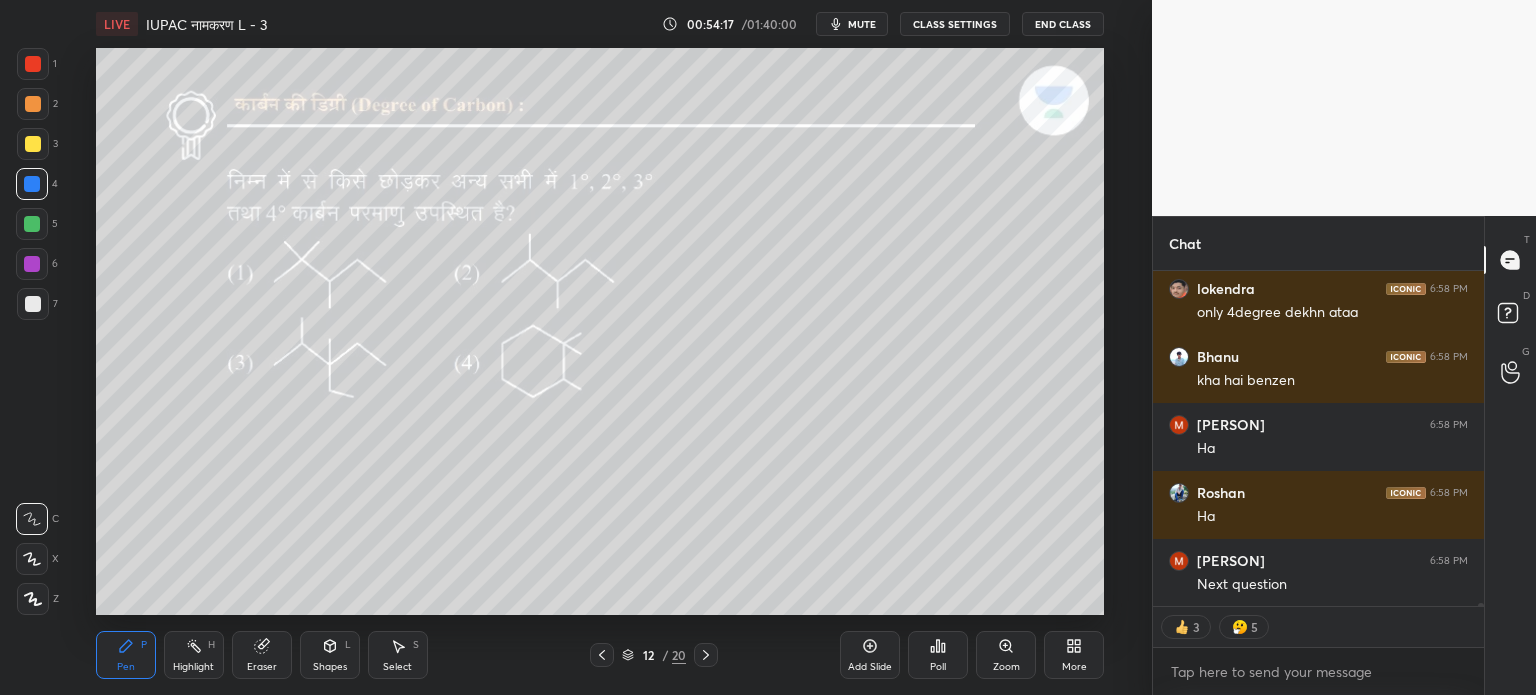 click on "12 / 20" at bounding box center [654, 655] 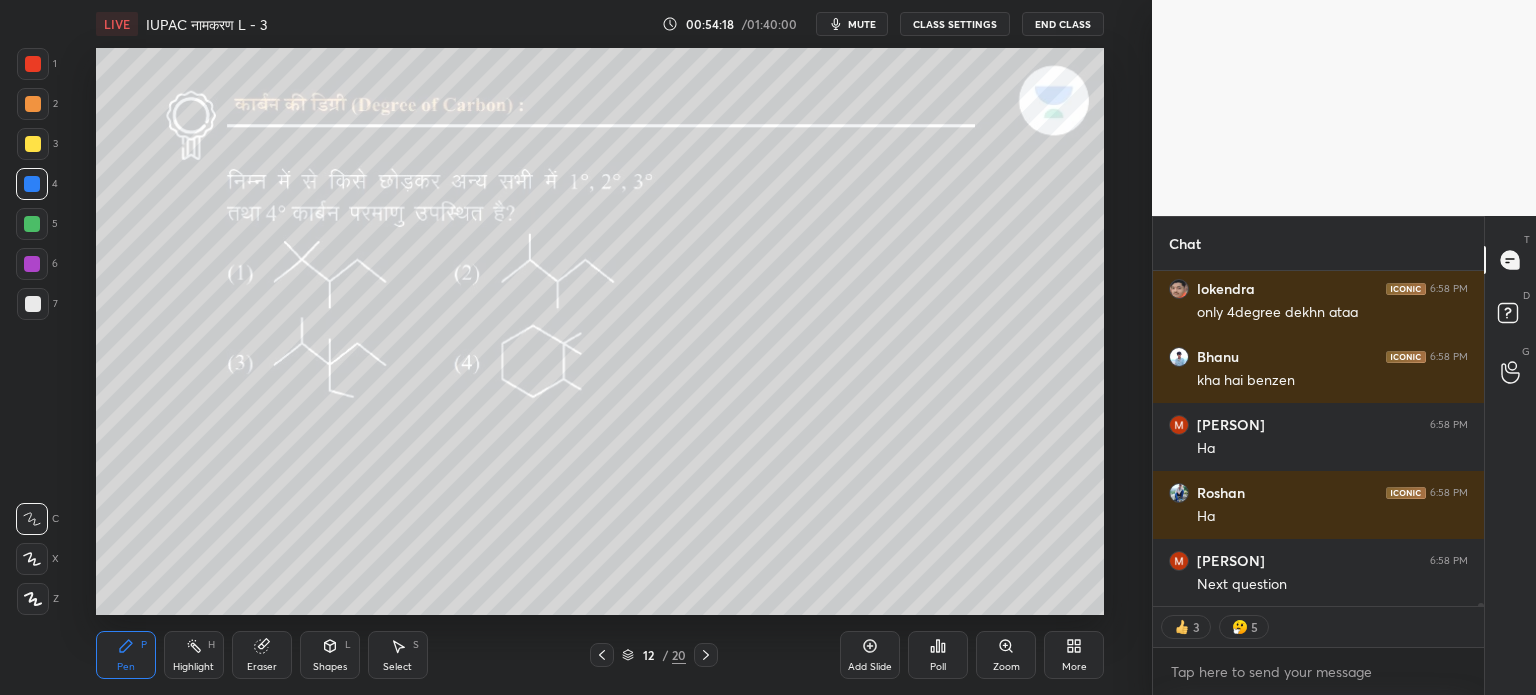 click 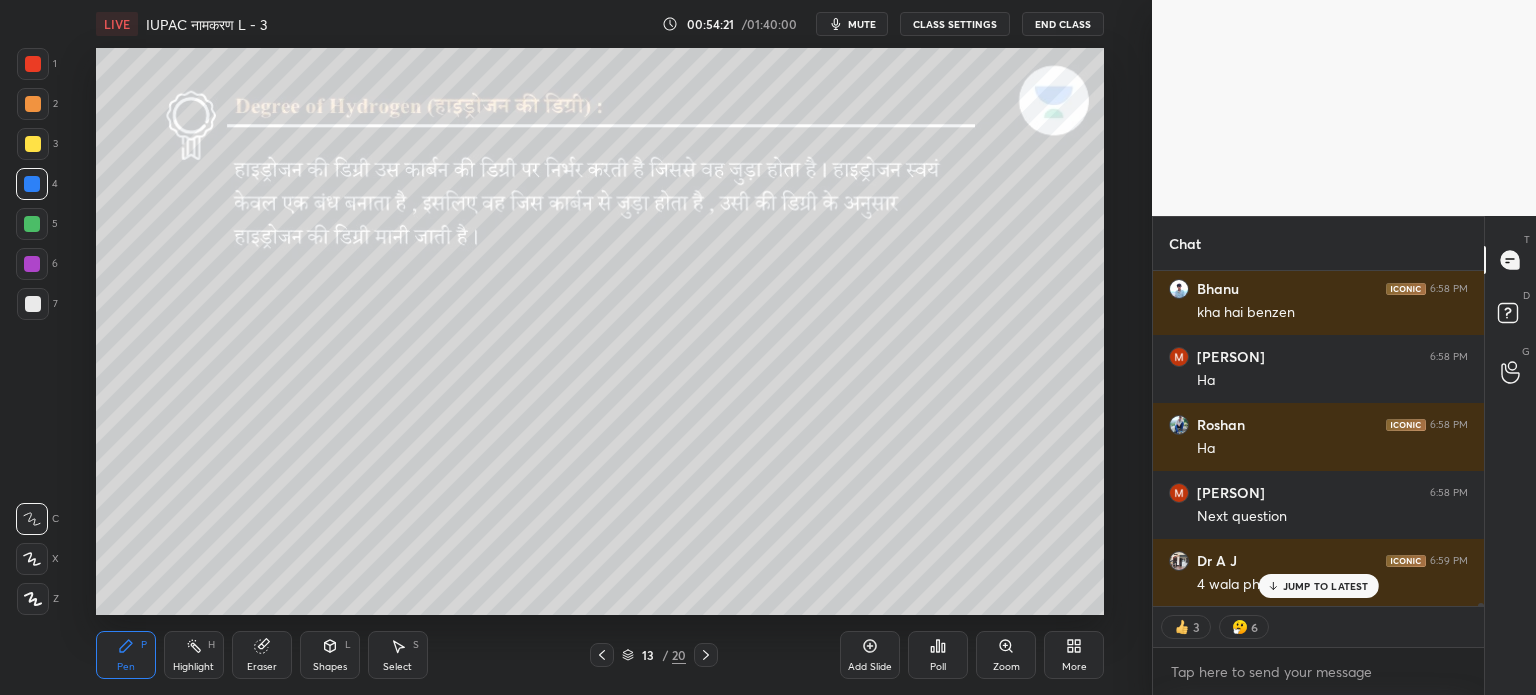 scroll, scrollTop: 40252, scrollLeft: 0, axis: vertical 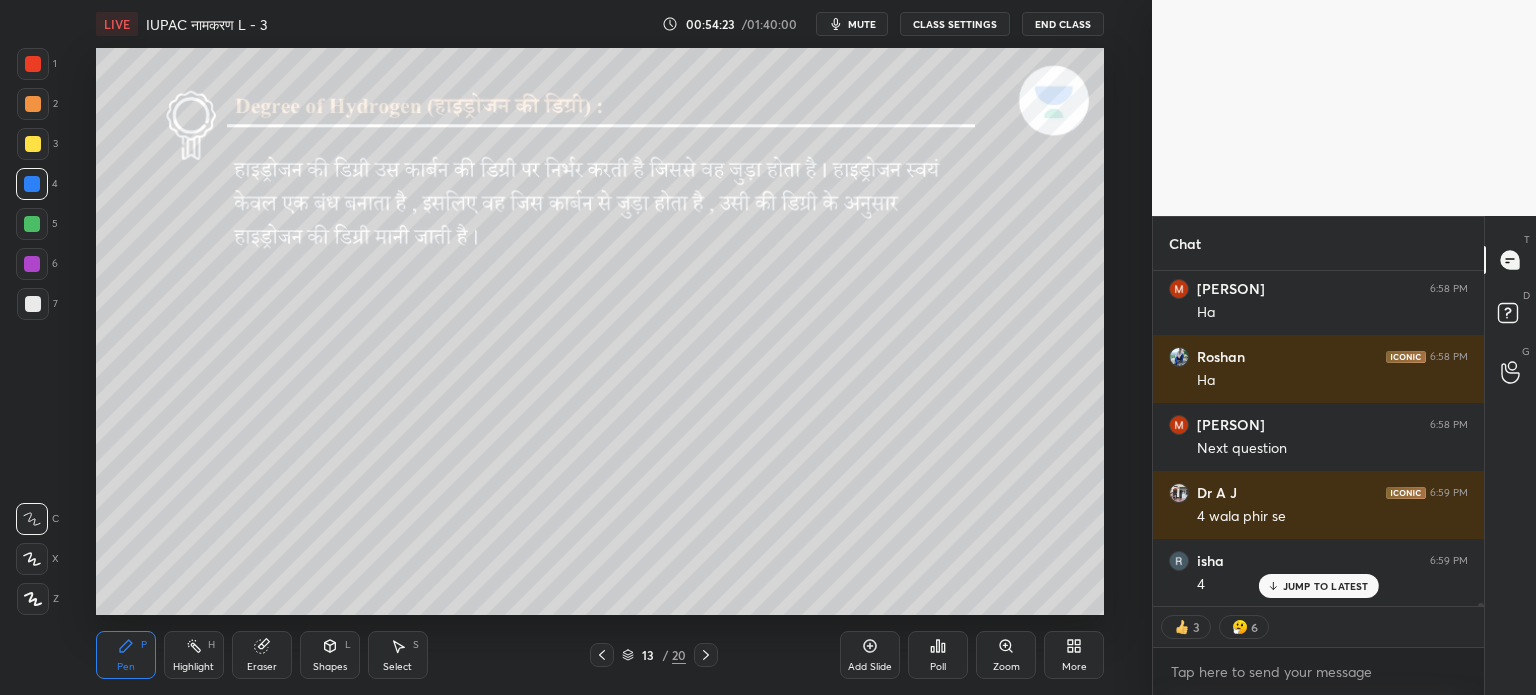 click 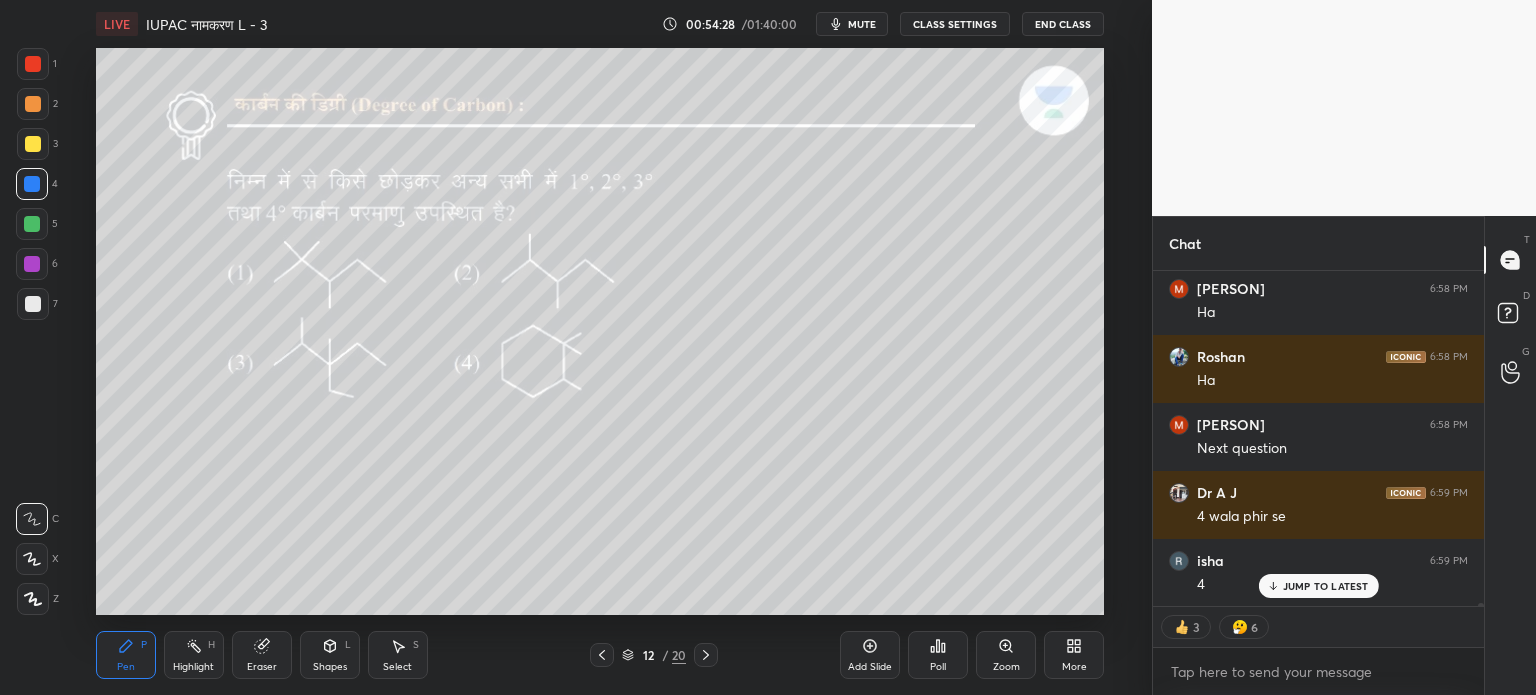 scroll, scrollTop: 6, scrollLeft: 6, axis: both 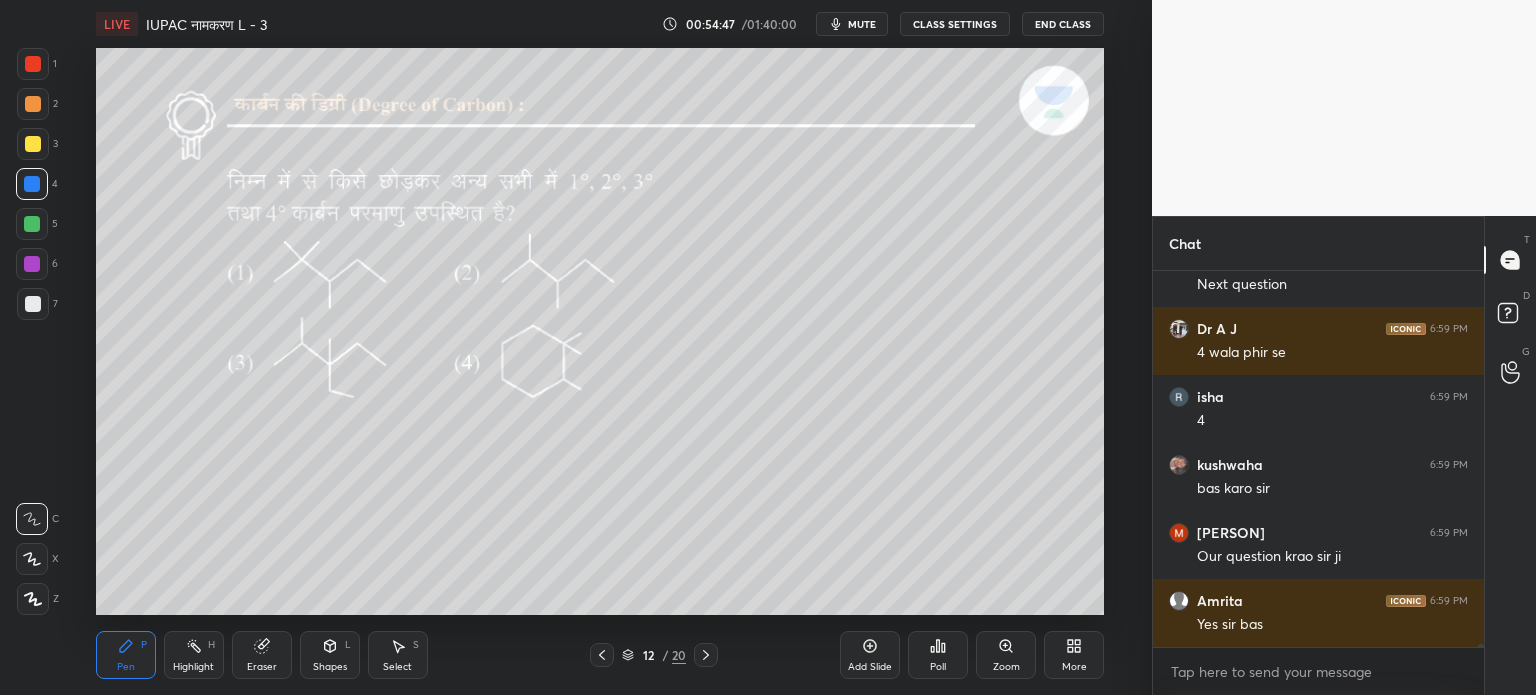 click at bounding box center (706, 655) 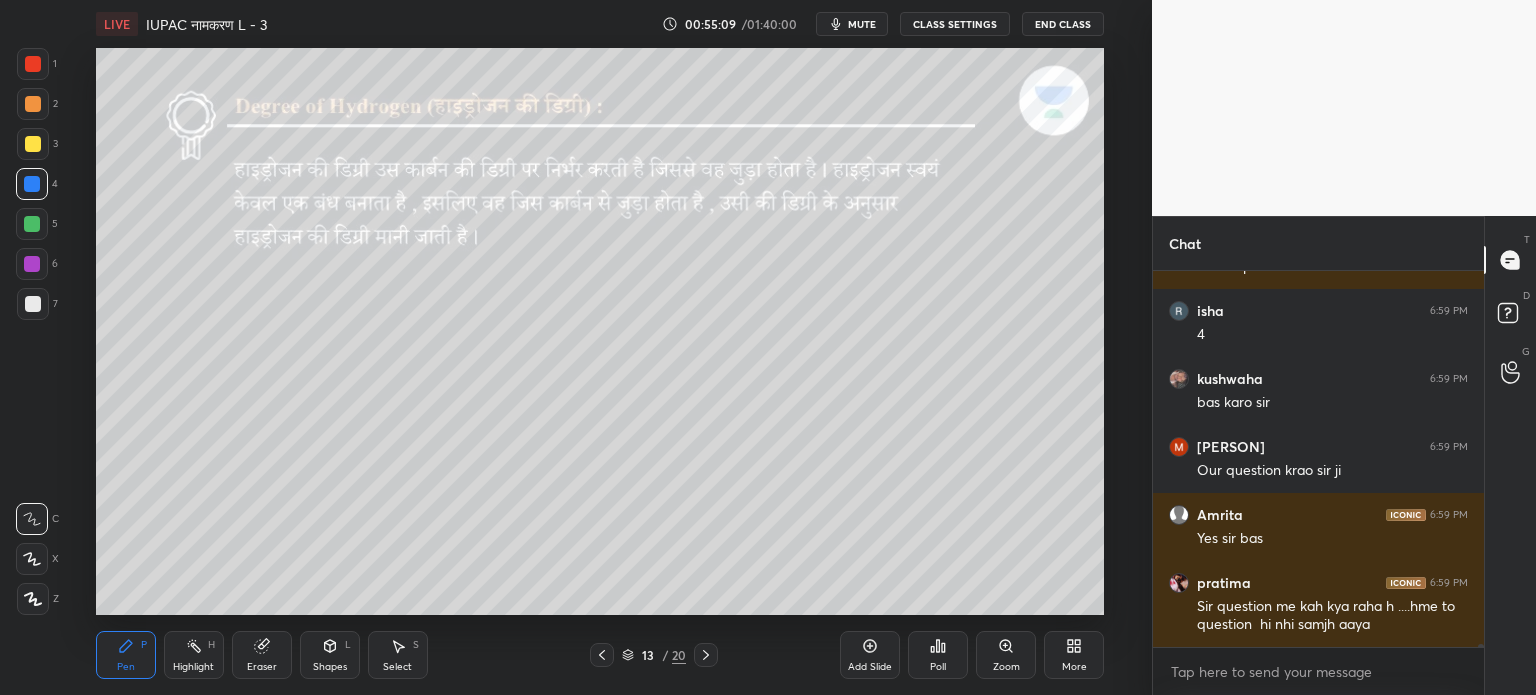 scroll, scrollTop: 40570, scrollLeft: 0, axis: vertical 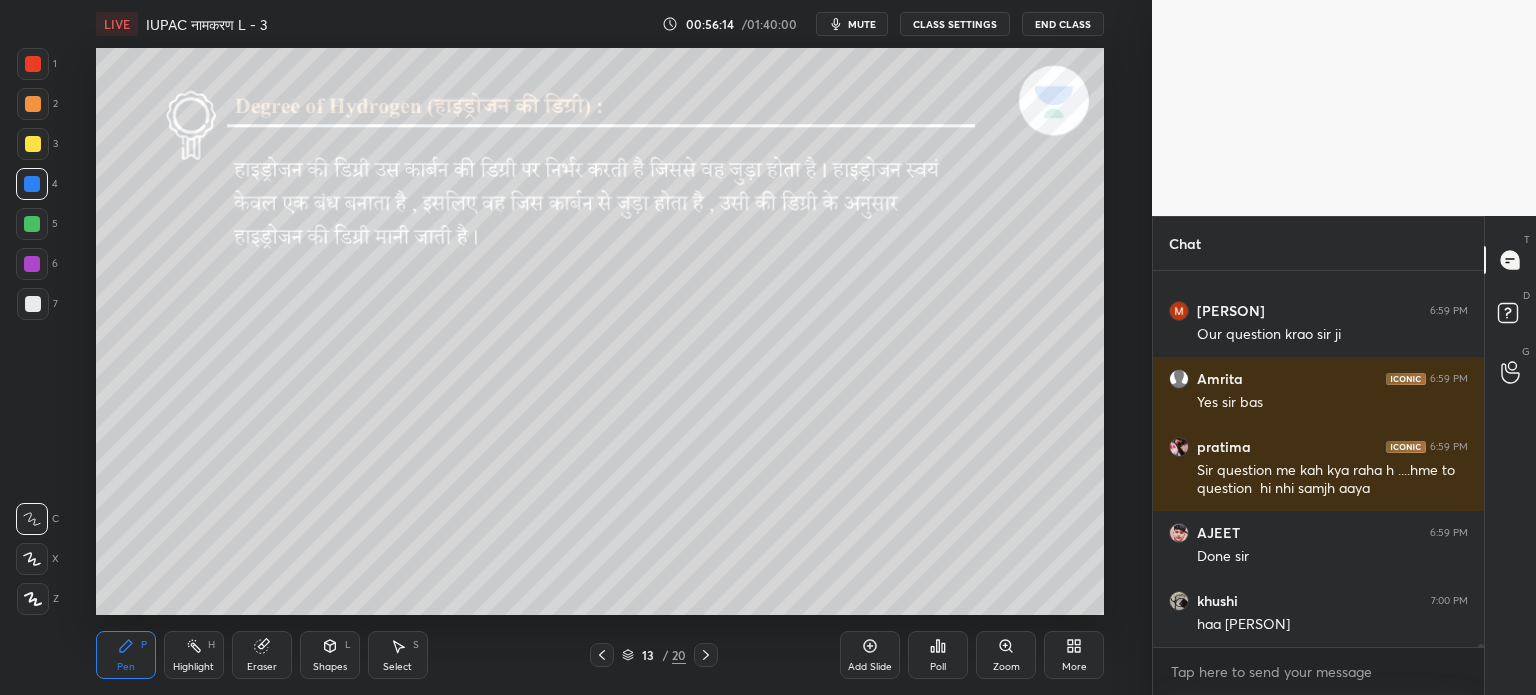 click 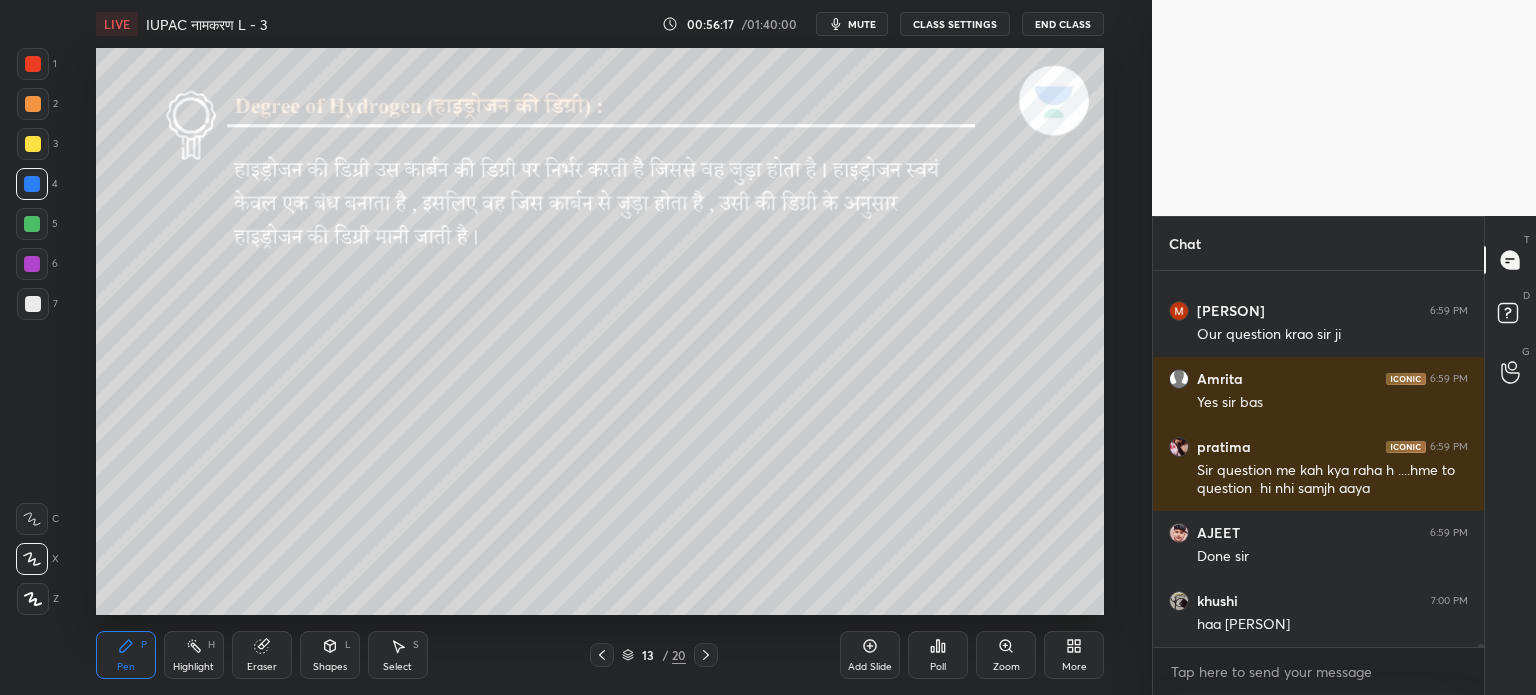 click at bounding box center [33, 304] 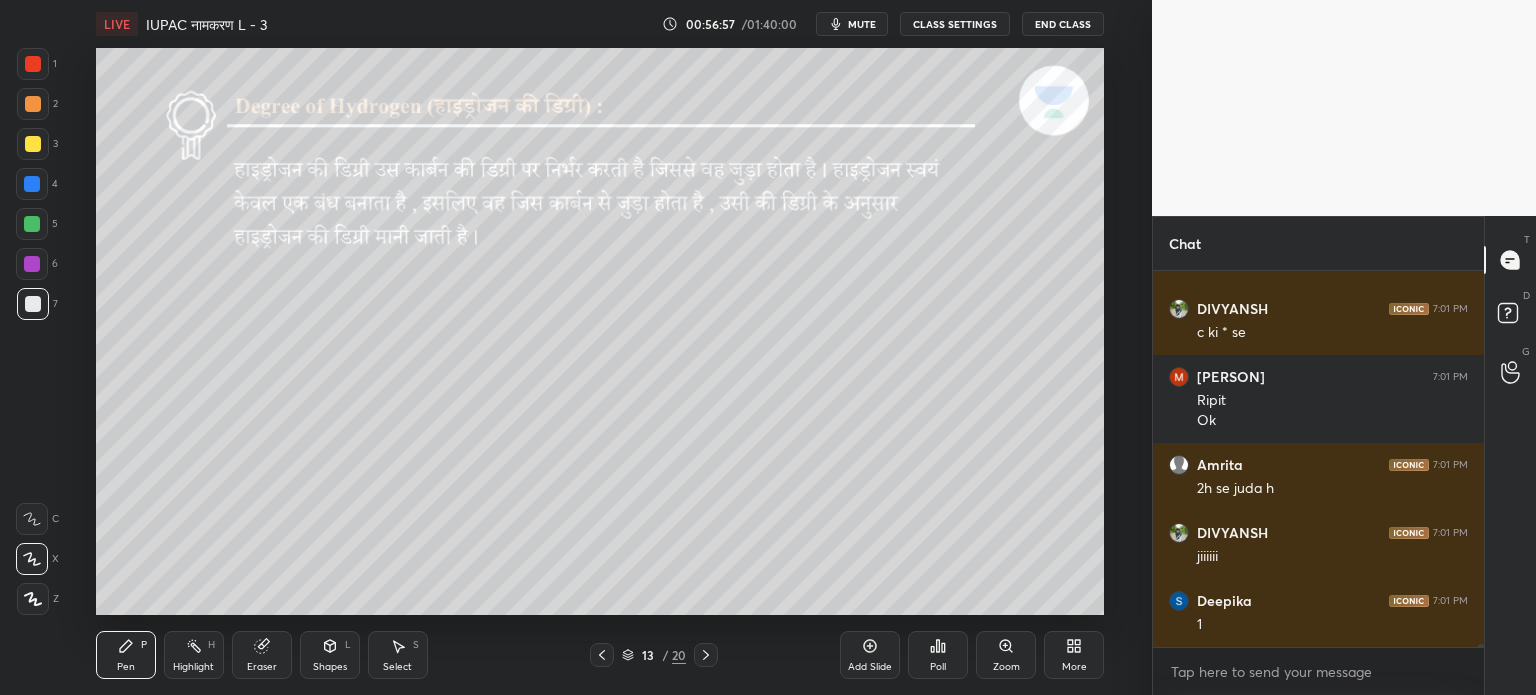 scroll, scrollTop: 42174, scrollLeft: 0, axis: vertical 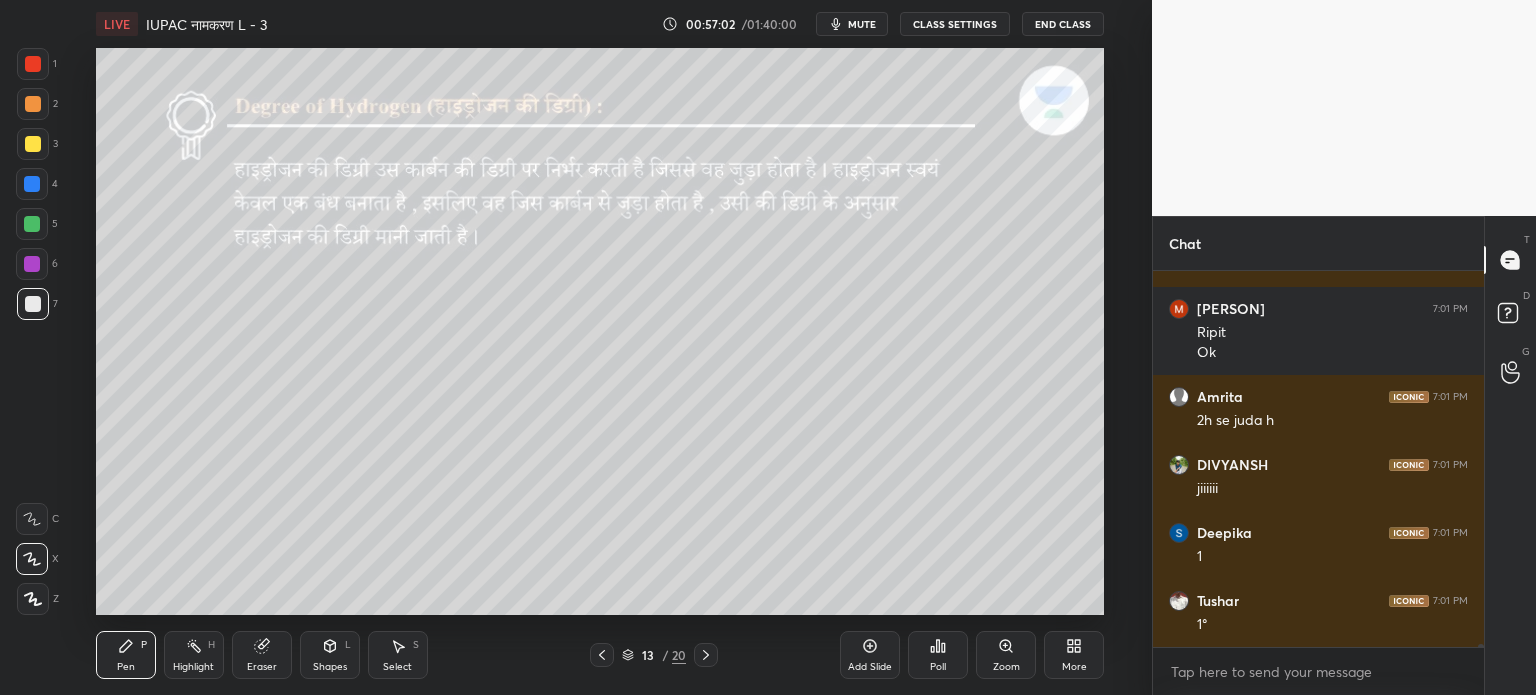 click 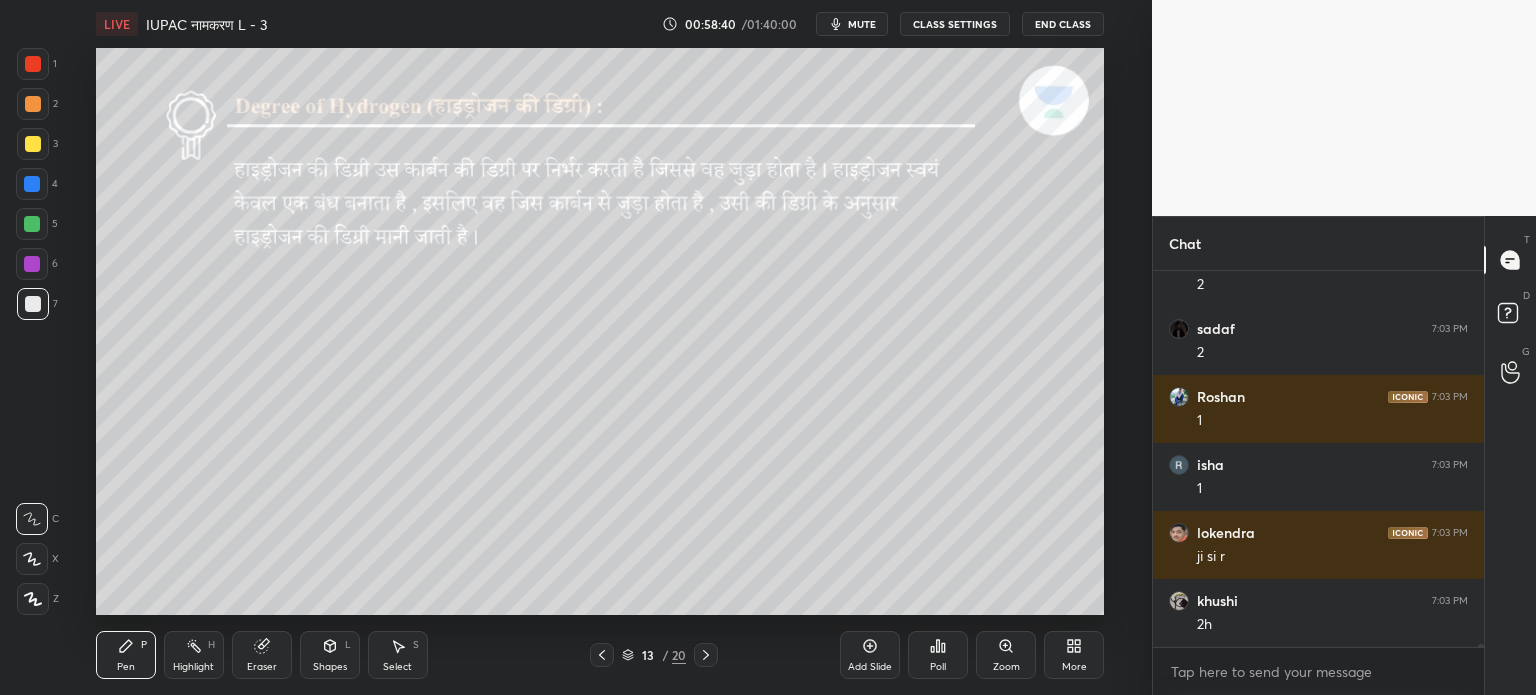 scroll, scrollTop: 40768, scrollLeft: 0, axis: vertical 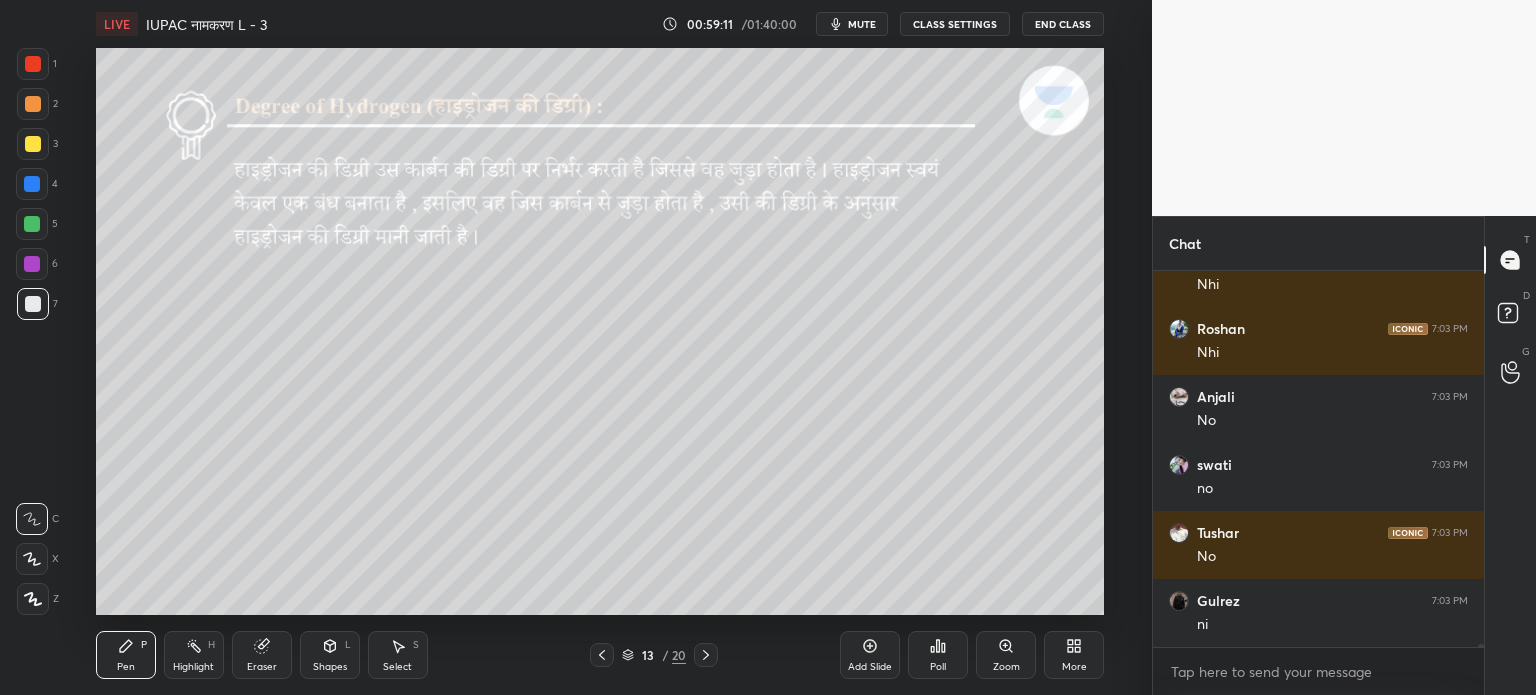 click 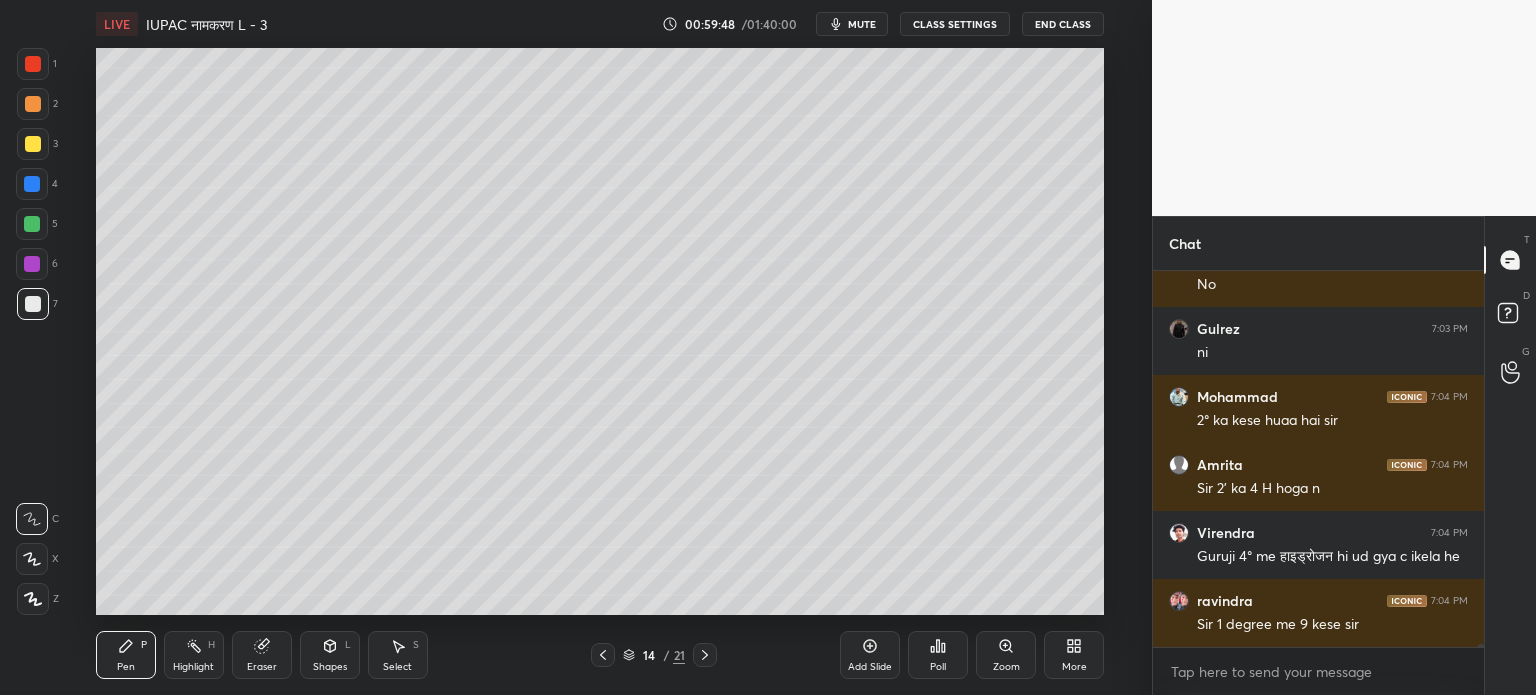 scroll, scrollTop: 43216, scrollLeft: 0, axis: vertical 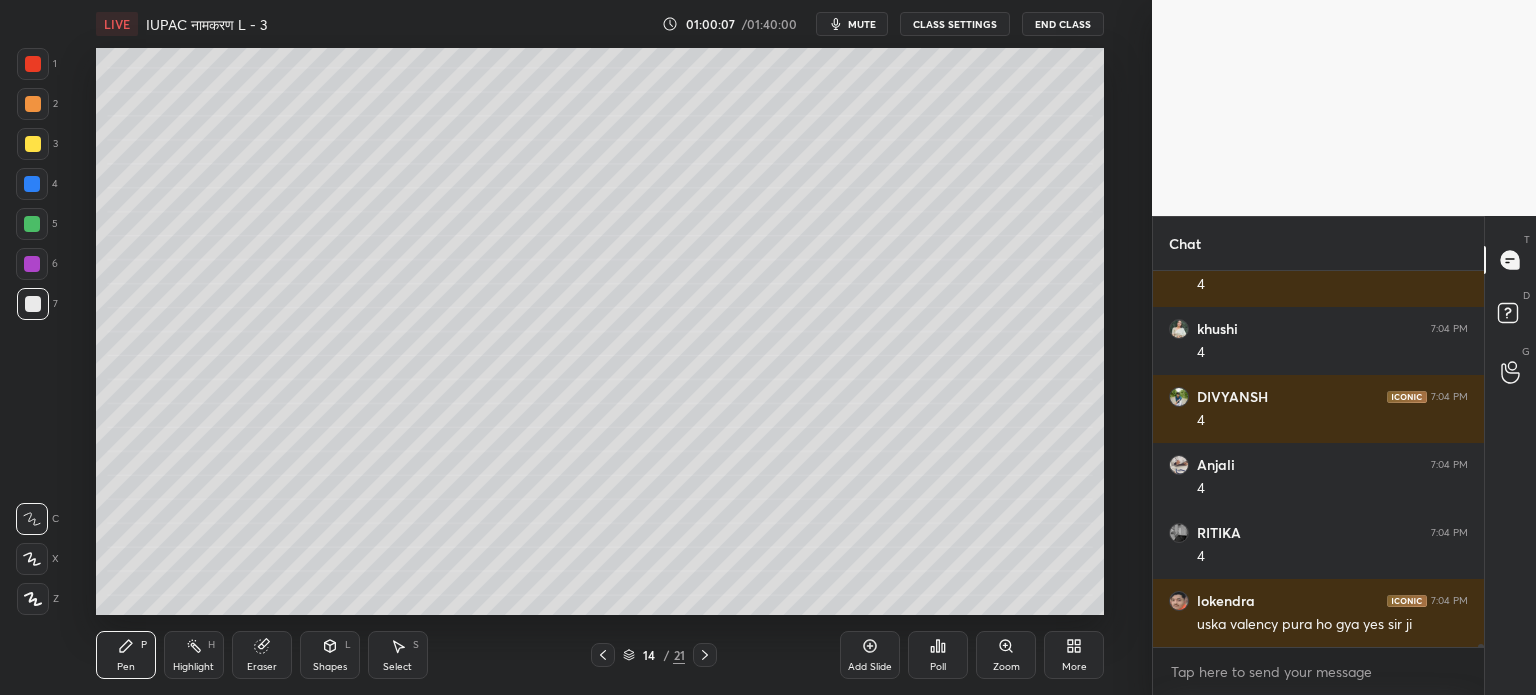 click at bounding box center (32, 224) 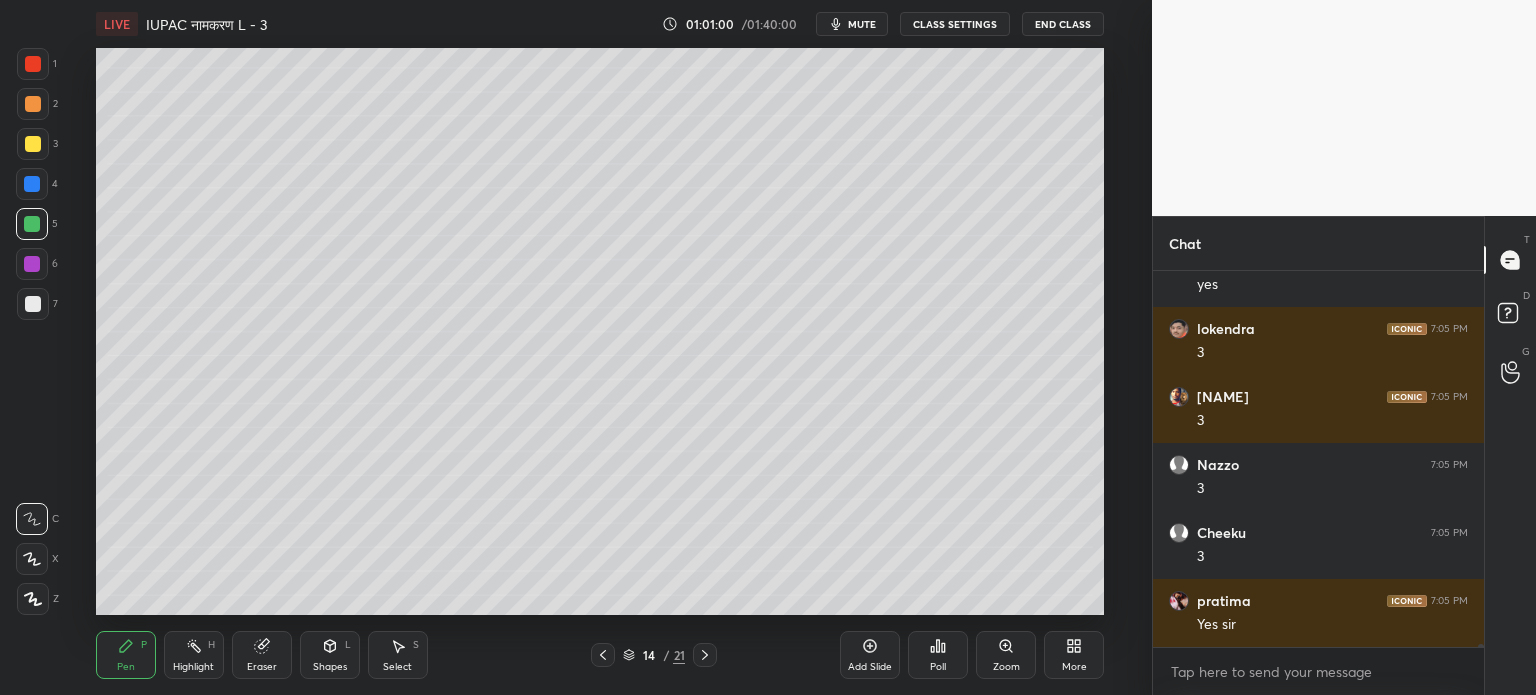 scroll, scrollTop: 45596, scrollLeft: 0, axis: vertical 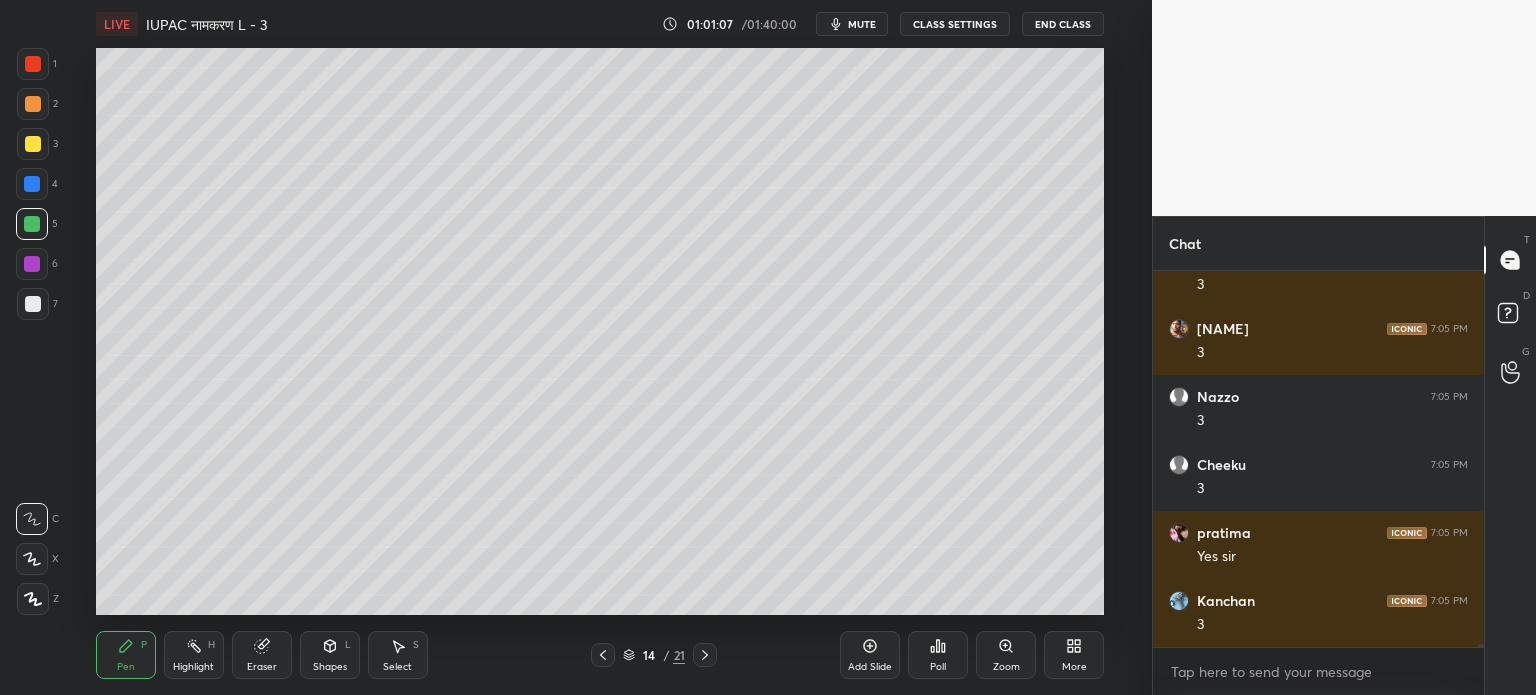 click on "Shapes" at bounding box center (330, 667) 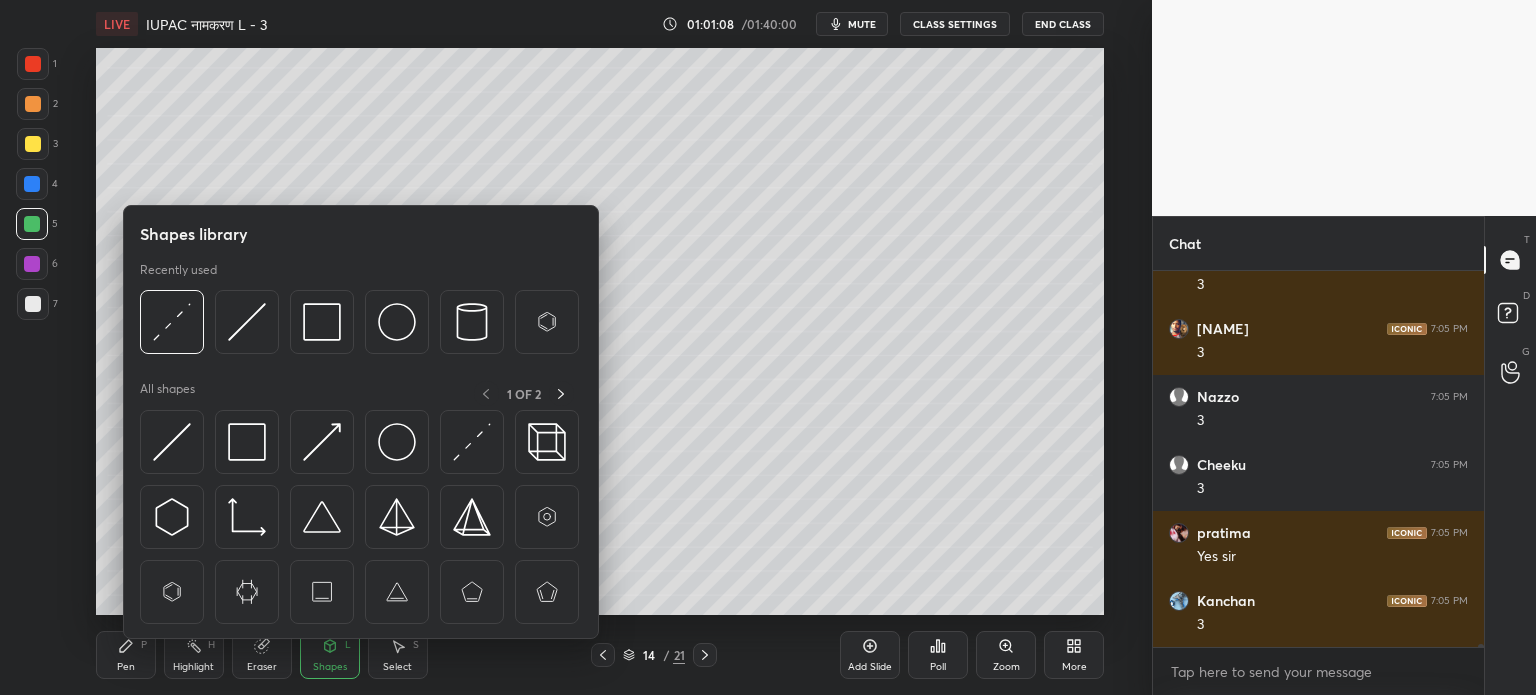 click at bounding box center (32, 224) 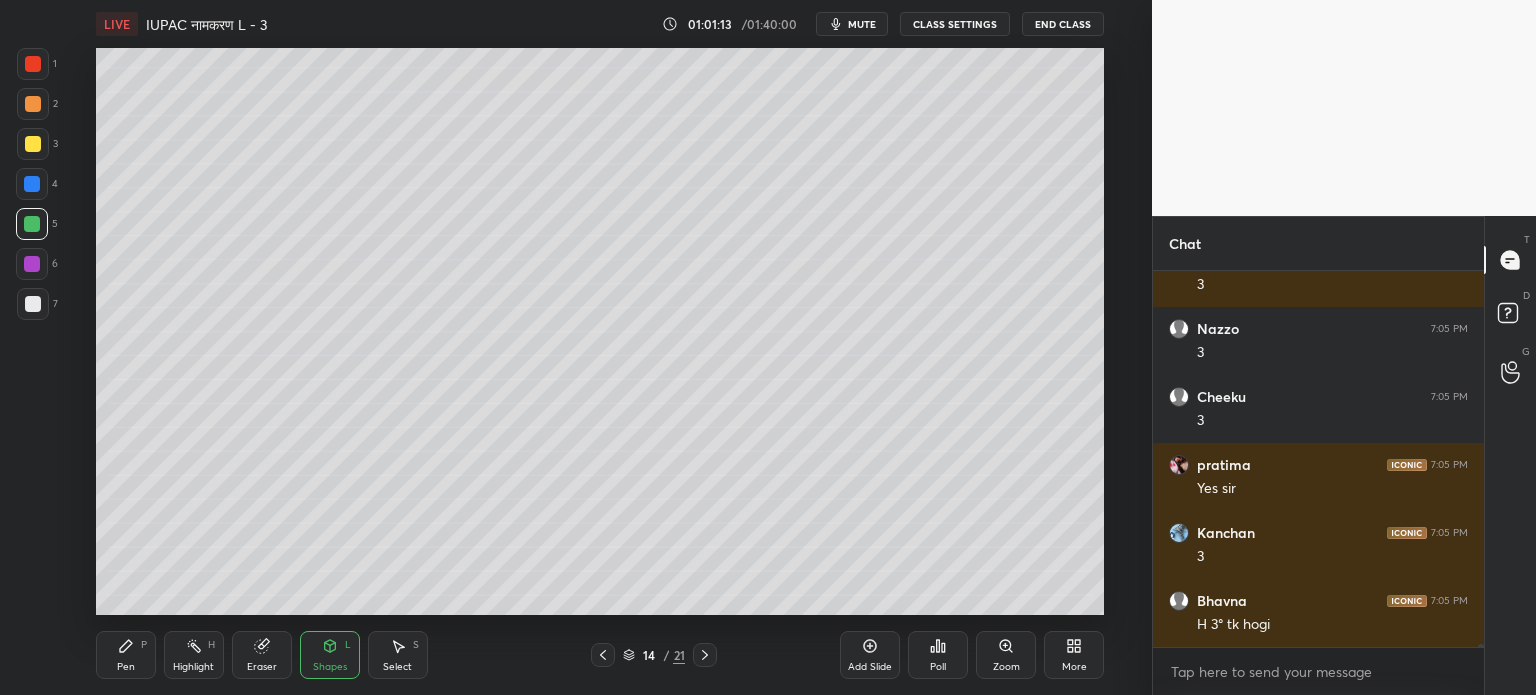 scroll, scrollTop: 45732, scrollLeft: 0, axis: vertical 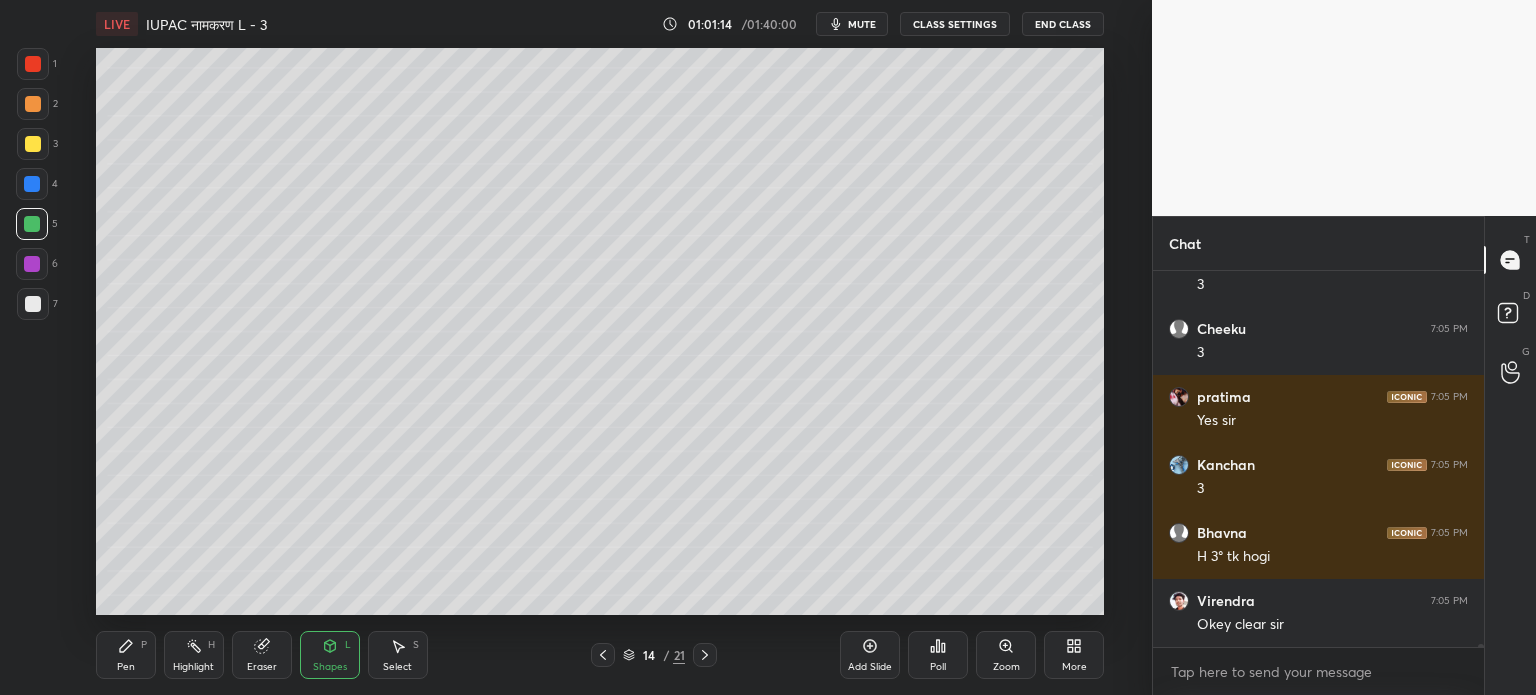 click 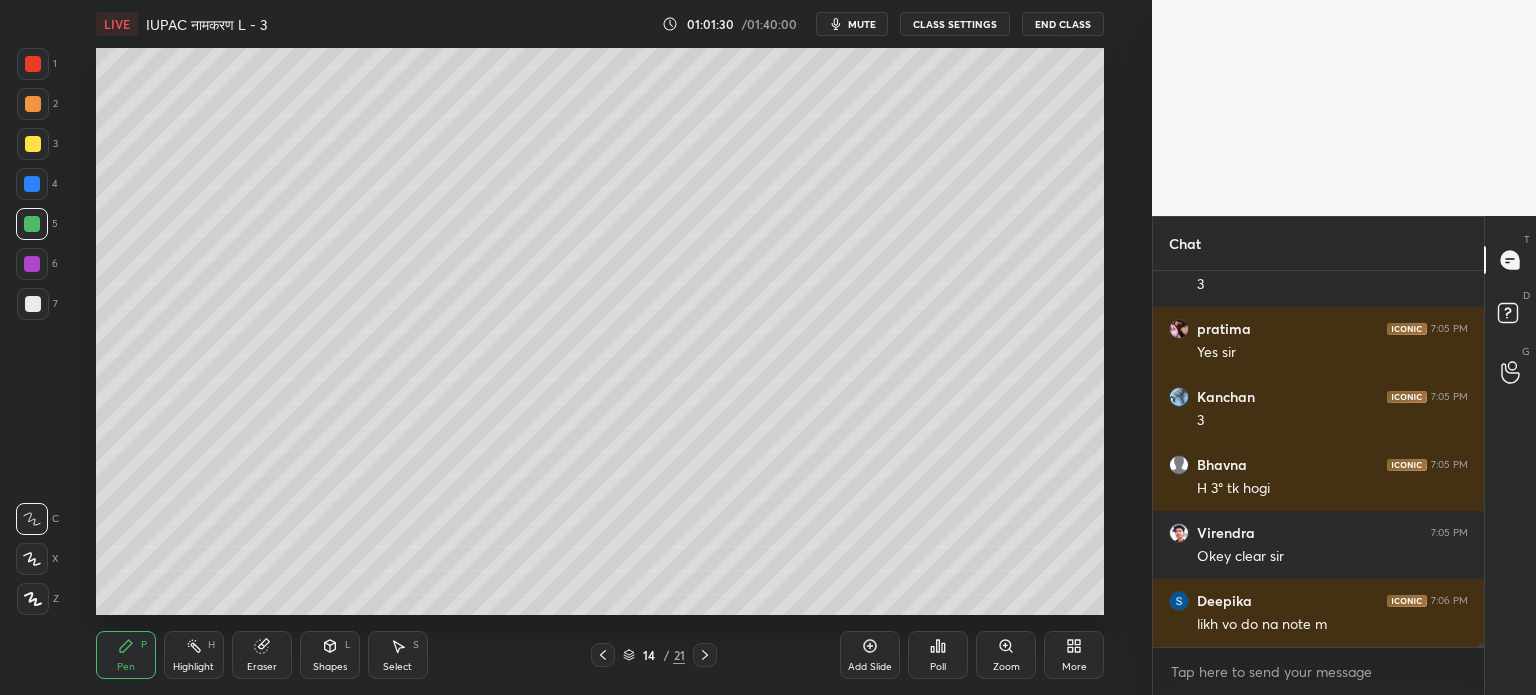scroll, scrollTop: 45868, scrollLeft: 0, axis: vertical 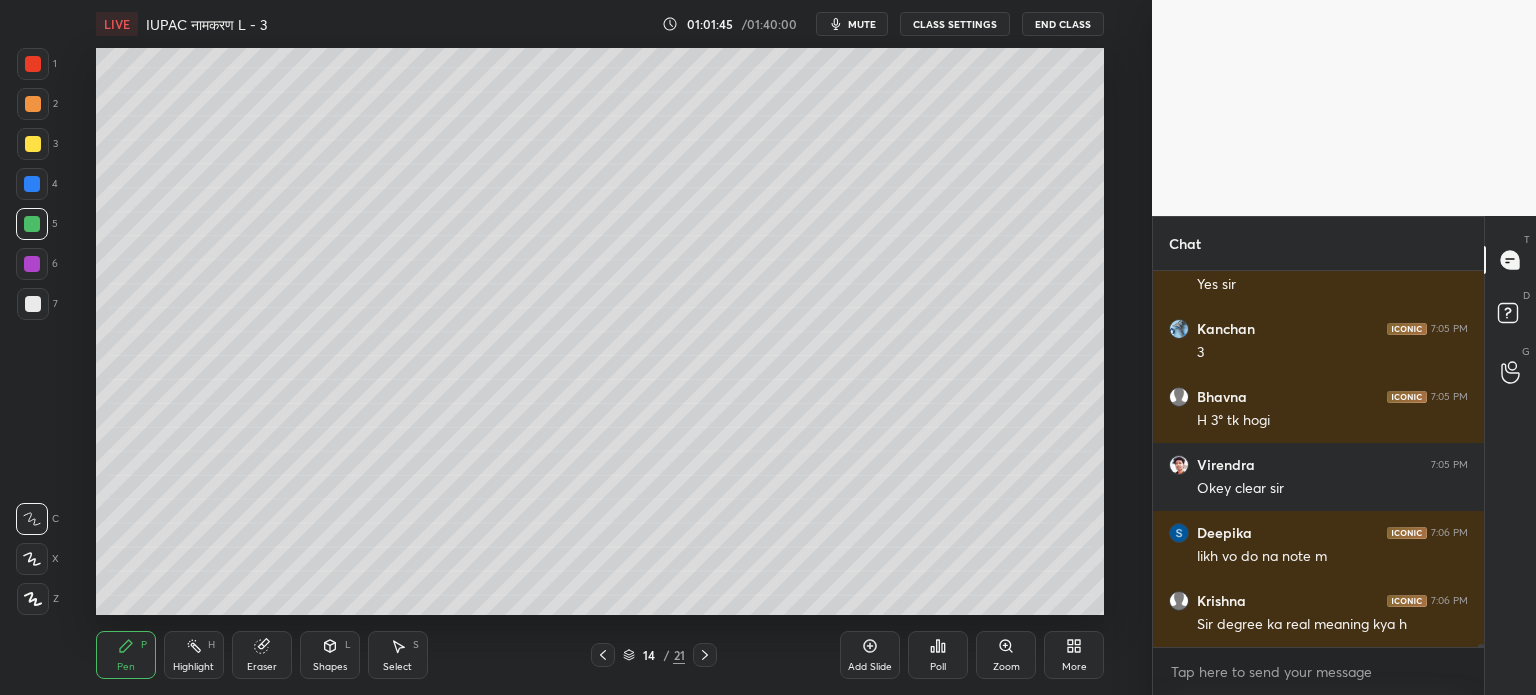 click at bounding box center [33, 304] 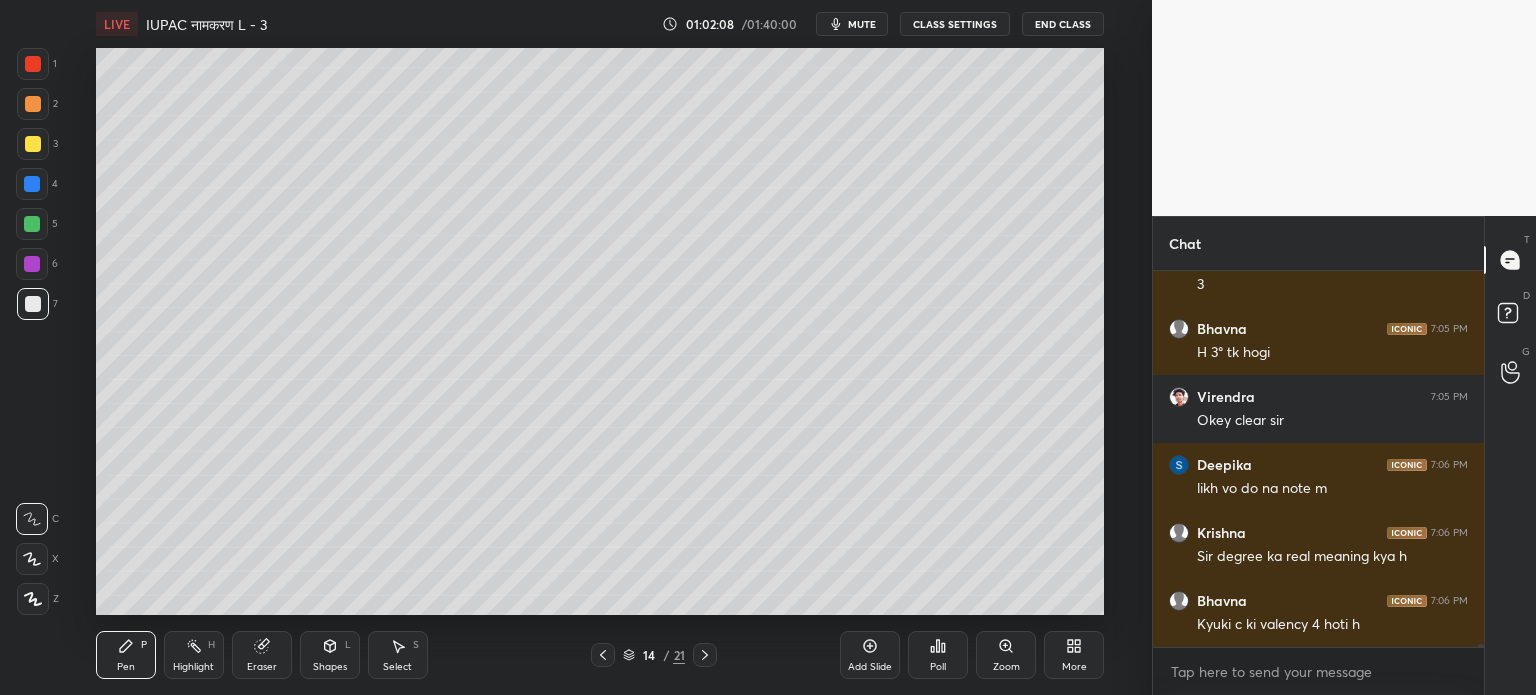 scroll, scrollTop: 46008, scrollLeft: 0, axis: vertical 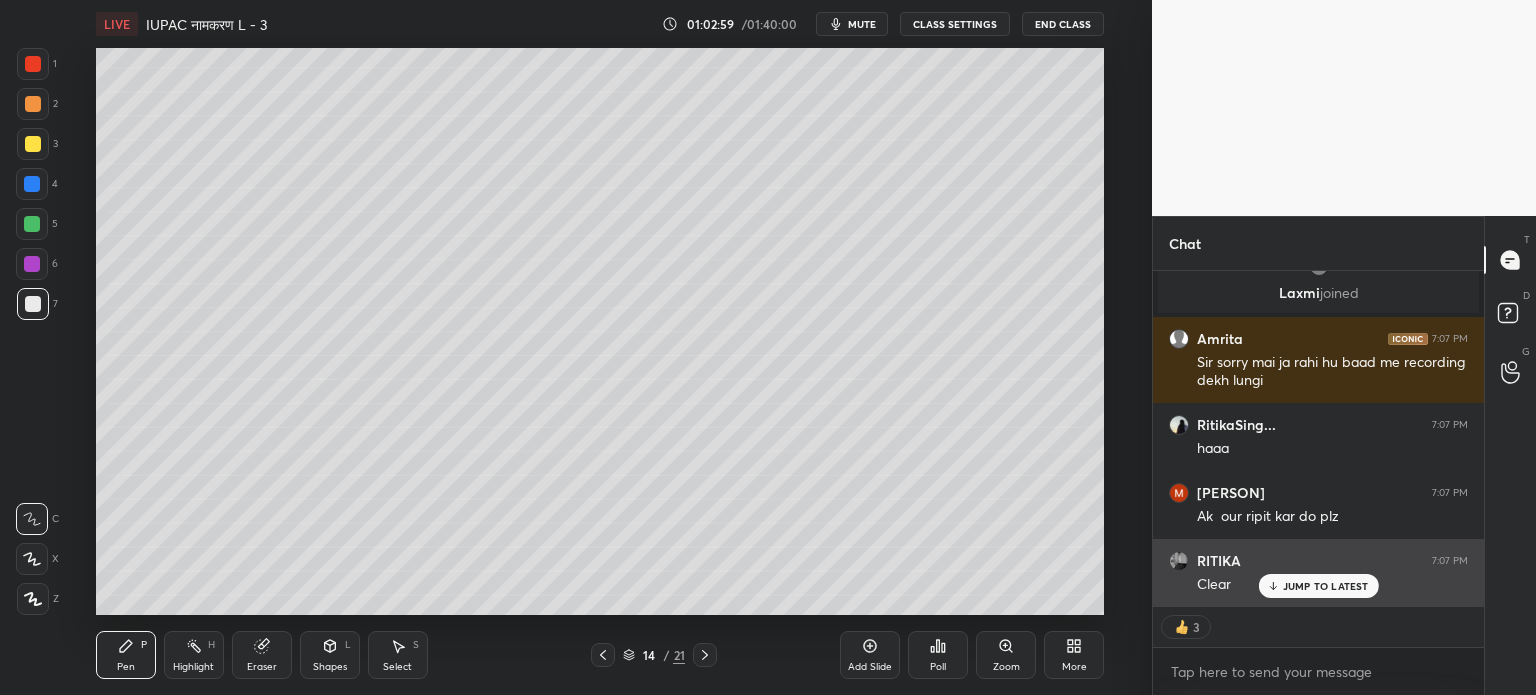 click on "JUMP TO LATEST" at bounding box center [1326, 586] 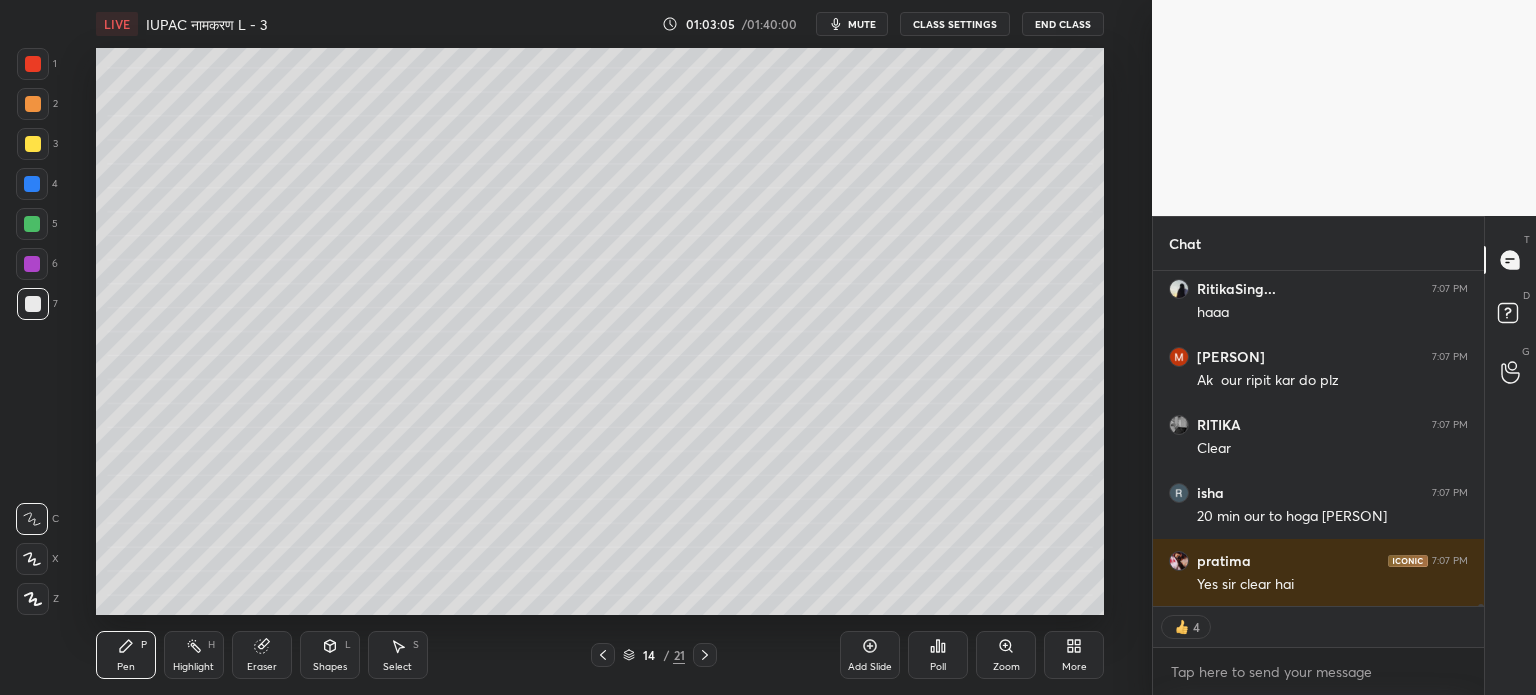 scroll, scrollTop: 44919, scrollLeft: 0, axis: vertical 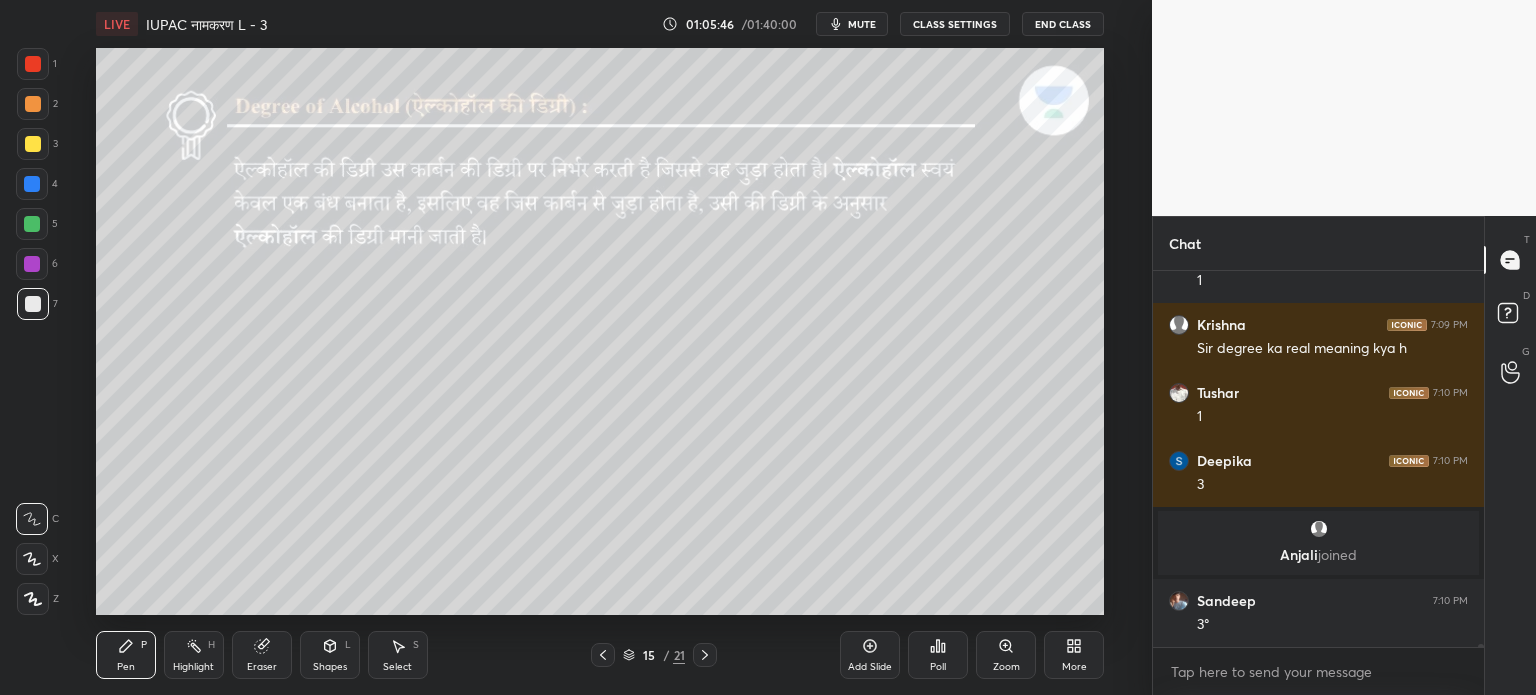 click on "Eraser" at bounding box center (262, 667) 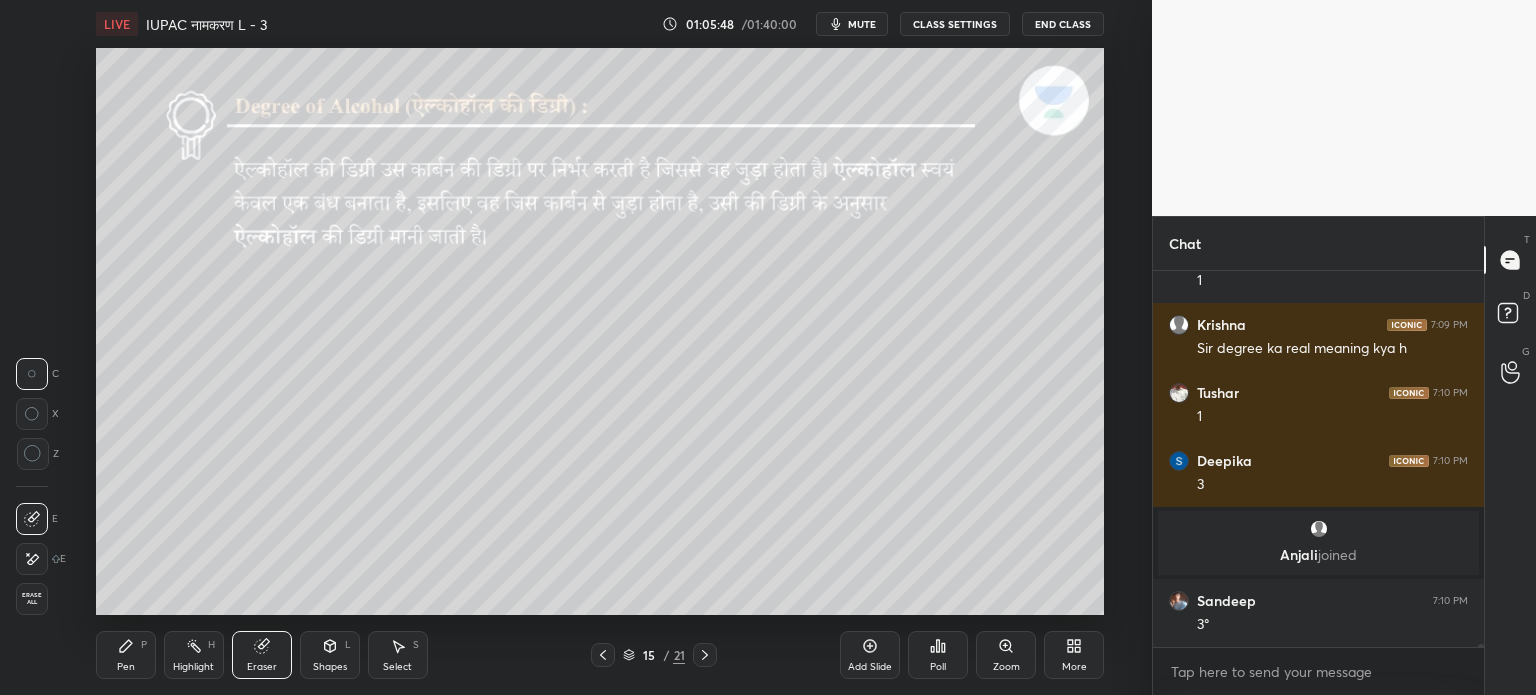 click on "Pen P" at bounding box center [126, 655] 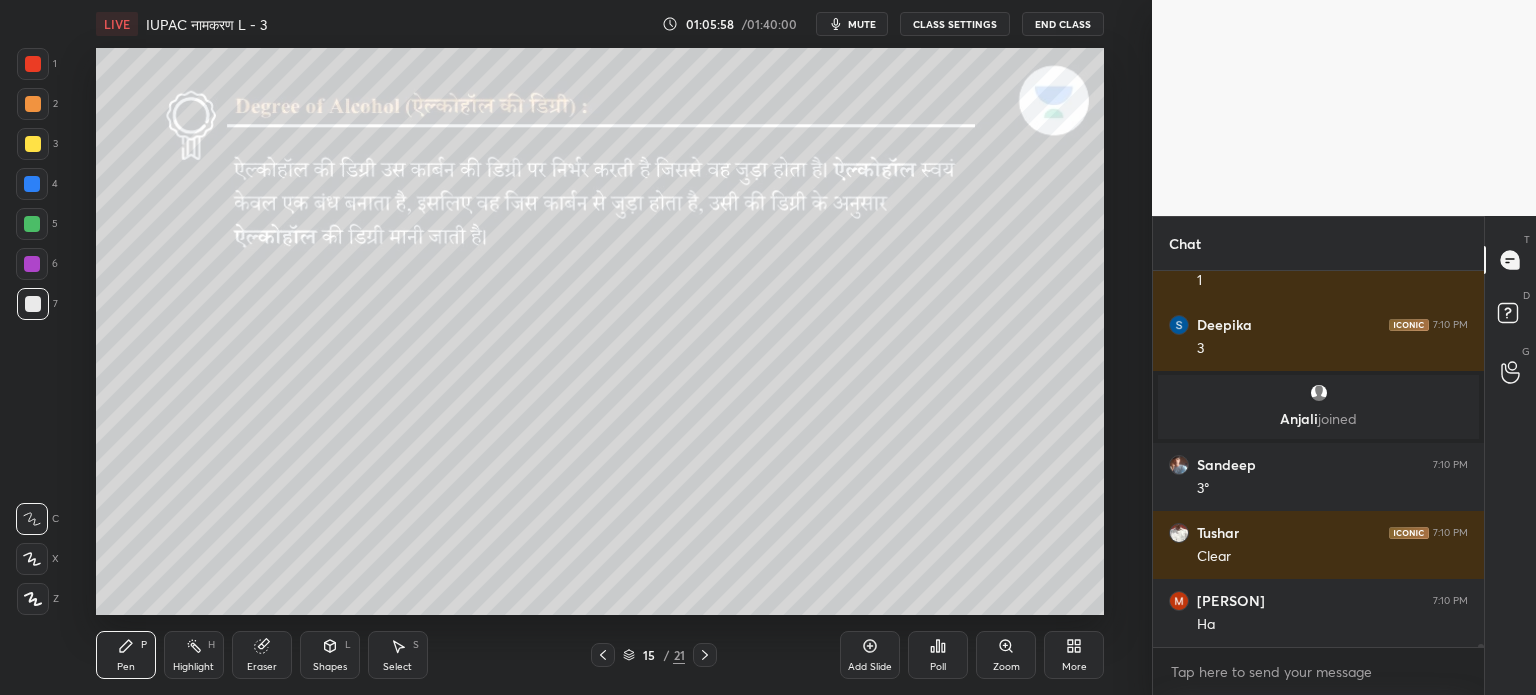 scroll, scrollTop: 45900, scrollLeft: 0, axis: vertical 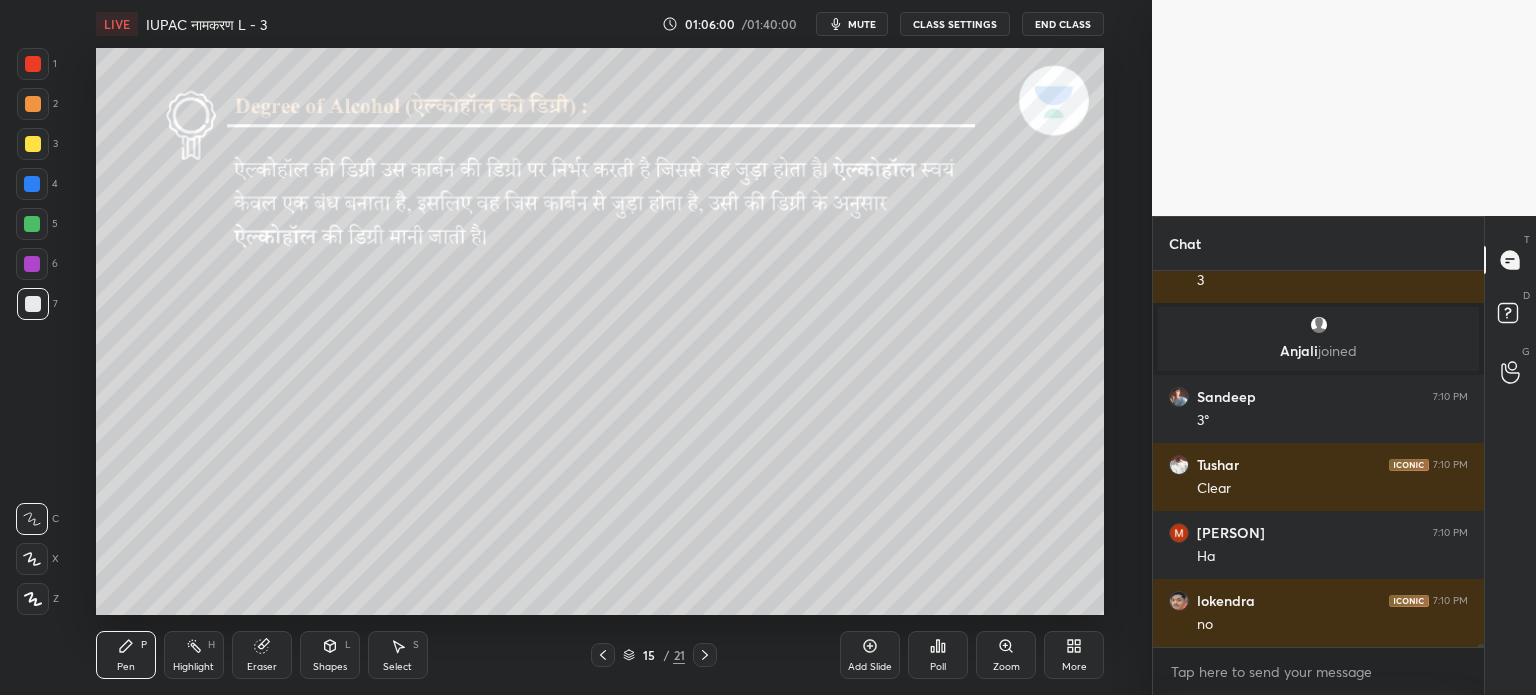 click 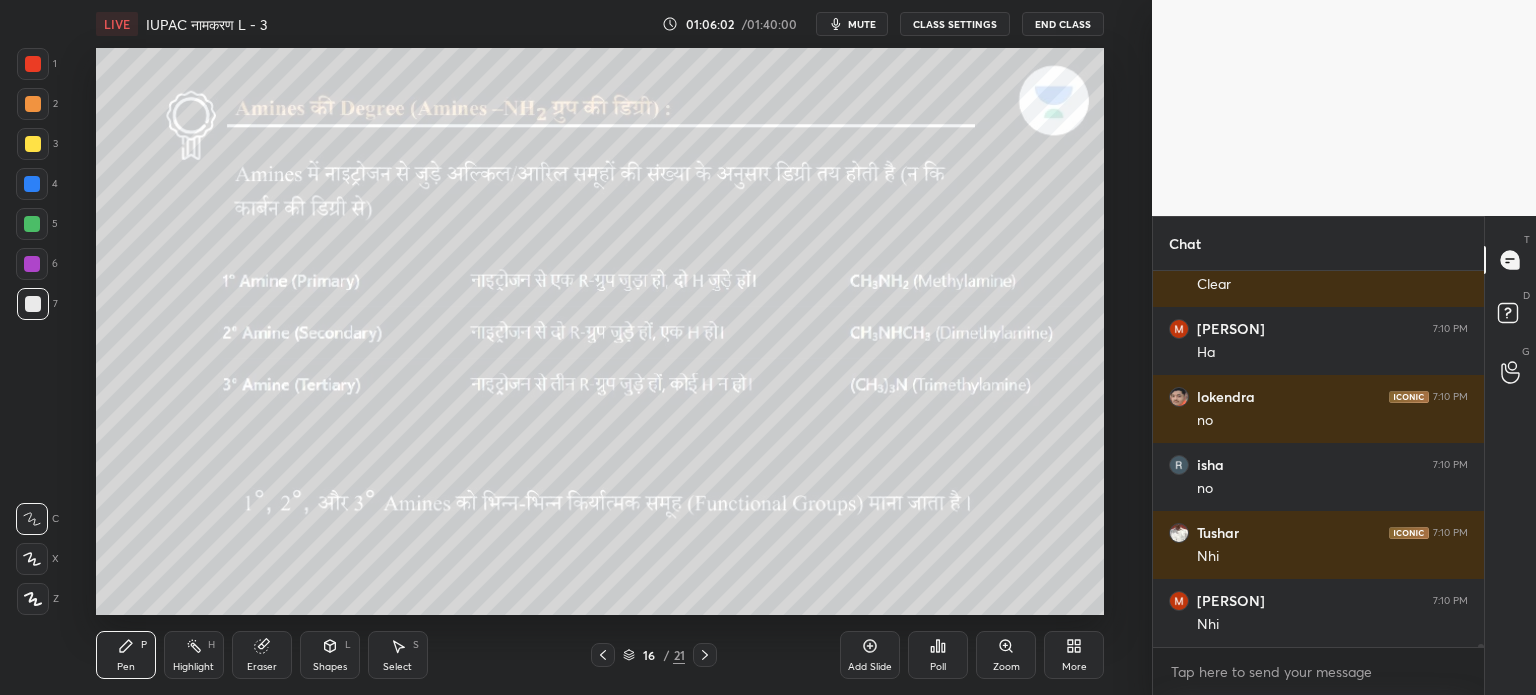 click at bounding box center [603, 655] 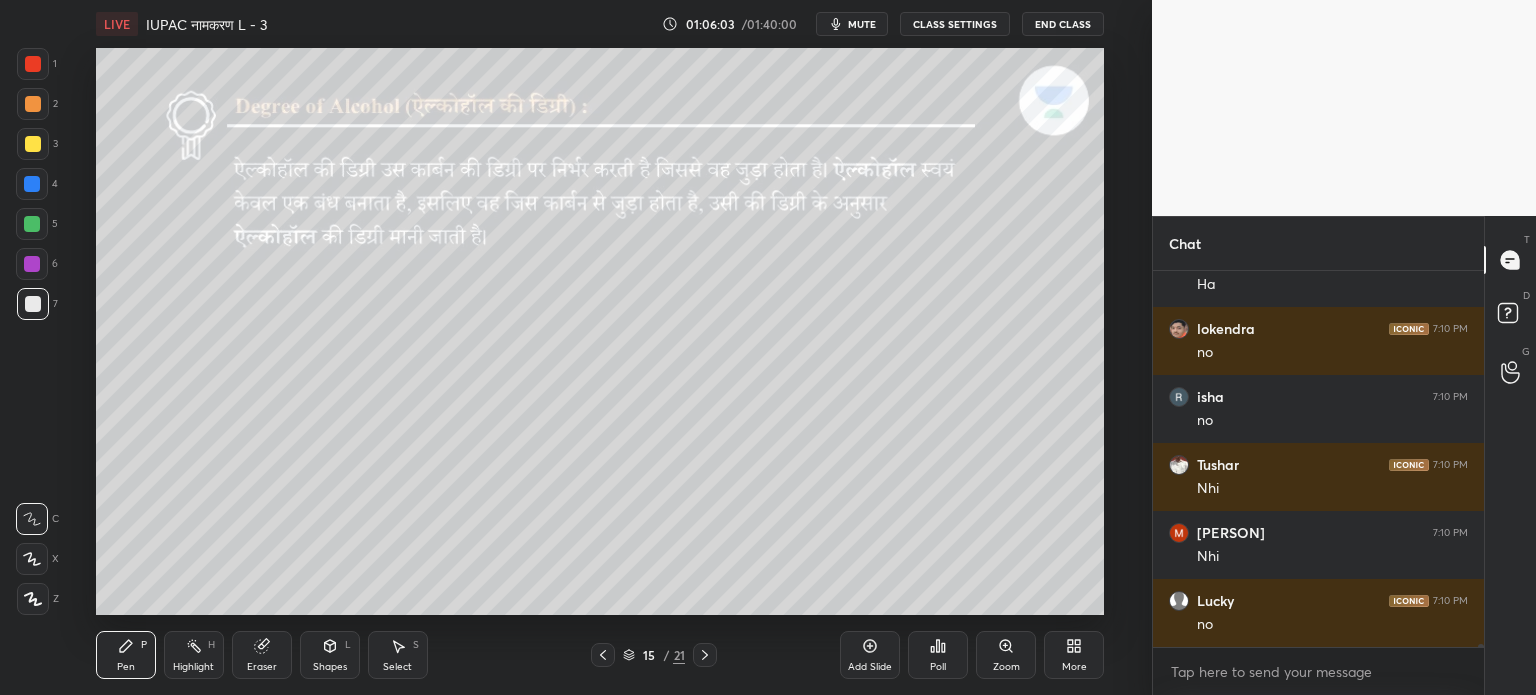scroll, scrollTop: 46376, scrollLeft: 0, axis: vertical 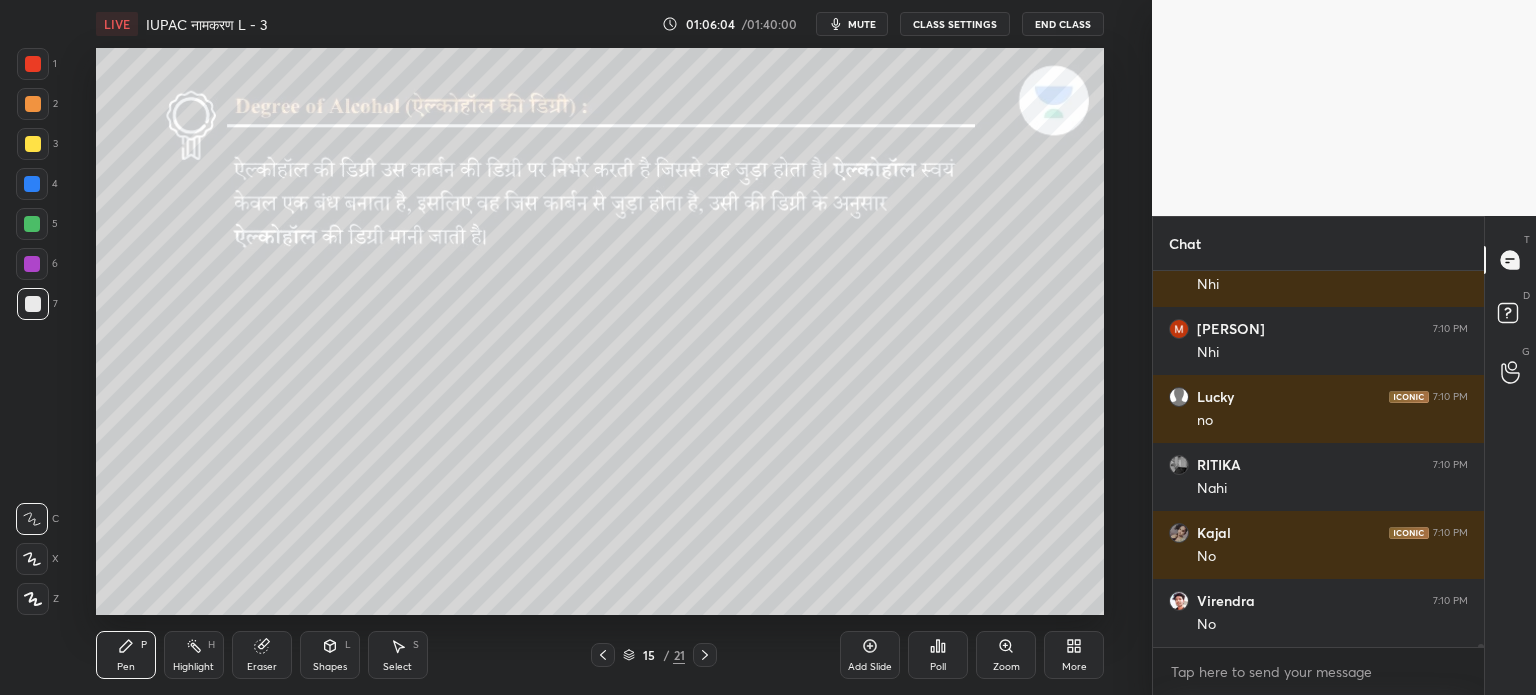 click on "Add Slide" at bounding box center (870, 655) 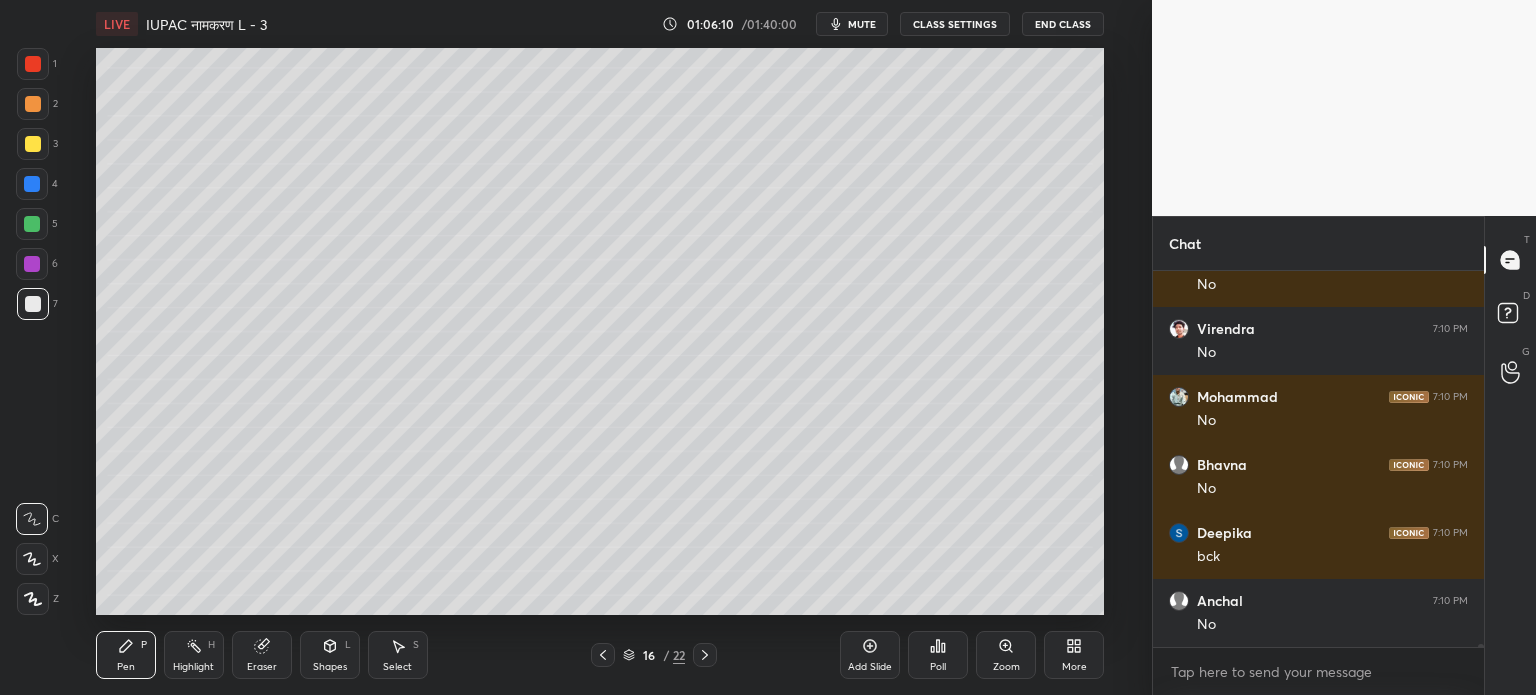 scroll, scrollTop: 46716, scrollLeft: 0, axis: vertical 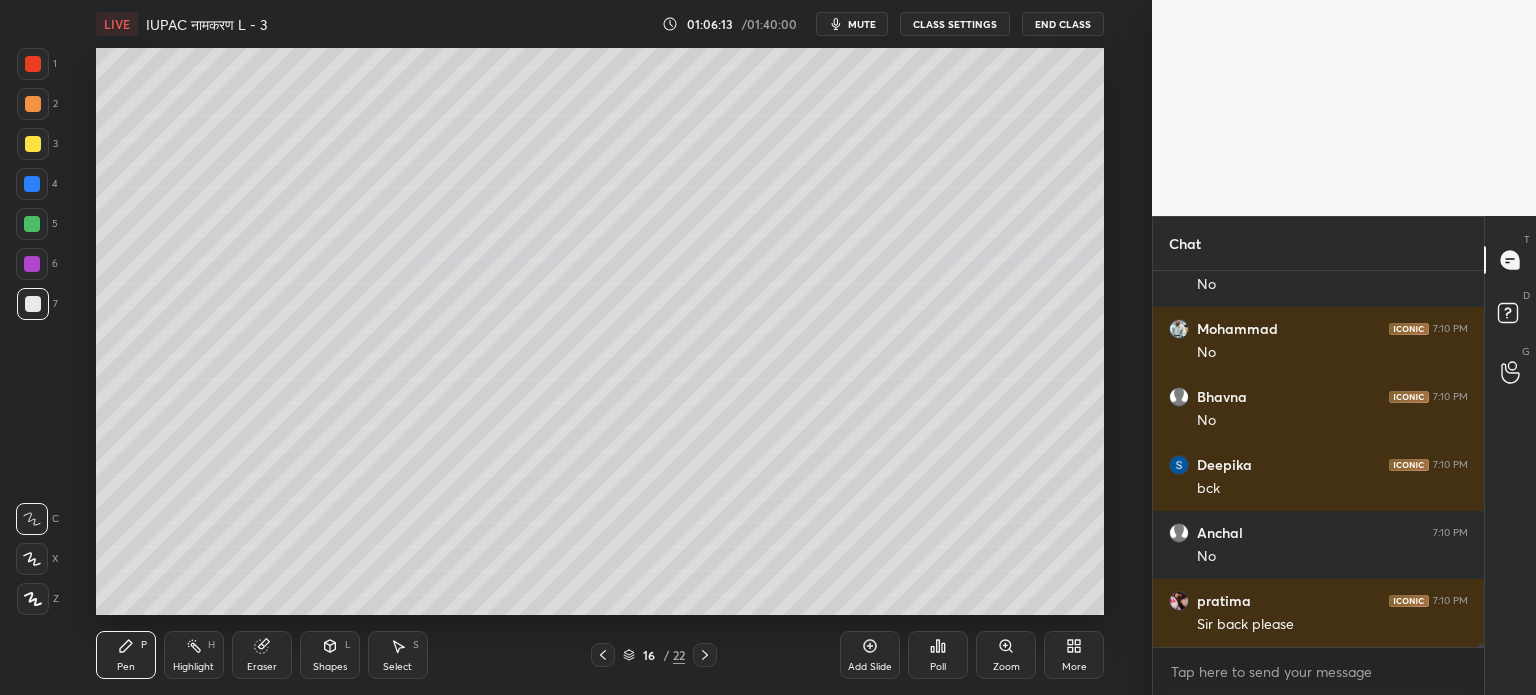 click 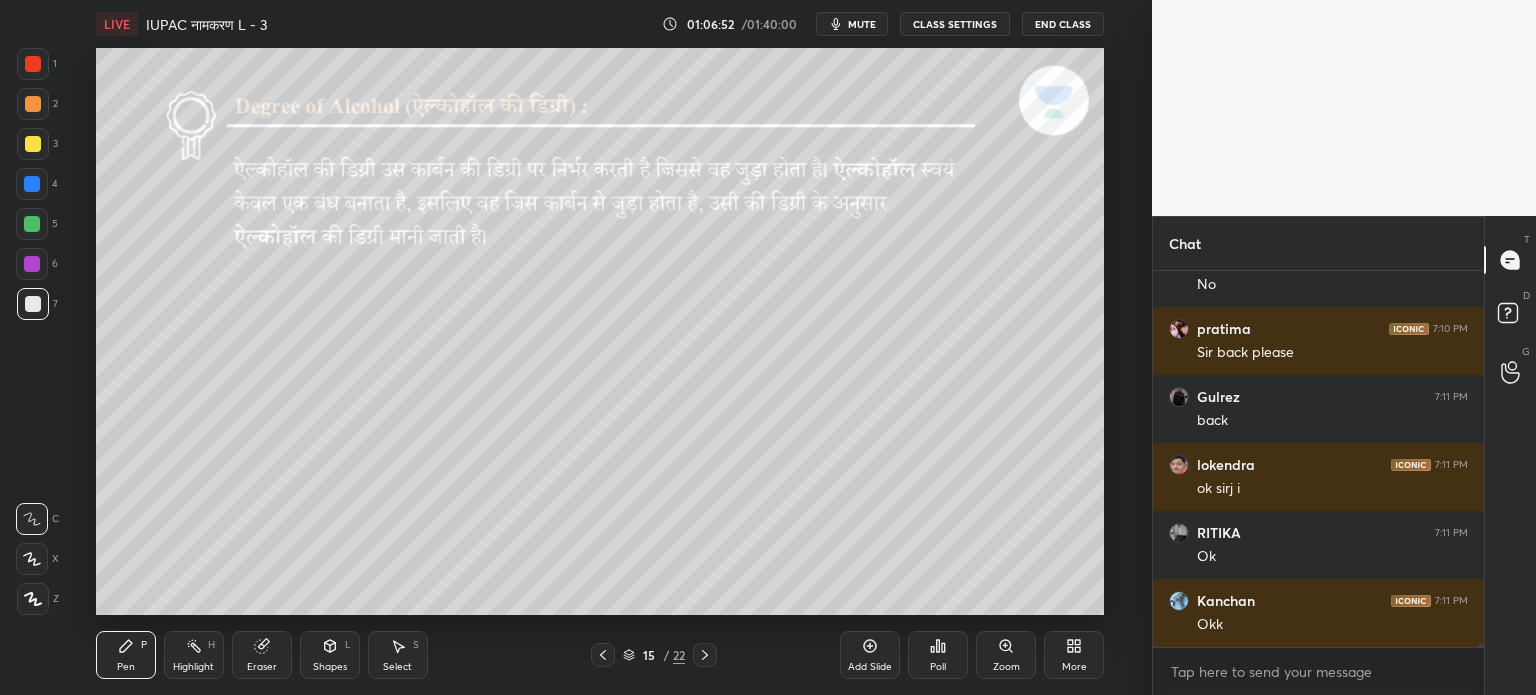 scroll, scrollTop: 47056, scrollLeft: 0, axis: vertical 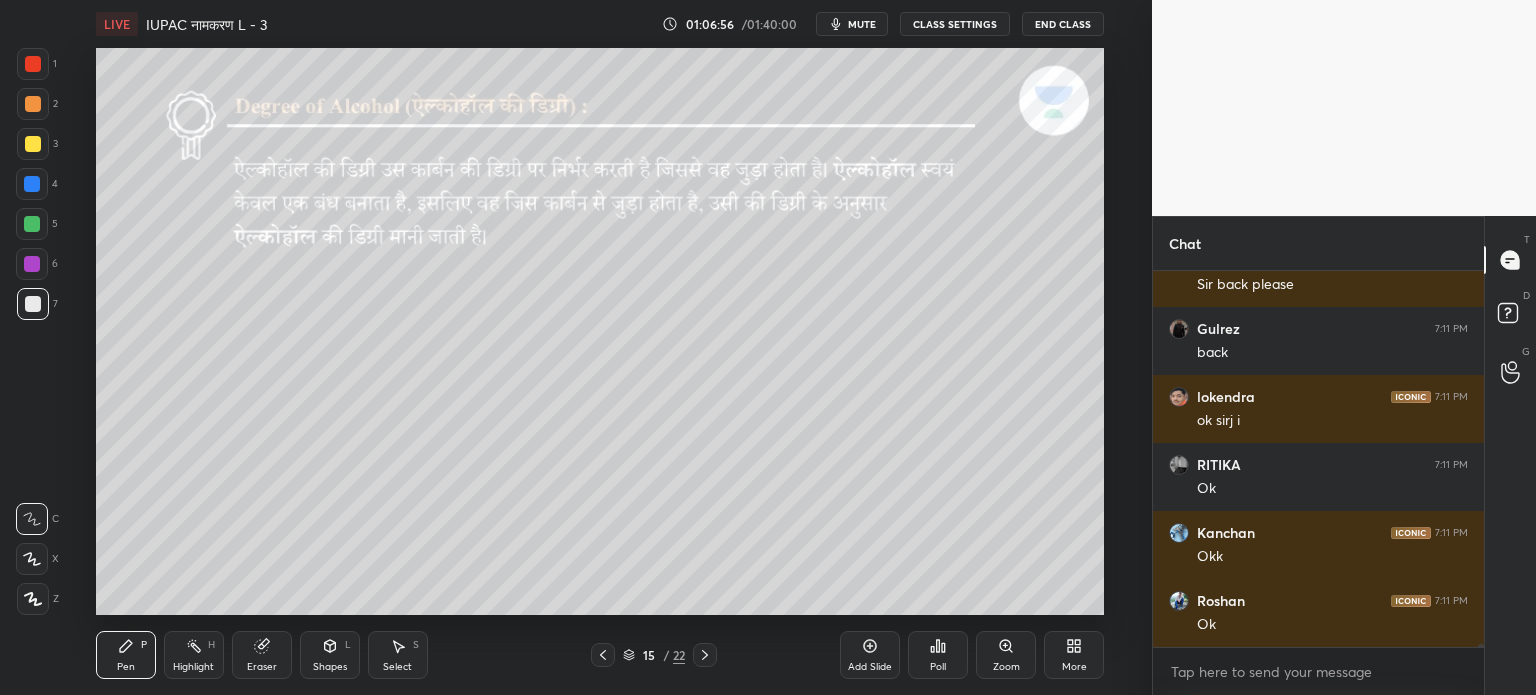 click 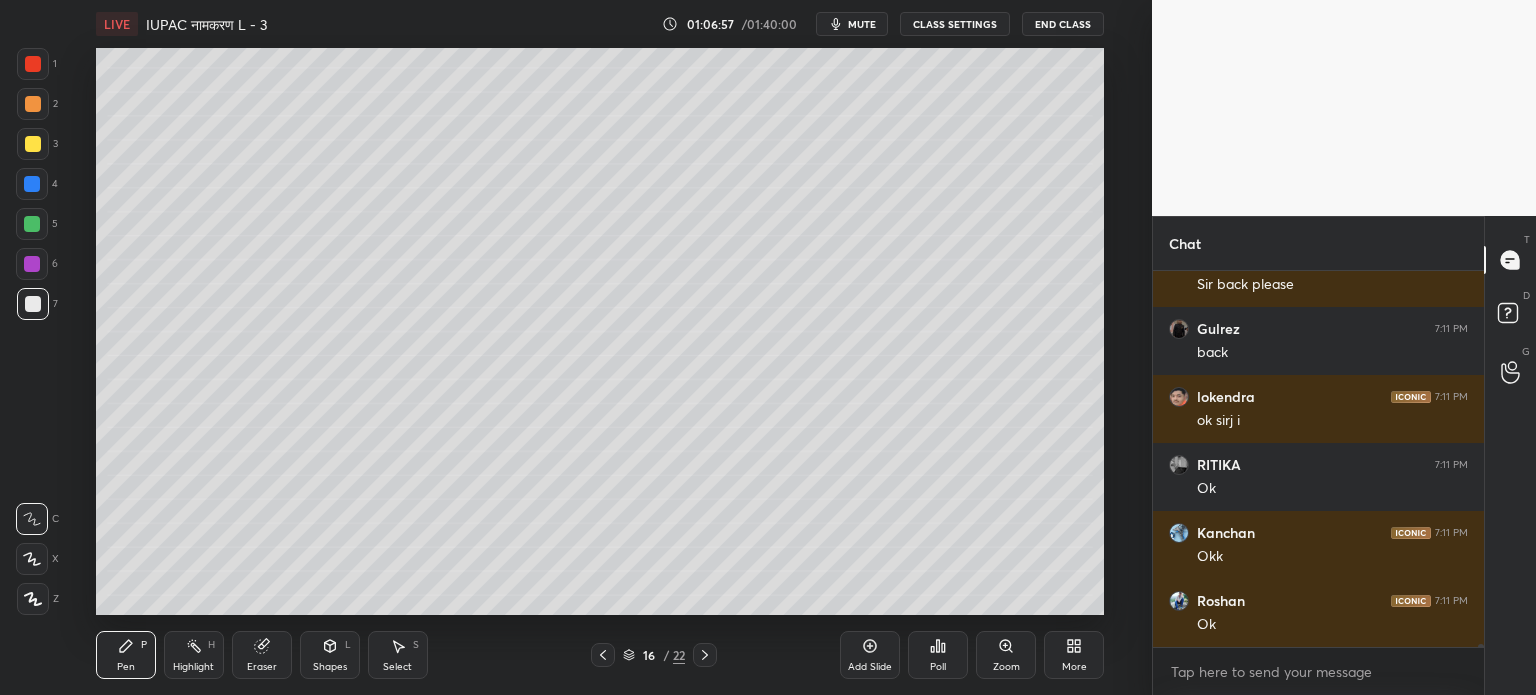 scroll, scrollTop: 47124, scrollLeft: 0, axis: vertical 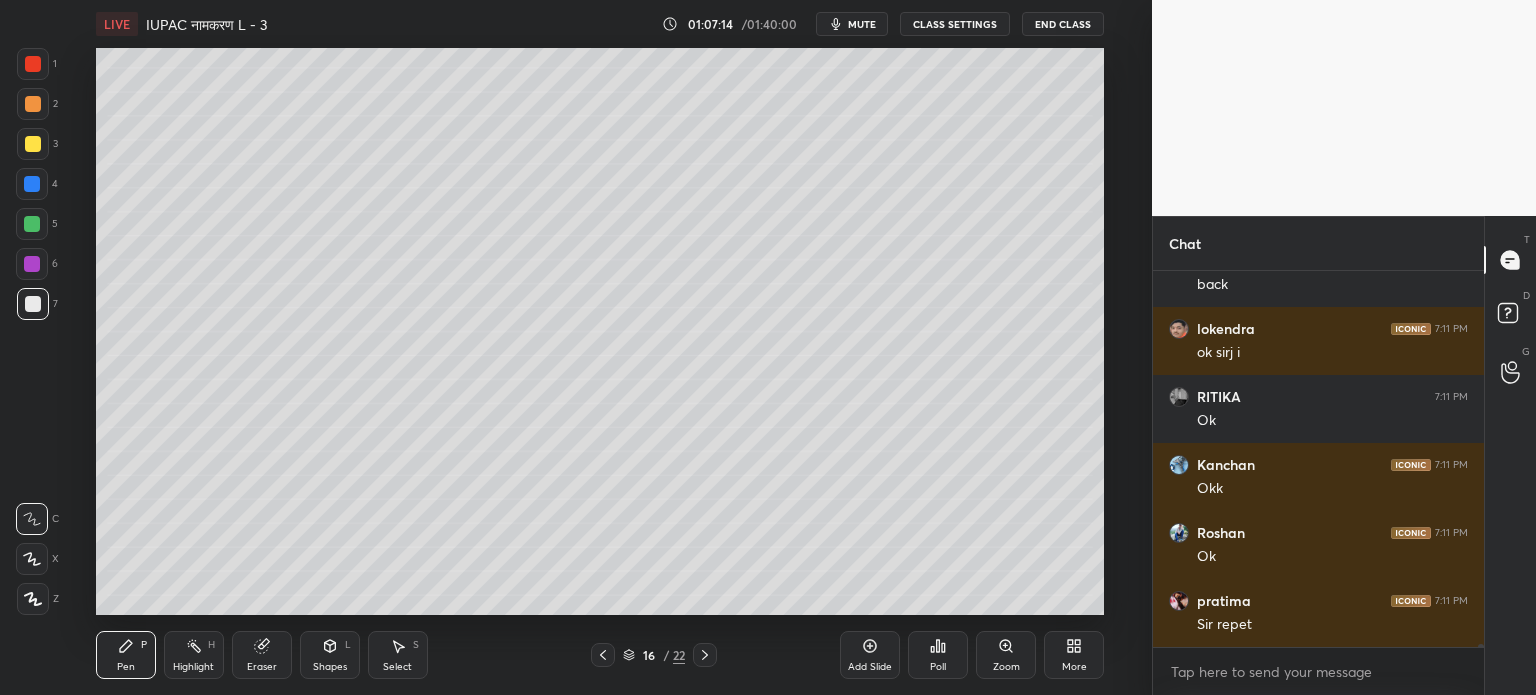 click 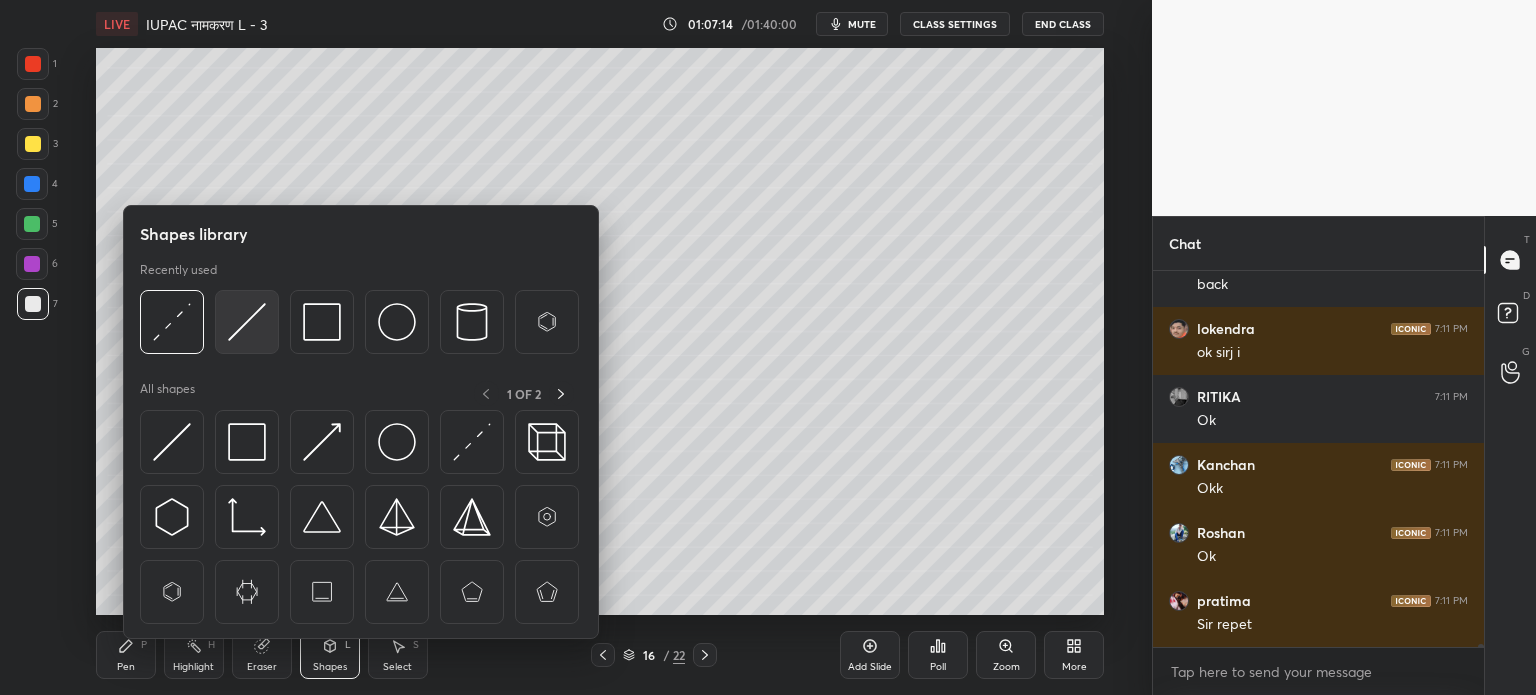 click at bounding box center [247, 322] 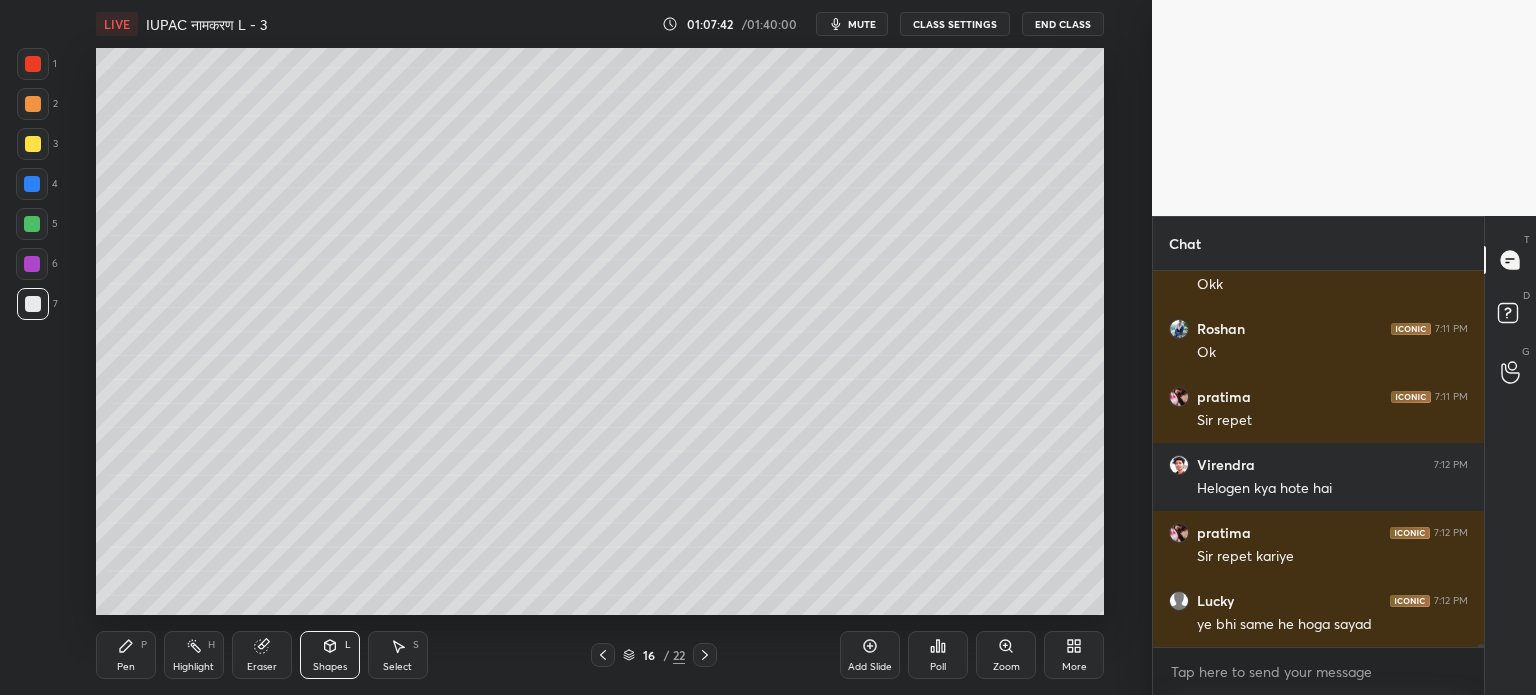 scroll, scrollTop: 47396, scrollLeft: 0, axis: vertical 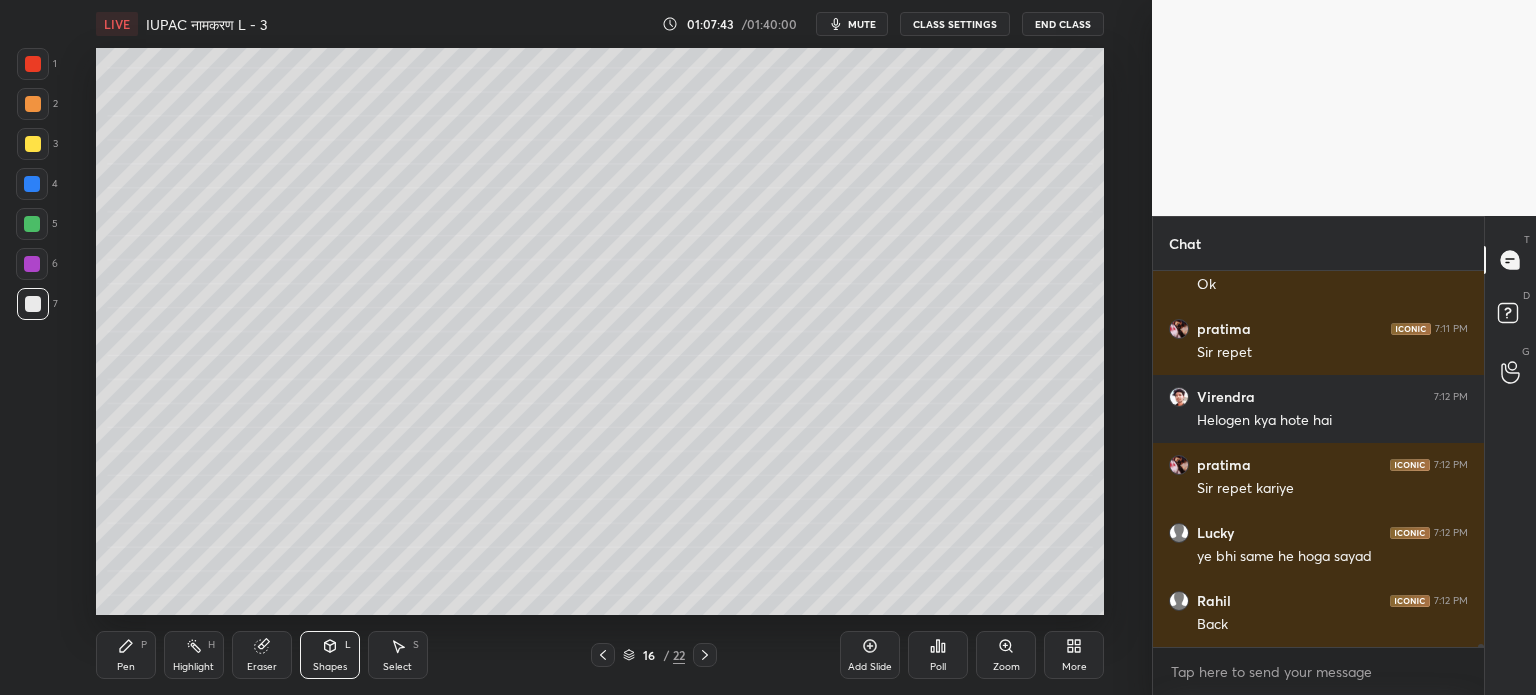 click on "Pen P" at bounding box center [126, 655] 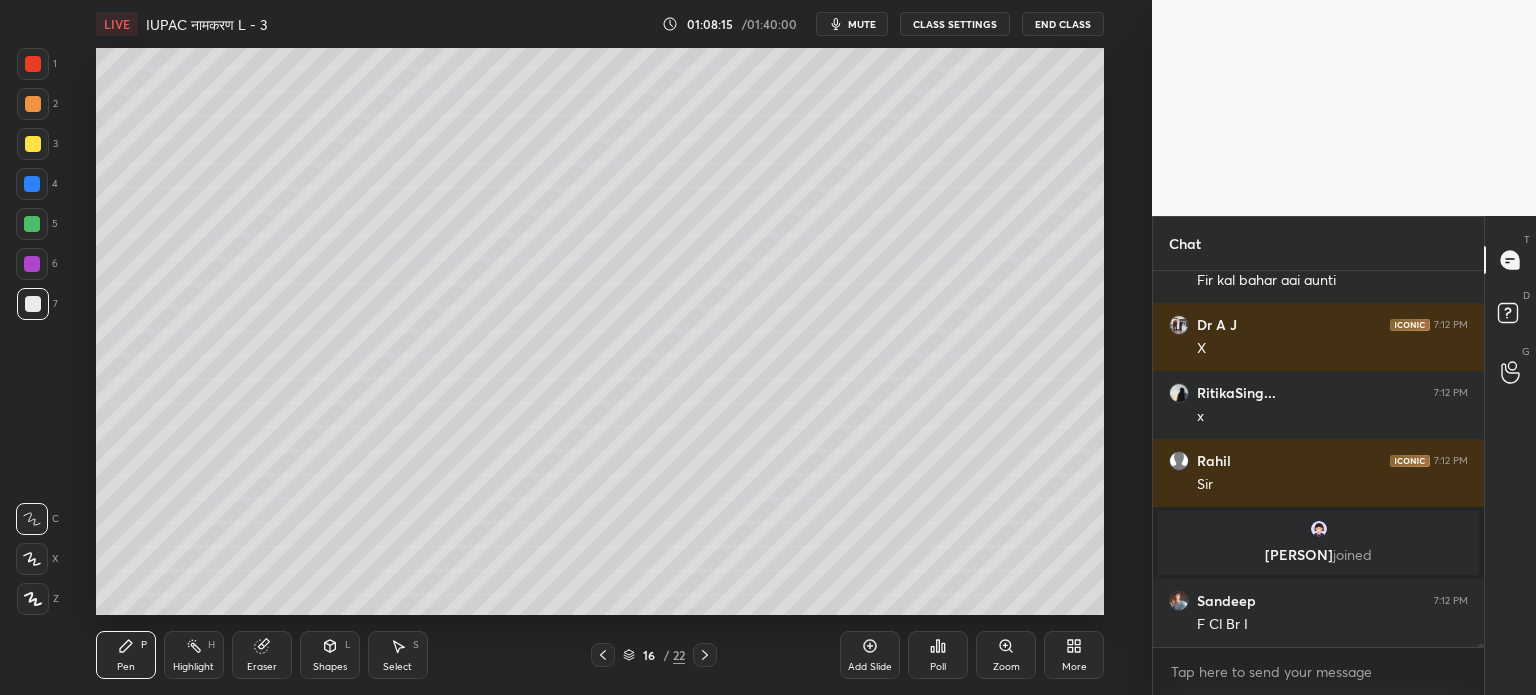 scroll, scrollTop: 47320, scrollLeft: 0, axis: vertical 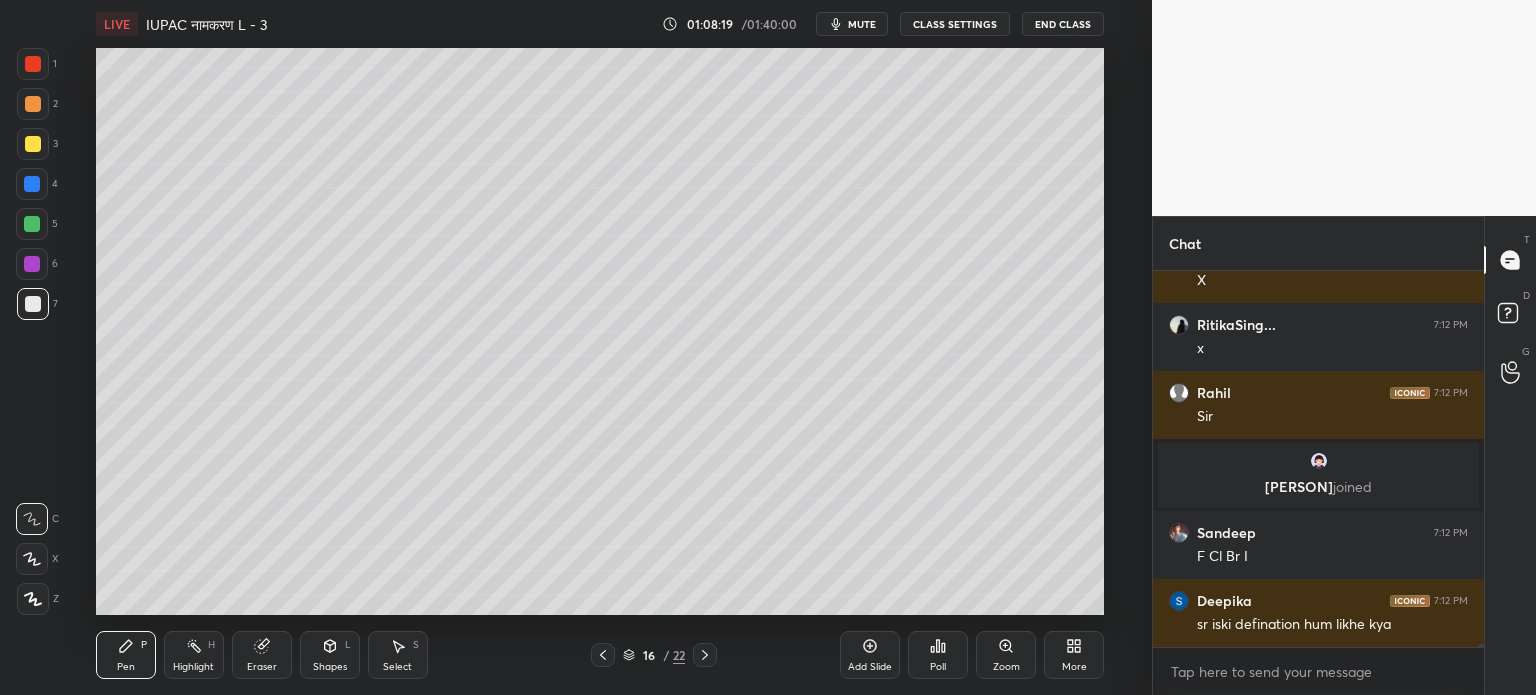 click 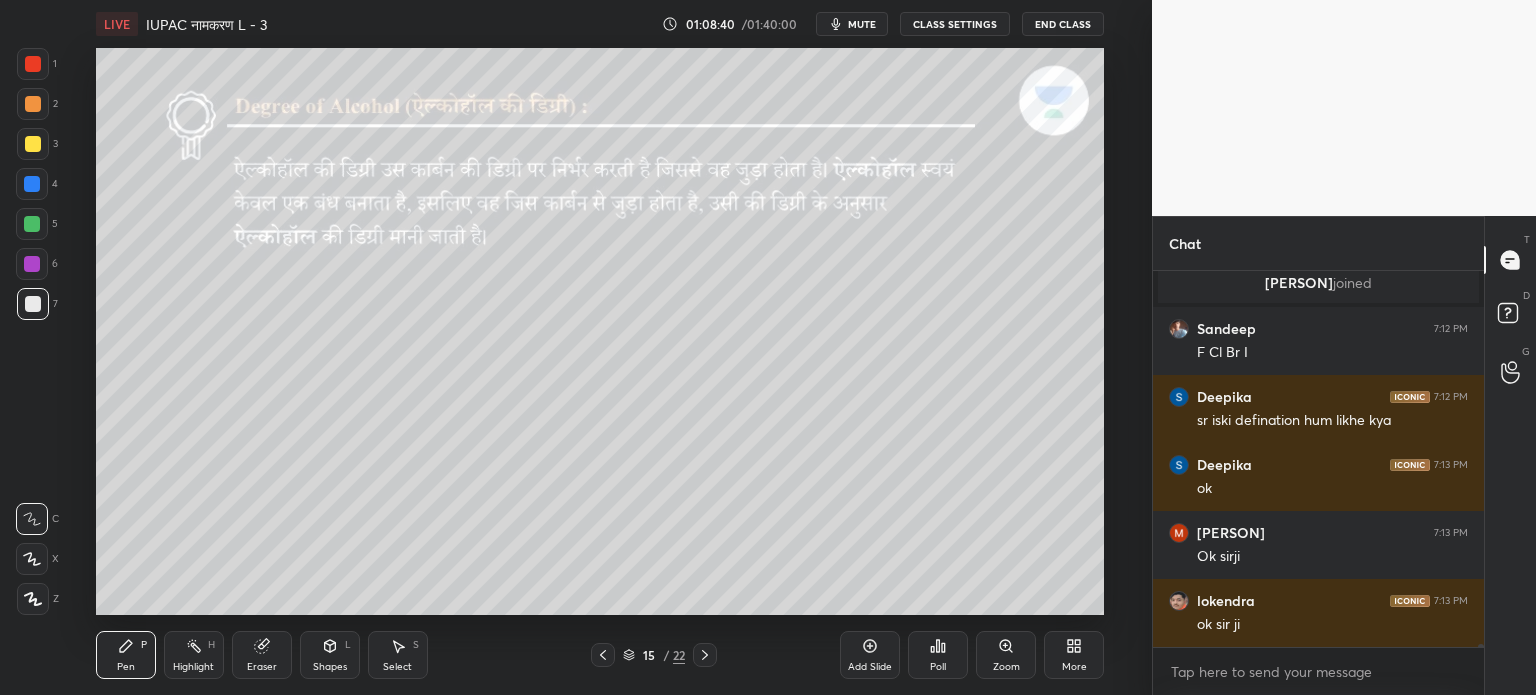 scroll, scrollTop: 47592, scrollLeft: 0, axis: vertical 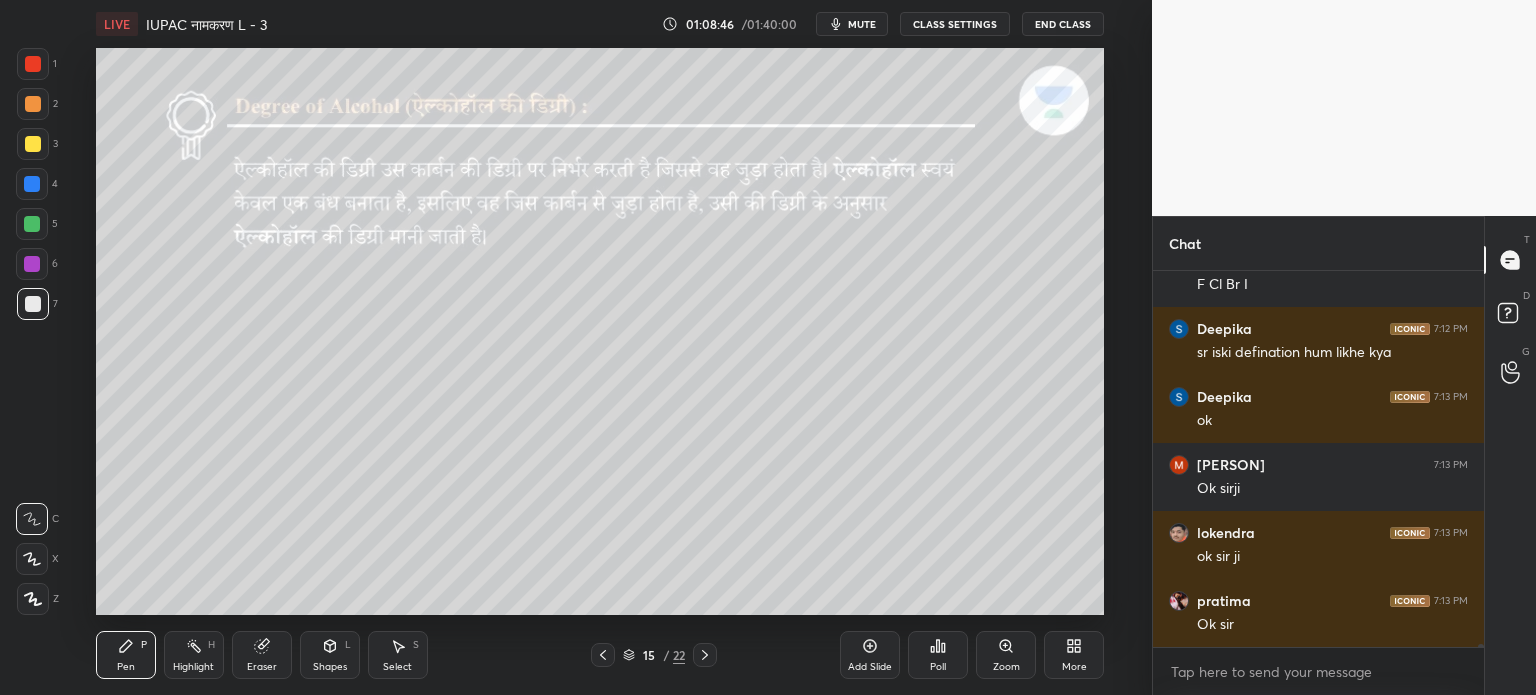 click on "Pen P Highlight H Eraser Shapes L Select S 15 / 22 Add Slide Poll Zoom More" at bounding box center [600, 655] 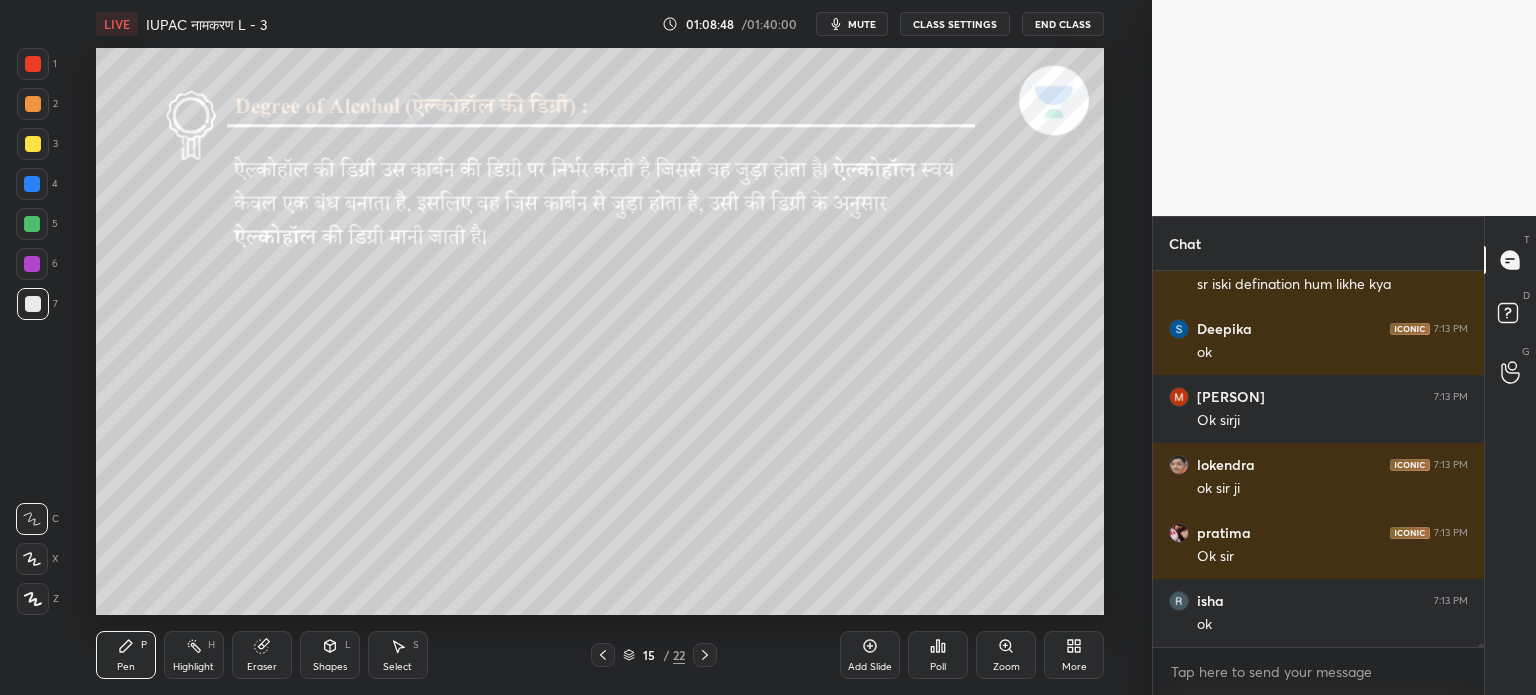 click 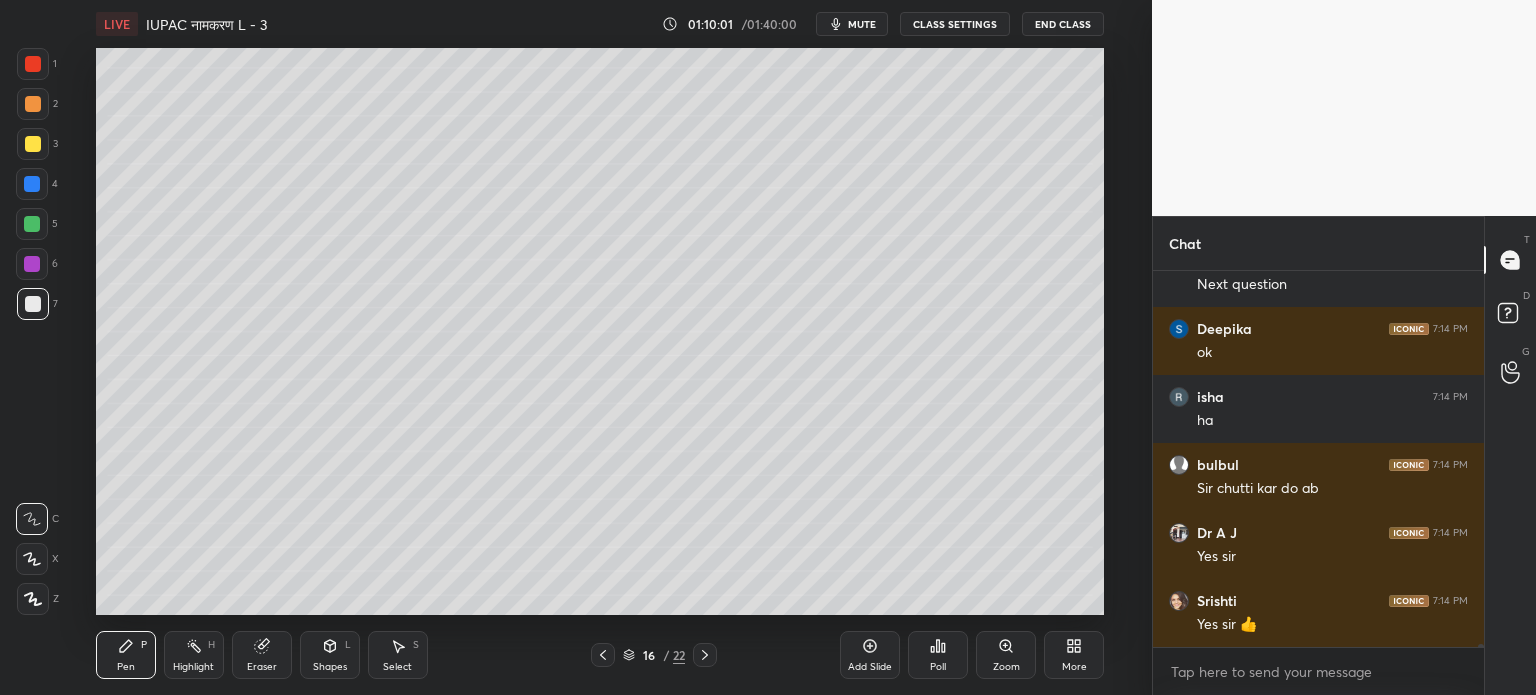 scroll, scrollTop: 49078, scrollLeft: 0, axis: vertical 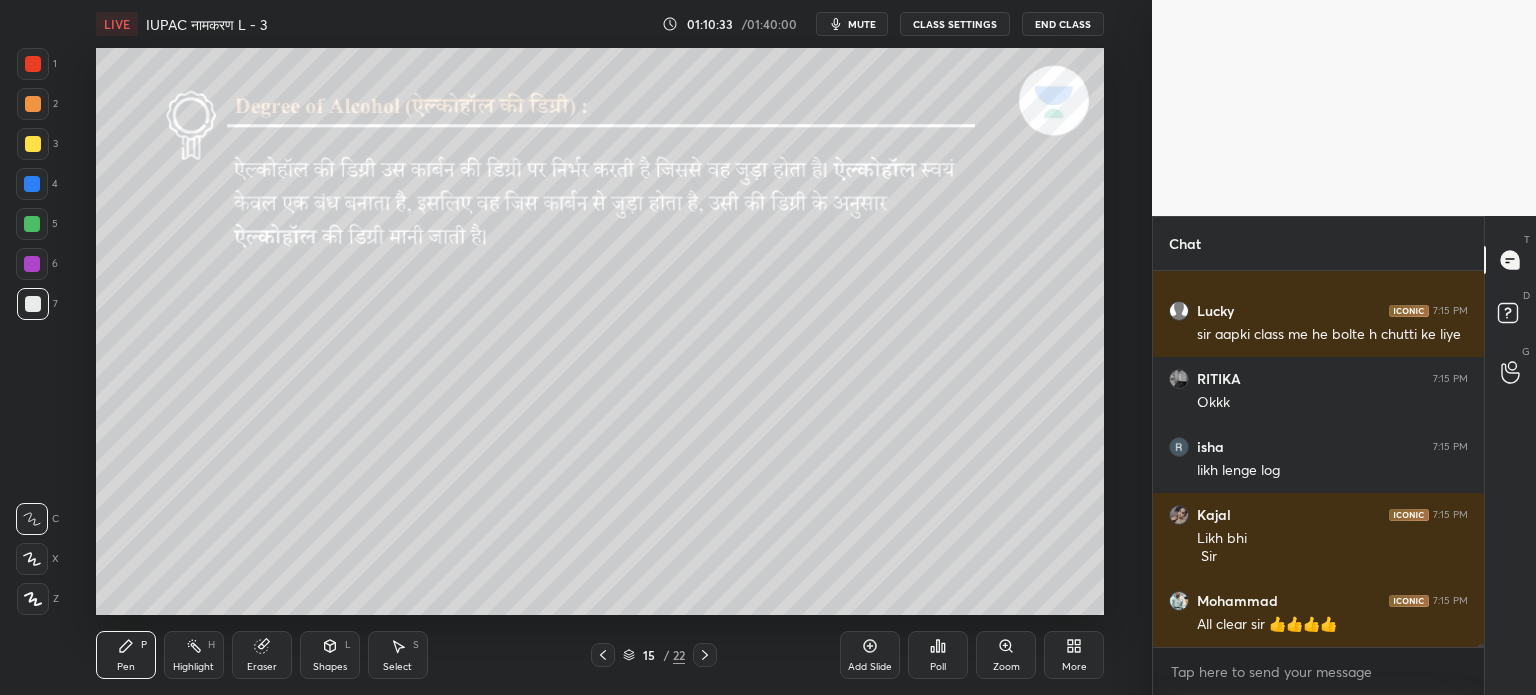 click 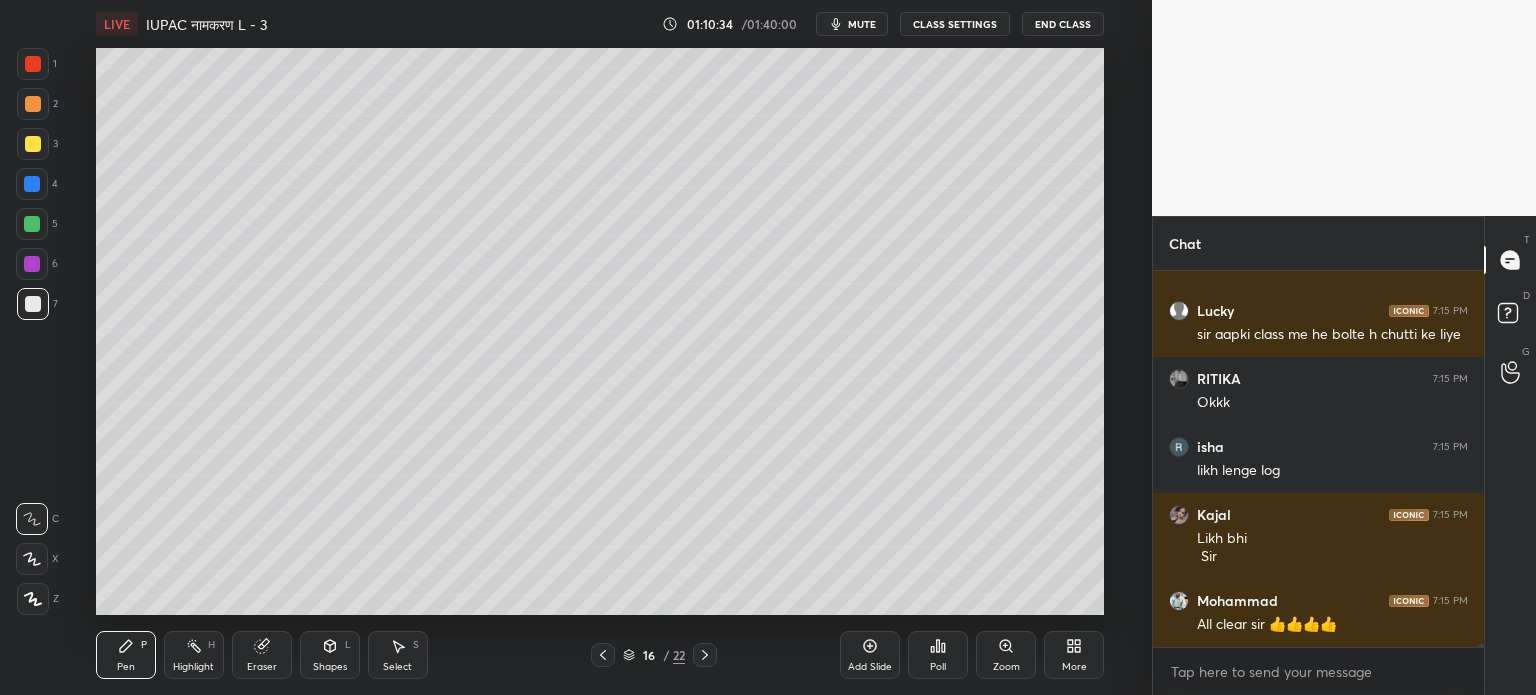 click 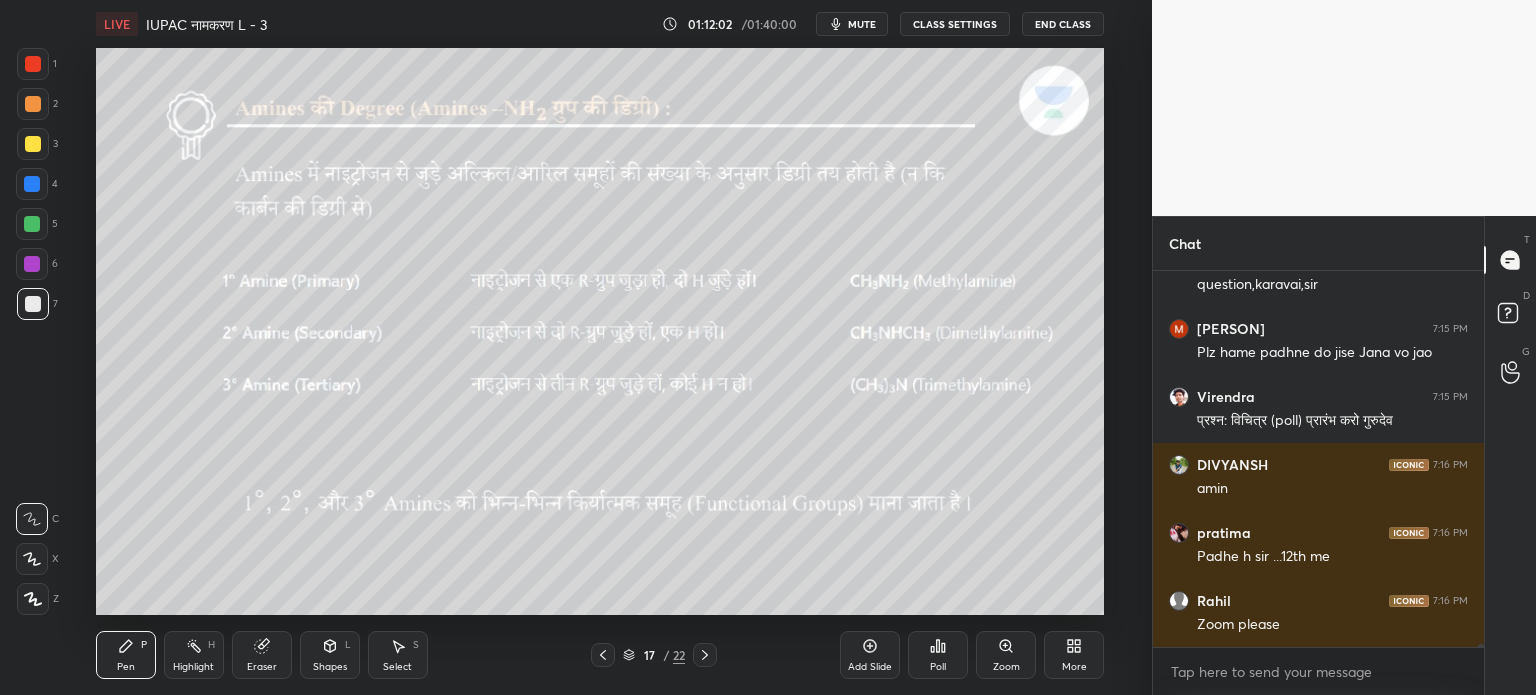 scroll, scrollTop: 50748, scrollLeft: 0, axis: vertical 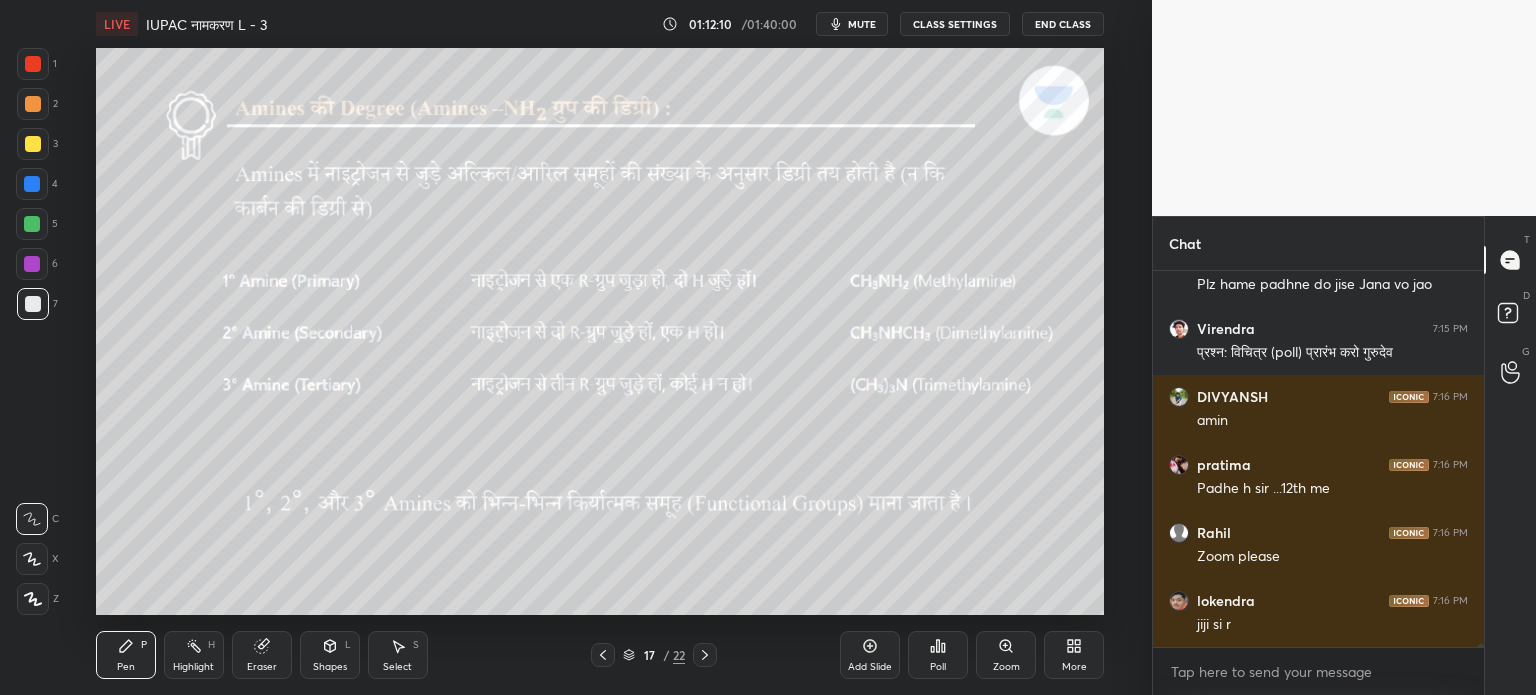 click on "Add Slide" at bounding box center [870, 667] 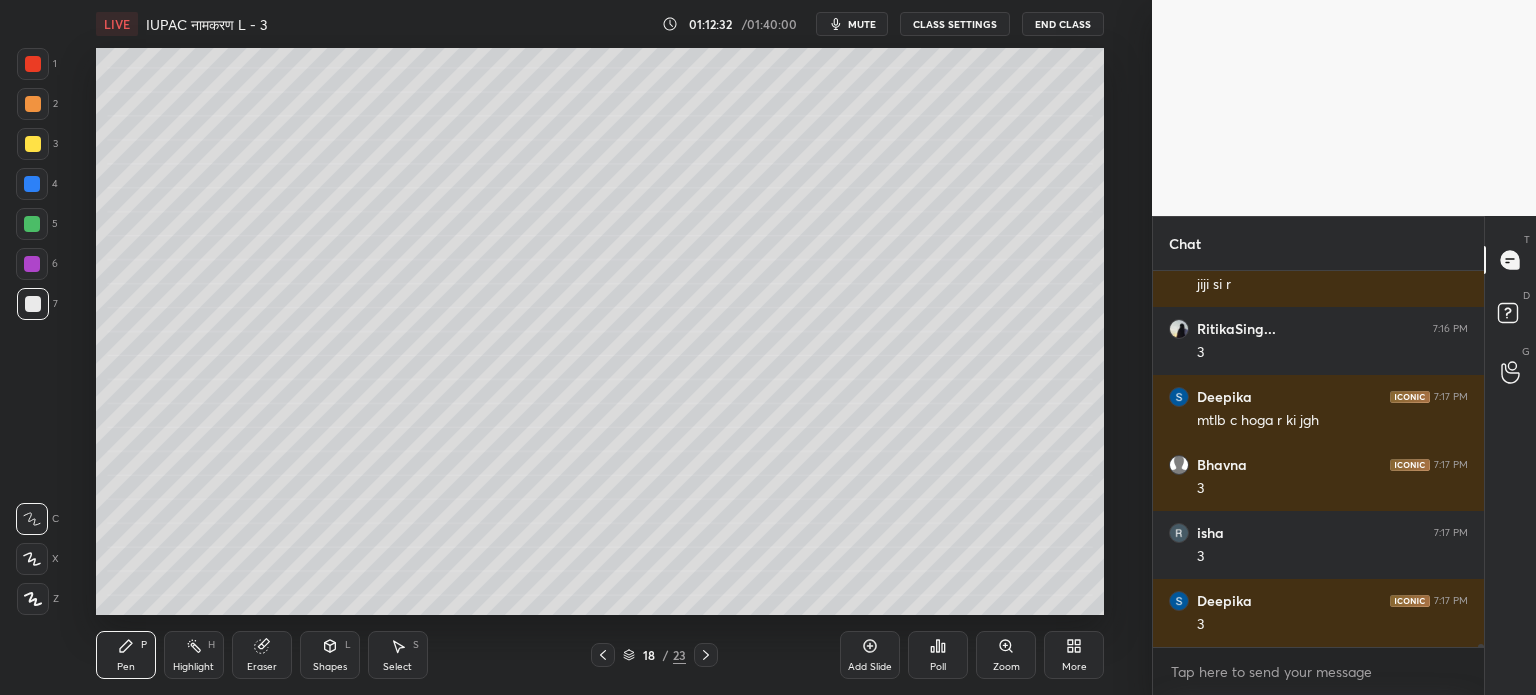 scroll, scrollTop: 51174, scrollLeft: 0, axis: vertical 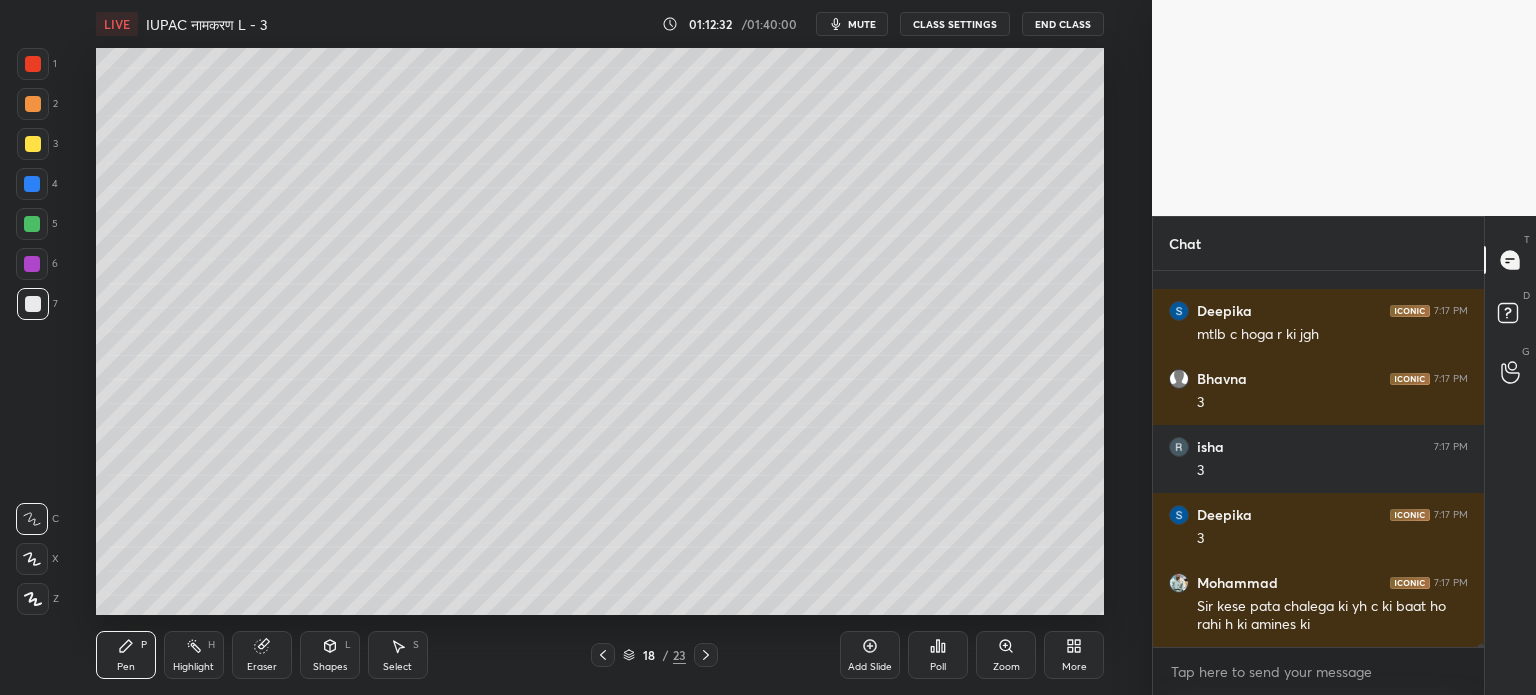 click 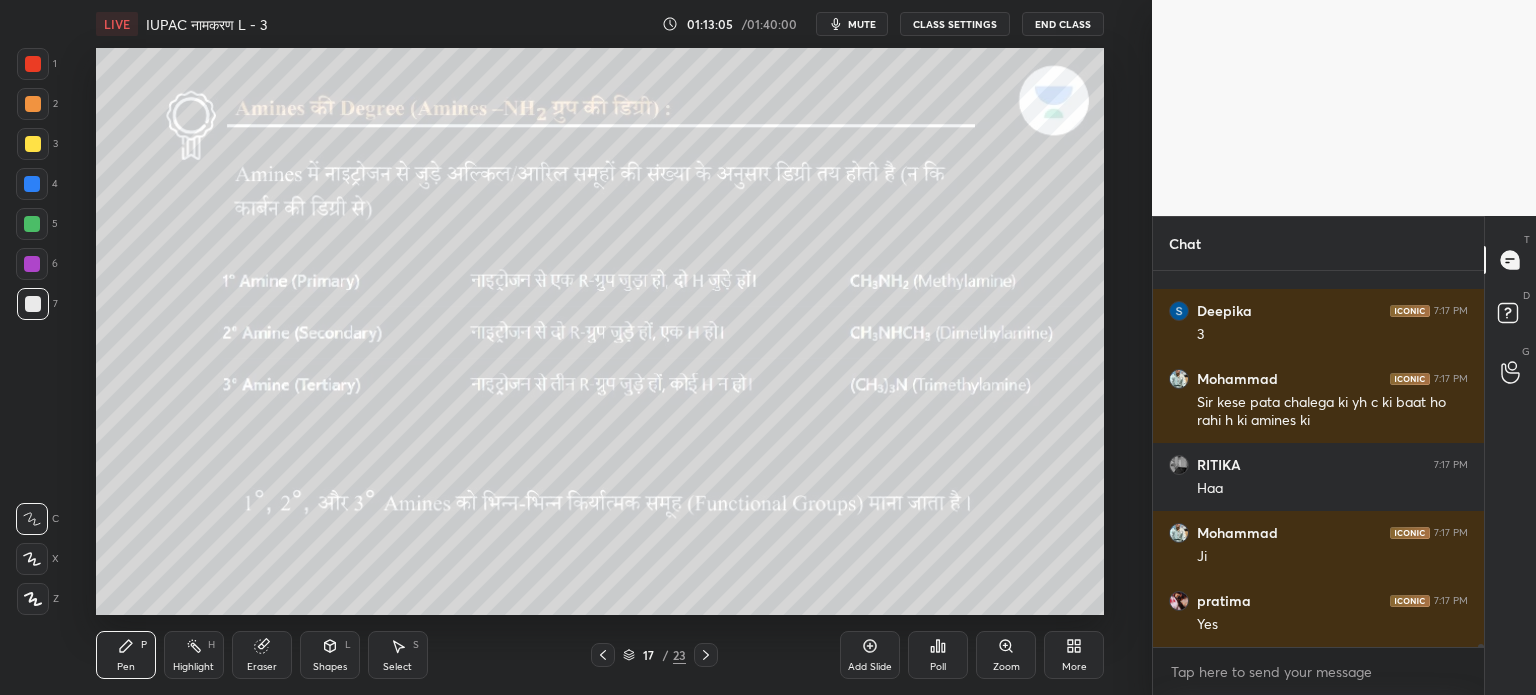 scroll, scrollTop: 51446, scrollLeft: 0, axis: vertical 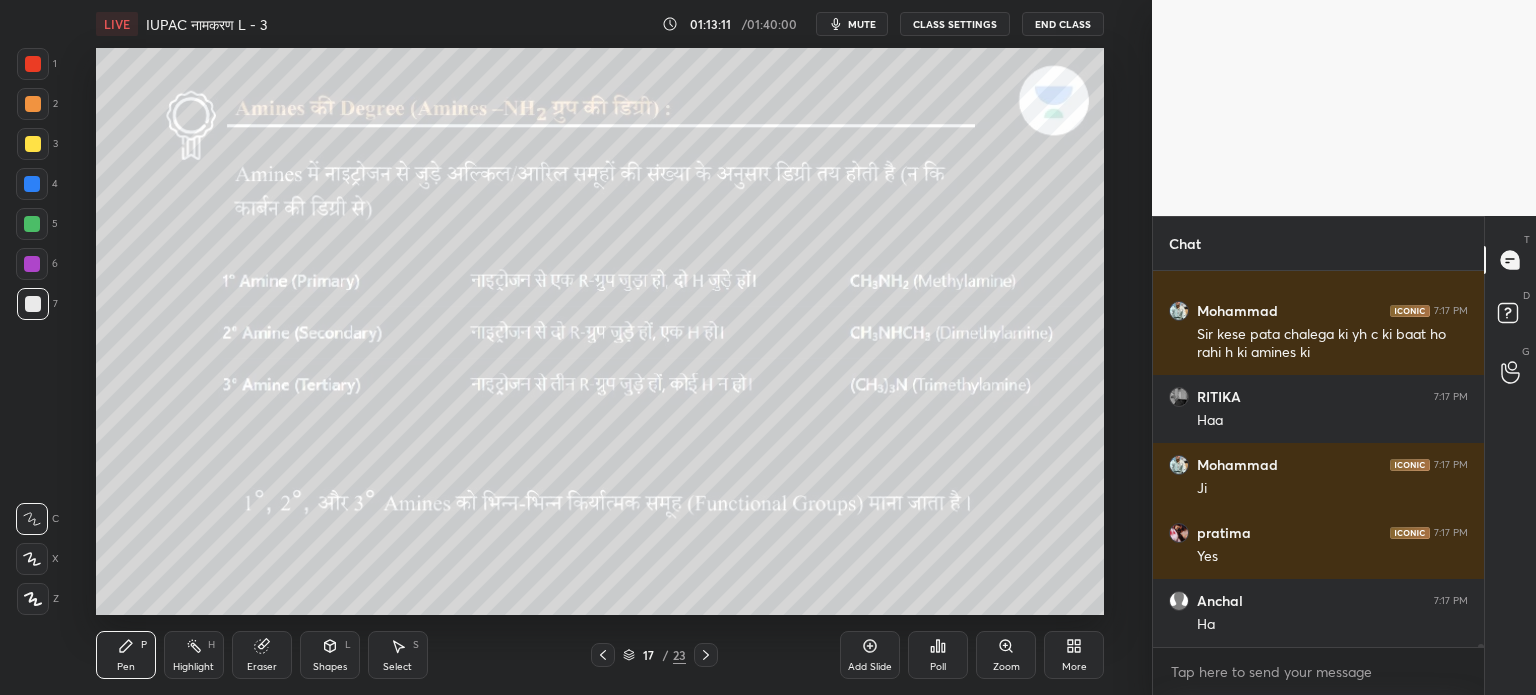 click 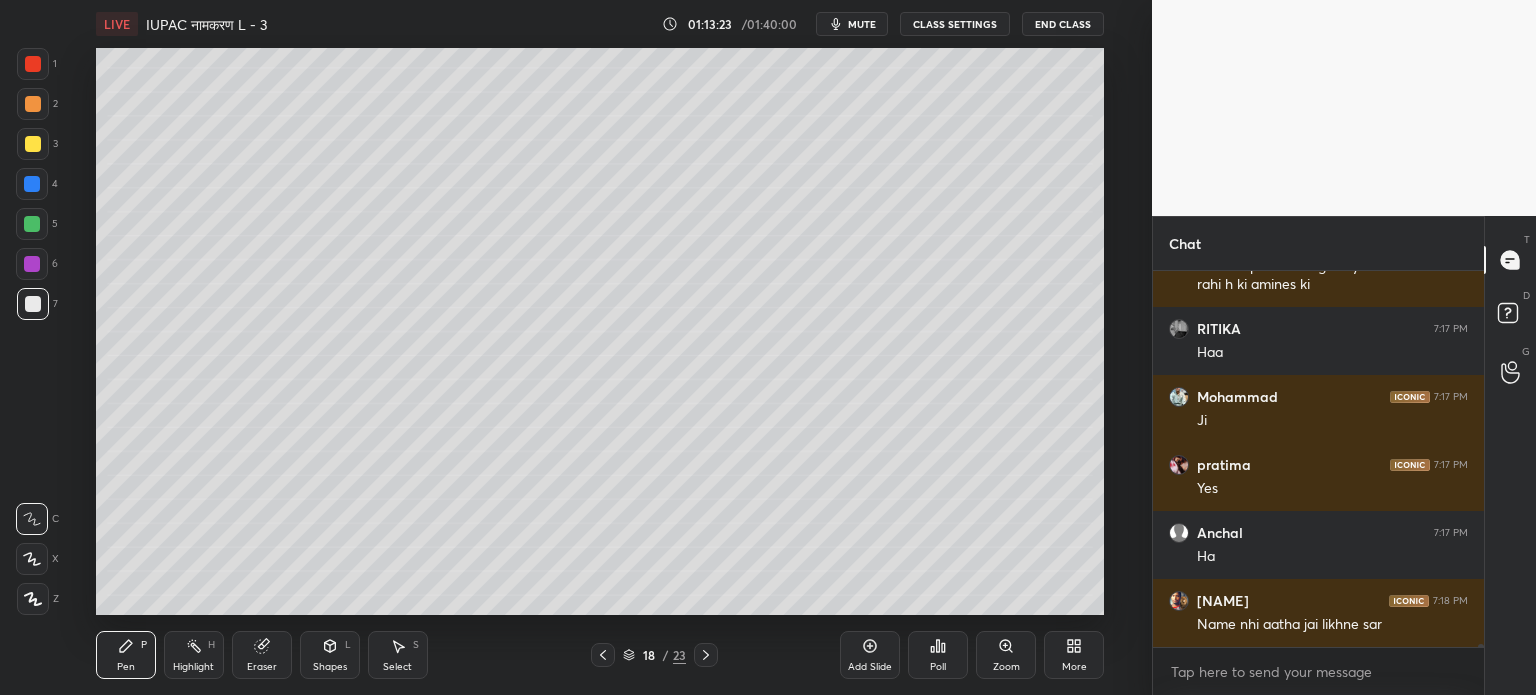 scroll, scrollTop: 51582, scrollLeft: 0, axis: vertical 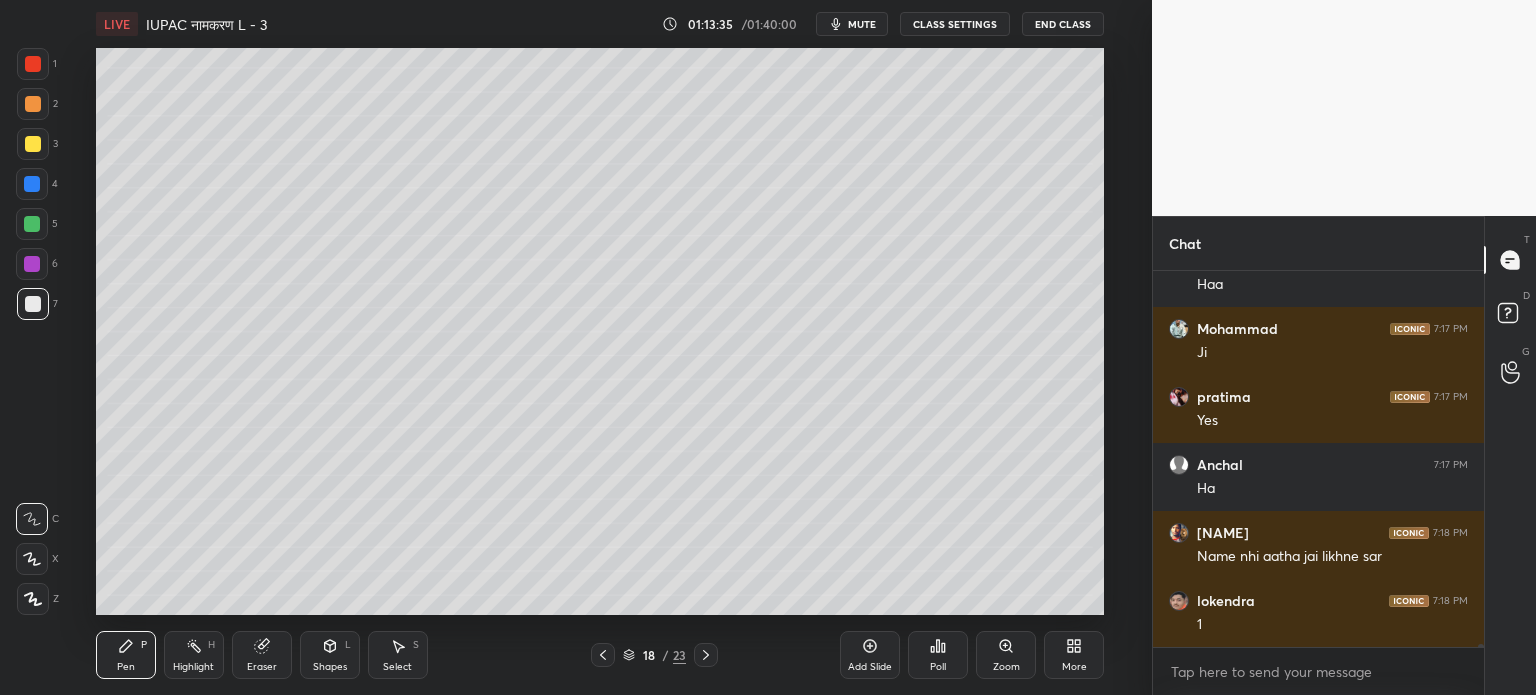 click on "Highlight H" at bounding box center [194, 655] 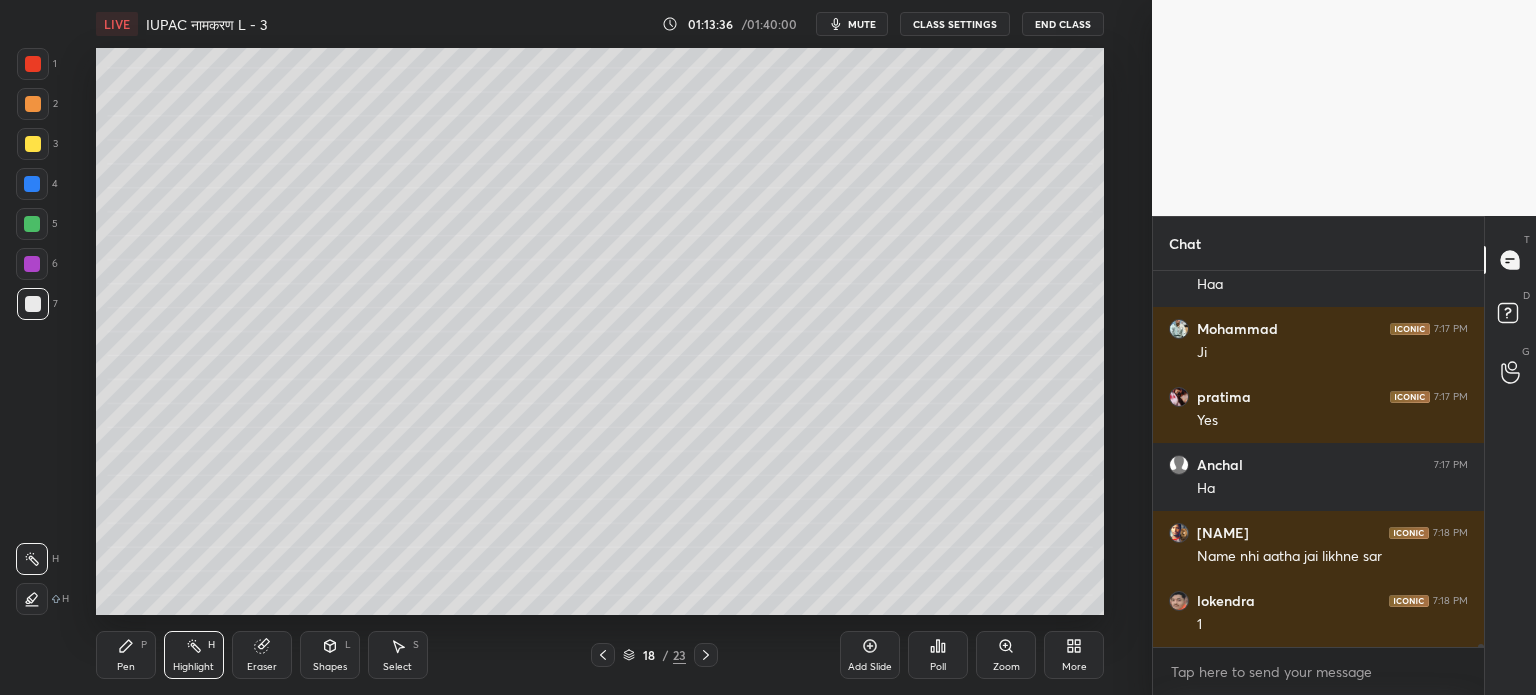 click on "Eraser" at bounding box center (262, 655) 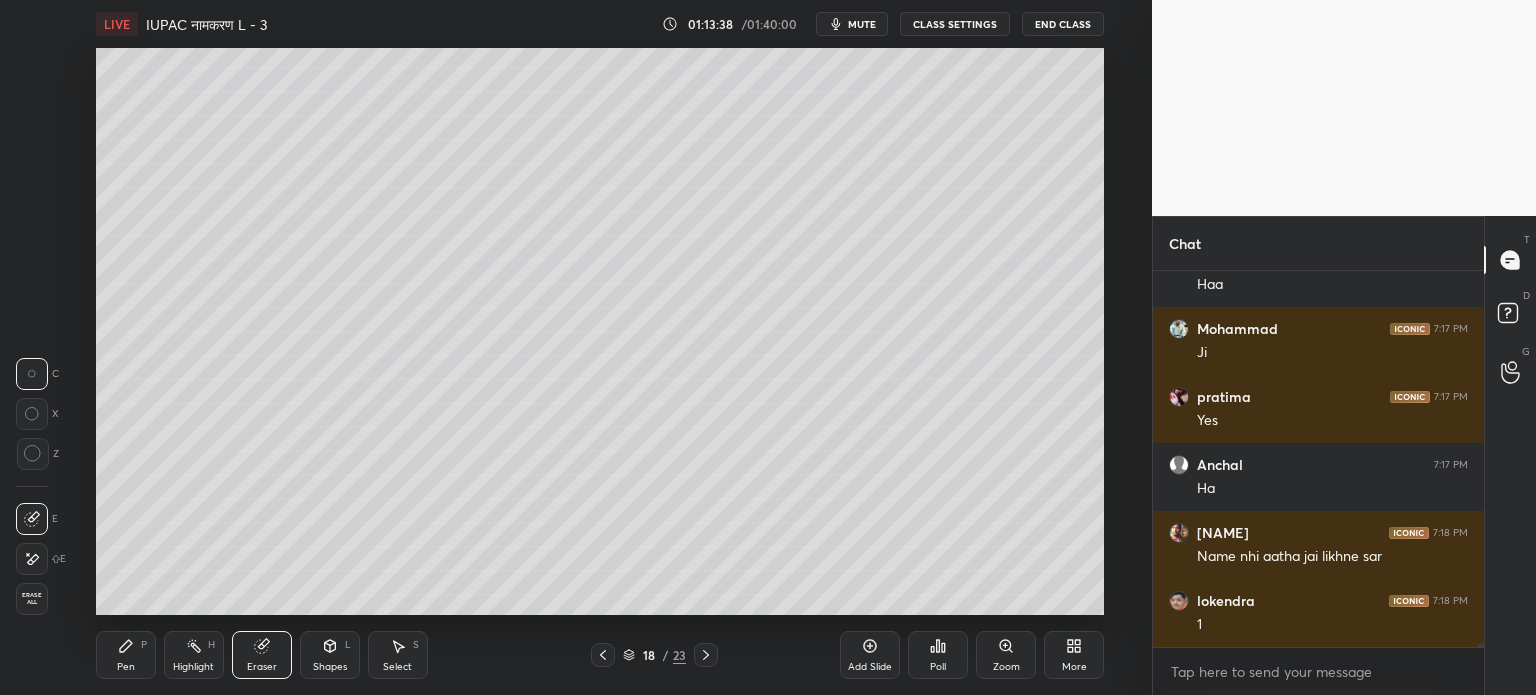 click 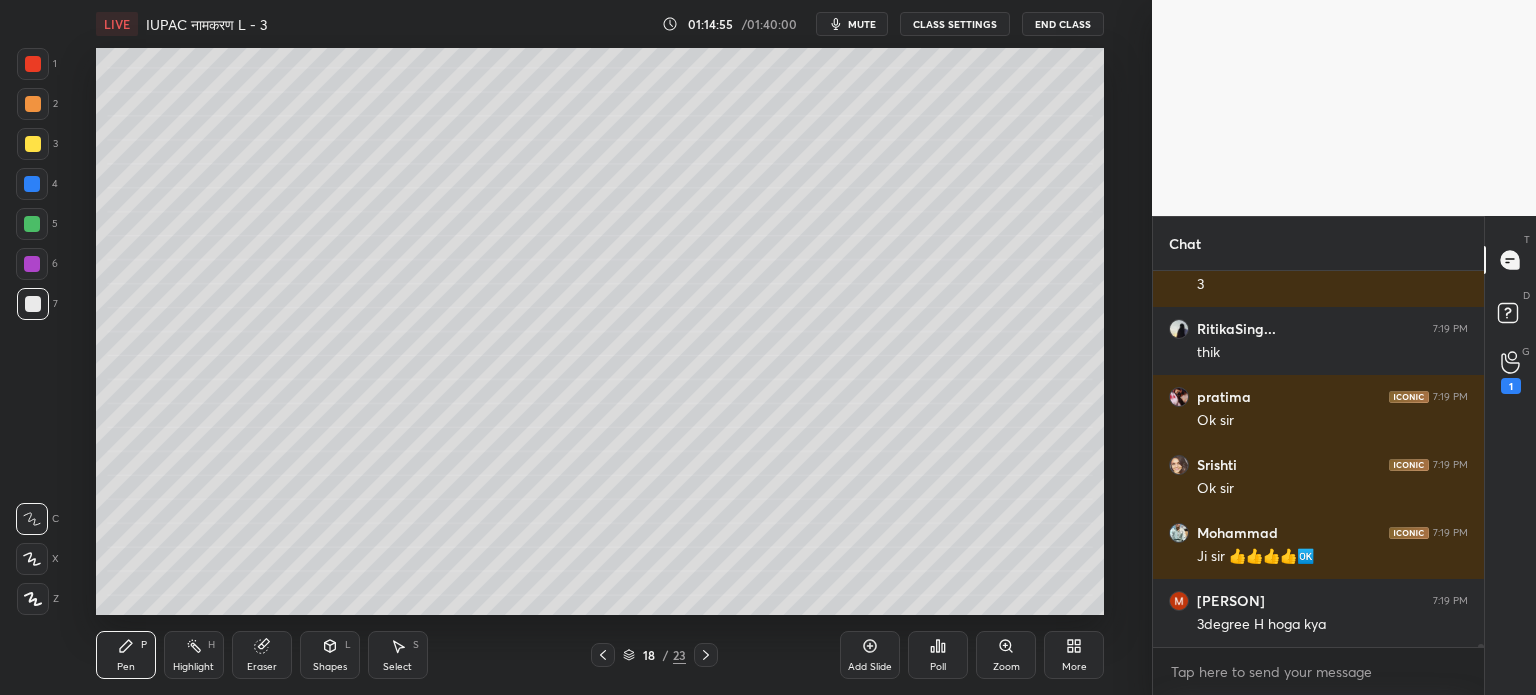 scroll, scrollTop: 53098, scrollLeft: 0, axis: vertical 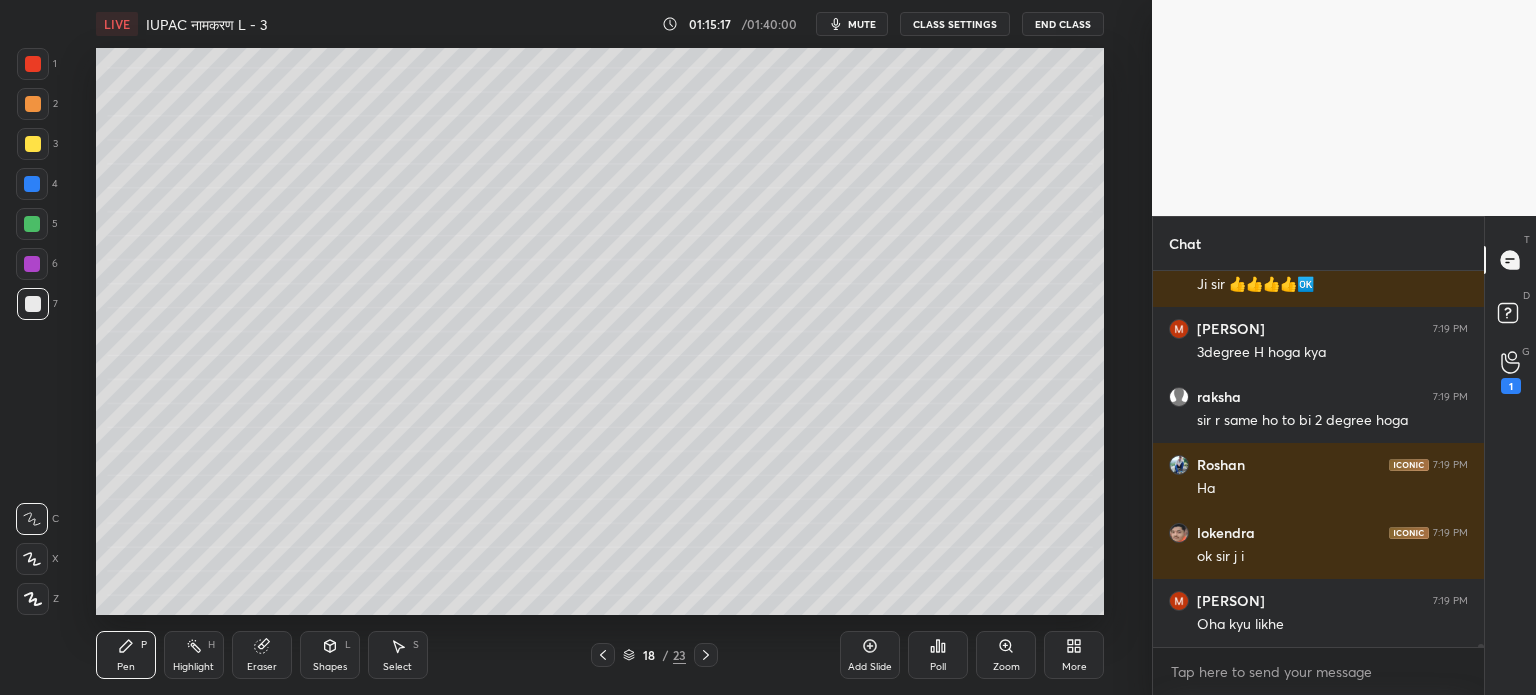 click on "Eraser" at bounding box center (262, 655) 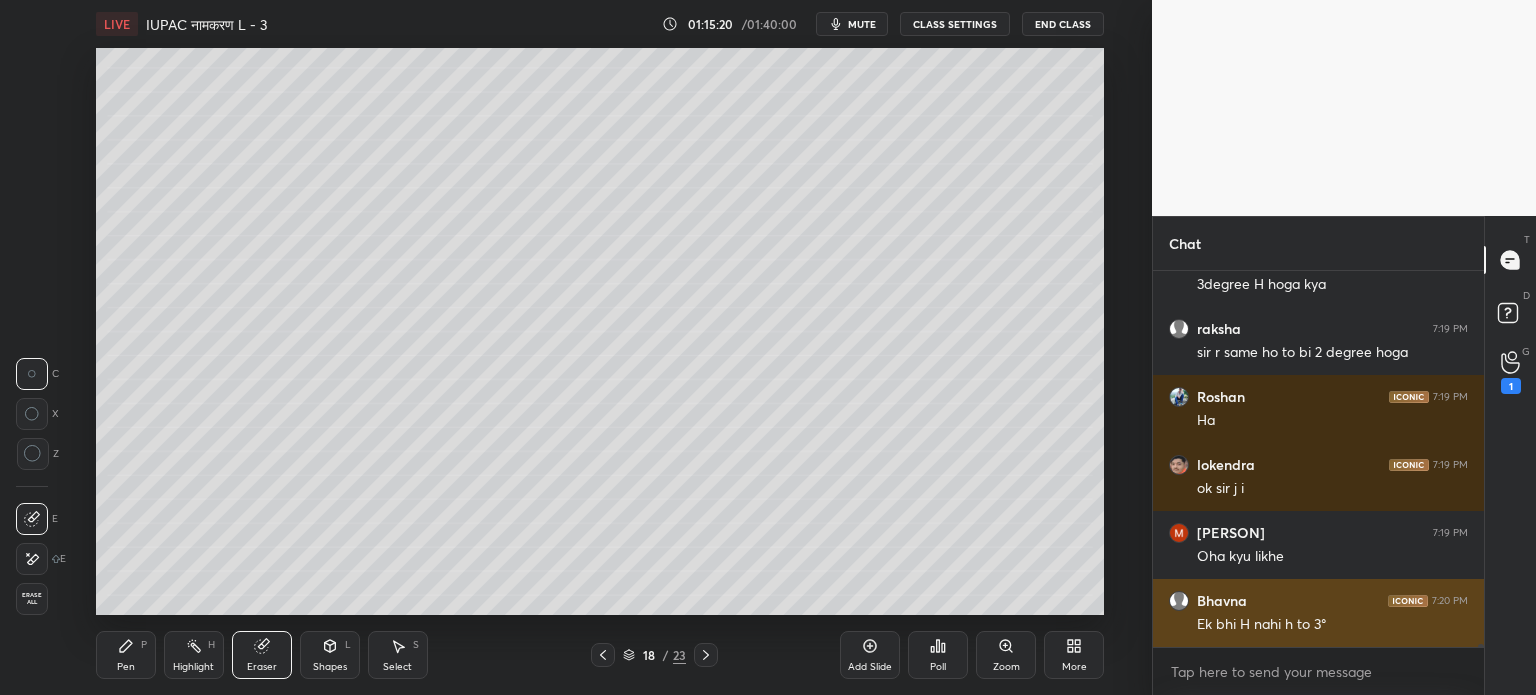 scroll, scrollTop: 53438, scrollLeft: 0, axis: vertical 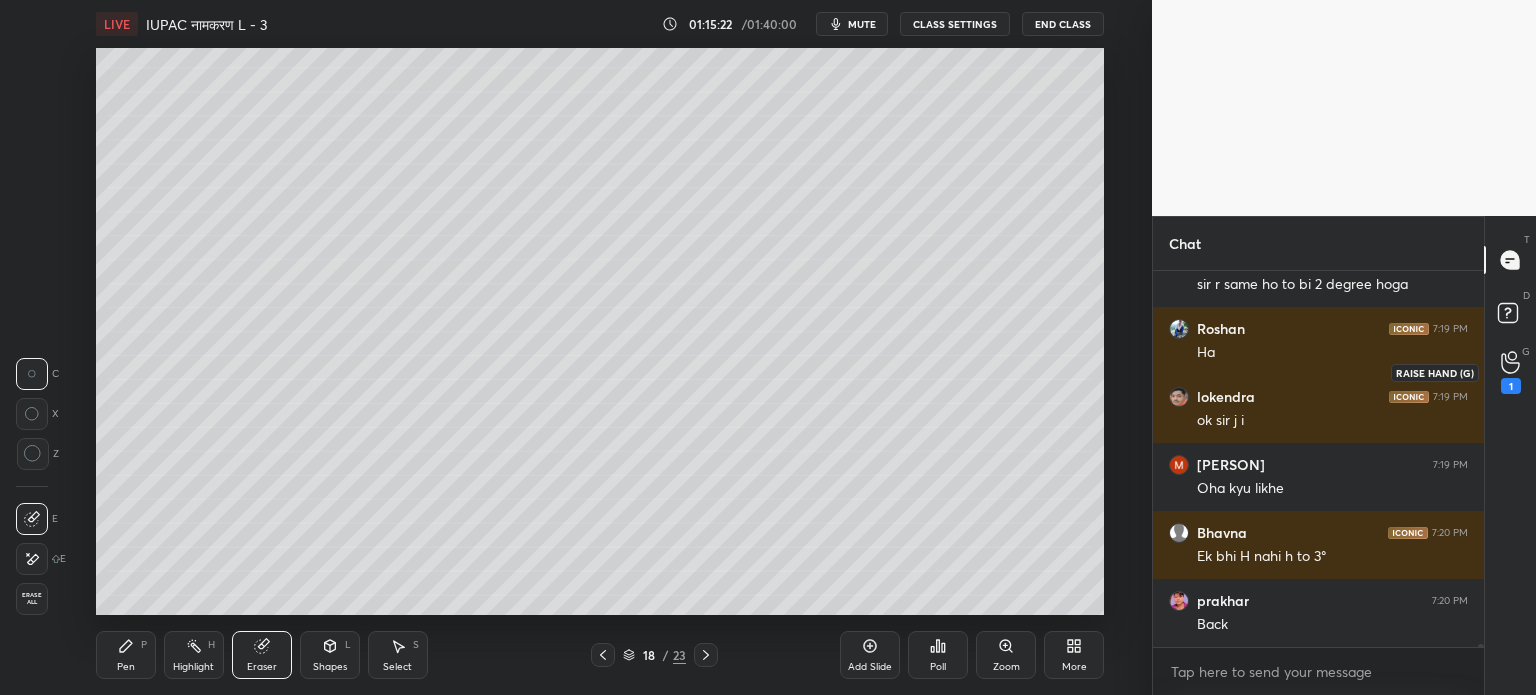 click 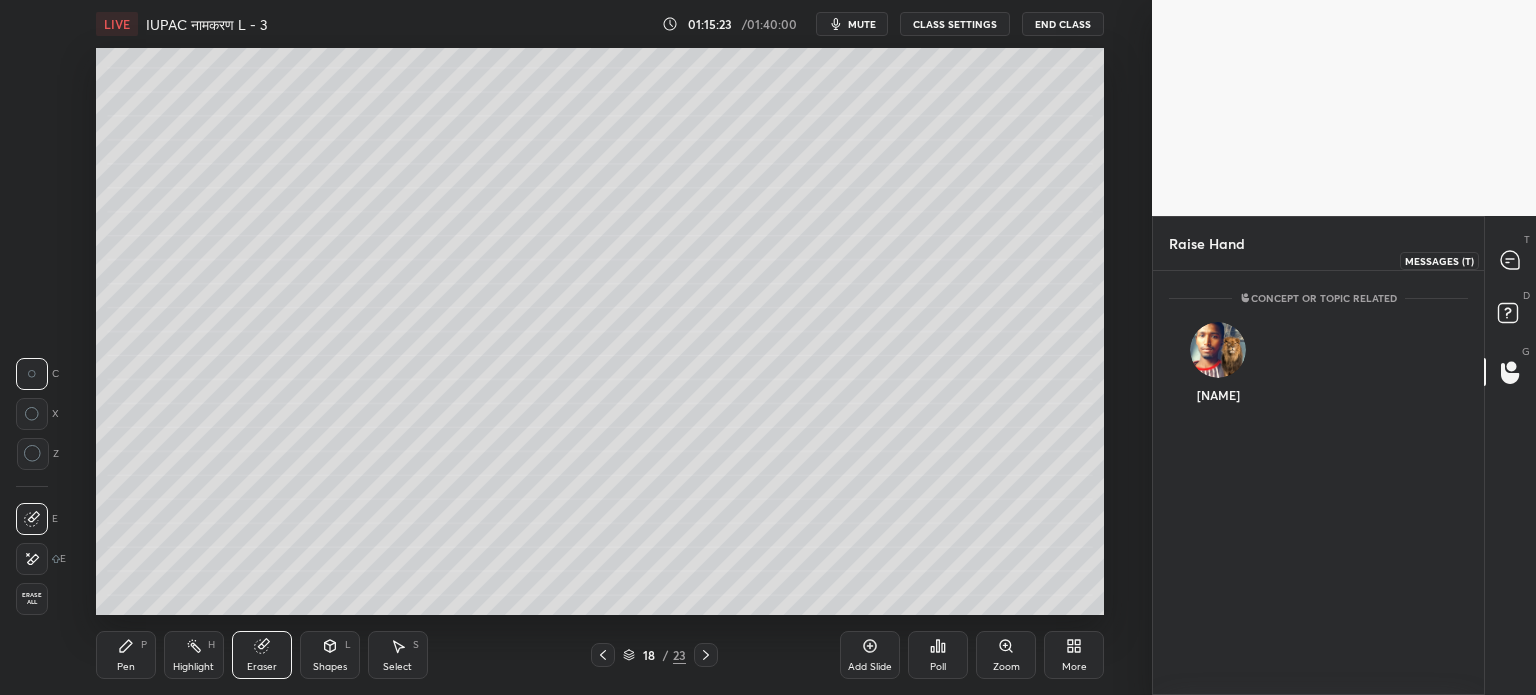 click 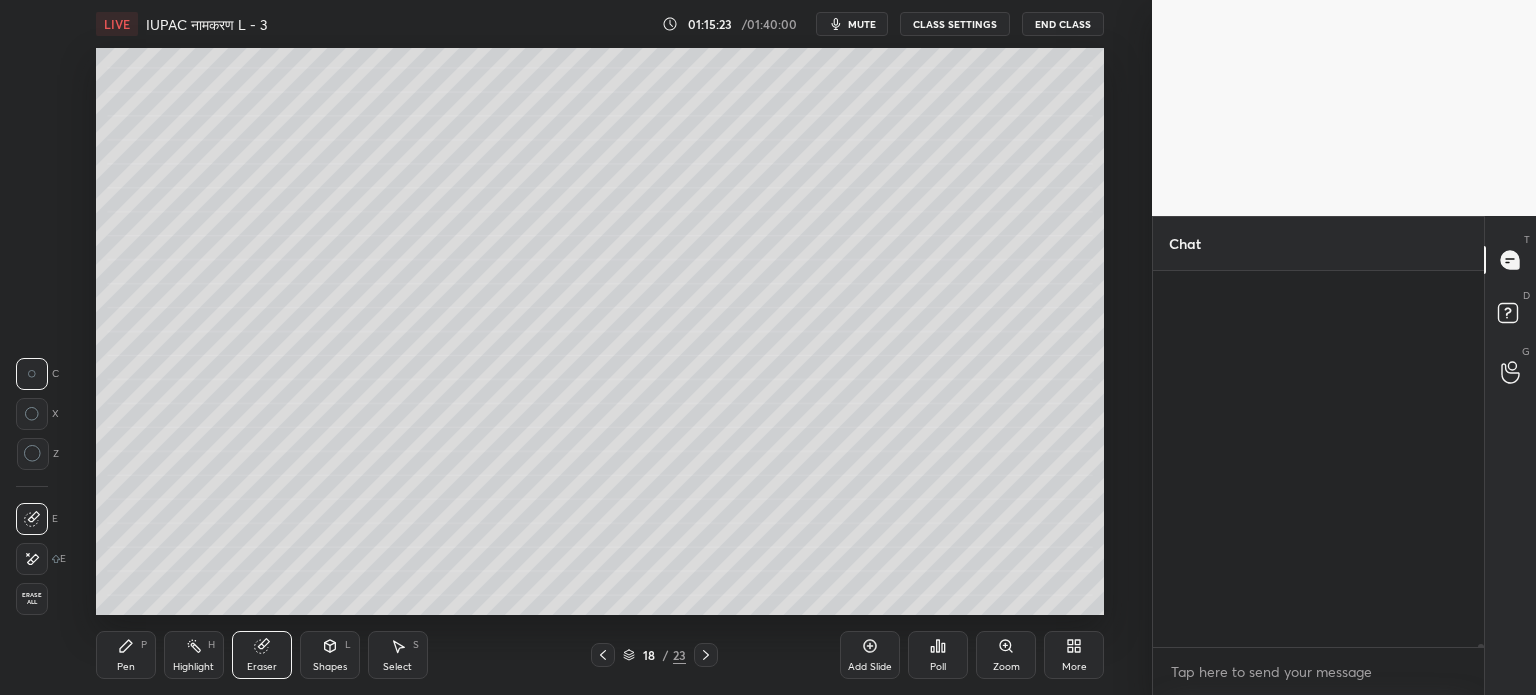 scroll, scrollTop: 53842, scrollLeft: 0, axis: vertical 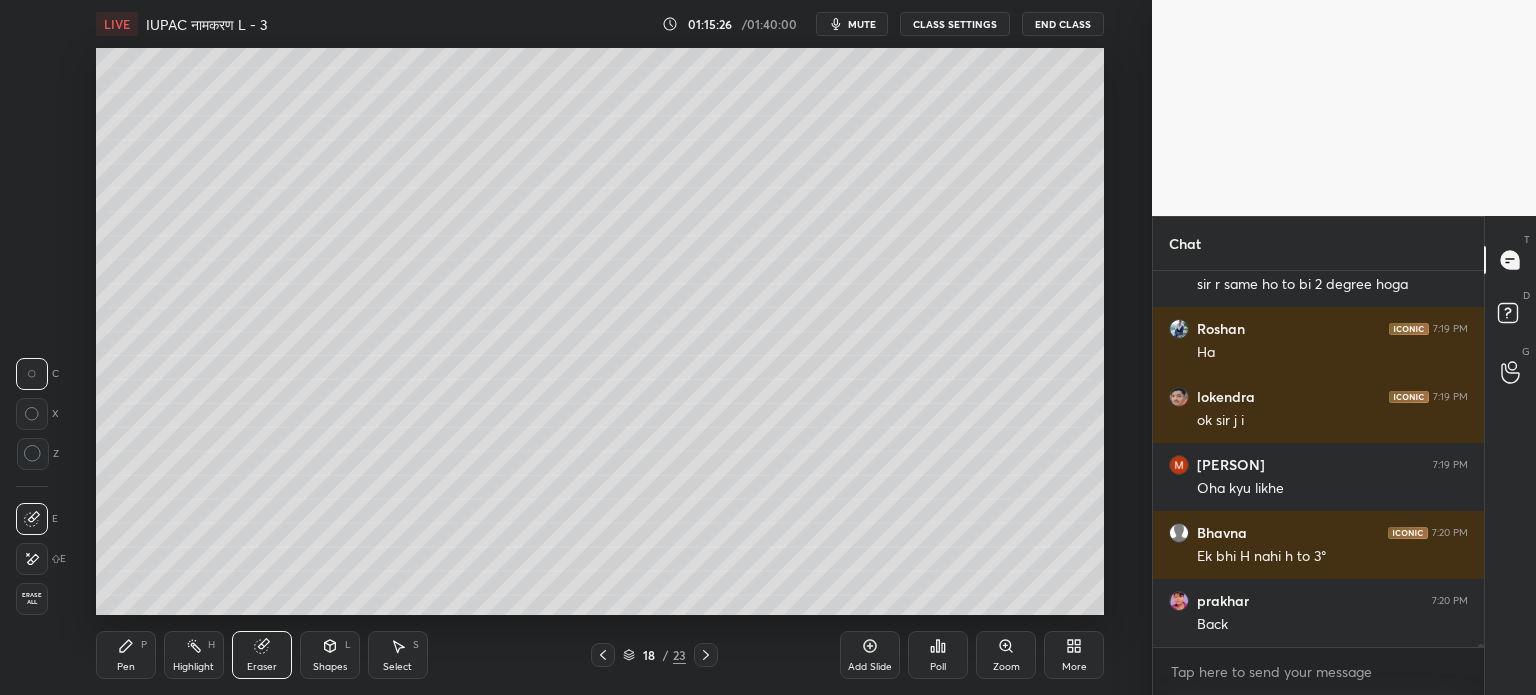 click 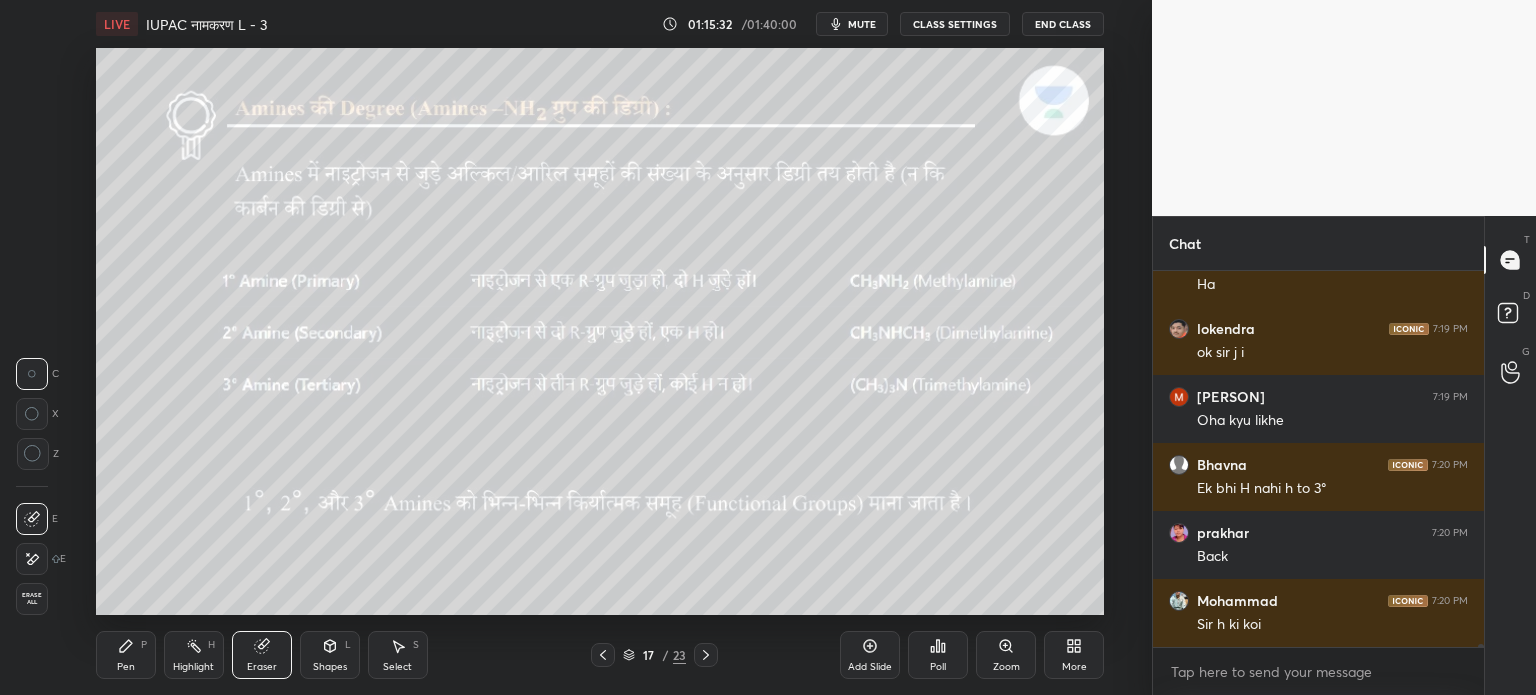 scroll, scrollTop: 53978, scrollLeft: 0, axis: vertical 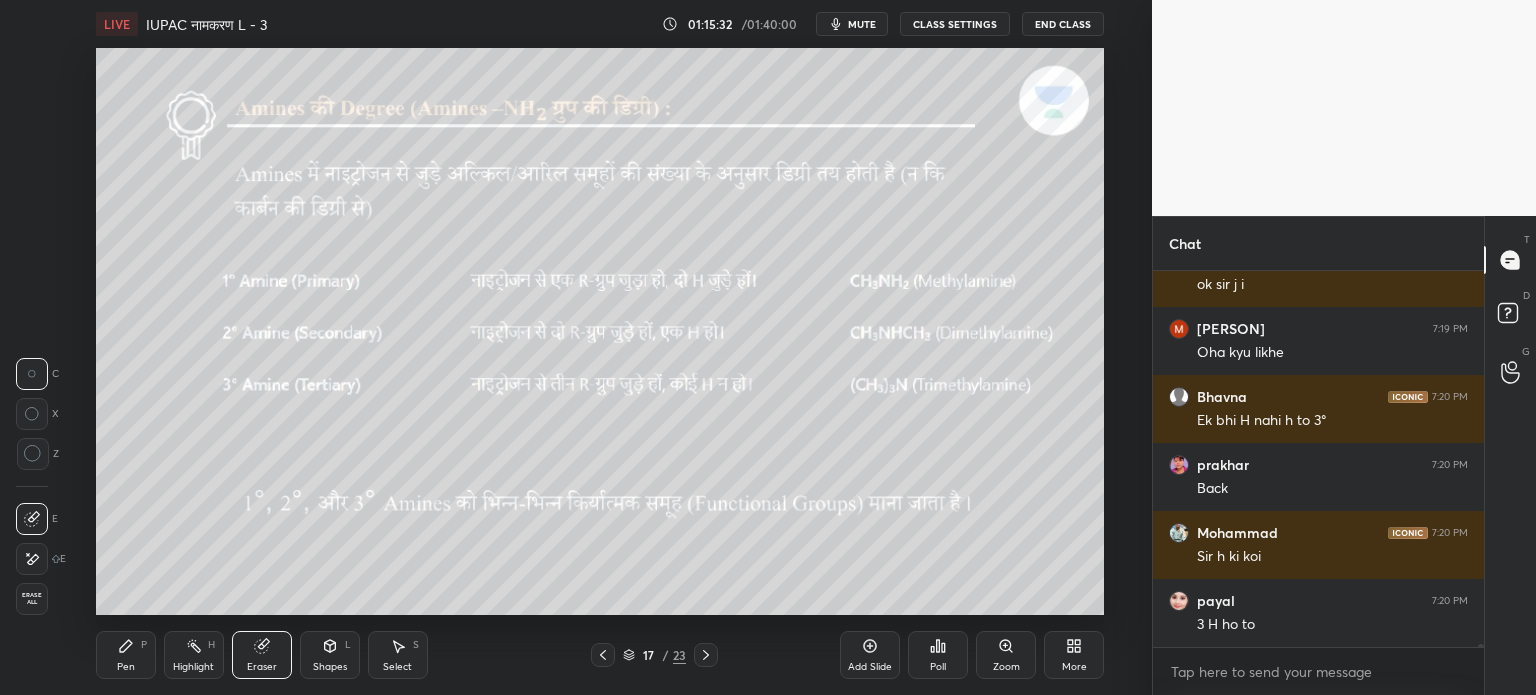 click 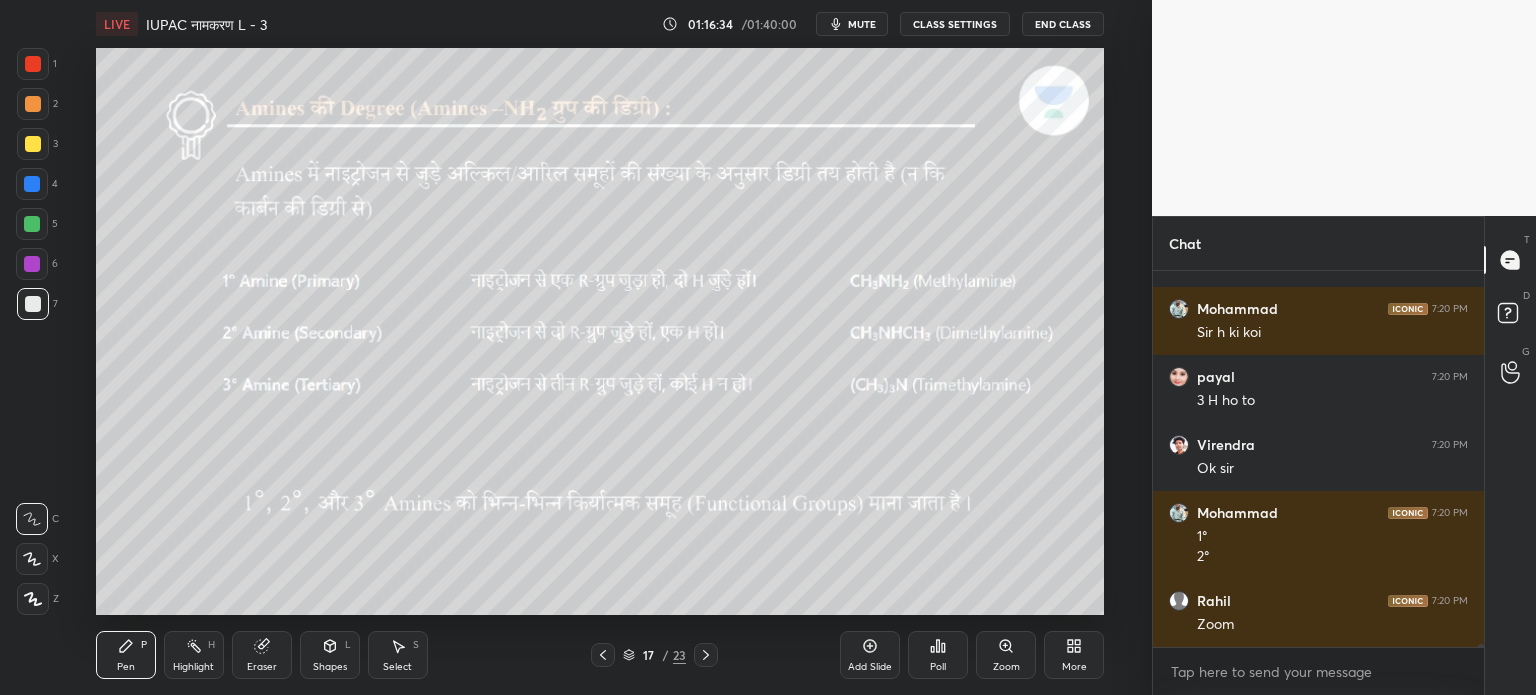 scroll, scrollTop: 54270, scrollLeft: 0, axis: vertical 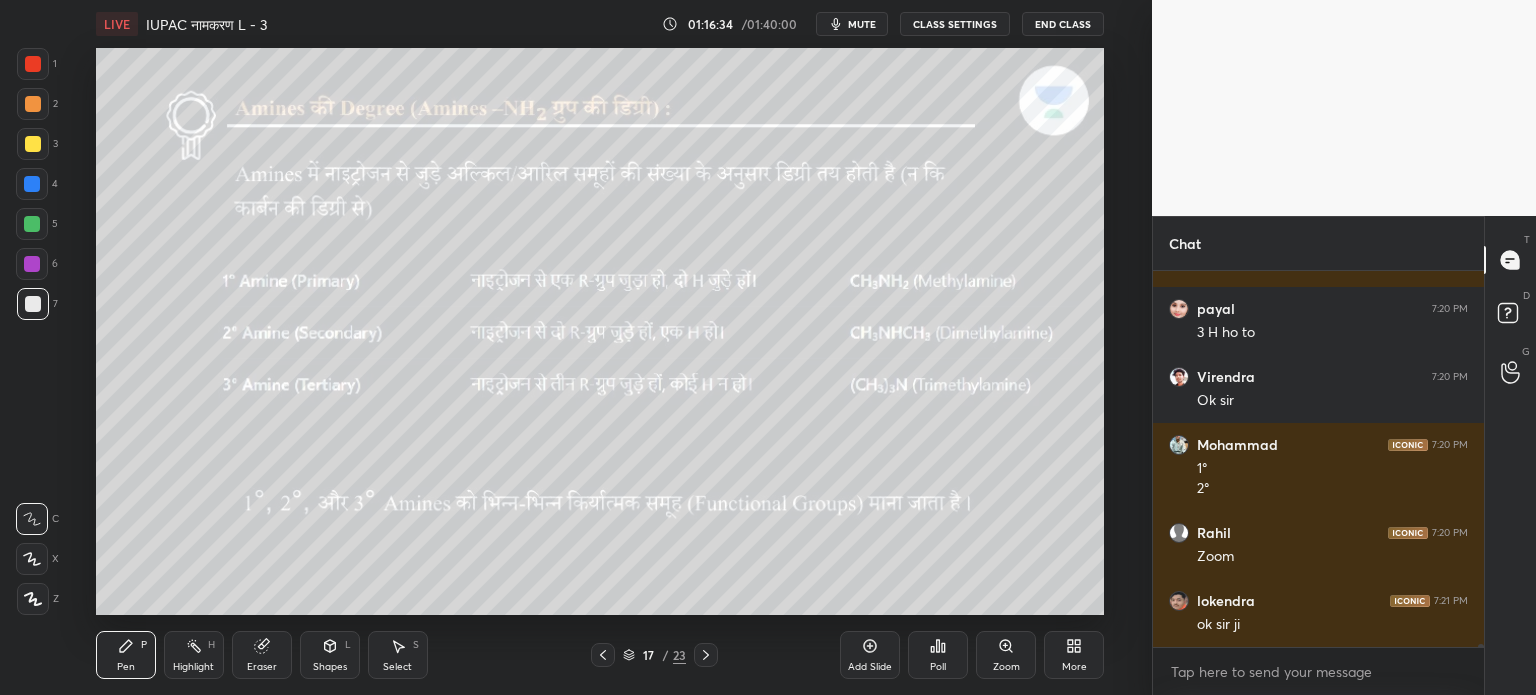 click at bounding box center (32, 224) 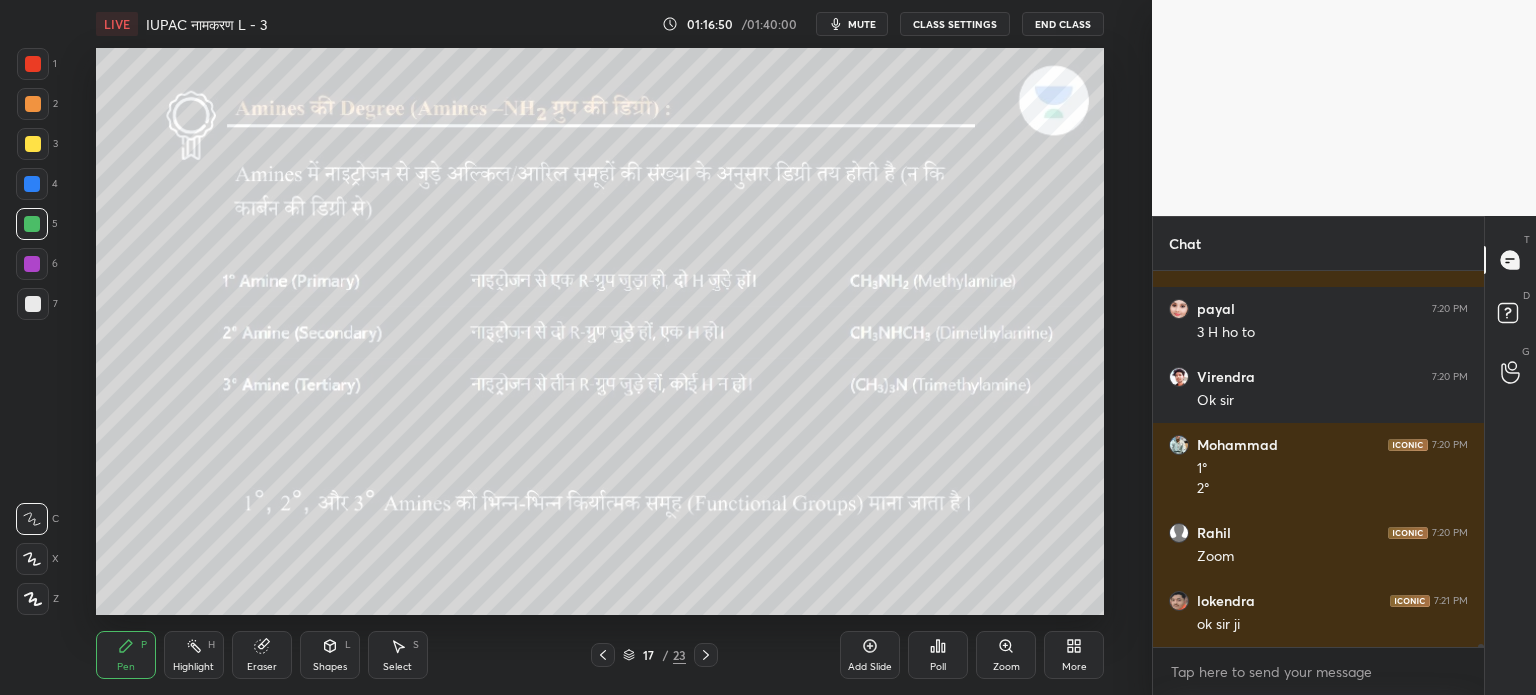 scroll, scrollTop: 54338, scrollLeft: 0, axis: vertical 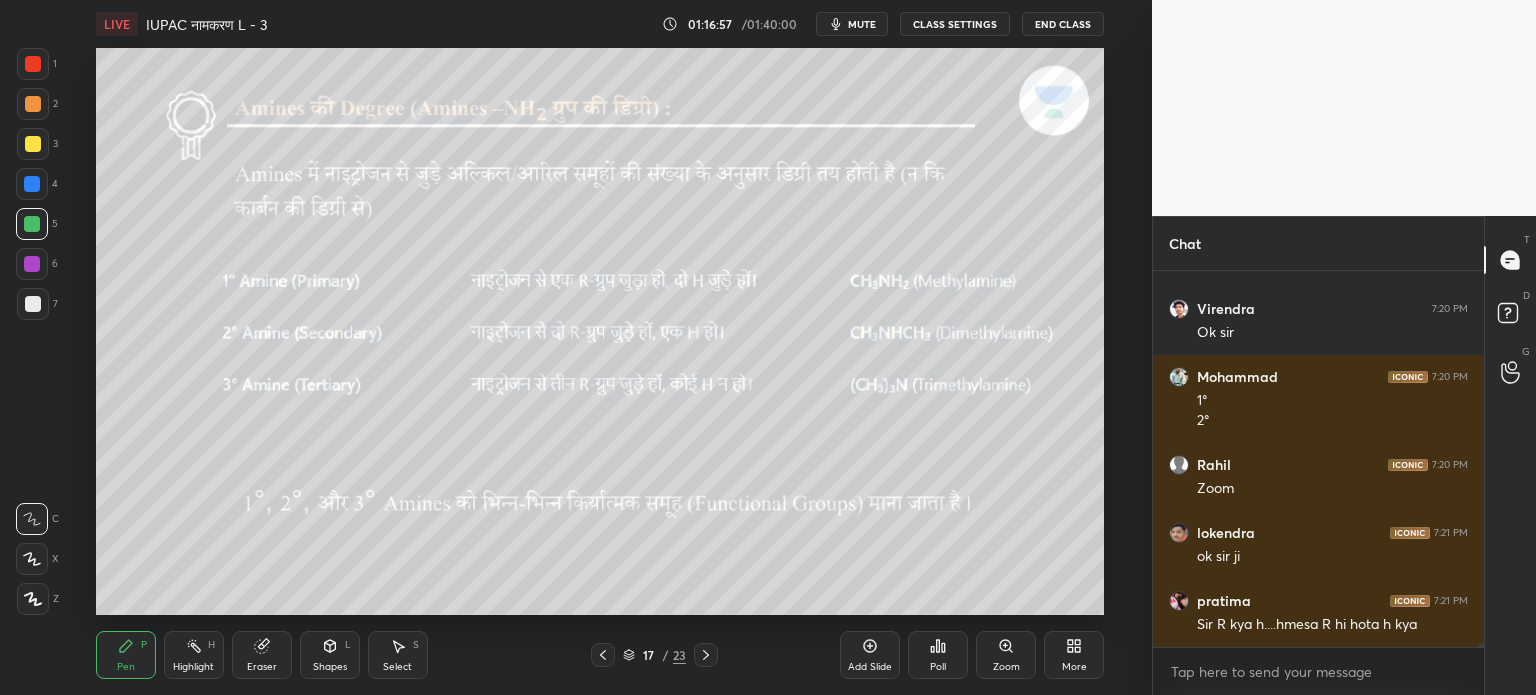 click 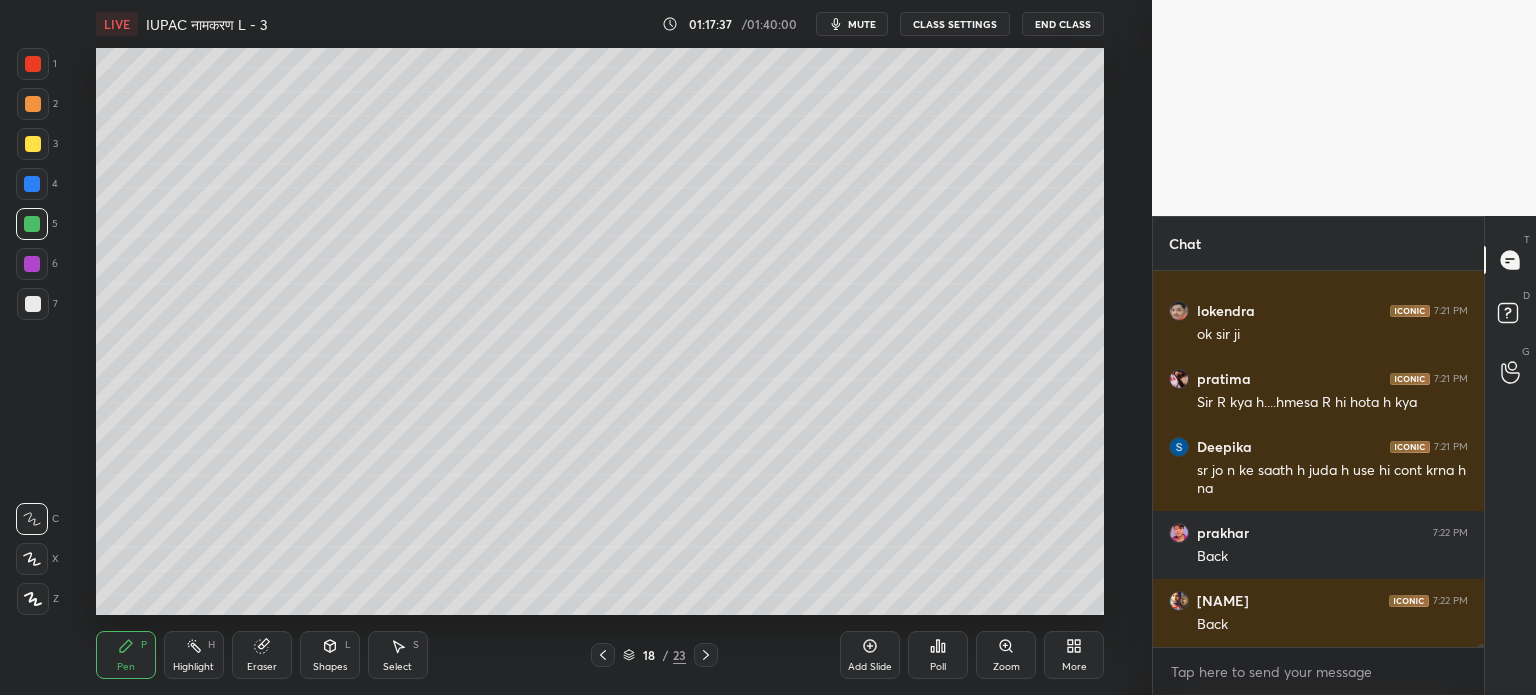 scroll, scrollTop: 54628, scrollLeft: 0, axis: vertical 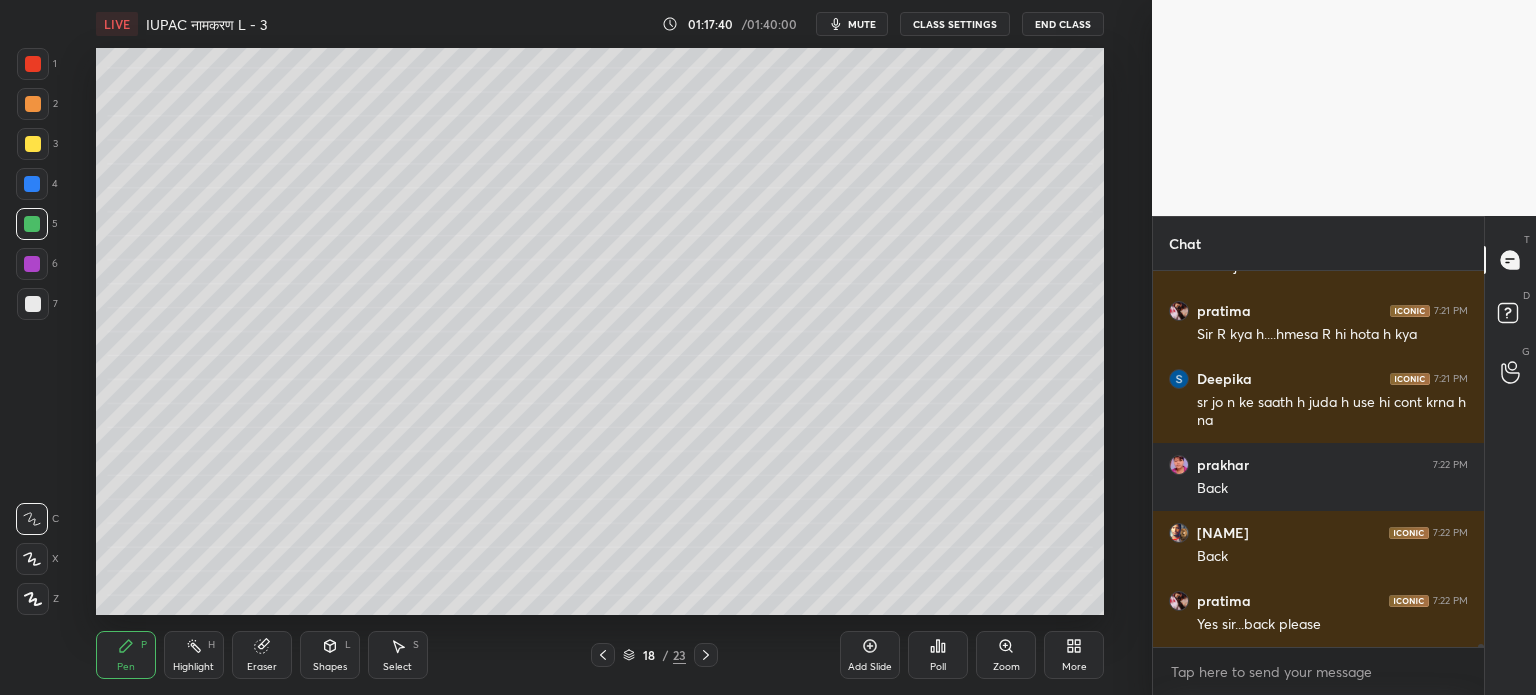 click 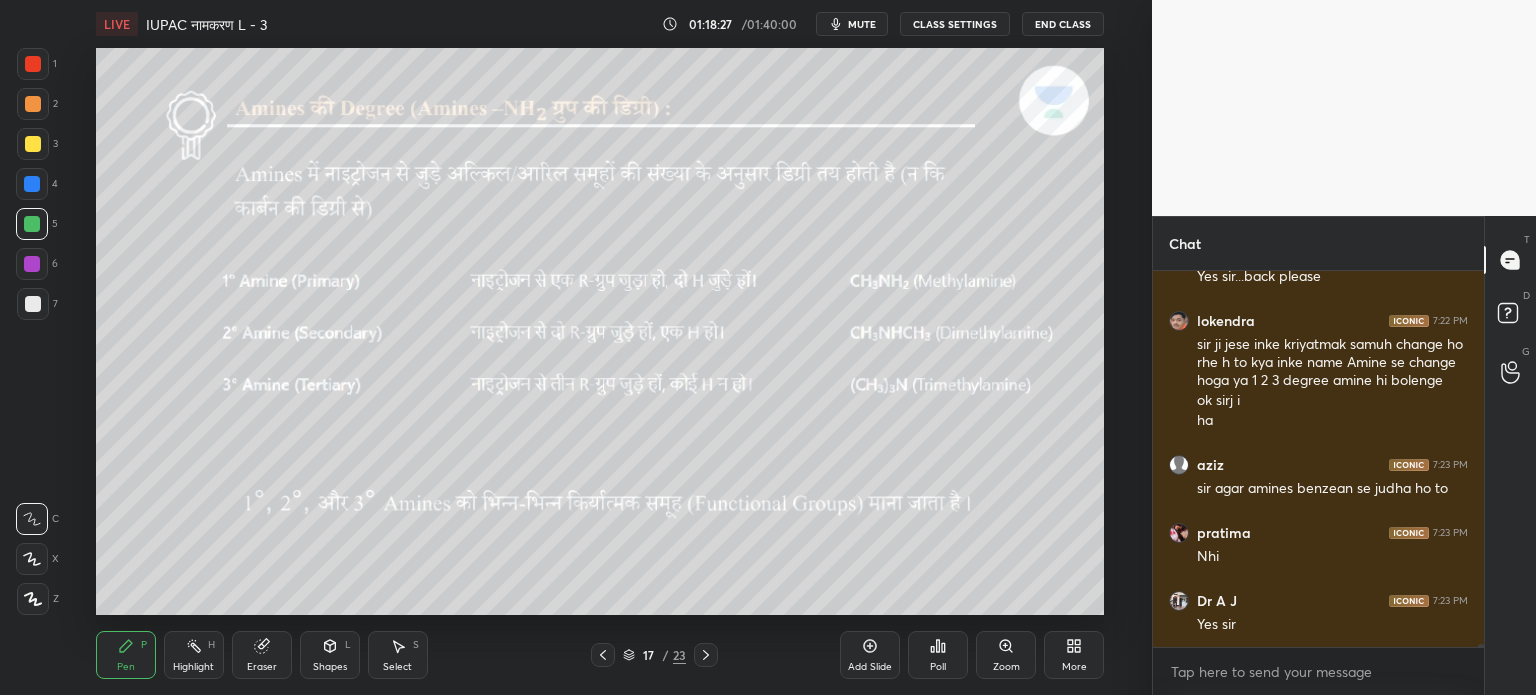 scroll, scrollTop: 55044, scrollLeft: 0, axis: vertical 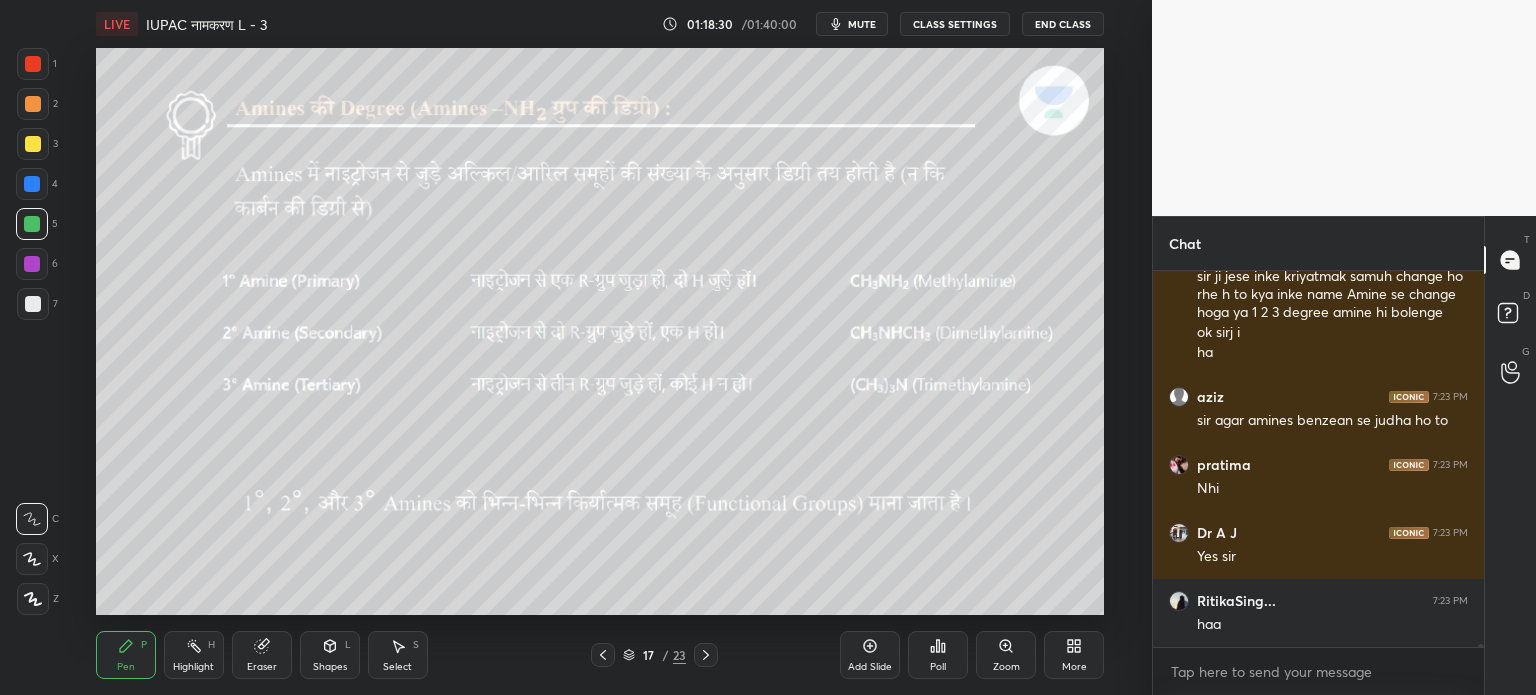 click 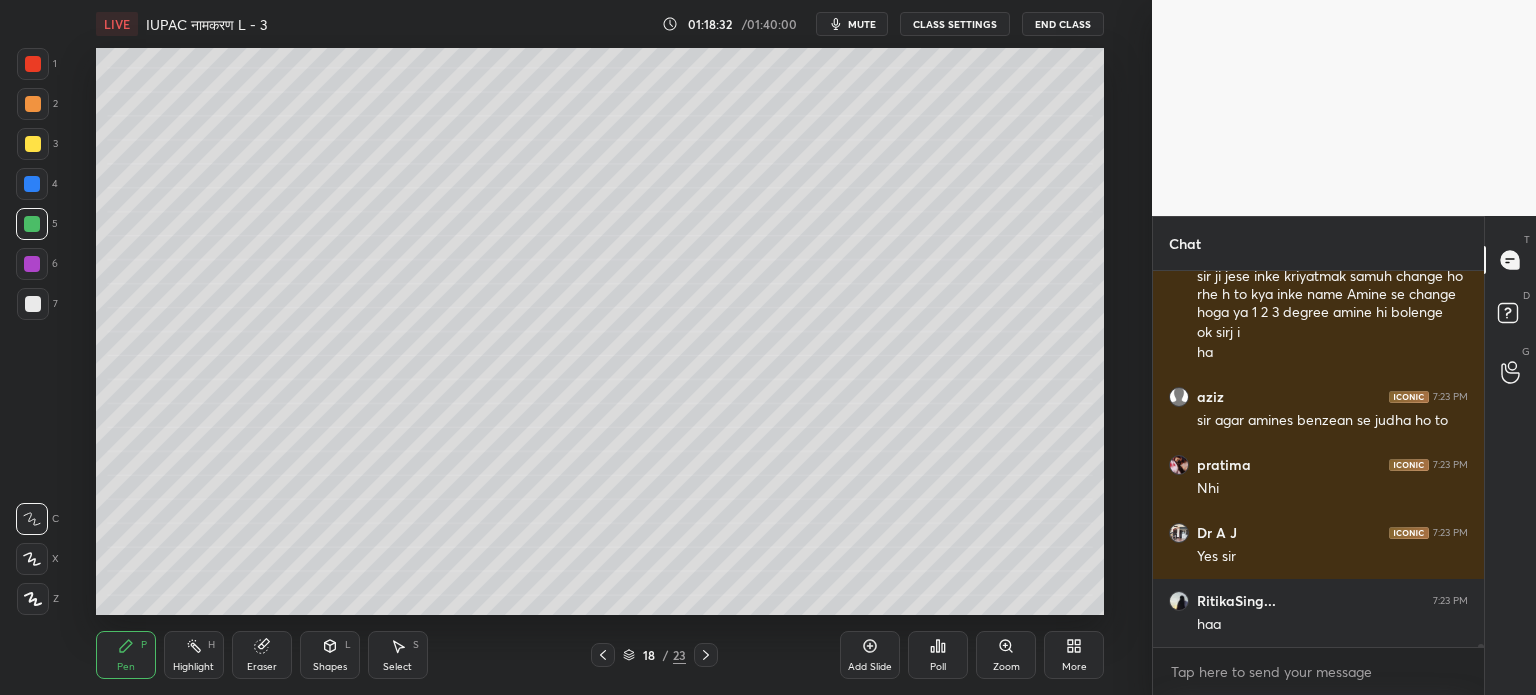 click 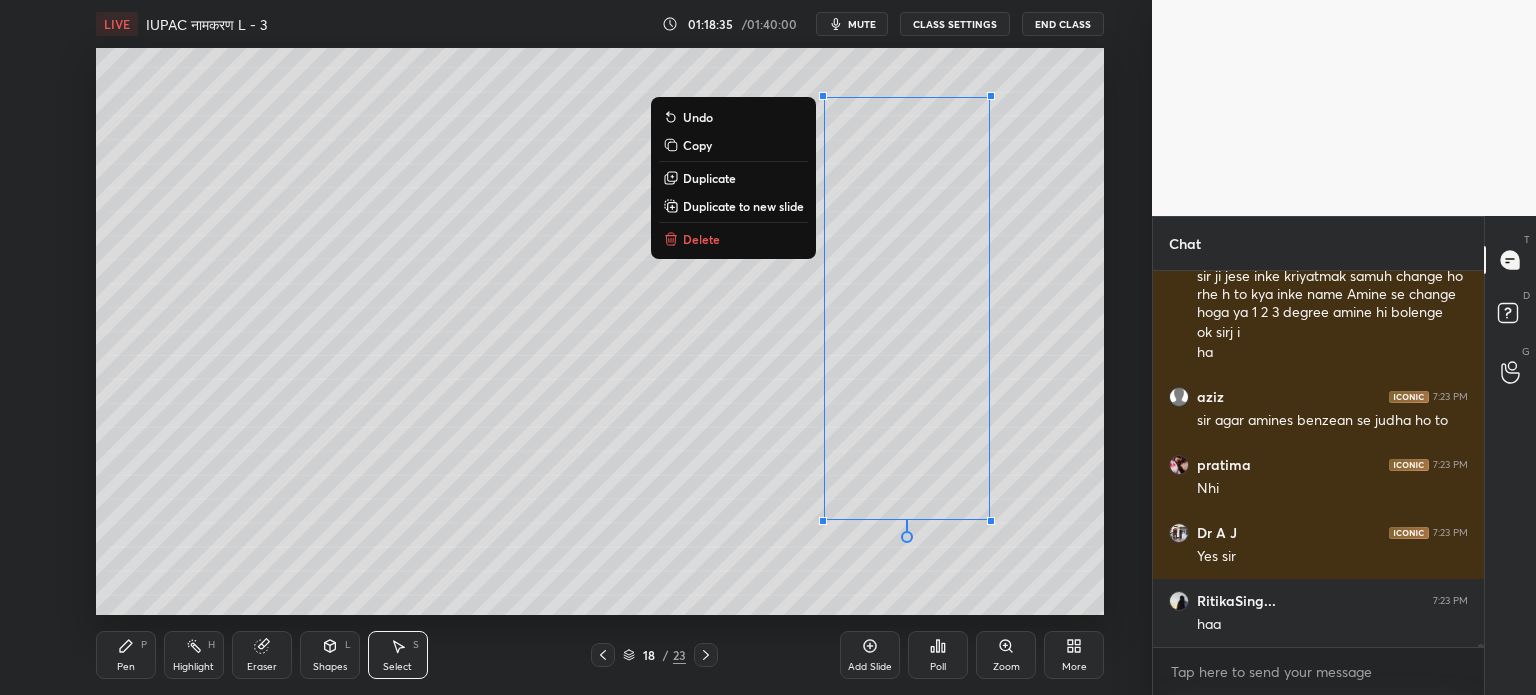 click on "Delete" at bounding box center (733, 239) 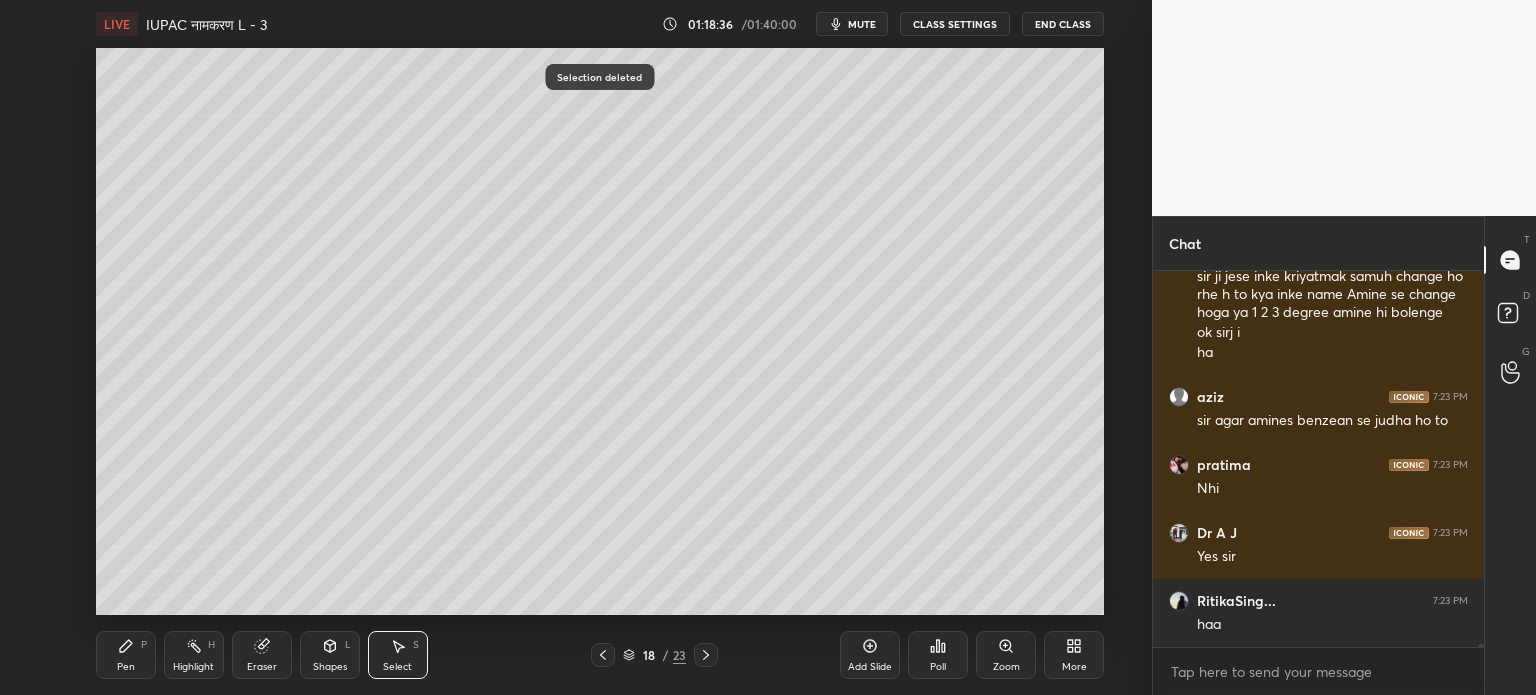 click 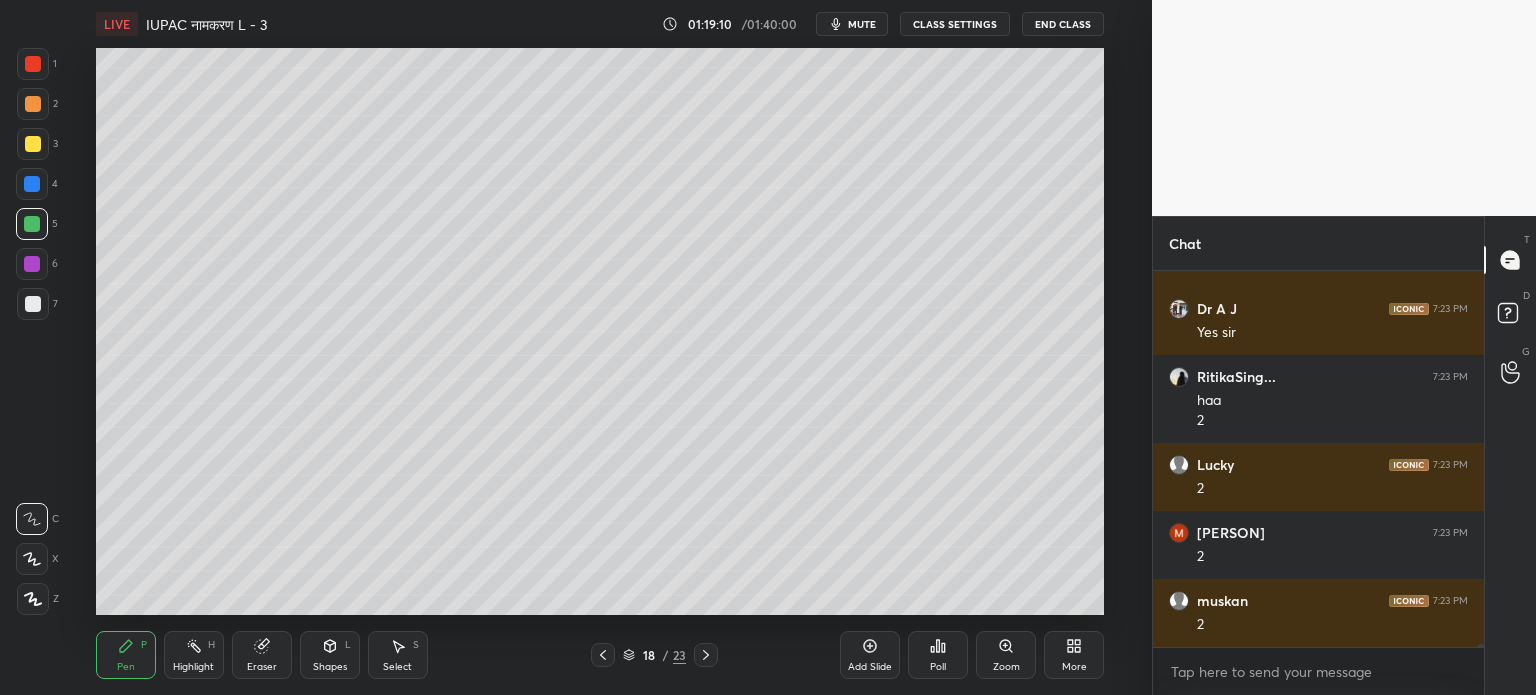 scroll, scrollTop: 55336, scrollLeft: 0, axis: vertical 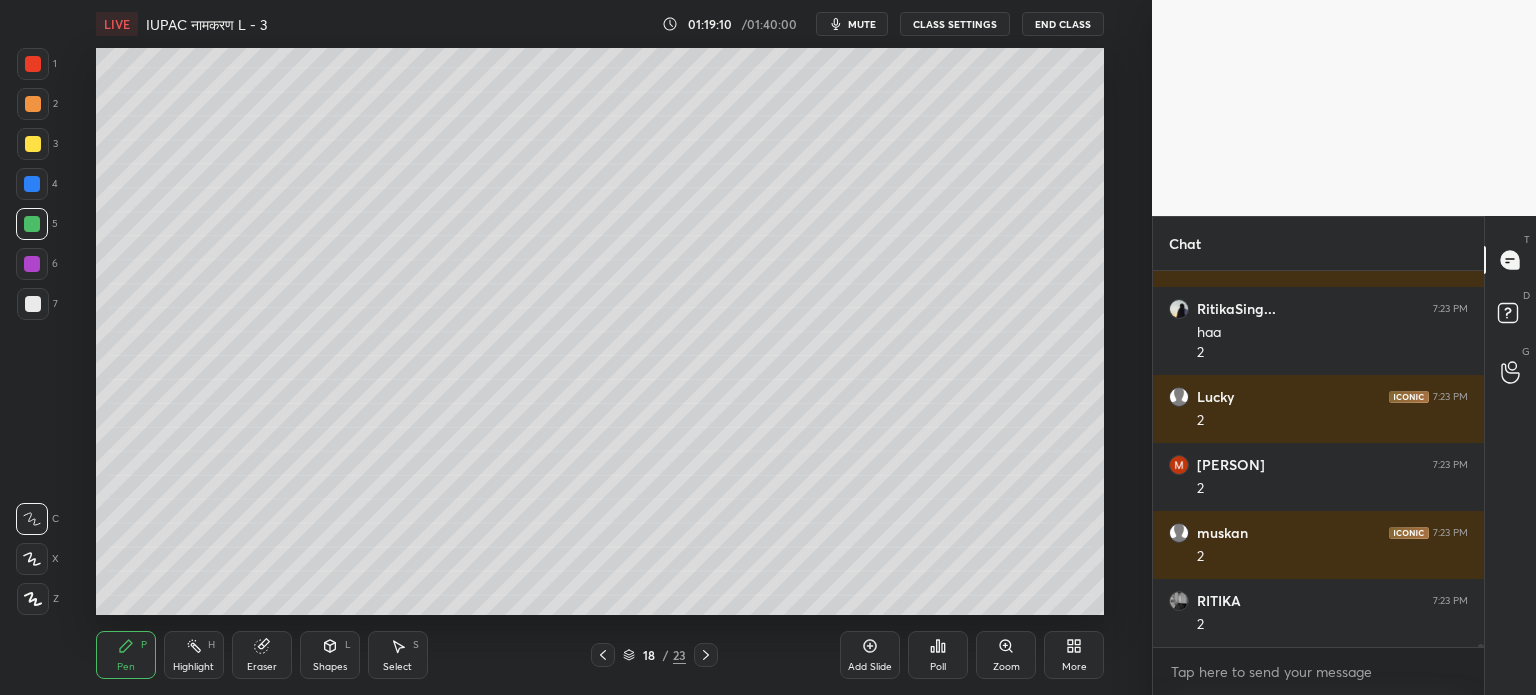 click 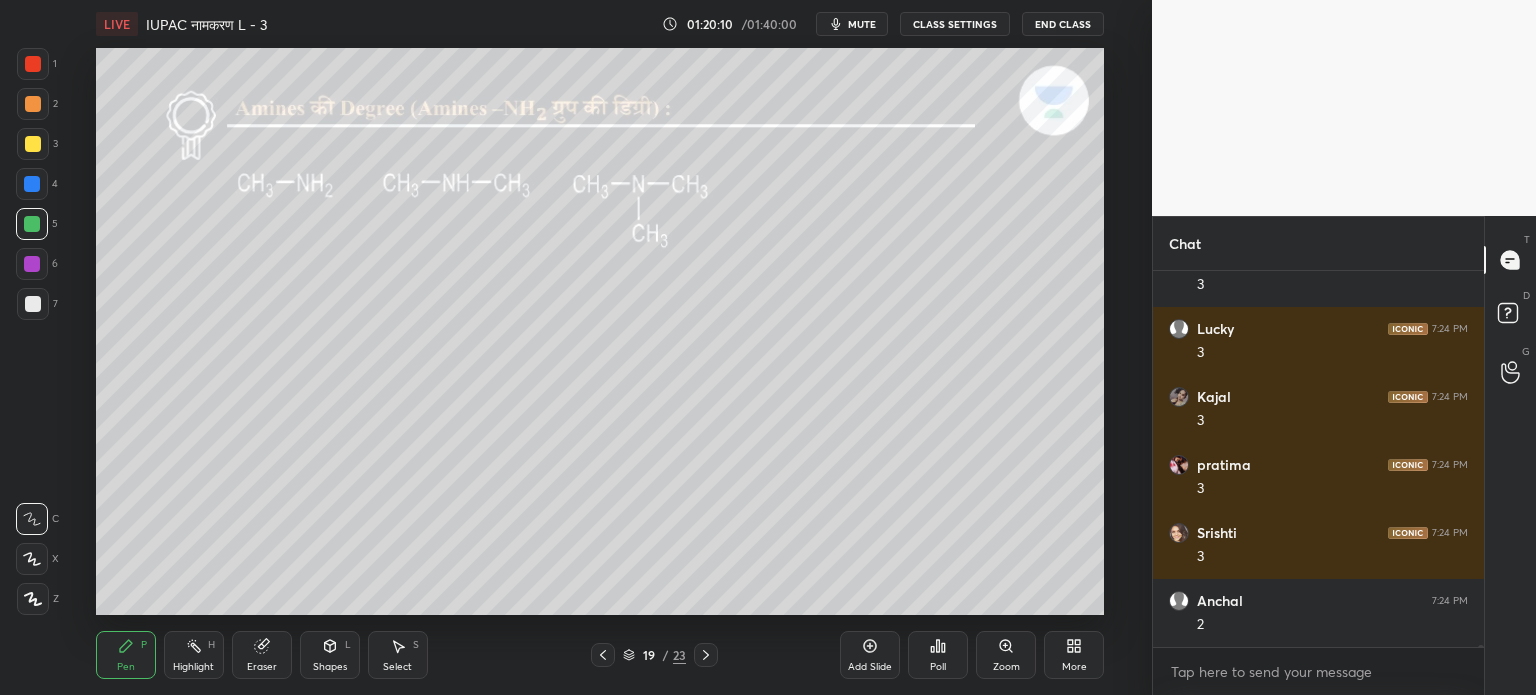 scroll, scrollTop: 59638, scrollLeft: 0, axis: vertical 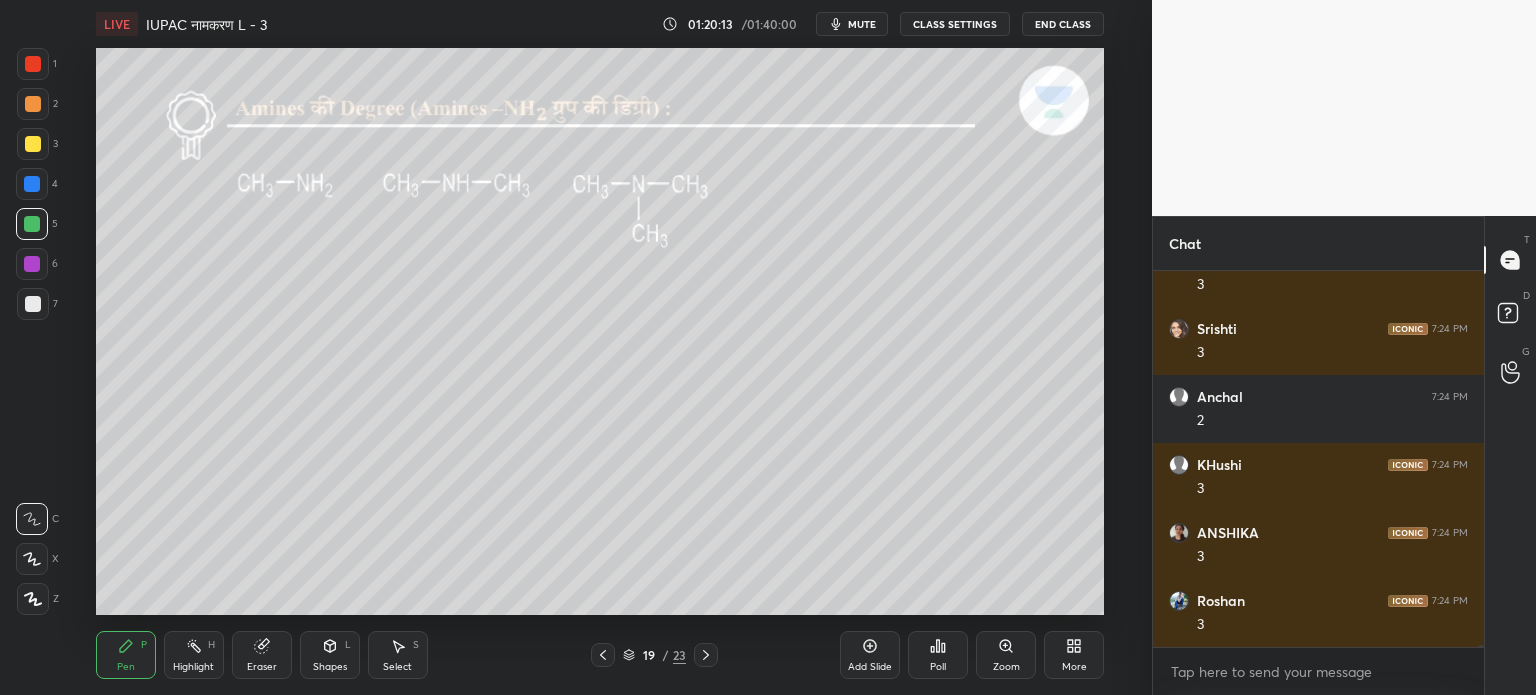 click 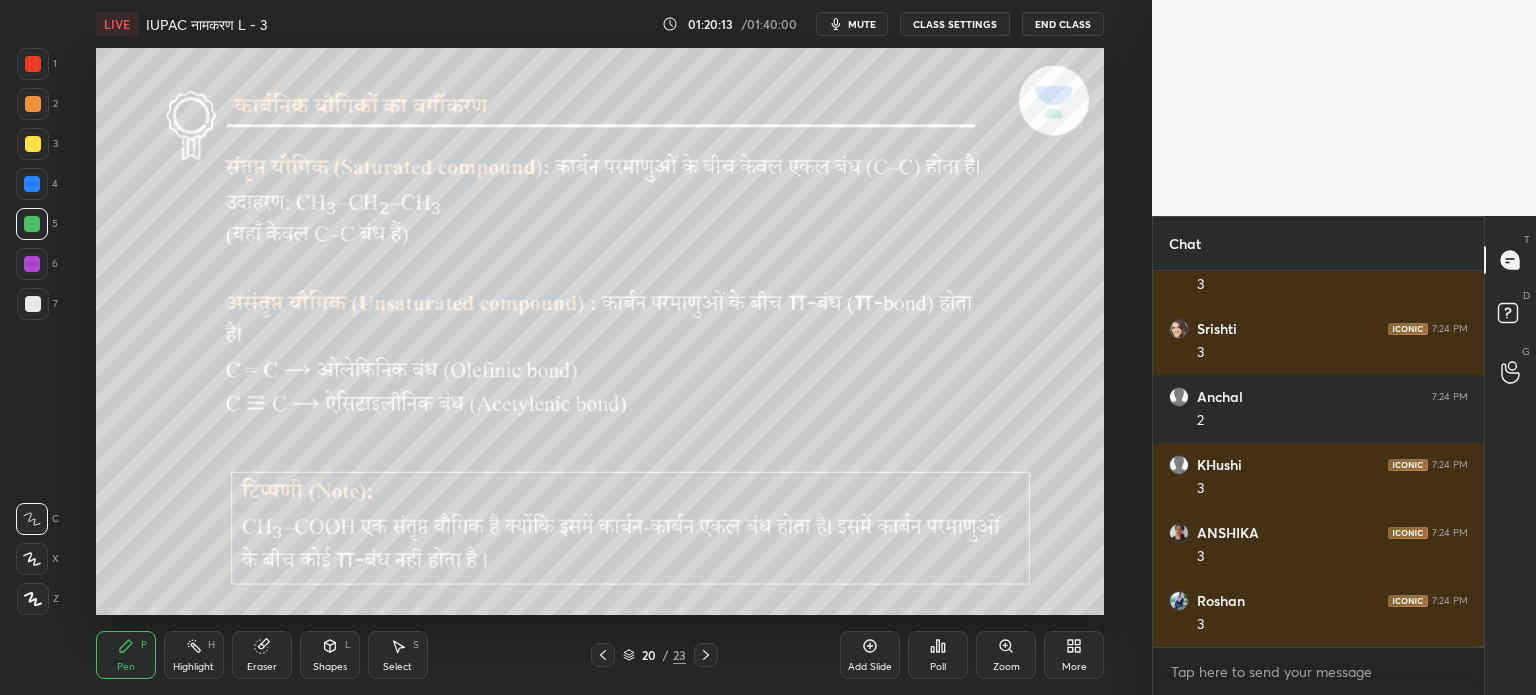 scroll, scrollTop: 59842, scrollLeft: 0, axis: vertical 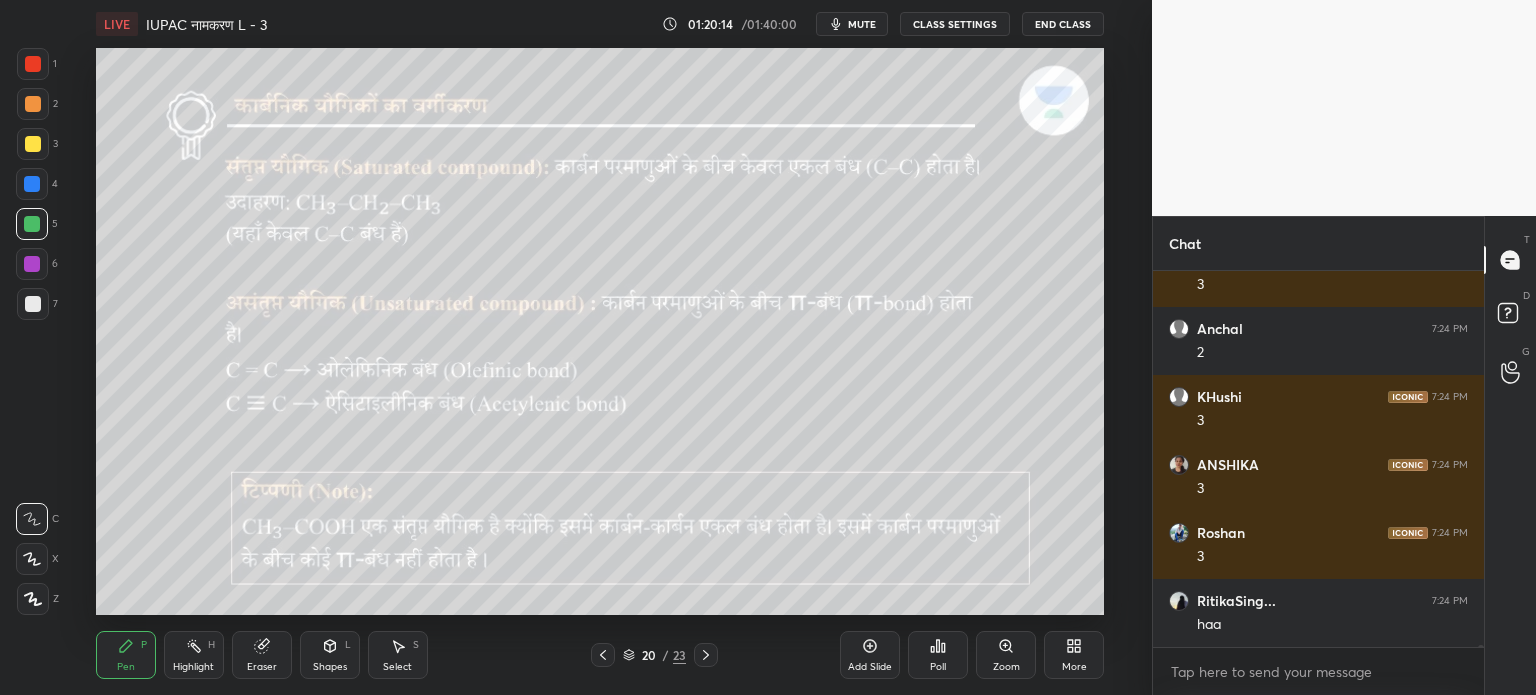 click 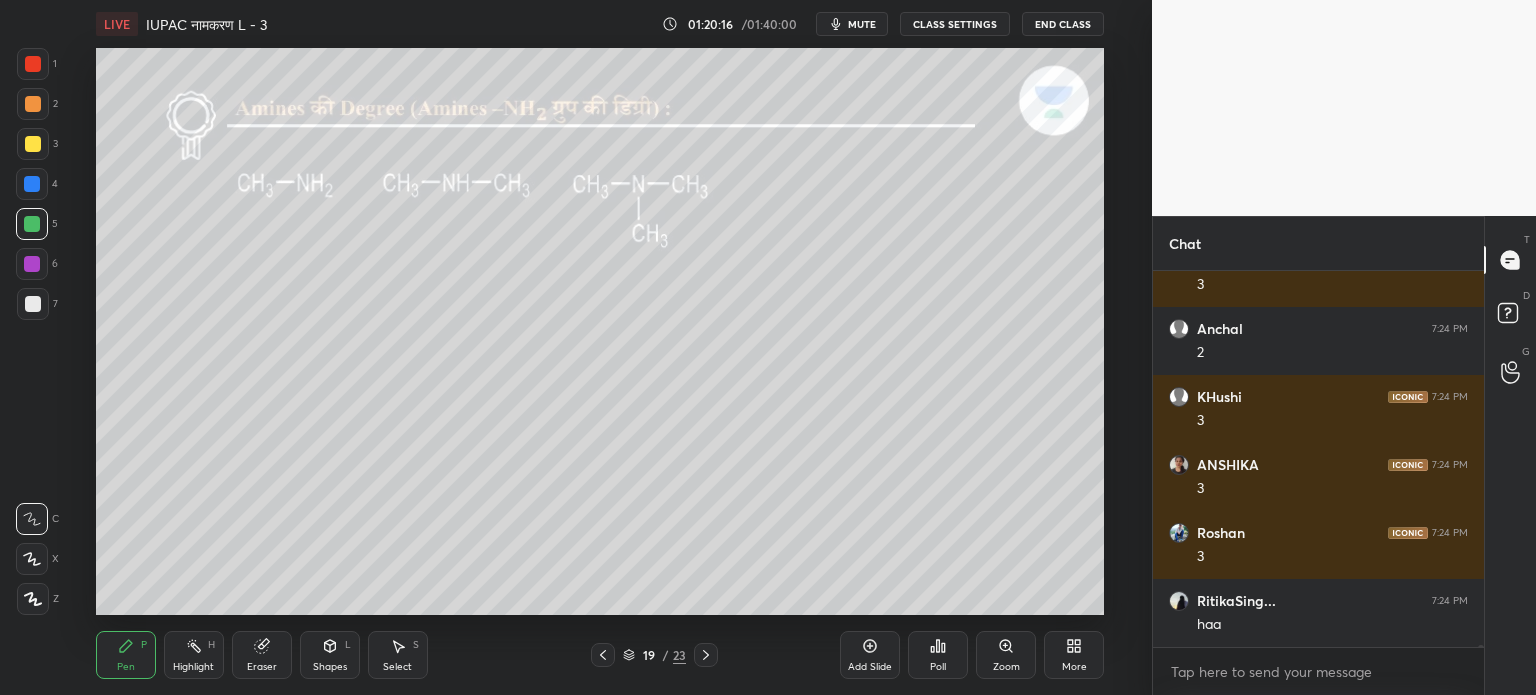 scroll, scrollTop: 59910, scrollLeft: 0, axis: vertical 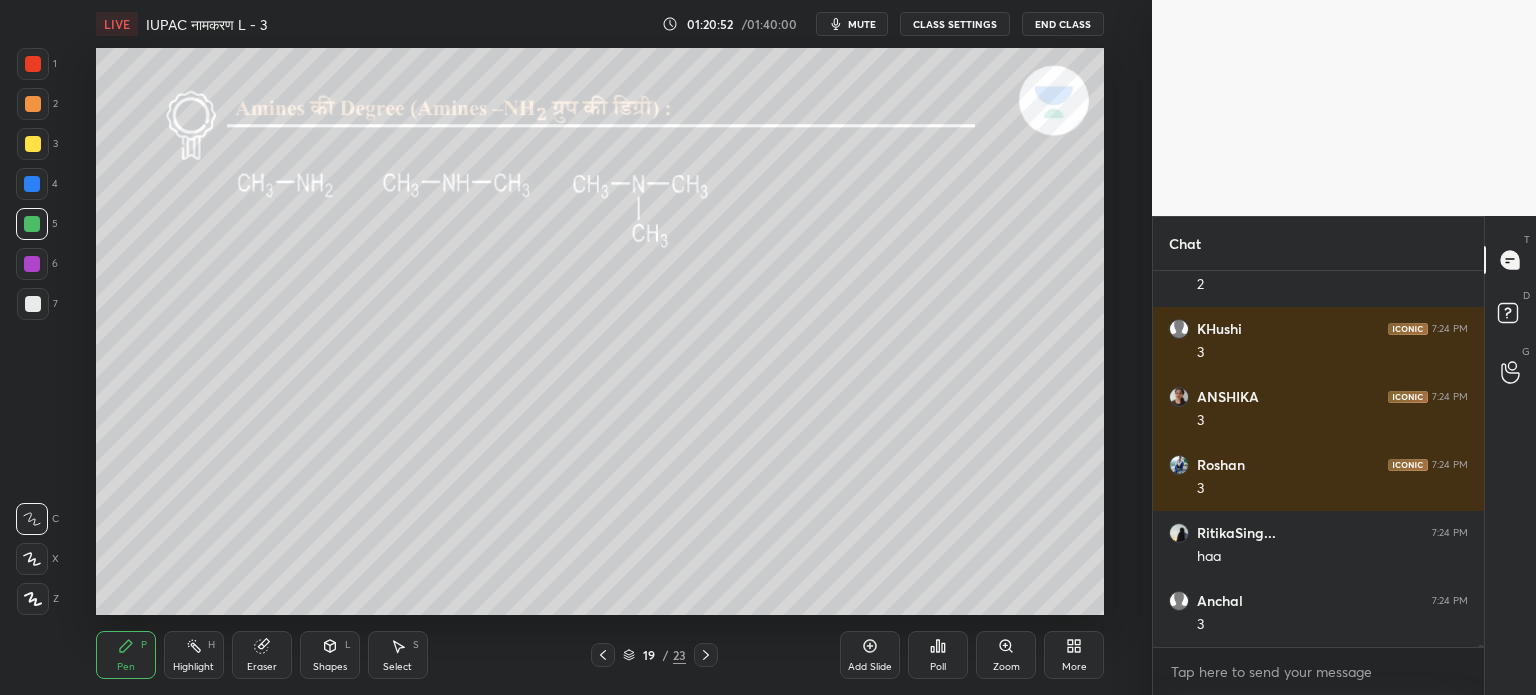 click at bounding box center [33, 144] 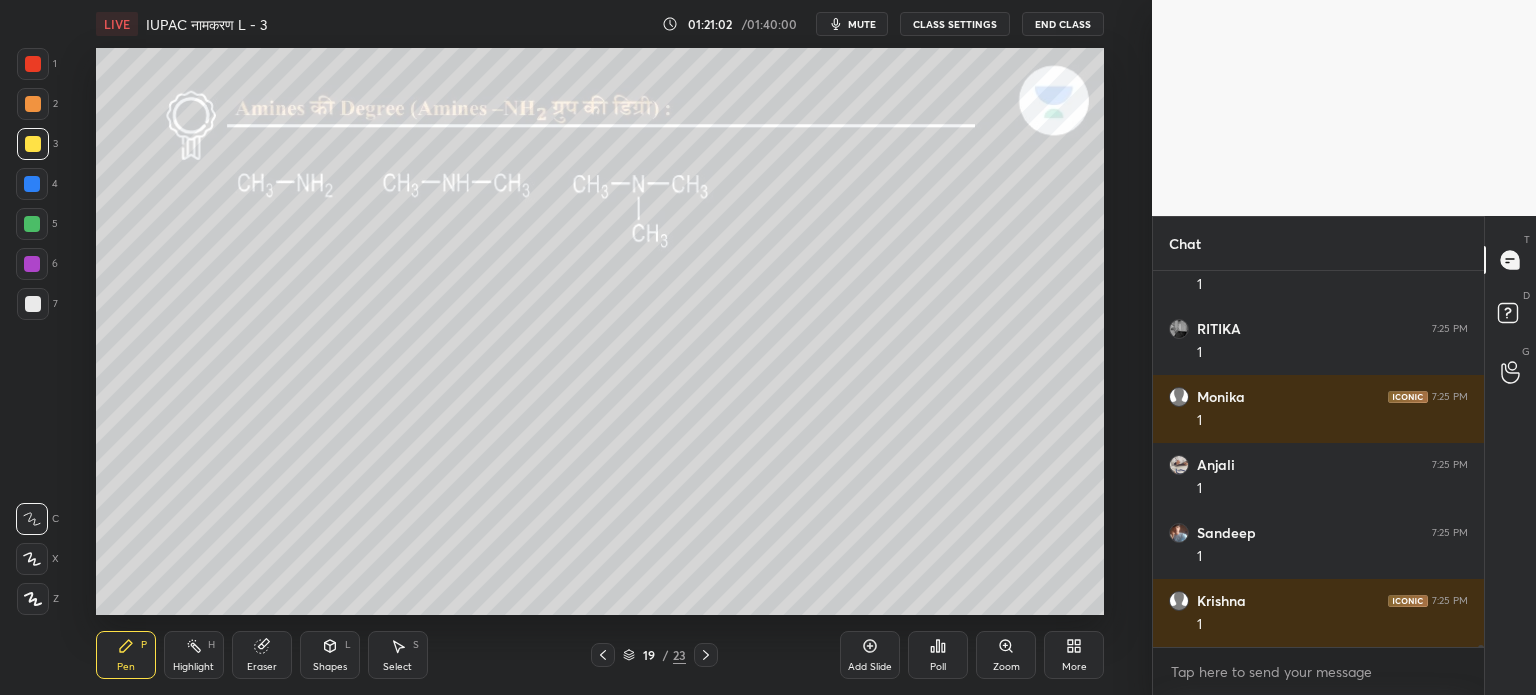 scroll, scrollTop: 61066, scrollLeft: 0, axis: vertical 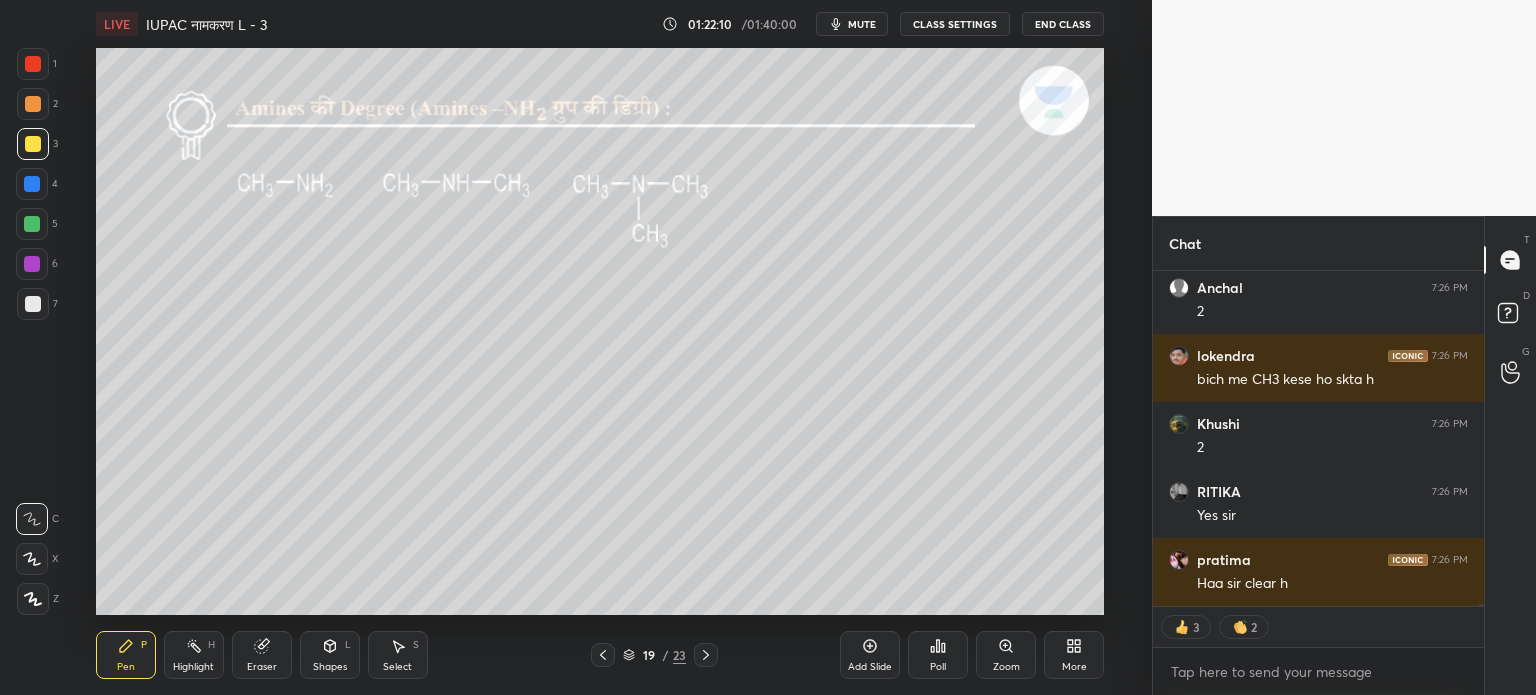 click on "Eraser" at bounding box center (262, 667) 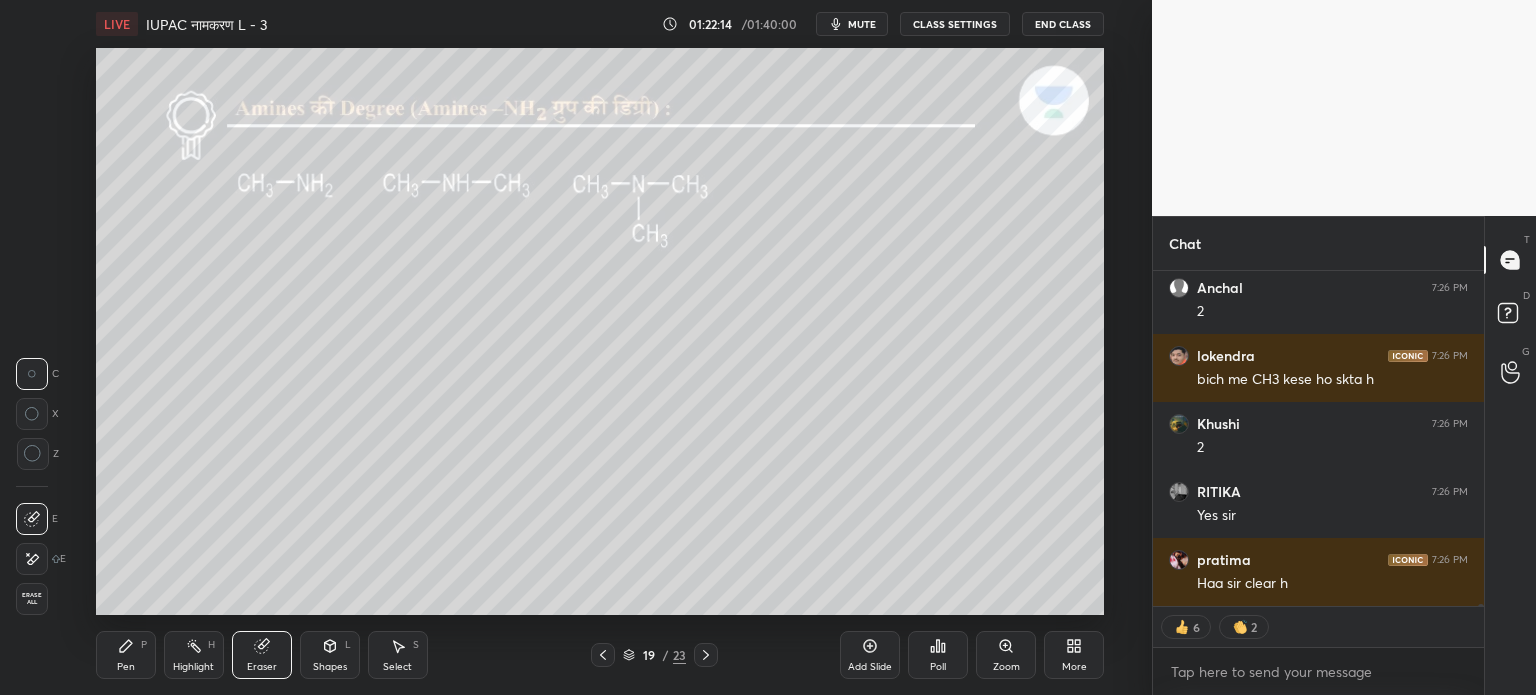 click on "Pen P" at bounding box center [126, 655] 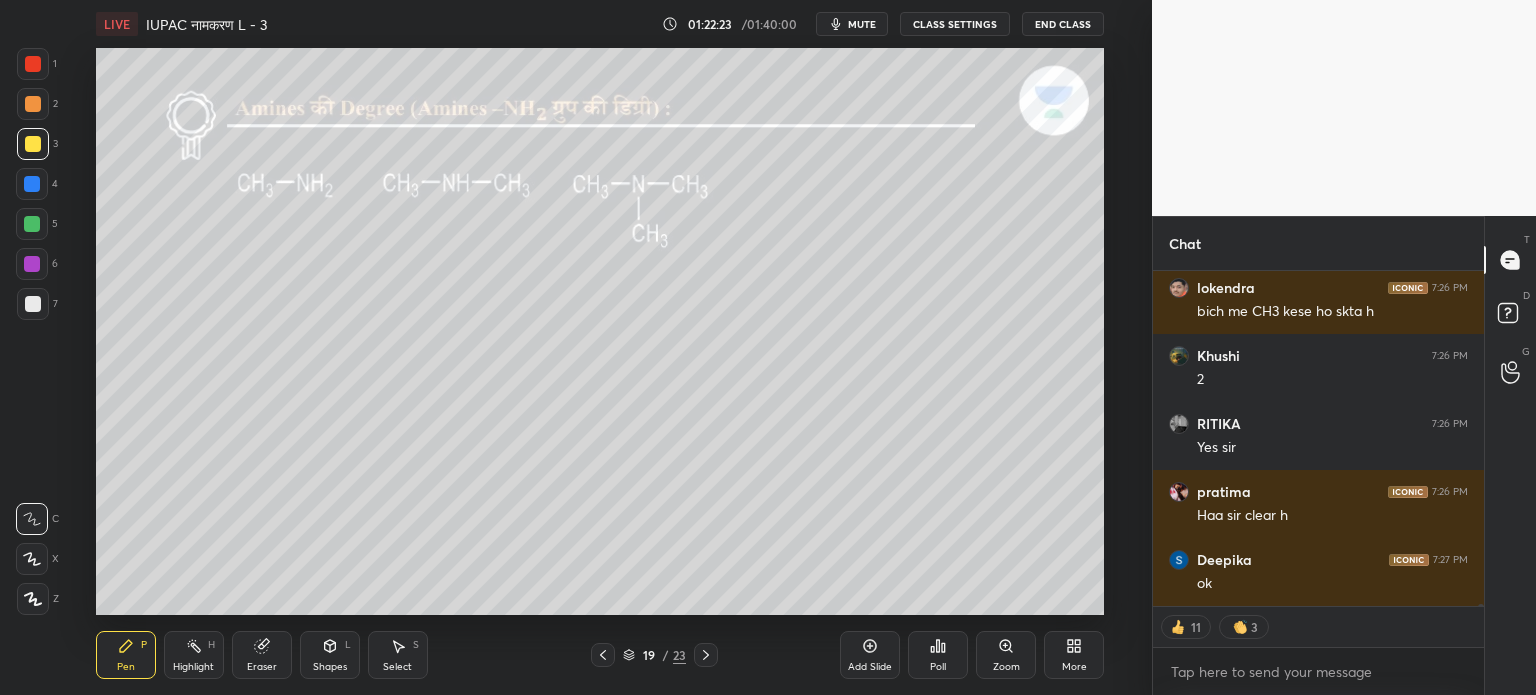 scroll, scrollTop: 67363, scrollLeft: 0, axis: vertical 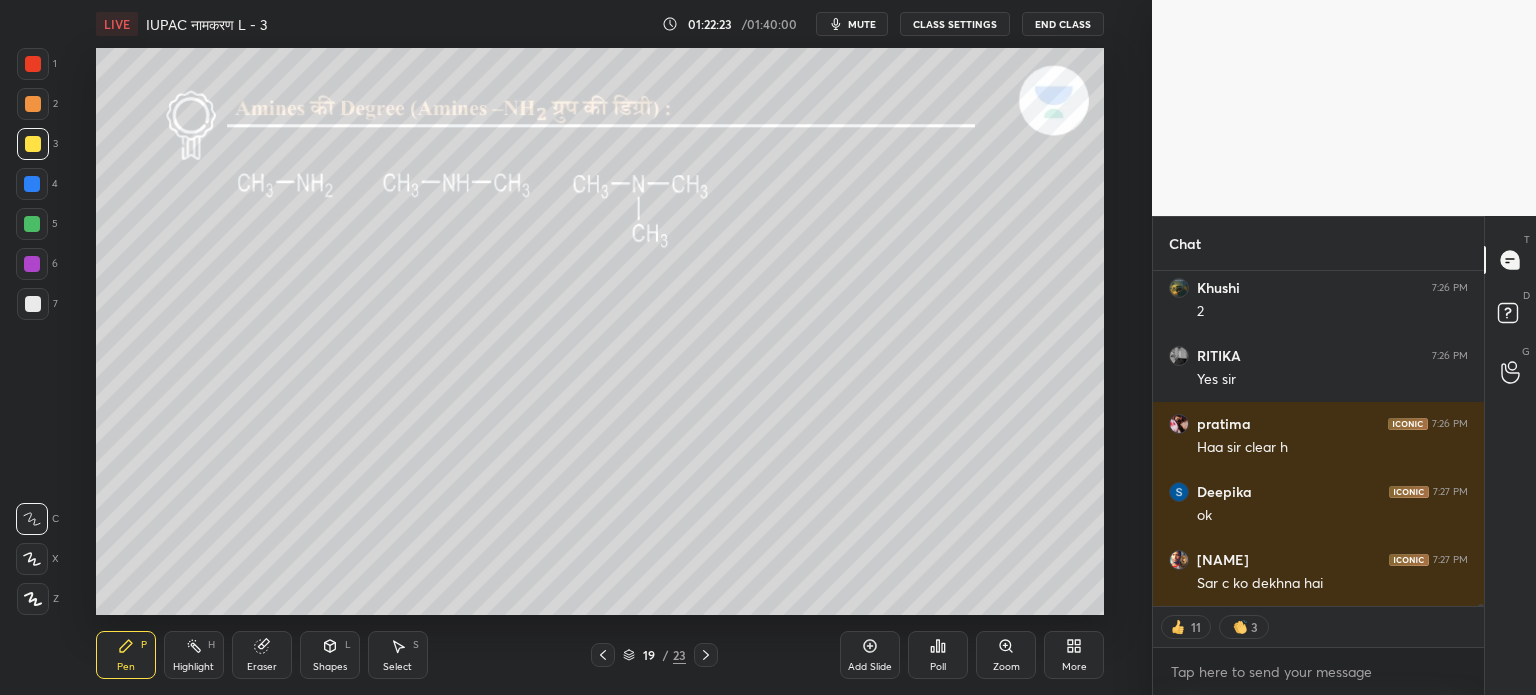 click 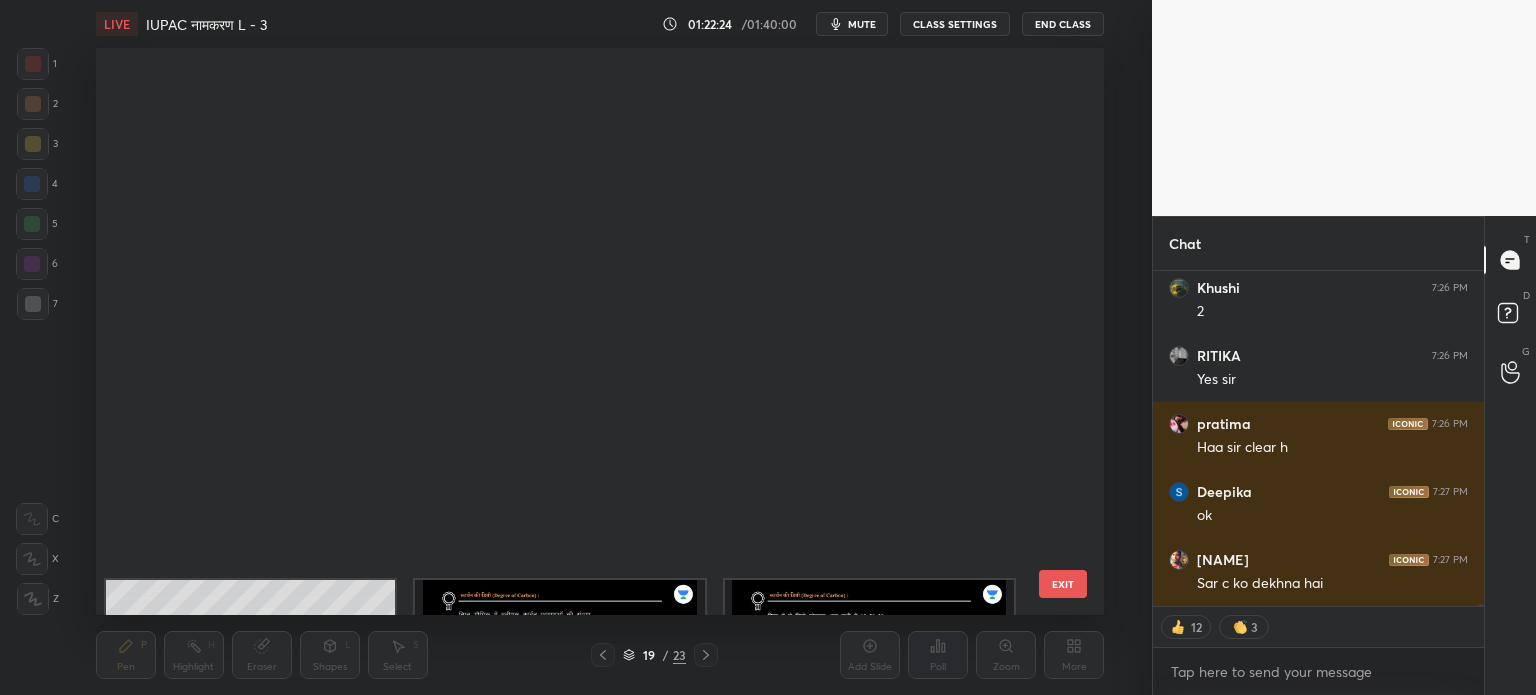 scroll, scrollTop: 651, scrollLeft: 0, axis: vertical 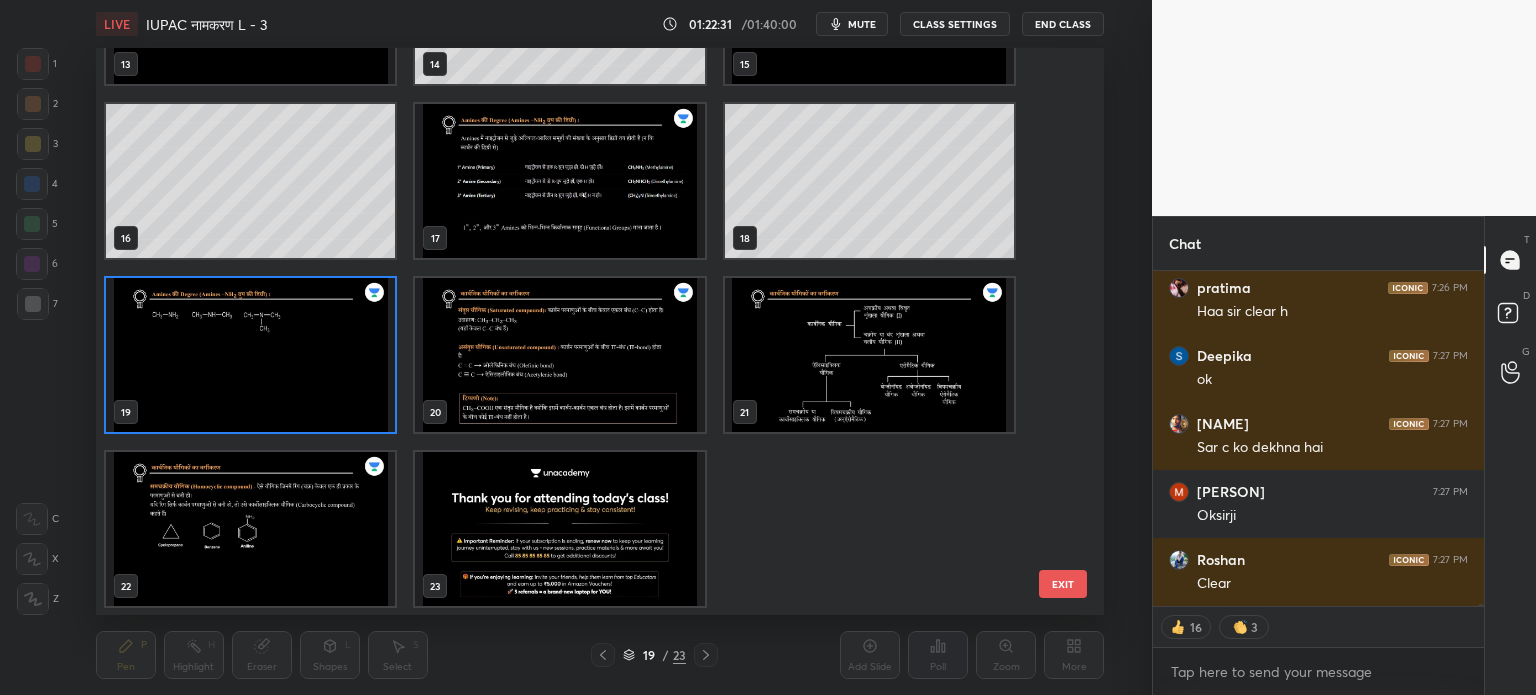 click at bounding box center [250, 355] 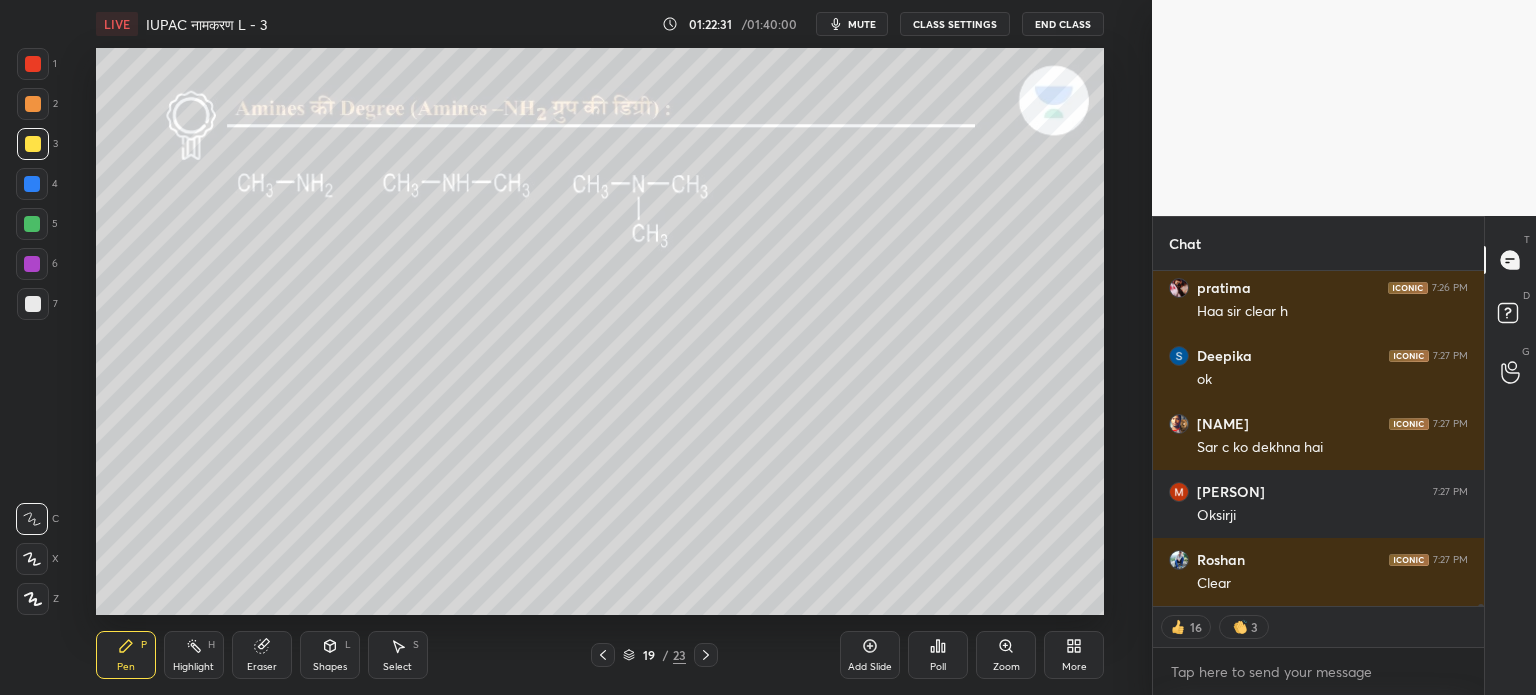 click at bounding box center (250, 355) 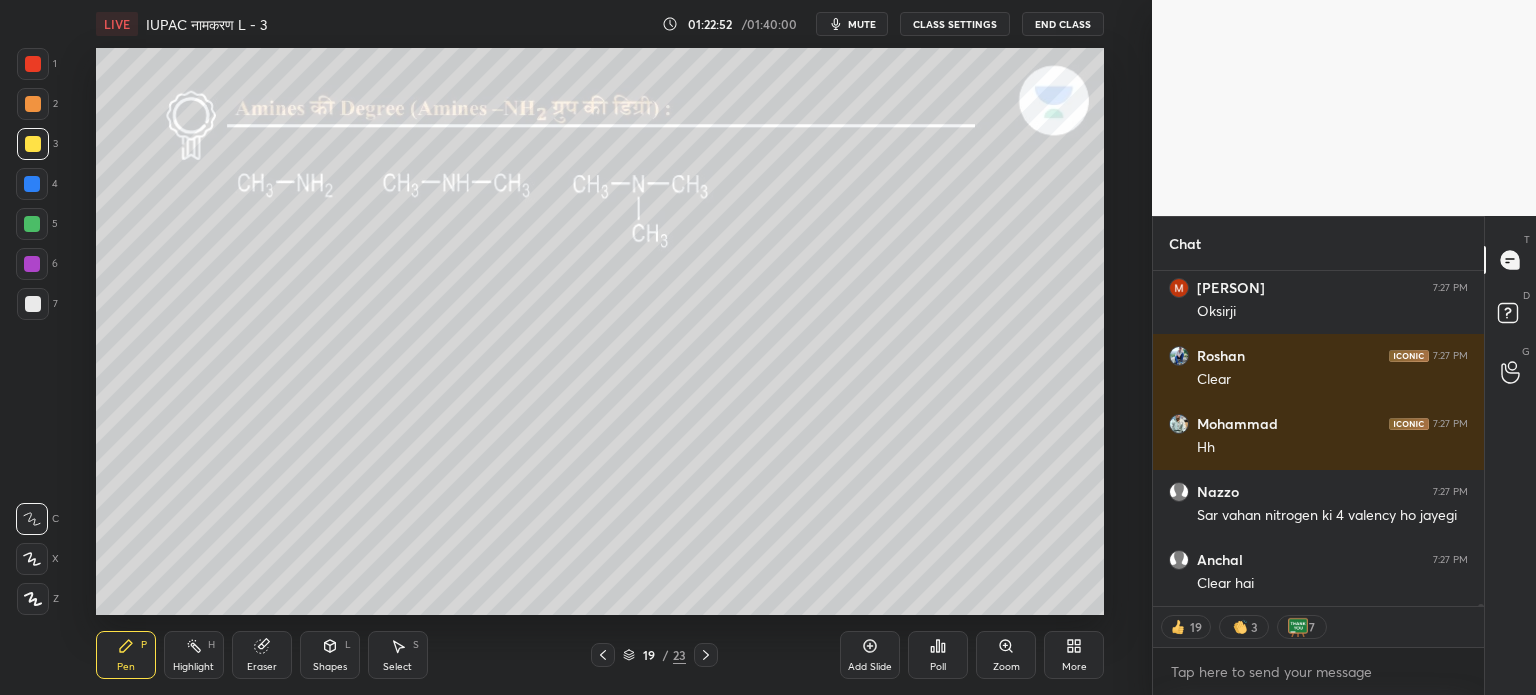 click on "Eraser" at bounding box center (262, 655) 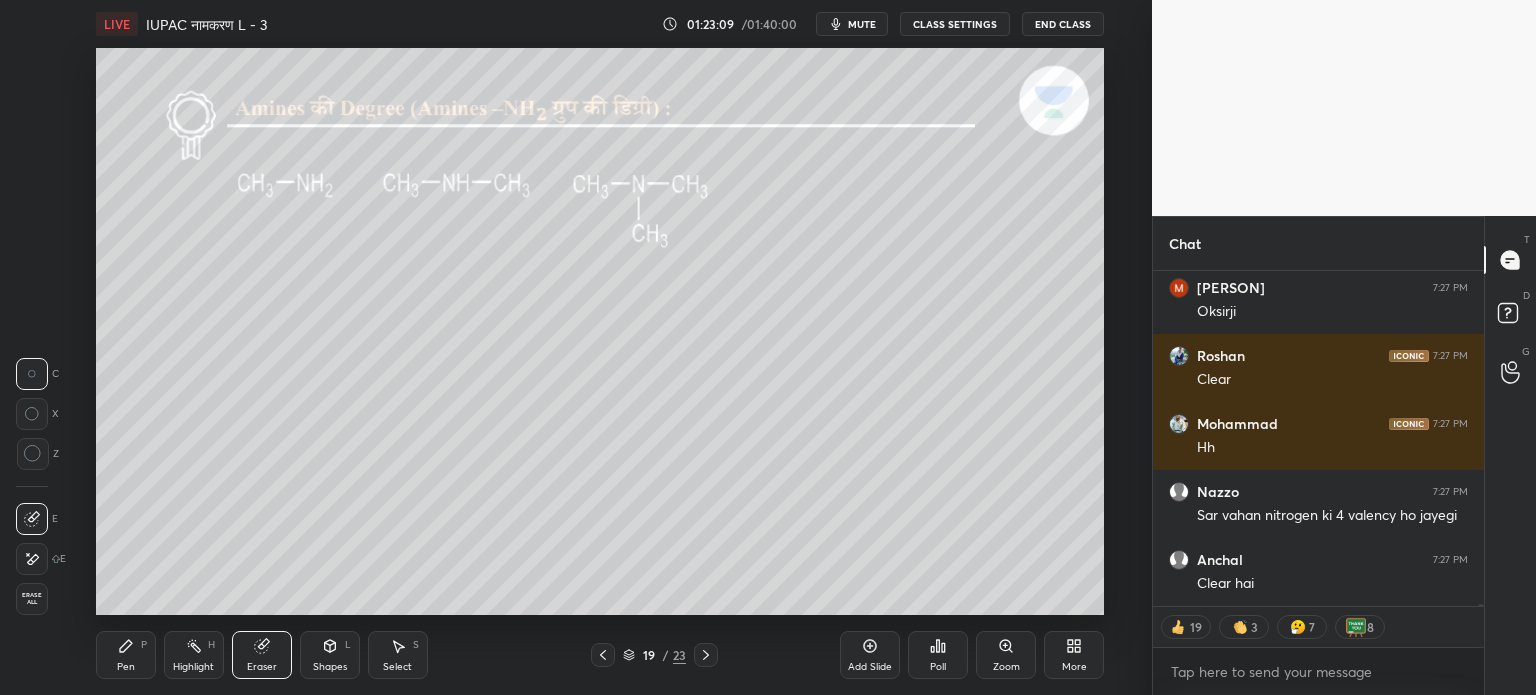 click on "Add Slide" at bounding box center (870, 655) 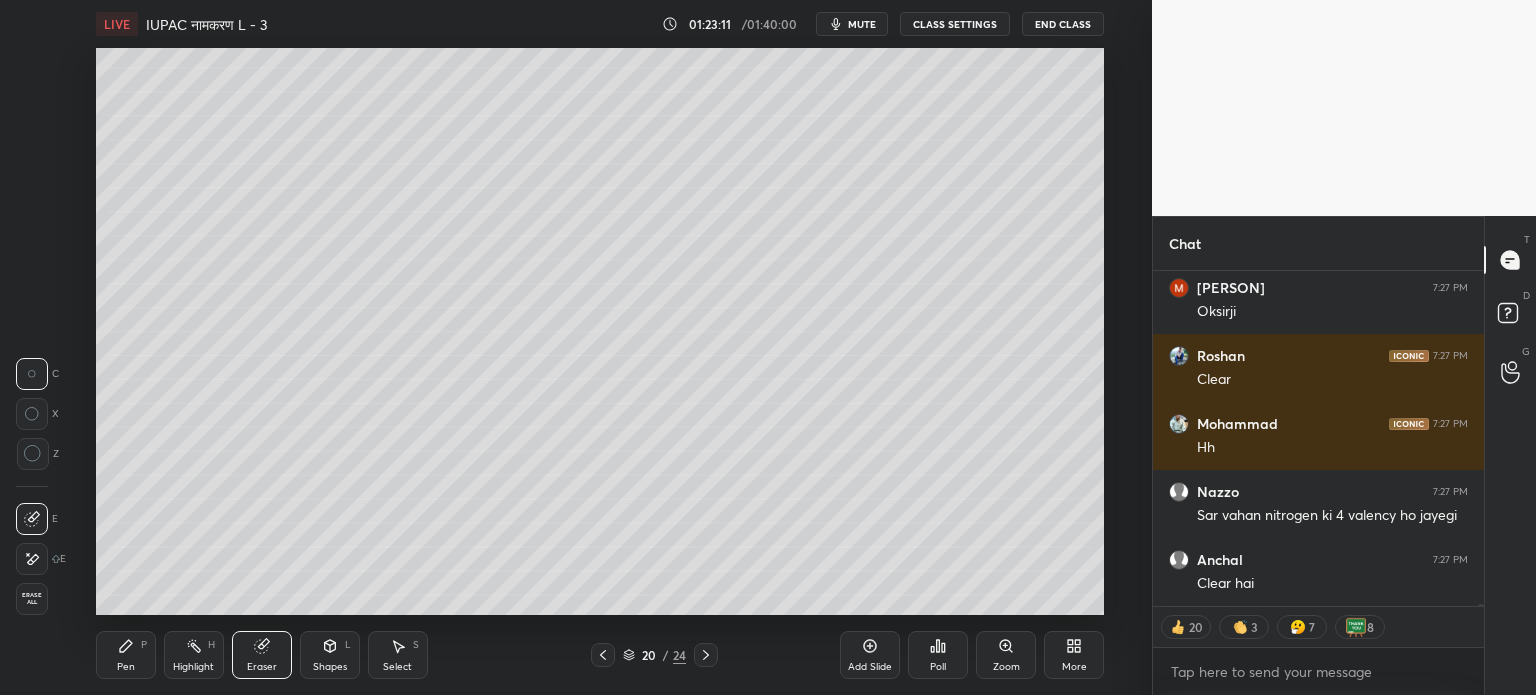 click 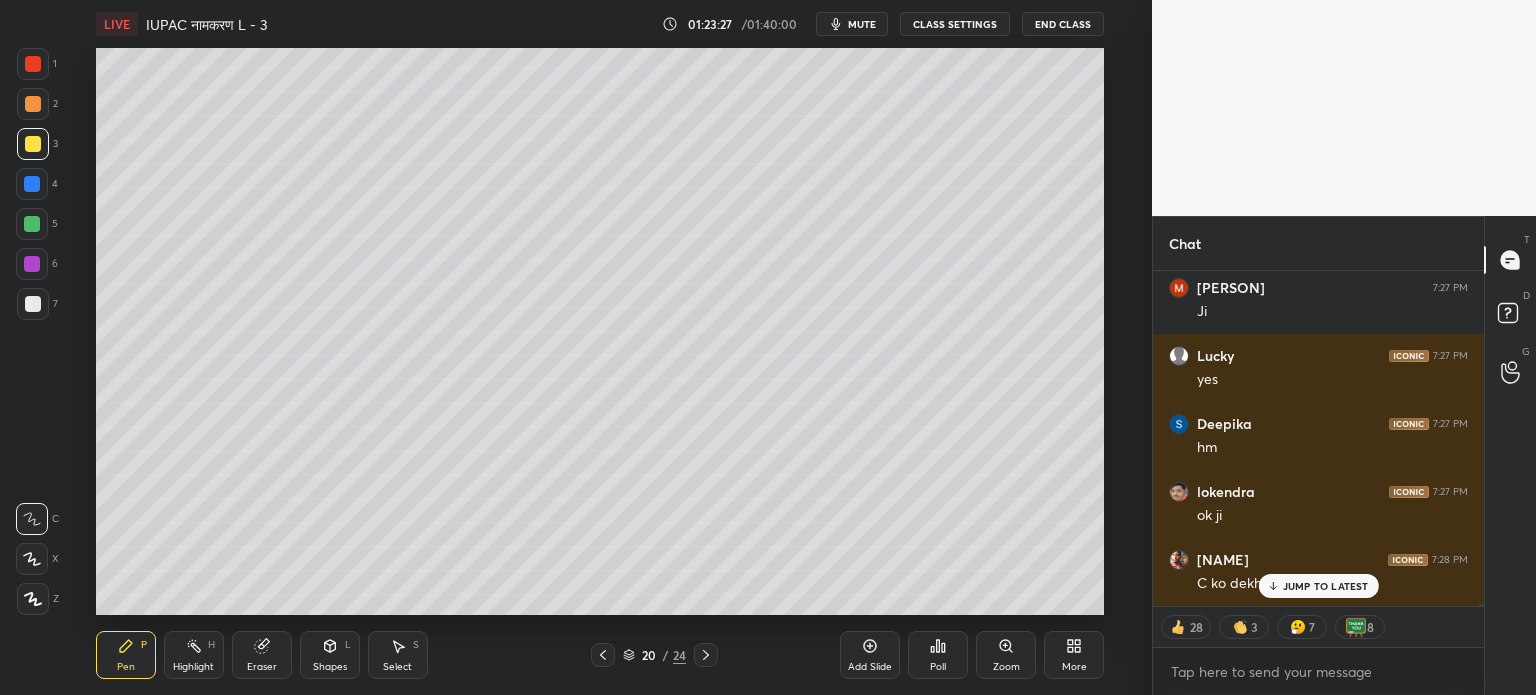 scroll, scrollTop: 68128, scrollLeft: 0, axis: vertical 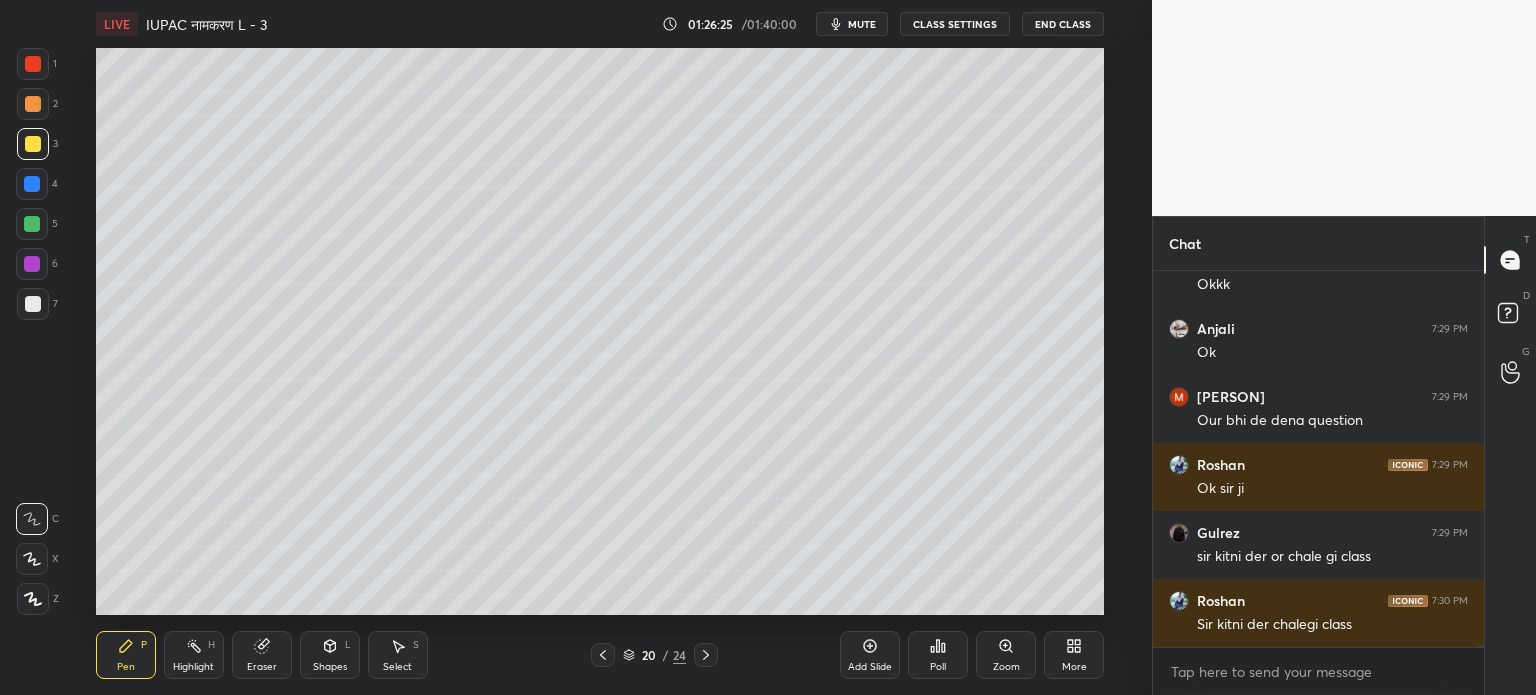 click on "Add Slide" at bounding box center (870, 655) 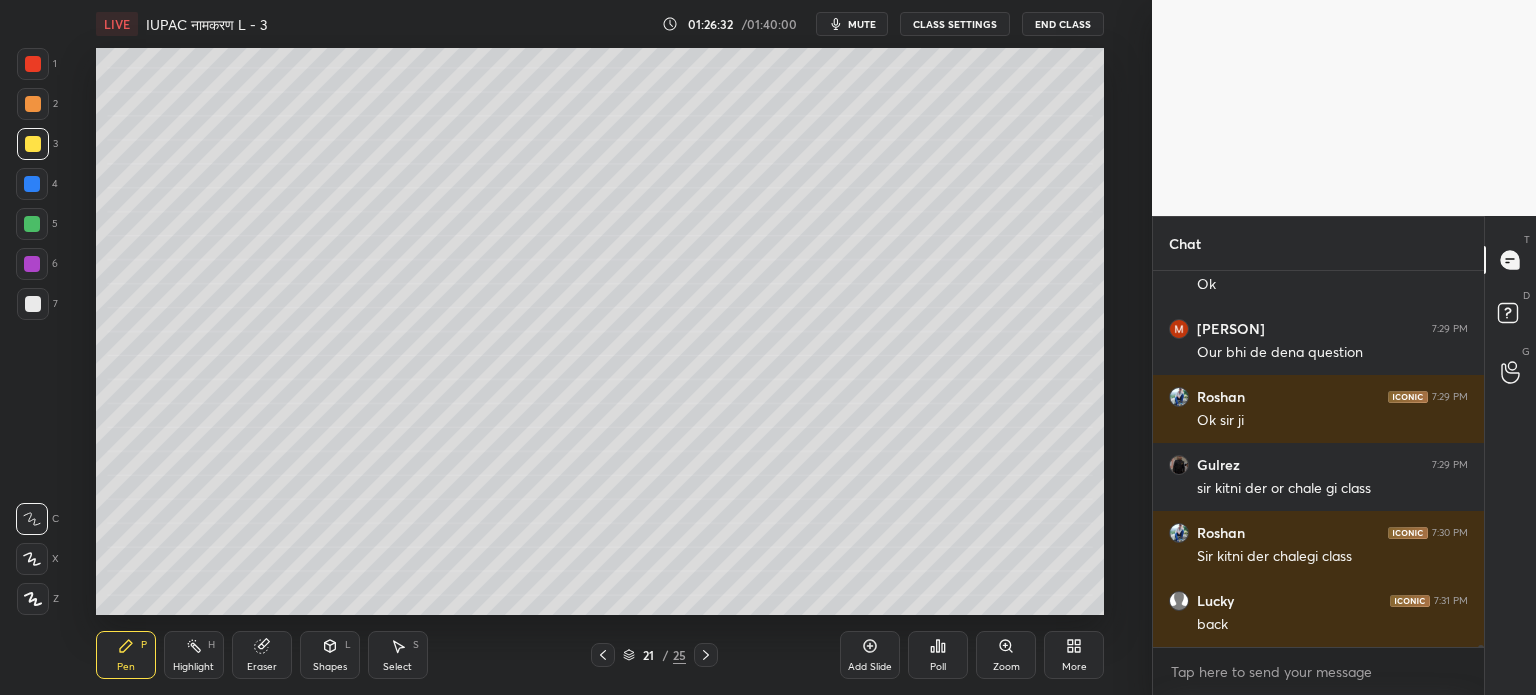 scroll, scrollTop: 68856, scrollLeft: 0, axis: vertical 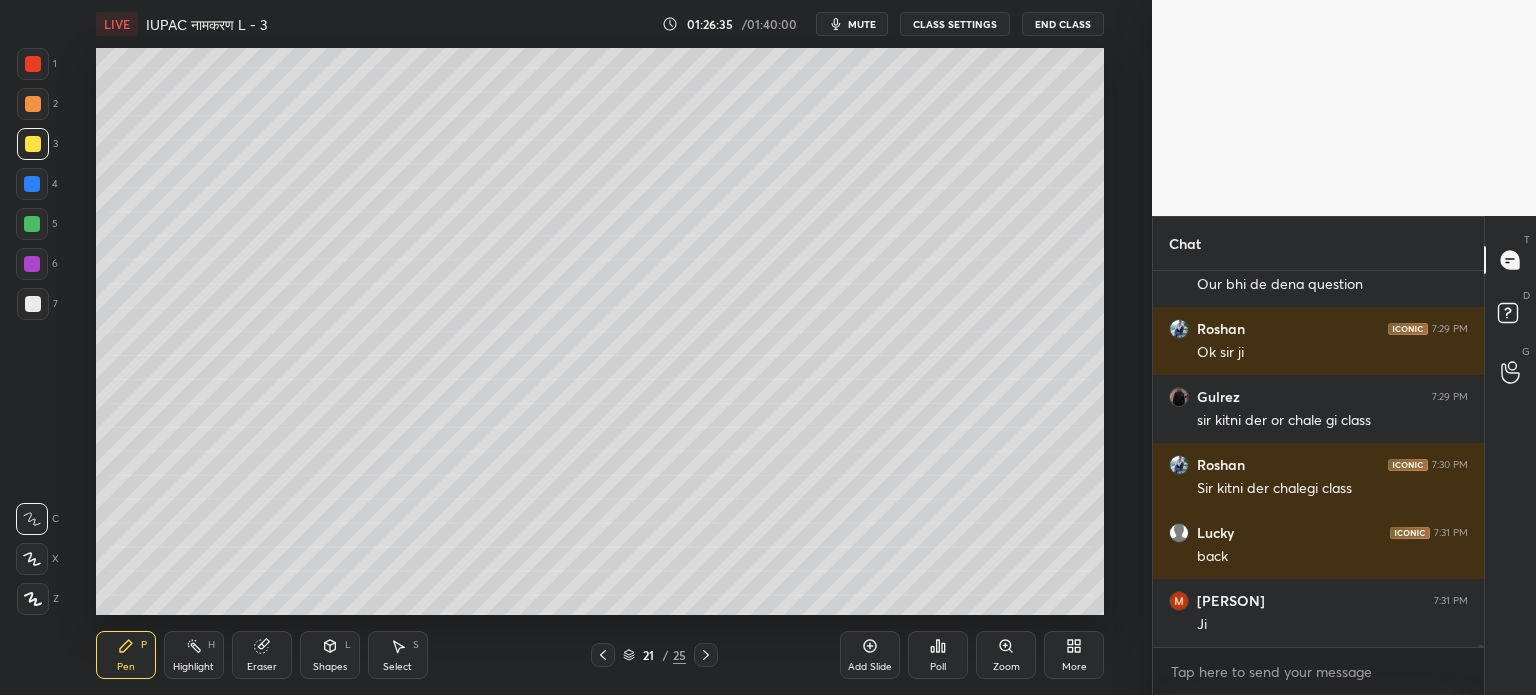 click on "Eraser" at bounding box center [262, 655] 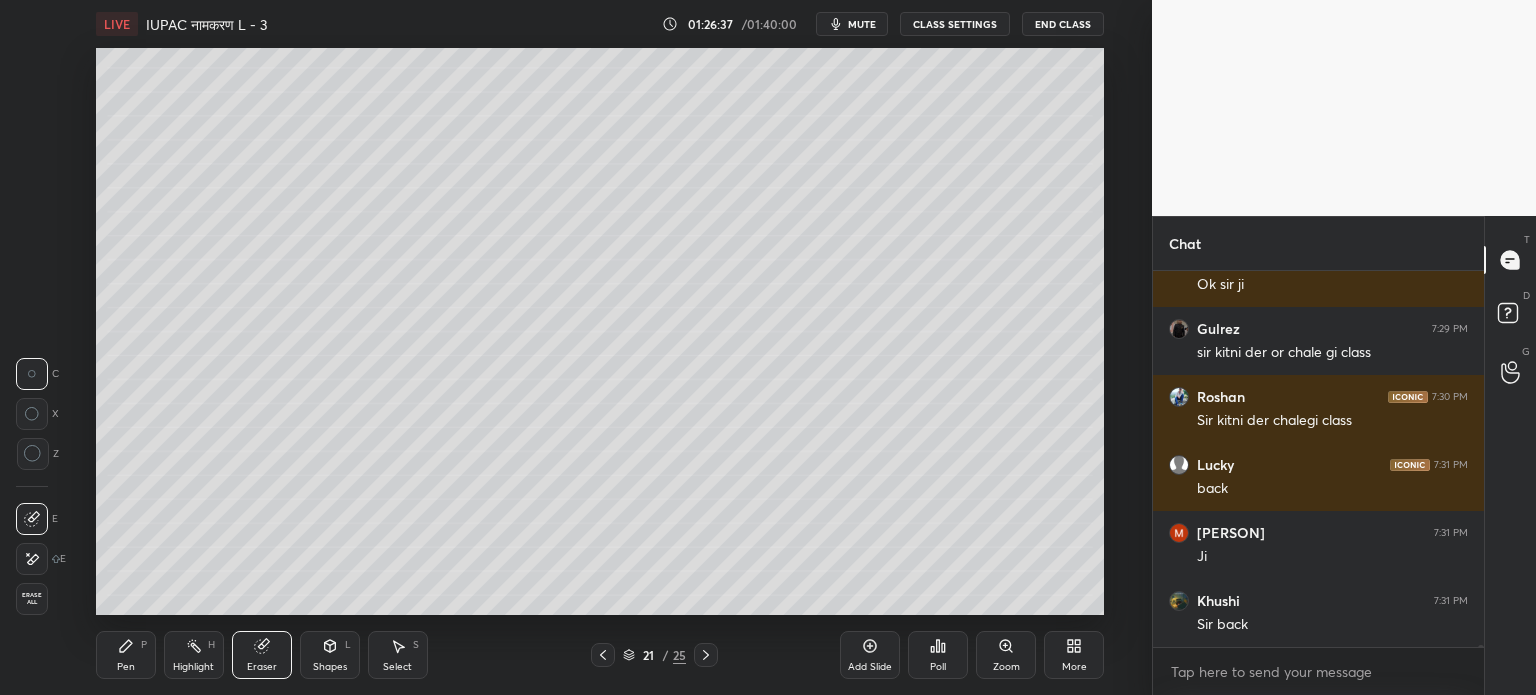 scroll, scrollTop: 69060, scrollLeft: 0, axis: vertical 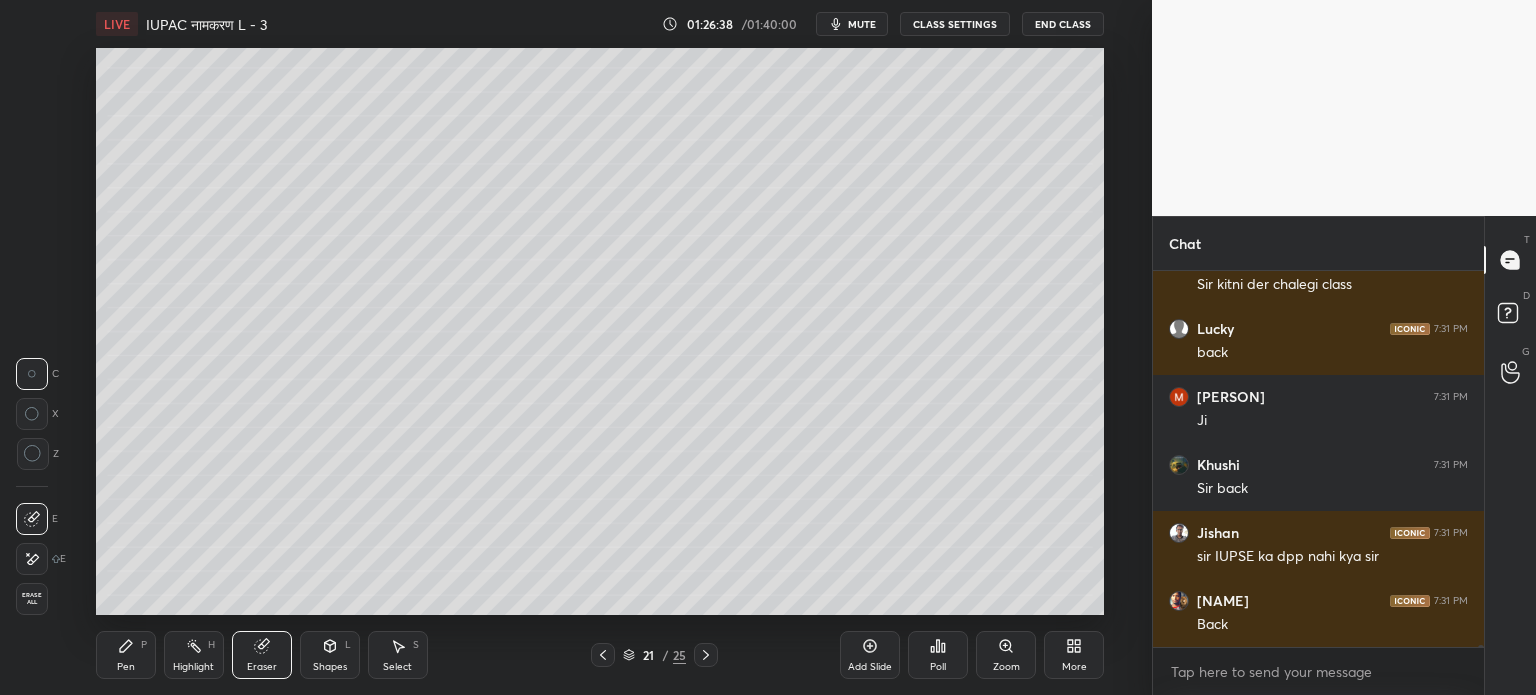 click 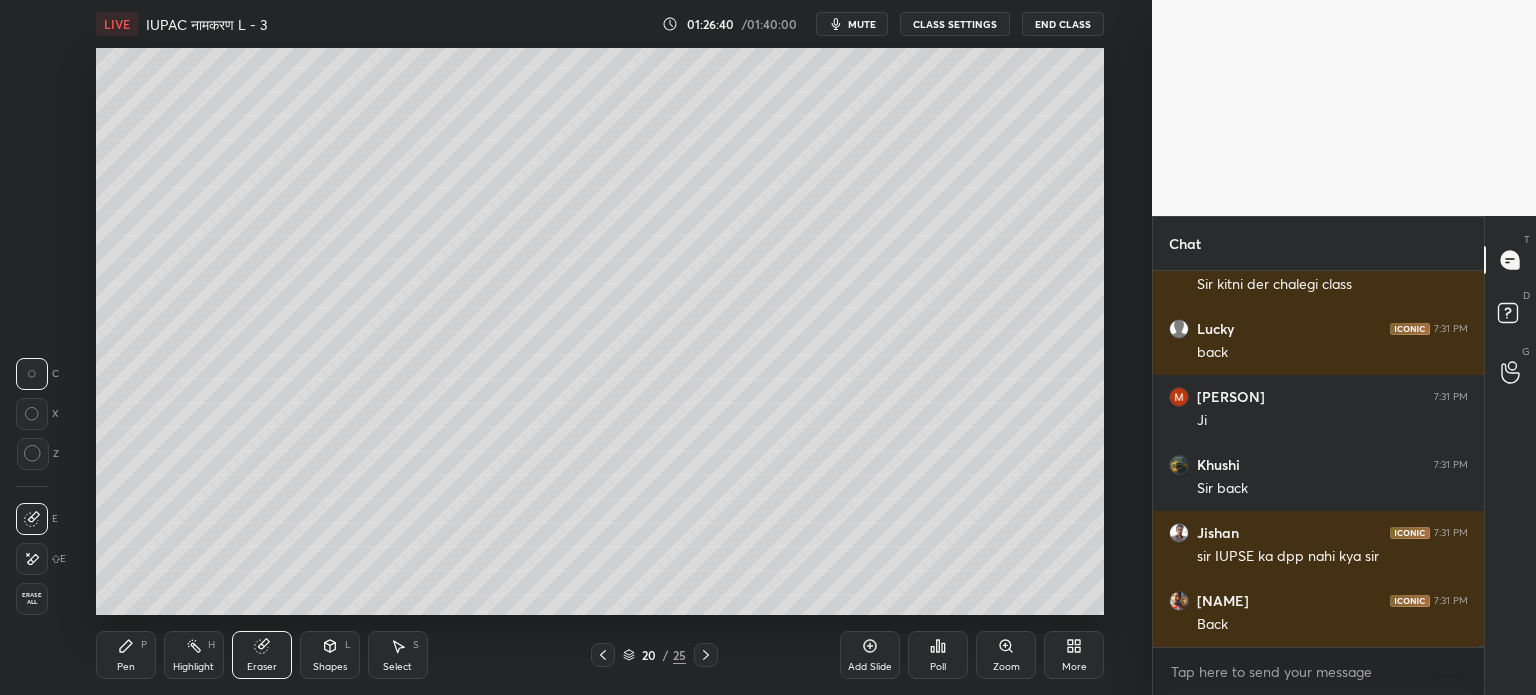 click at bounding box center [706, 655] 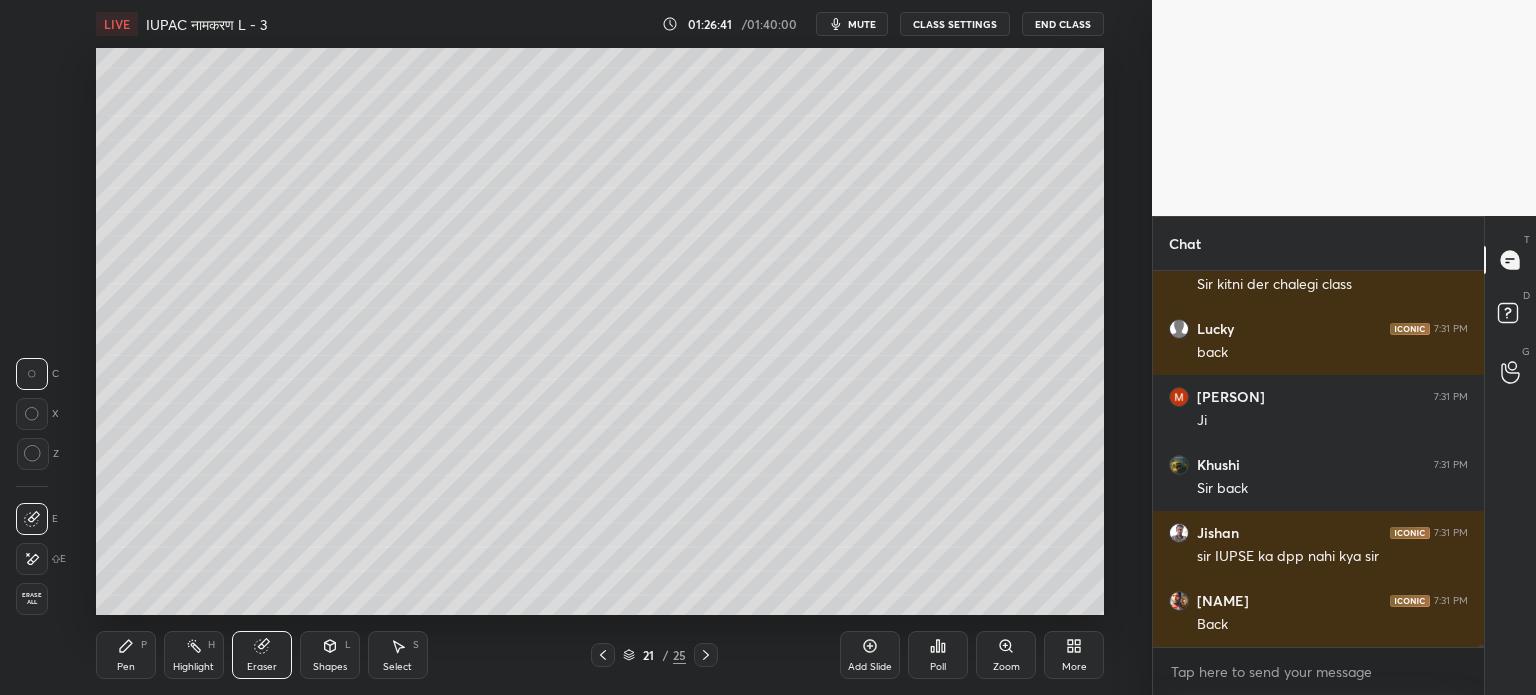 click on "P" at bounding box center (144, 645) 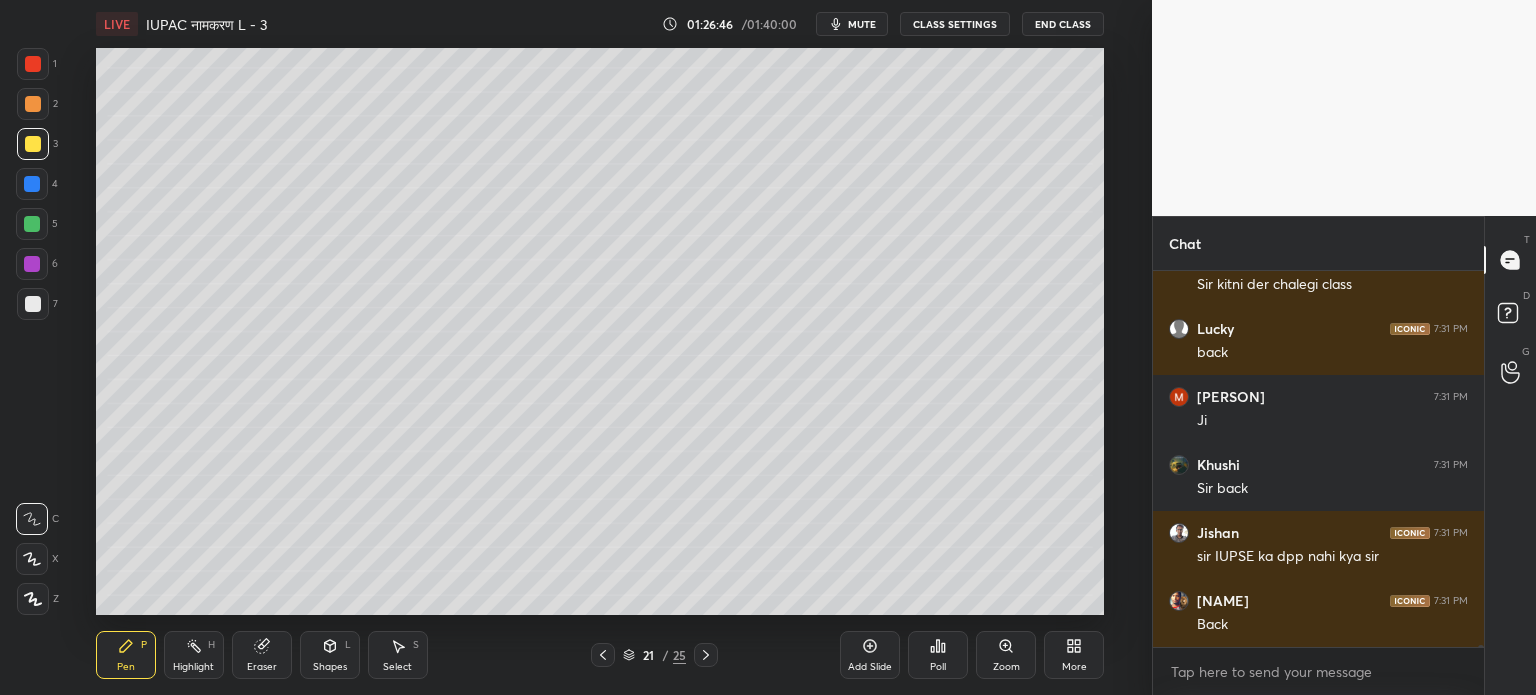 scroll, scrollTop: 69128, scrollLeft: 0, axis: vertical 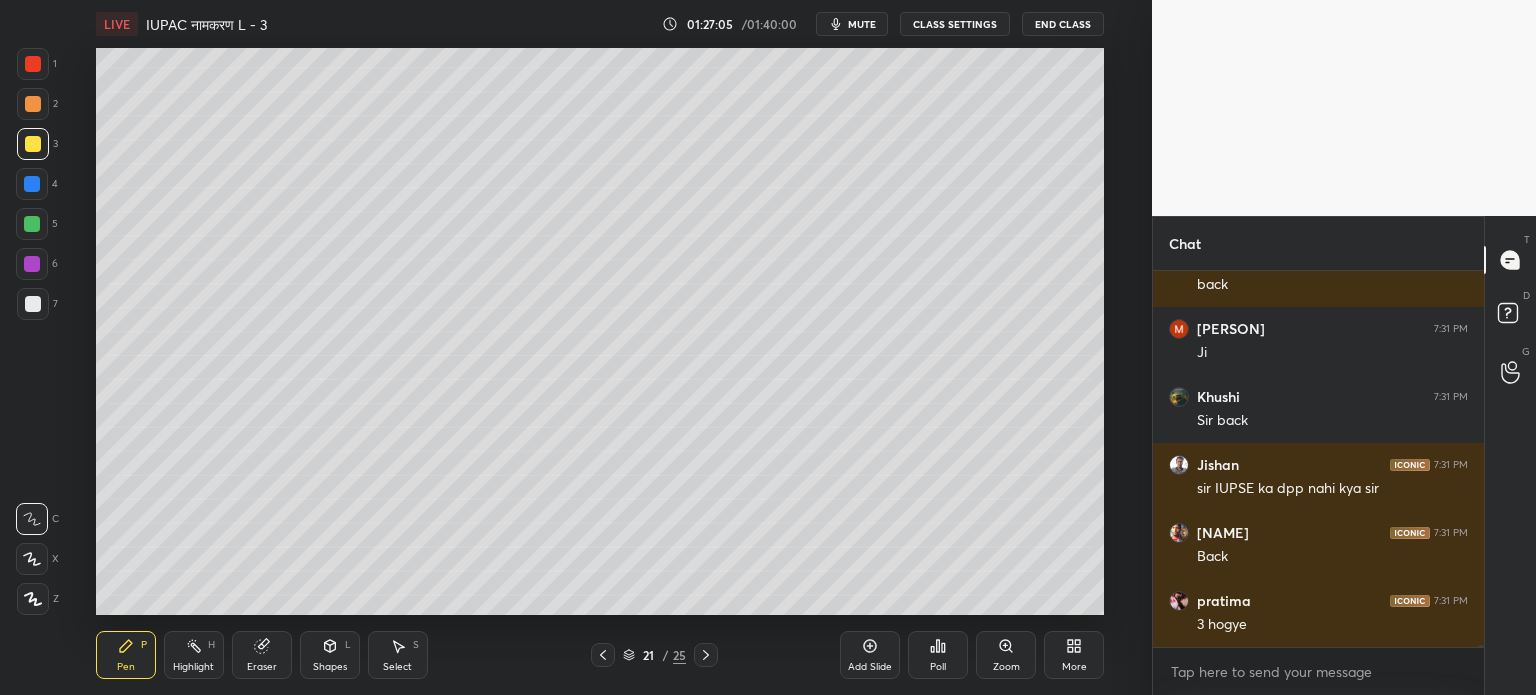 click 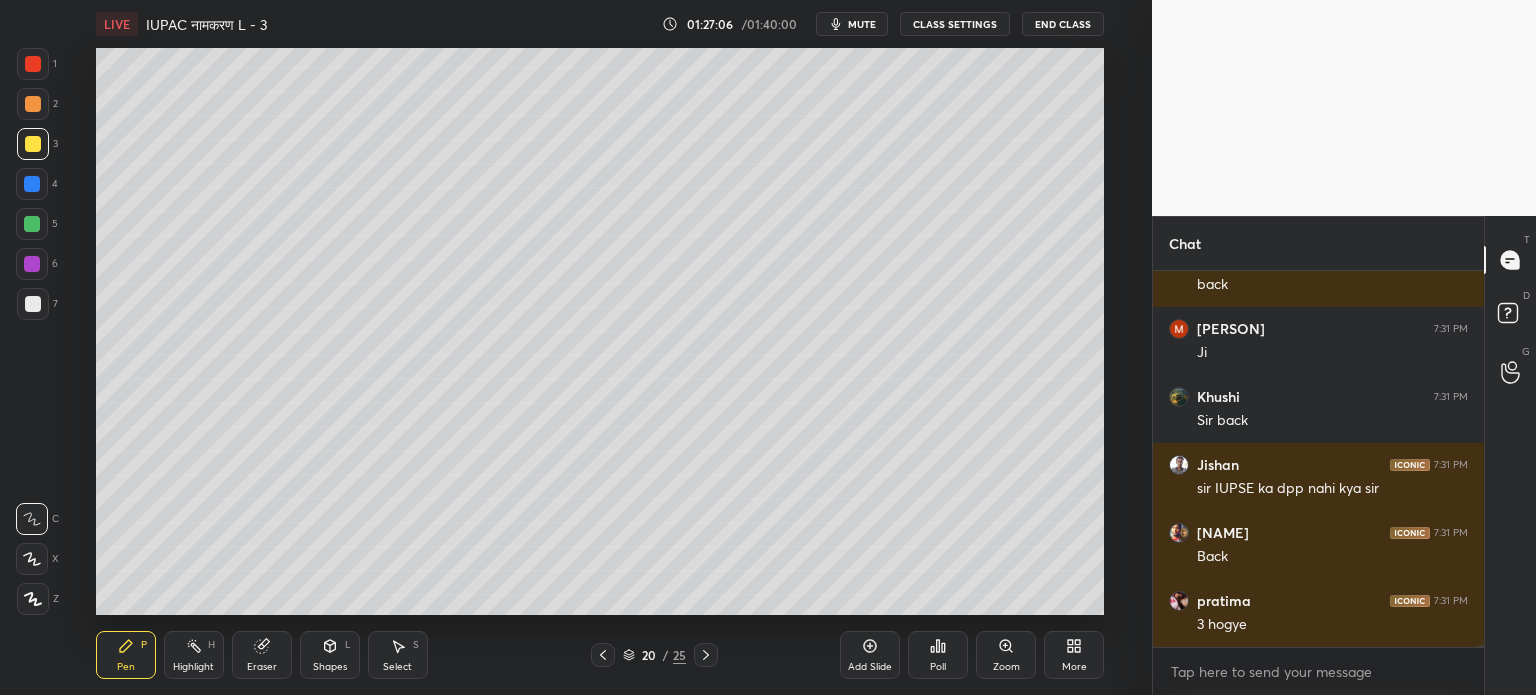 click 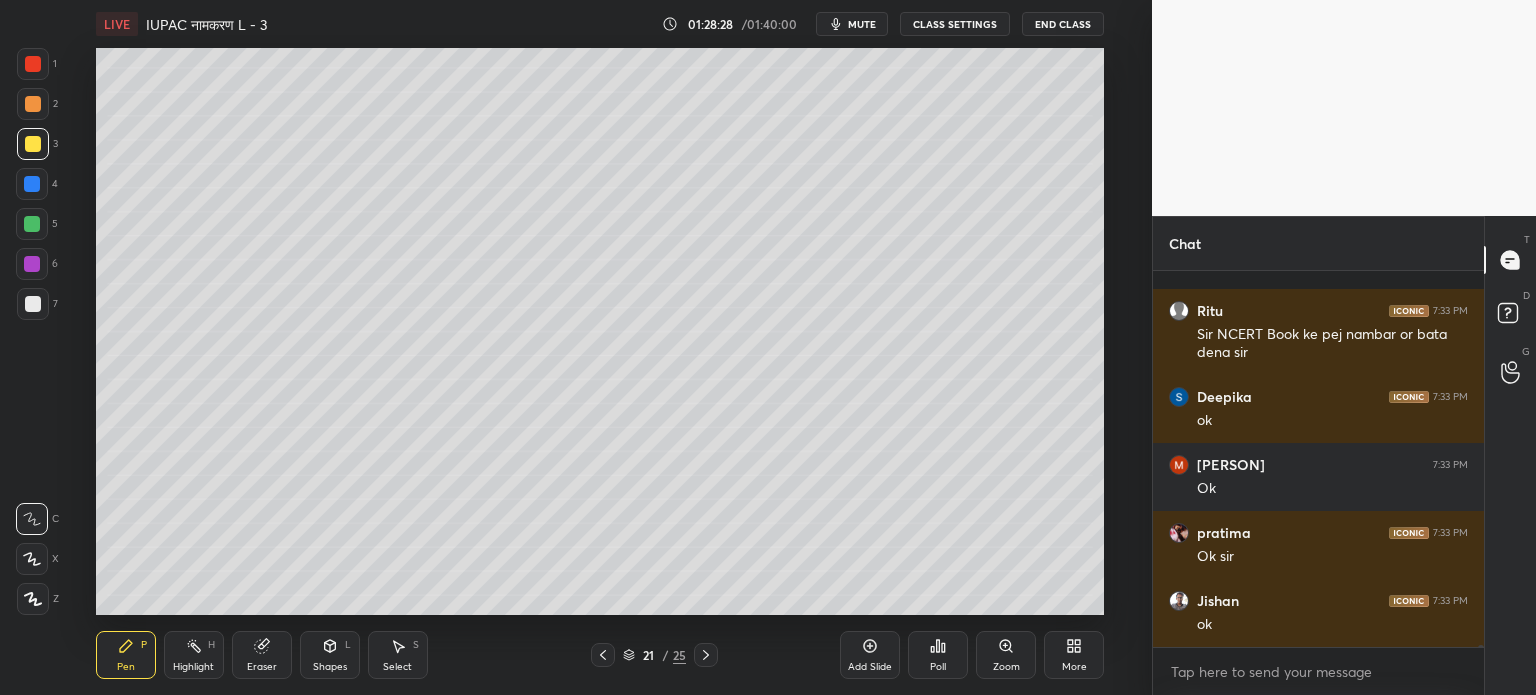 scroll, scrollTop: 70050, scrollLeft: 0, axis: vertical 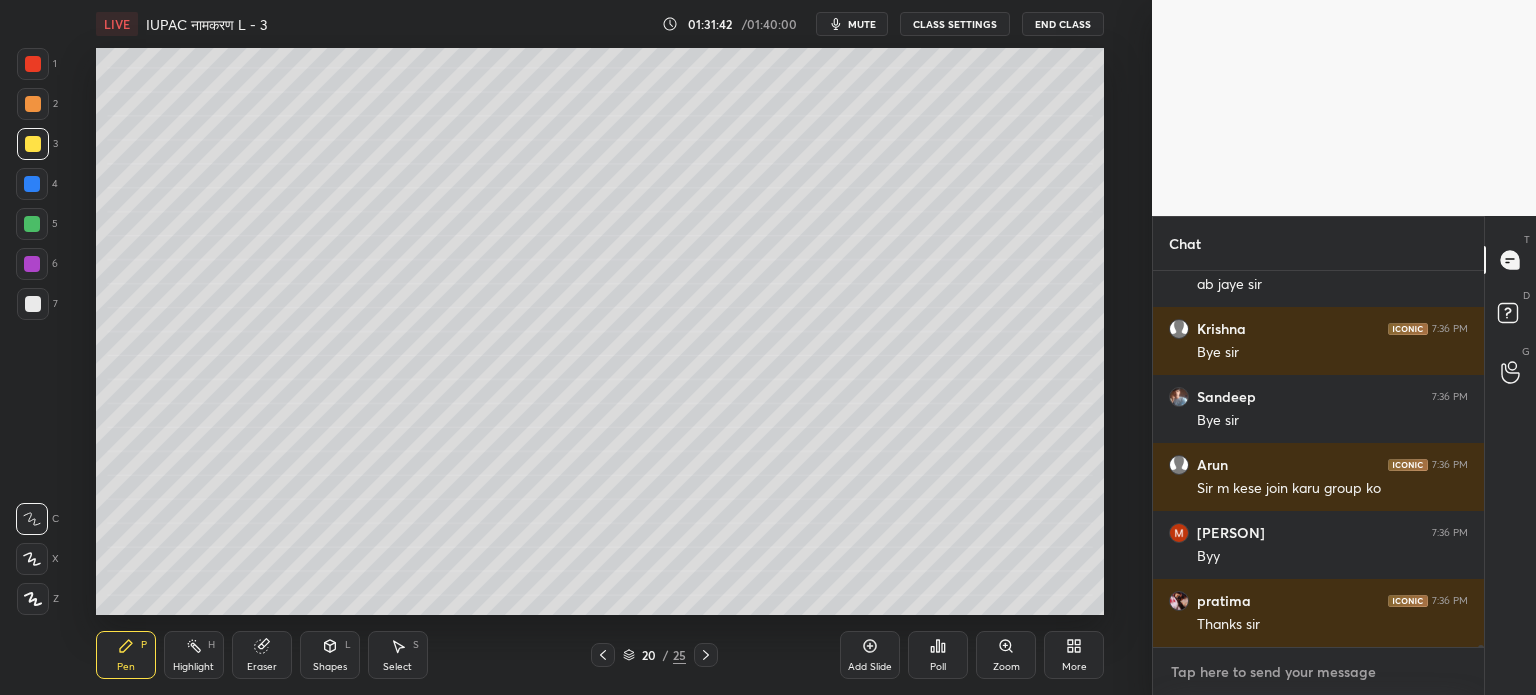 click at bounding box center (1318, 672) 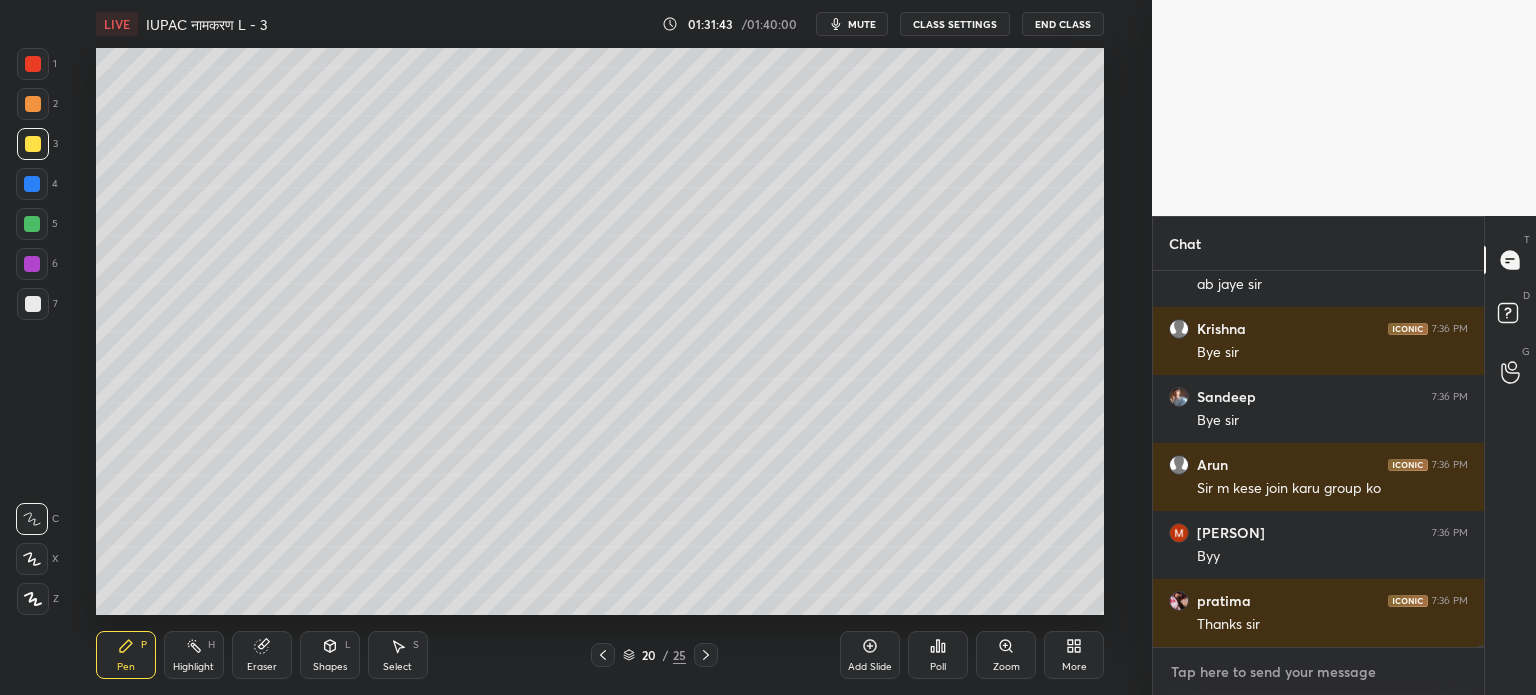 scroll, scrollTop: 73504, scrollLeft: 0, axis: vertical 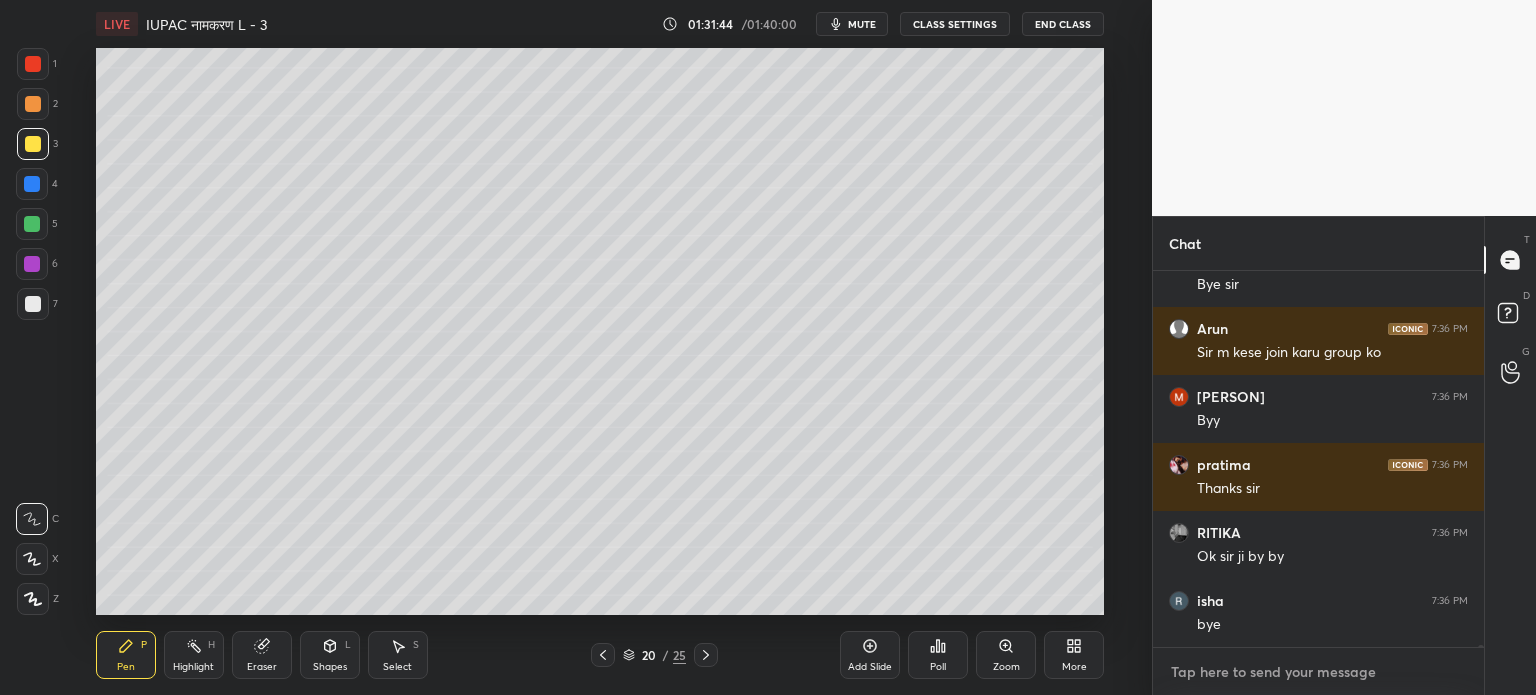 click at bounding box center [1318, 672] 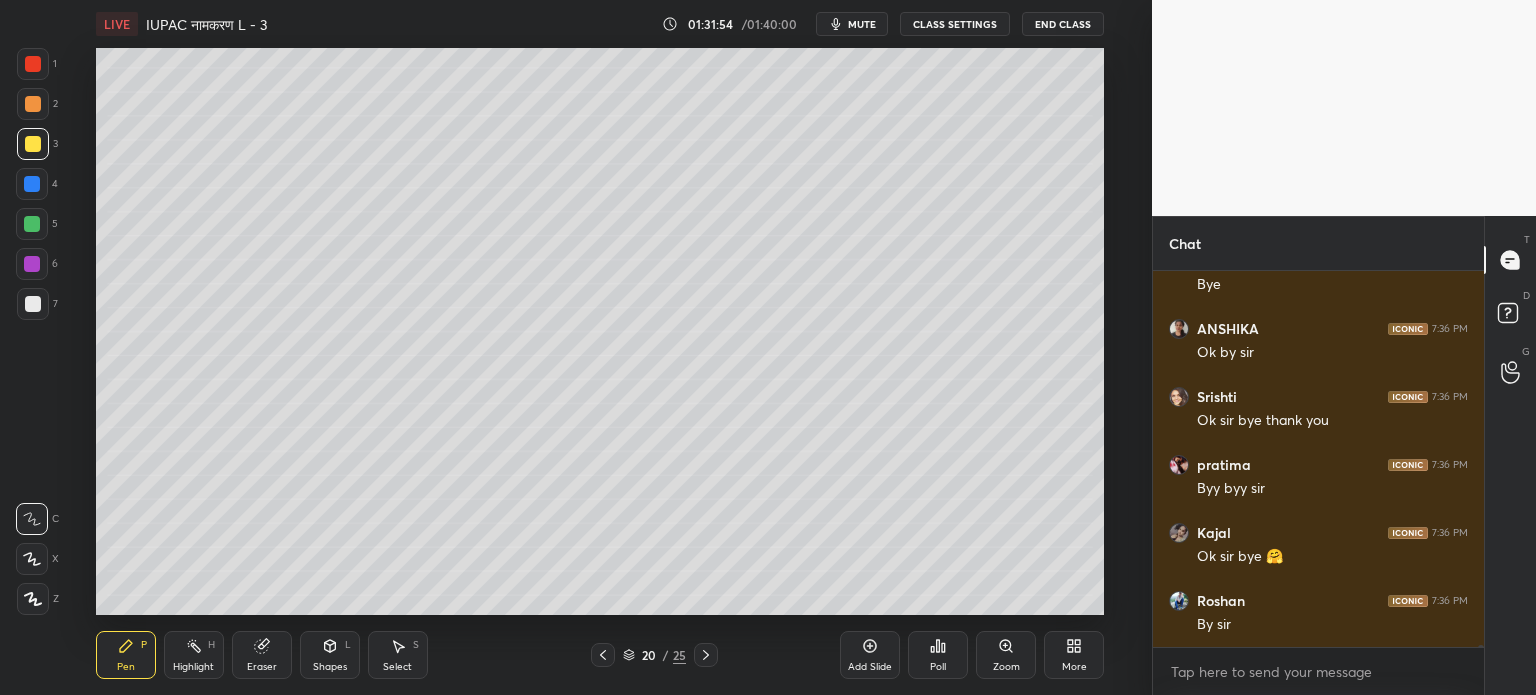 scroll, scrollTop: 74116, scrollLeft: 0, axis: vertical 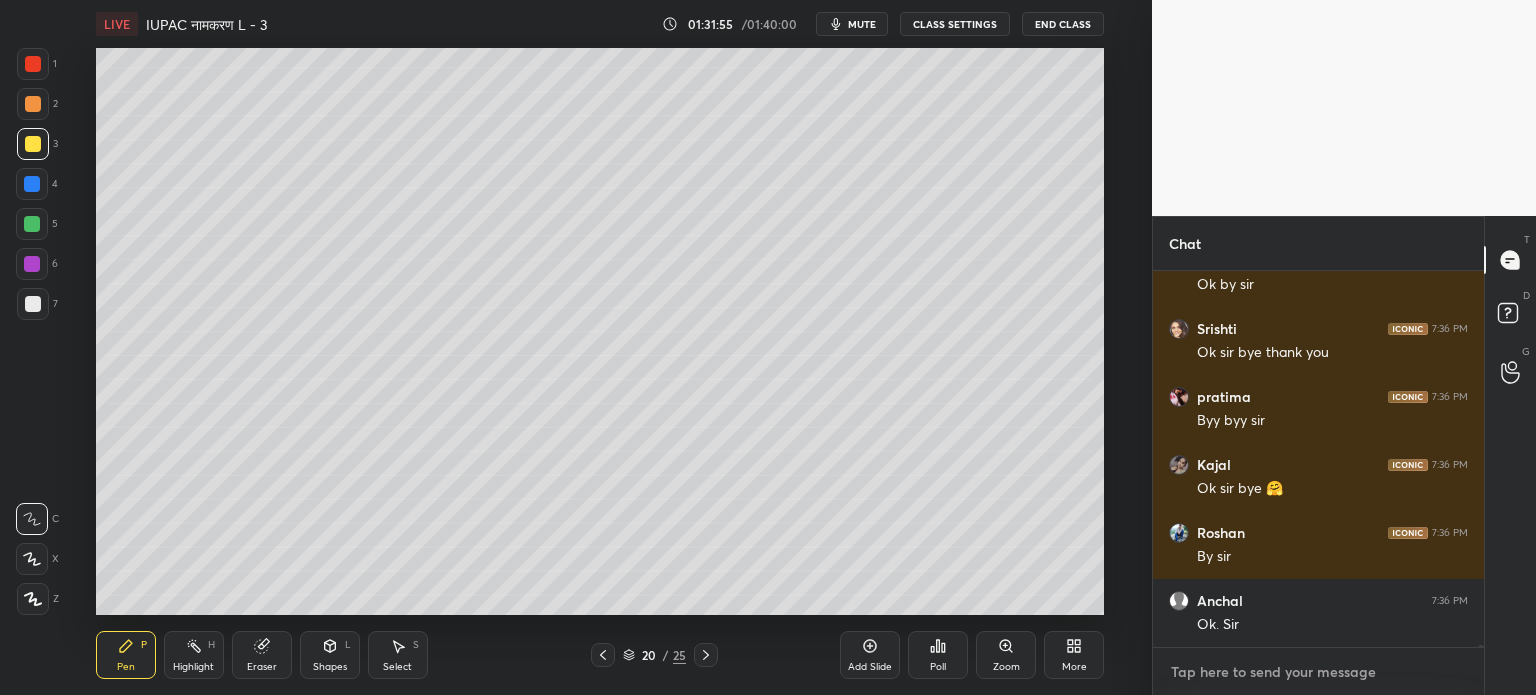 type on "x" 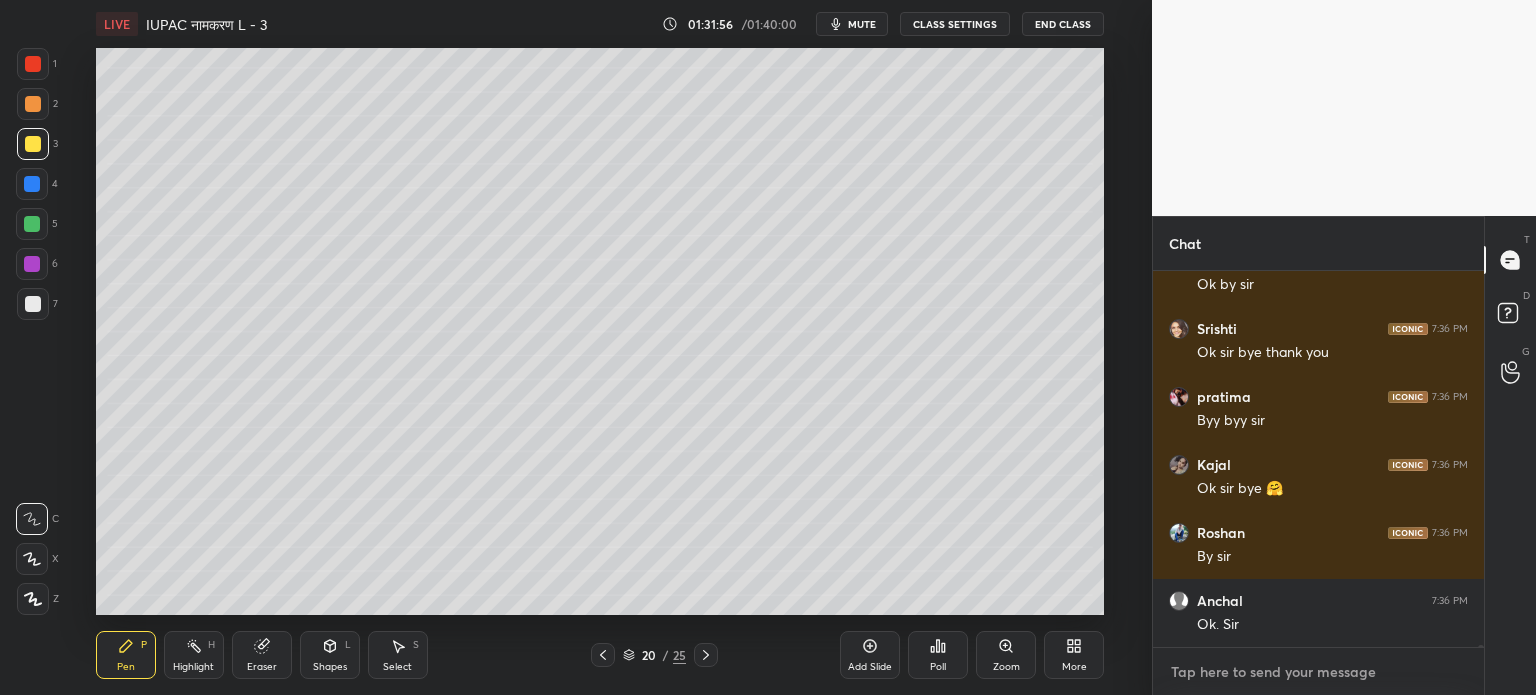click at bounding box center [1318, 672] 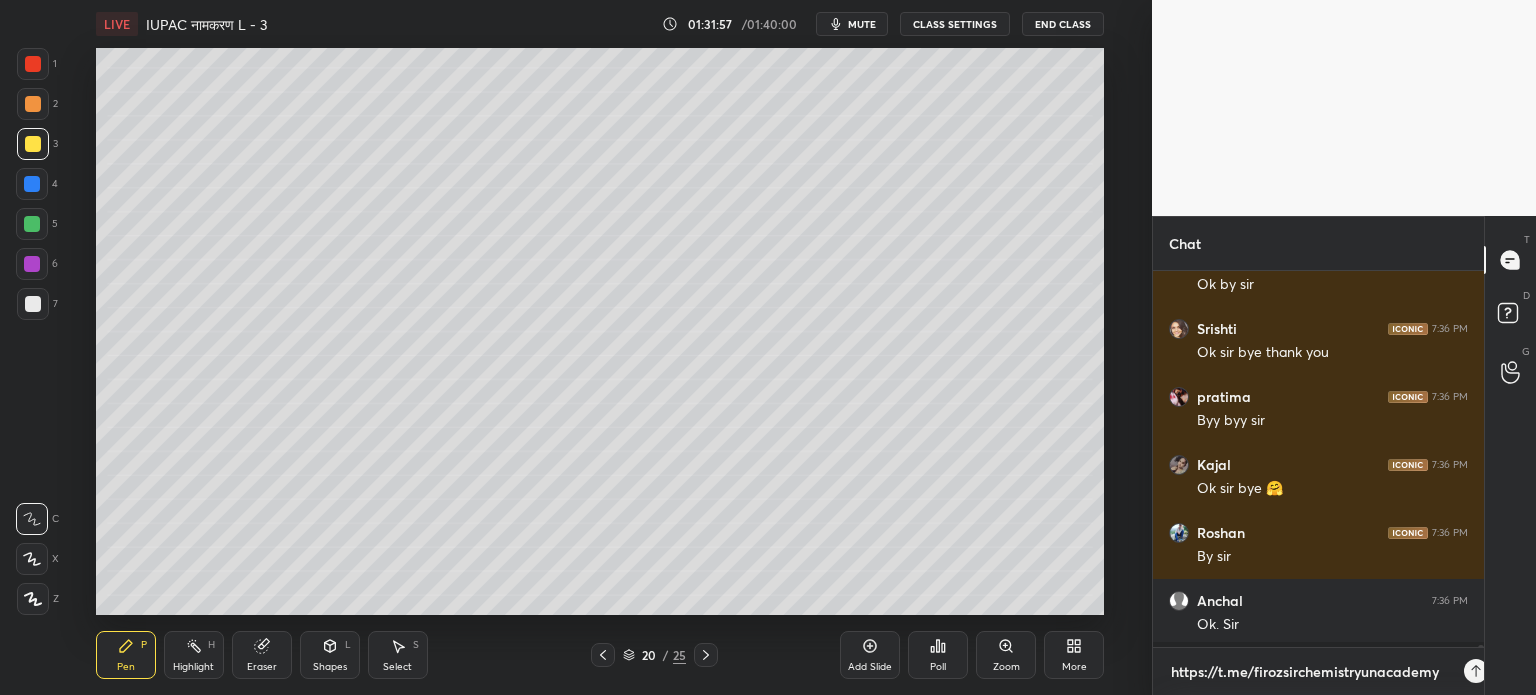 scroll, scrollTop: 364, scrollLeft: 325, axis: both 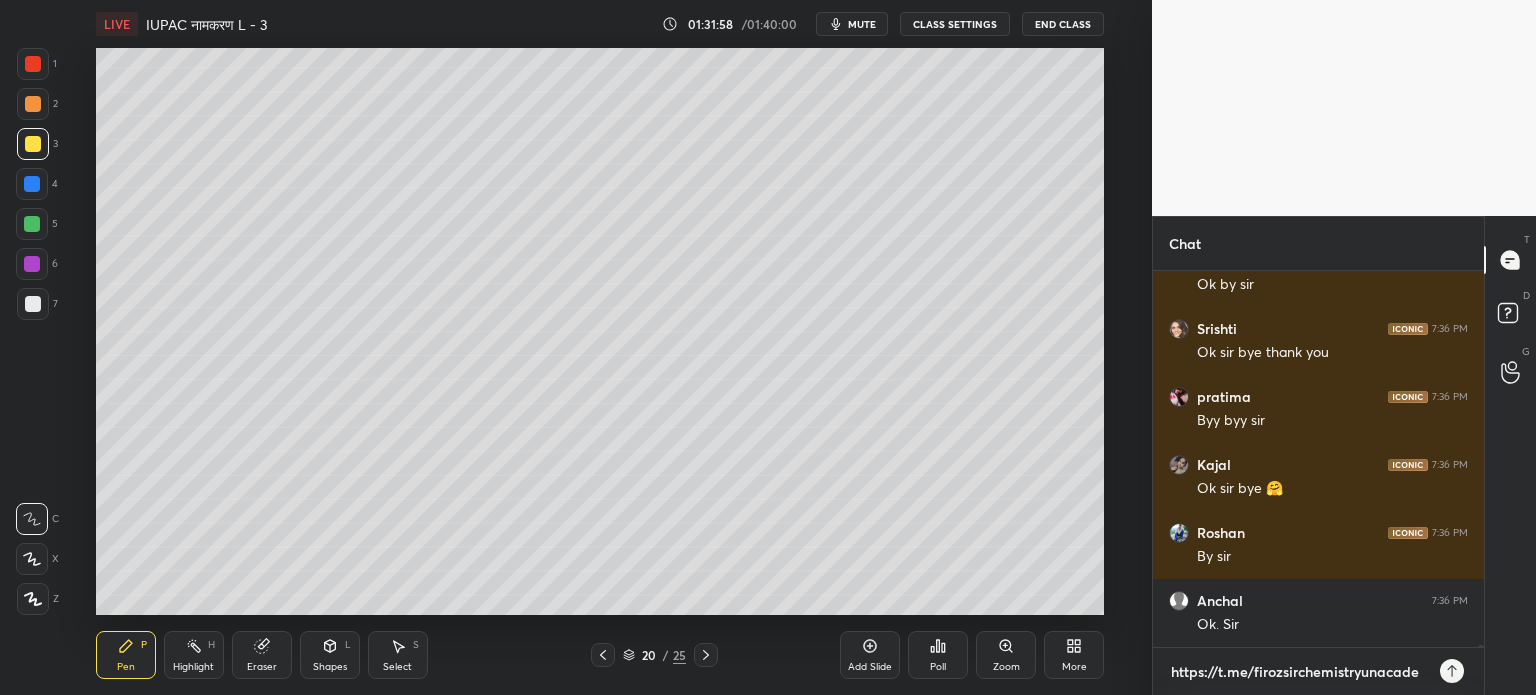 type 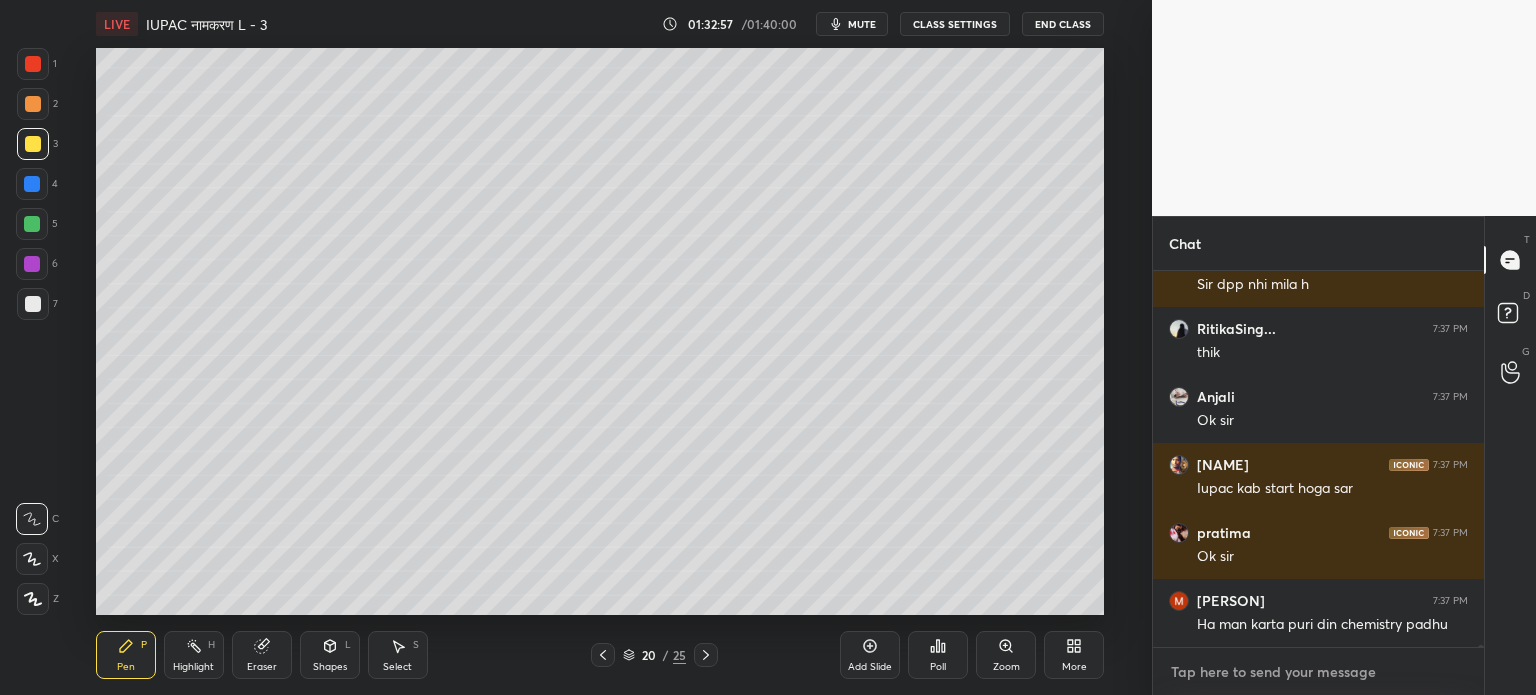 scroll, scrollTop: 76132, scrollLeft: 0, axis: vertical 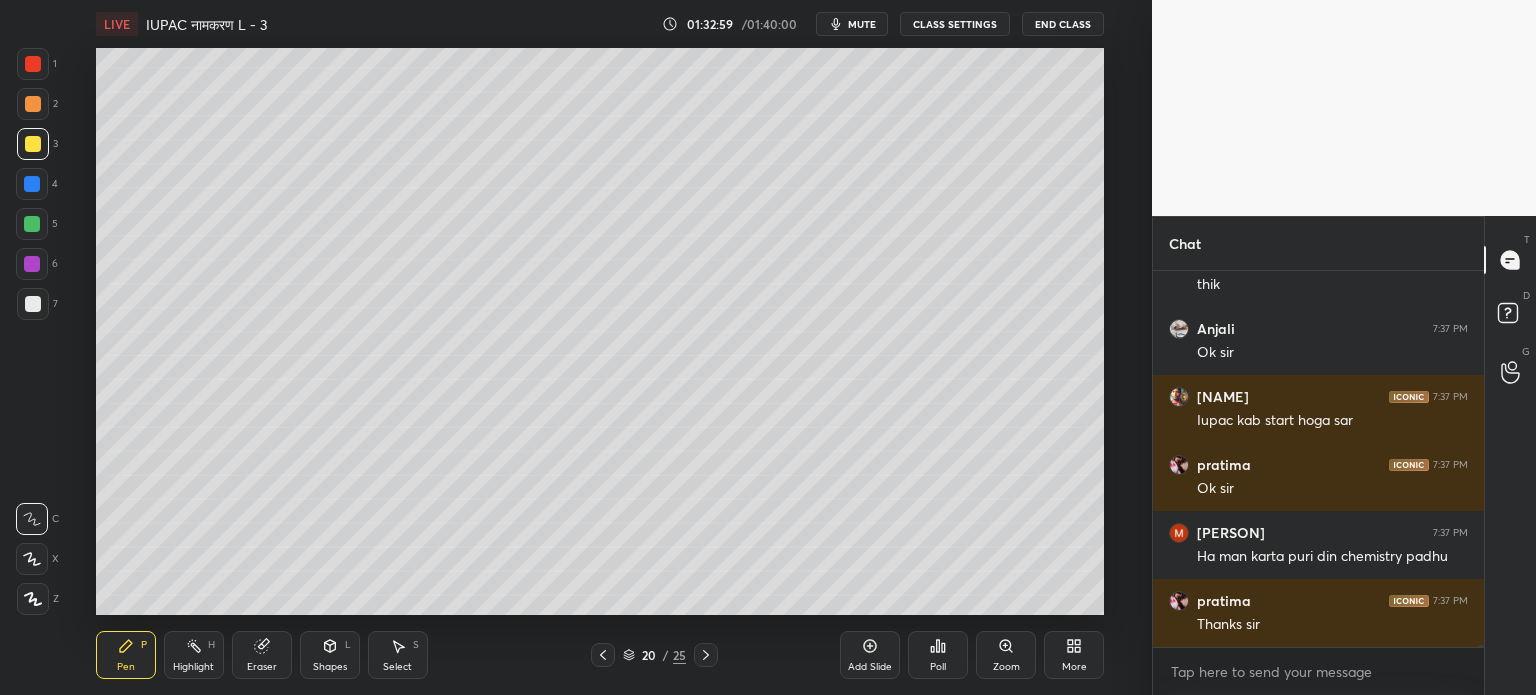click on "End Class" at bounding box center (1063, 24) 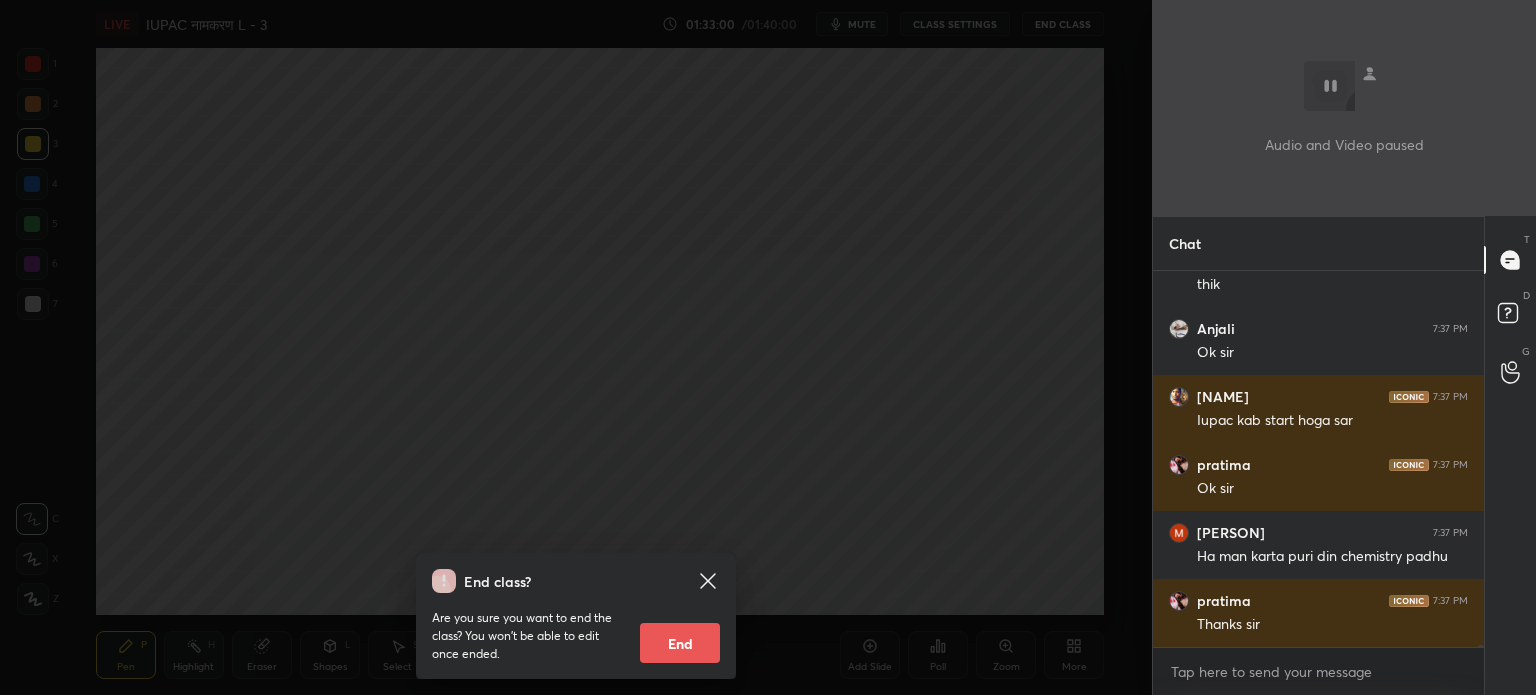 click on "End" at bounding box center (680, 643) 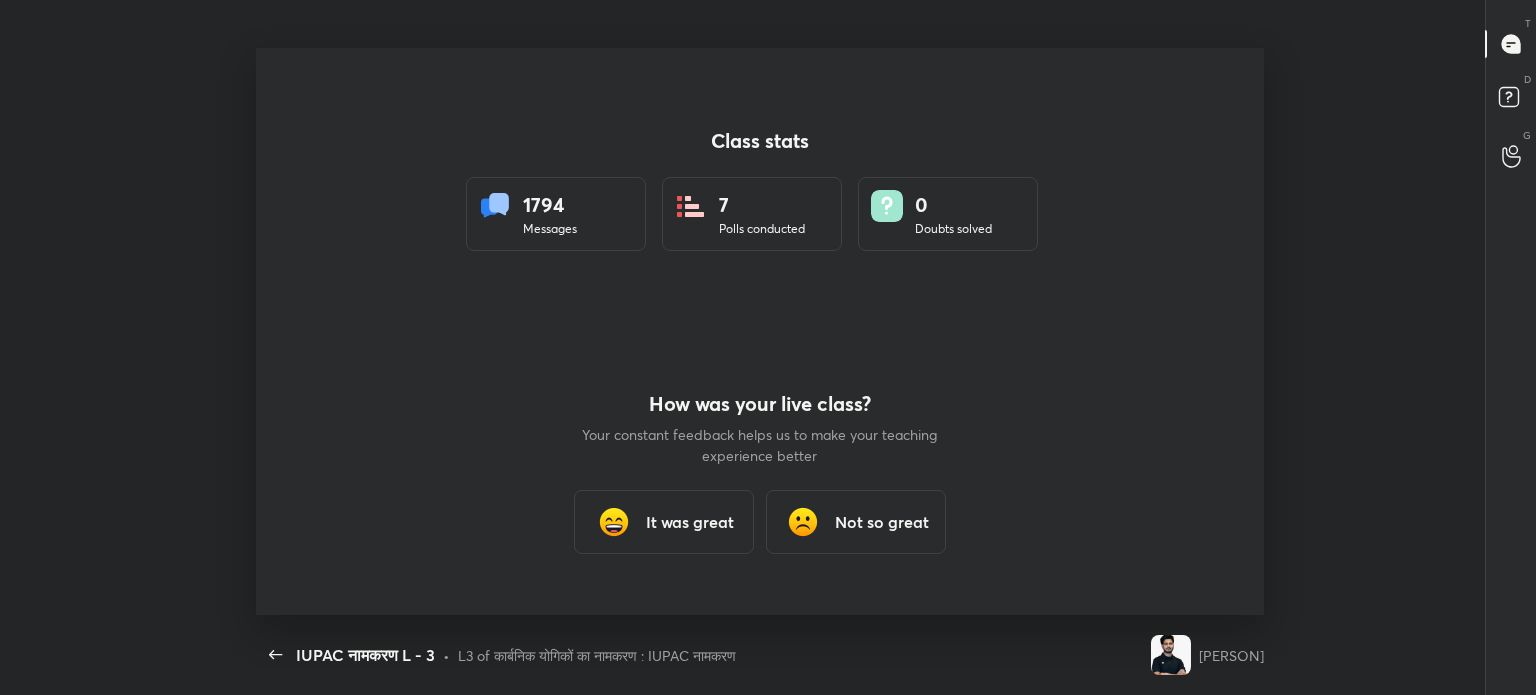 scroll, scrollTop: 99432, scrollLeft: 98536, axis: both 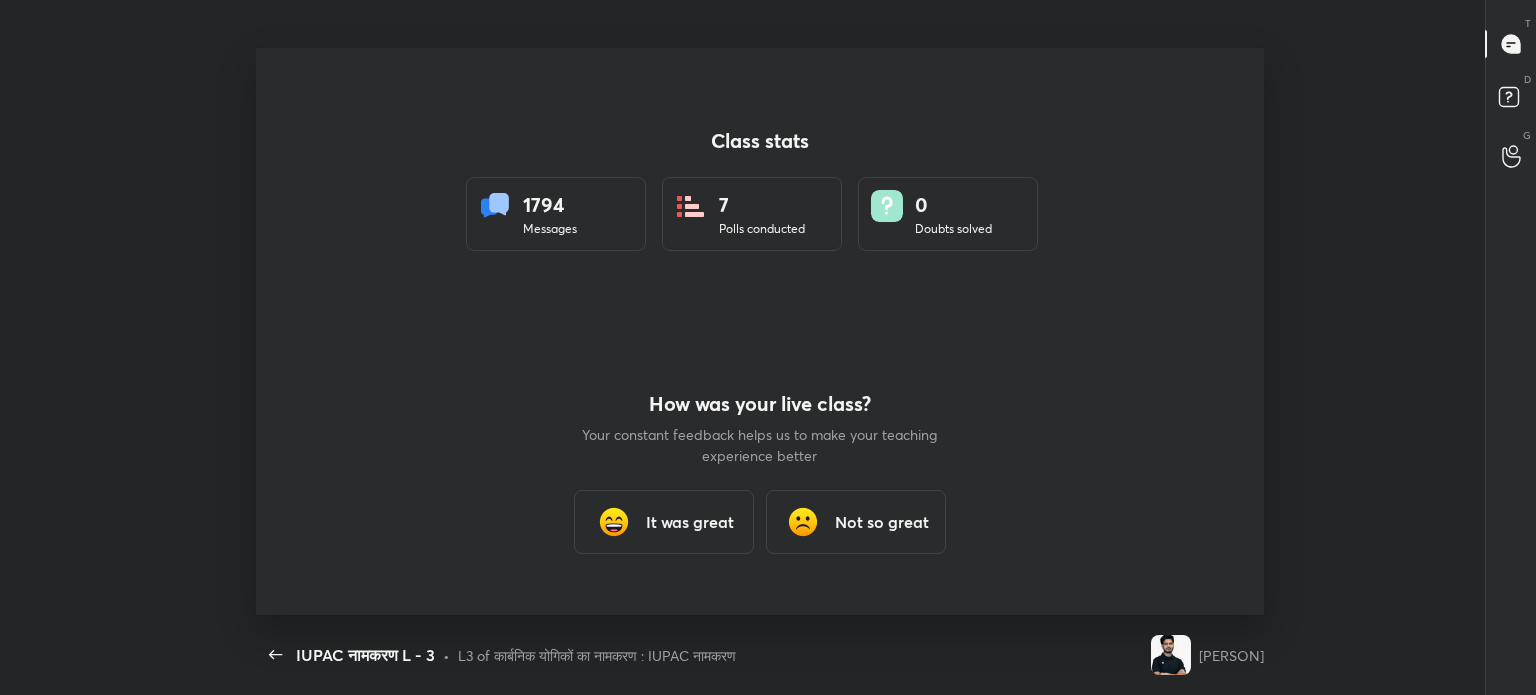 click on "It was great" at bounding box center (664, 522) 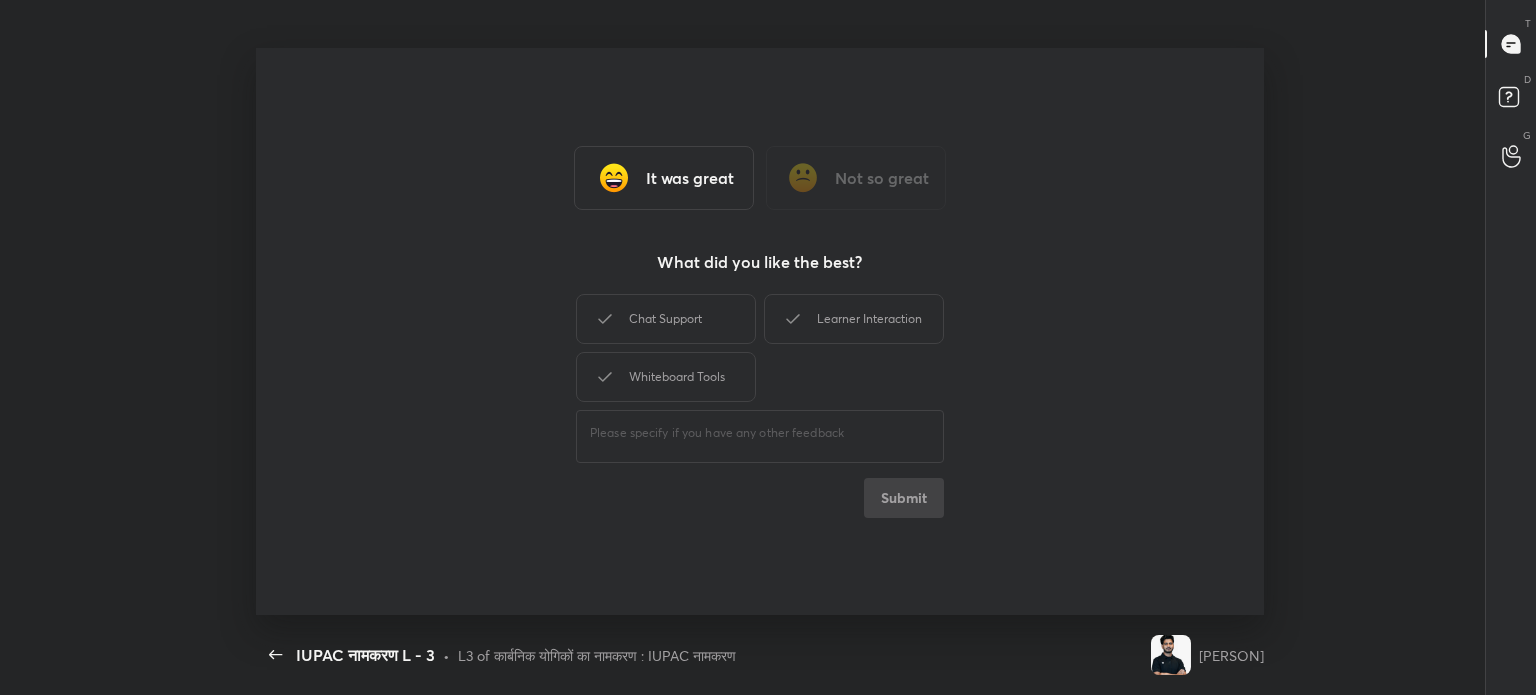 click on "It was great Not so great What did you like the best? Chat Support Learner Interaction Whiteboard Tools ​ Submit" at bounding box center [760, 331] 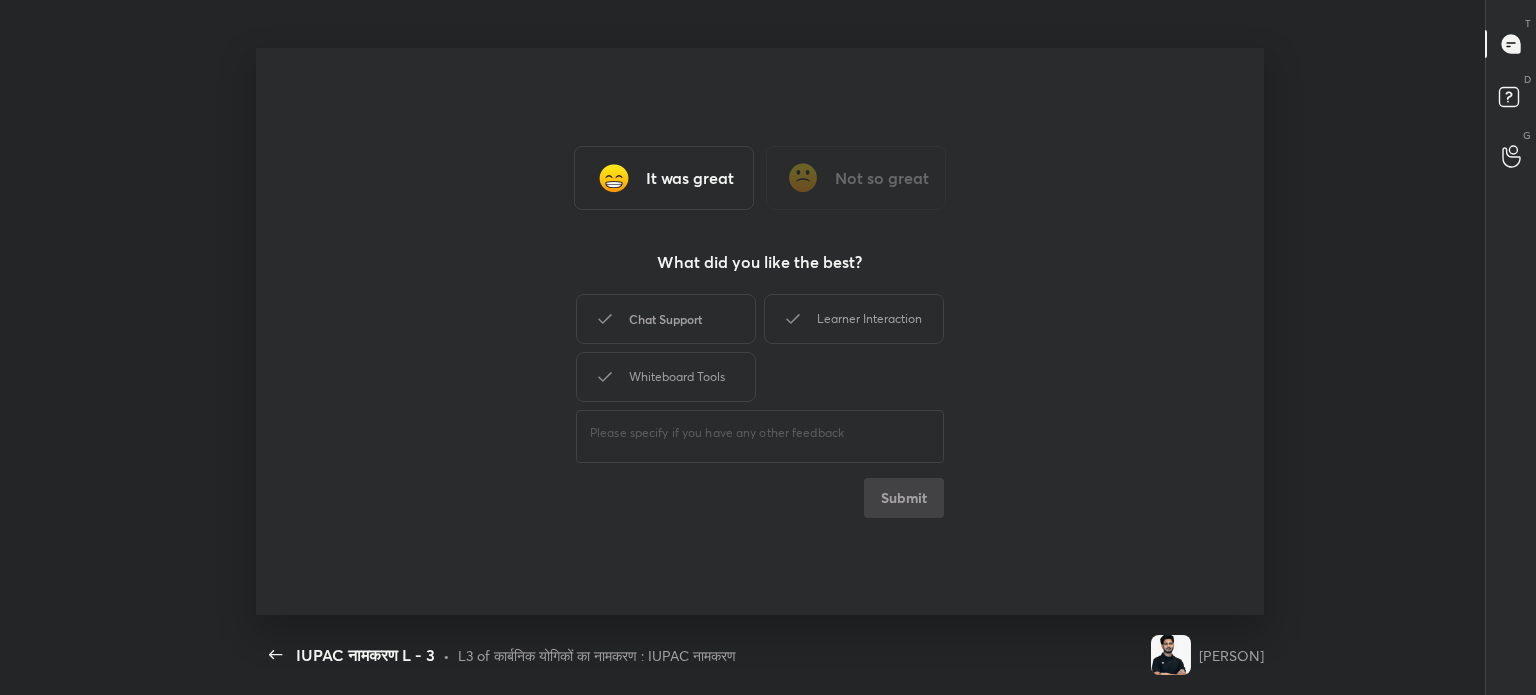 click on "Chat Support" at bounding box center [666, 319] 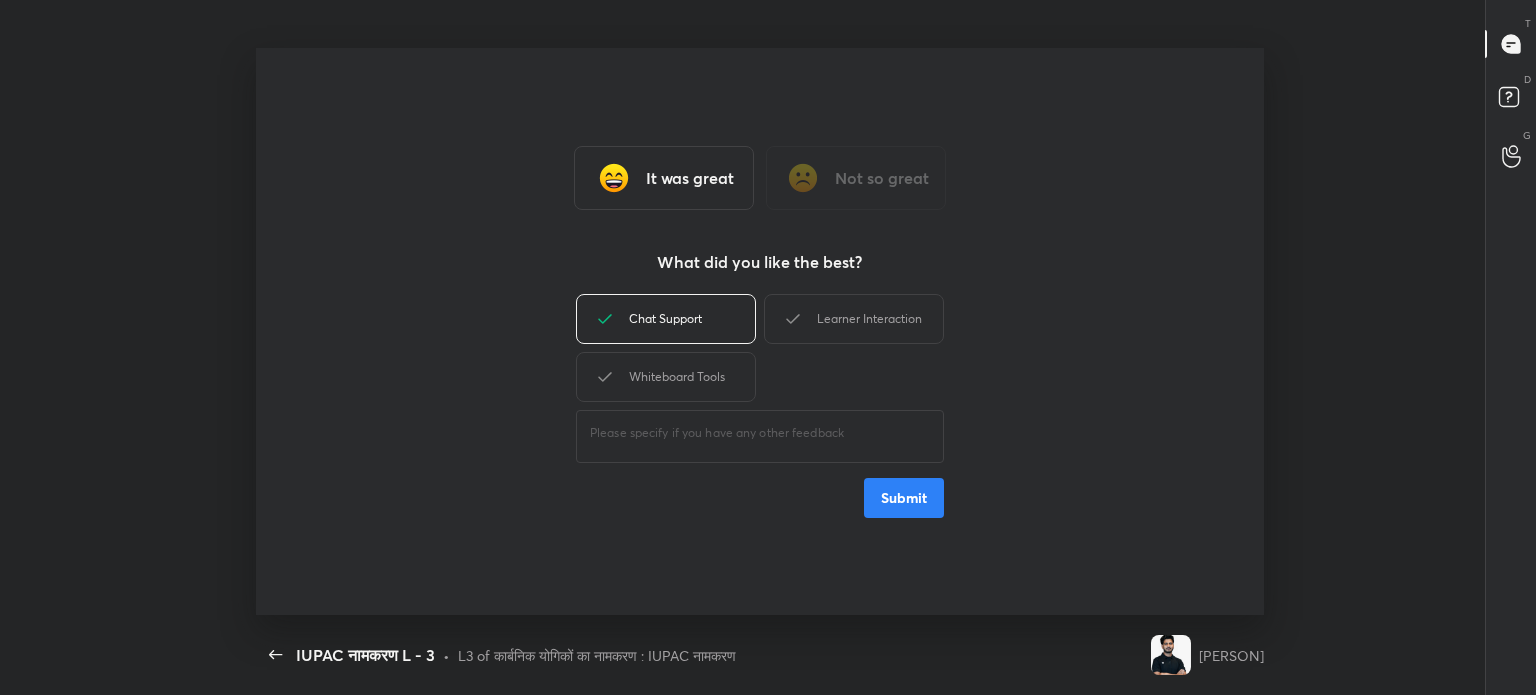 drag, startPoint x: 665, startPoint y: 376, endPoint x: 792, endPoint y: 343, distance: 131.21738 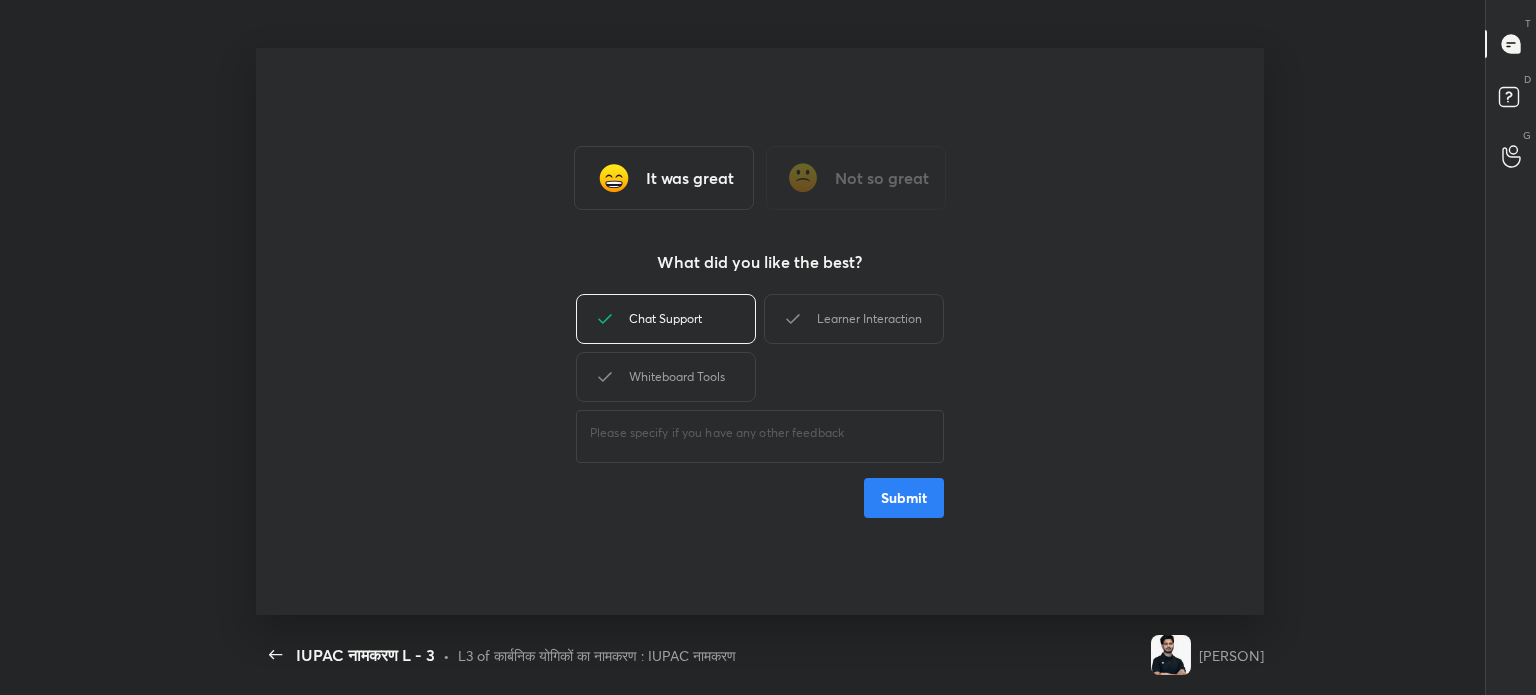 click on "Whiteboard Tools" at bounding box center (666, 377) 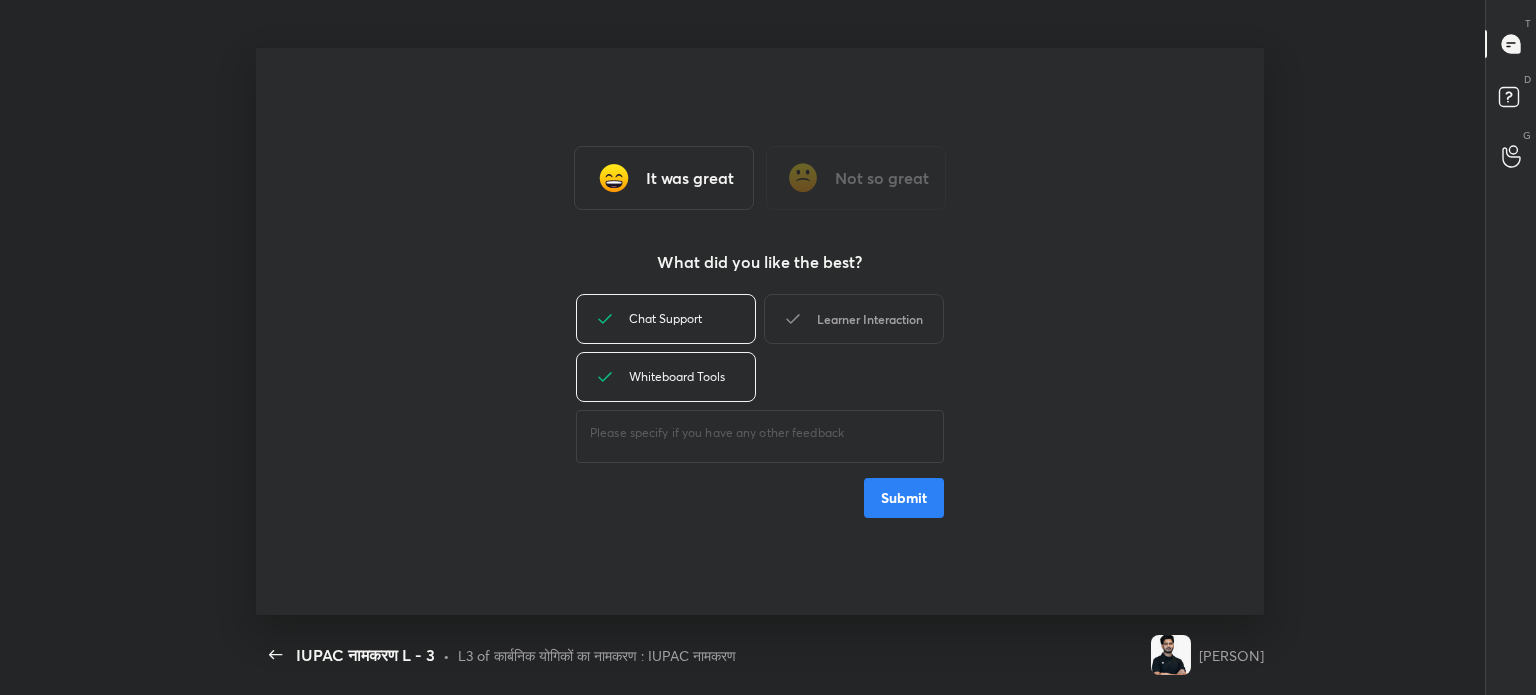 click on "Learner Interaction" at bounding box center [854, 319] 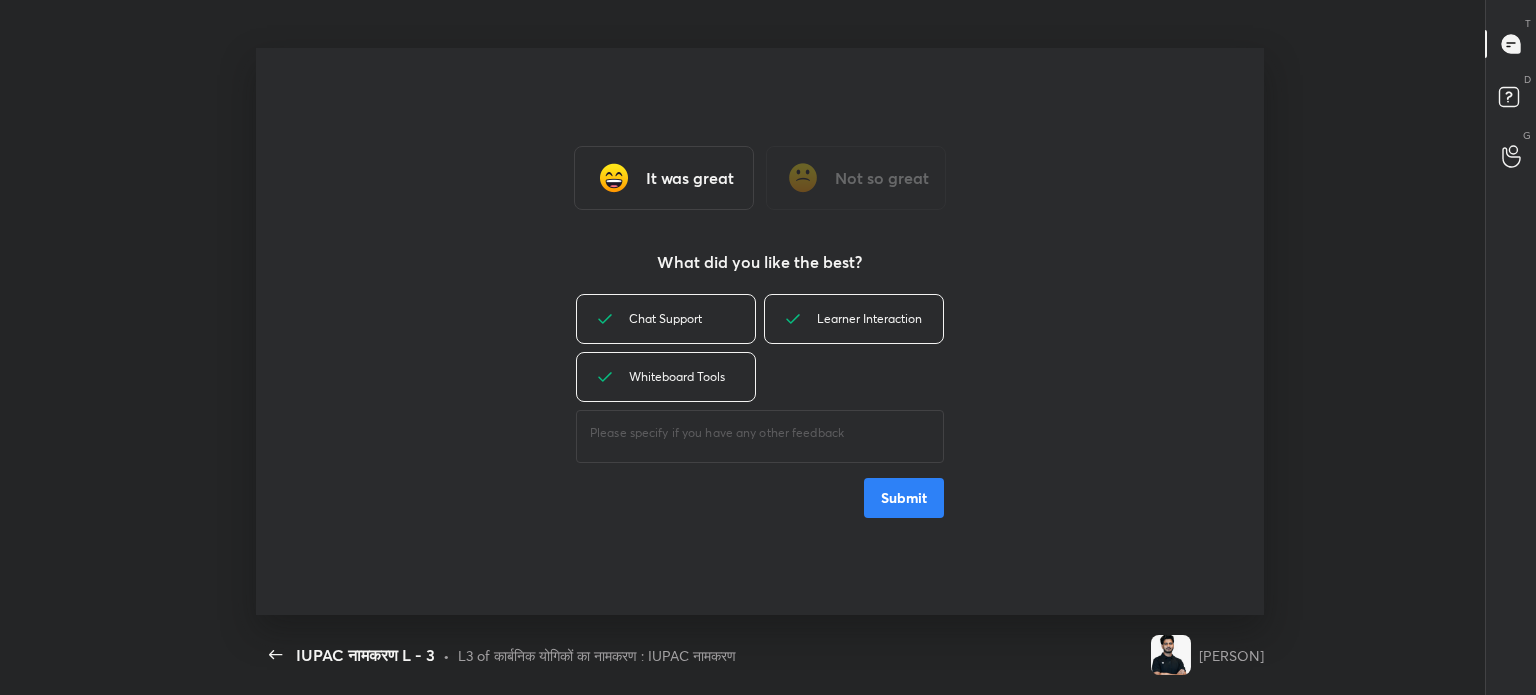 click on "Submit" at bounding box center [904, 498] 